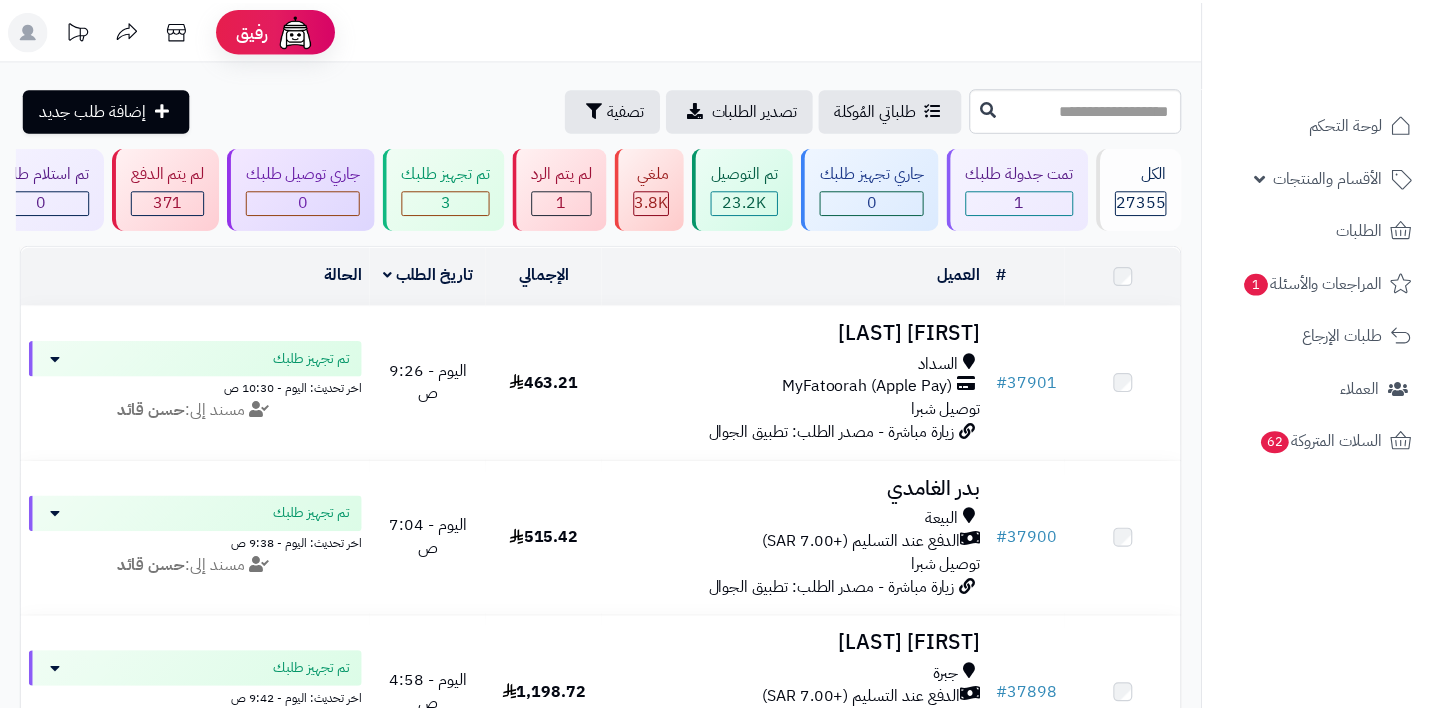 scroll, scrollTop: 0, scrollLeft: 0, axis: both 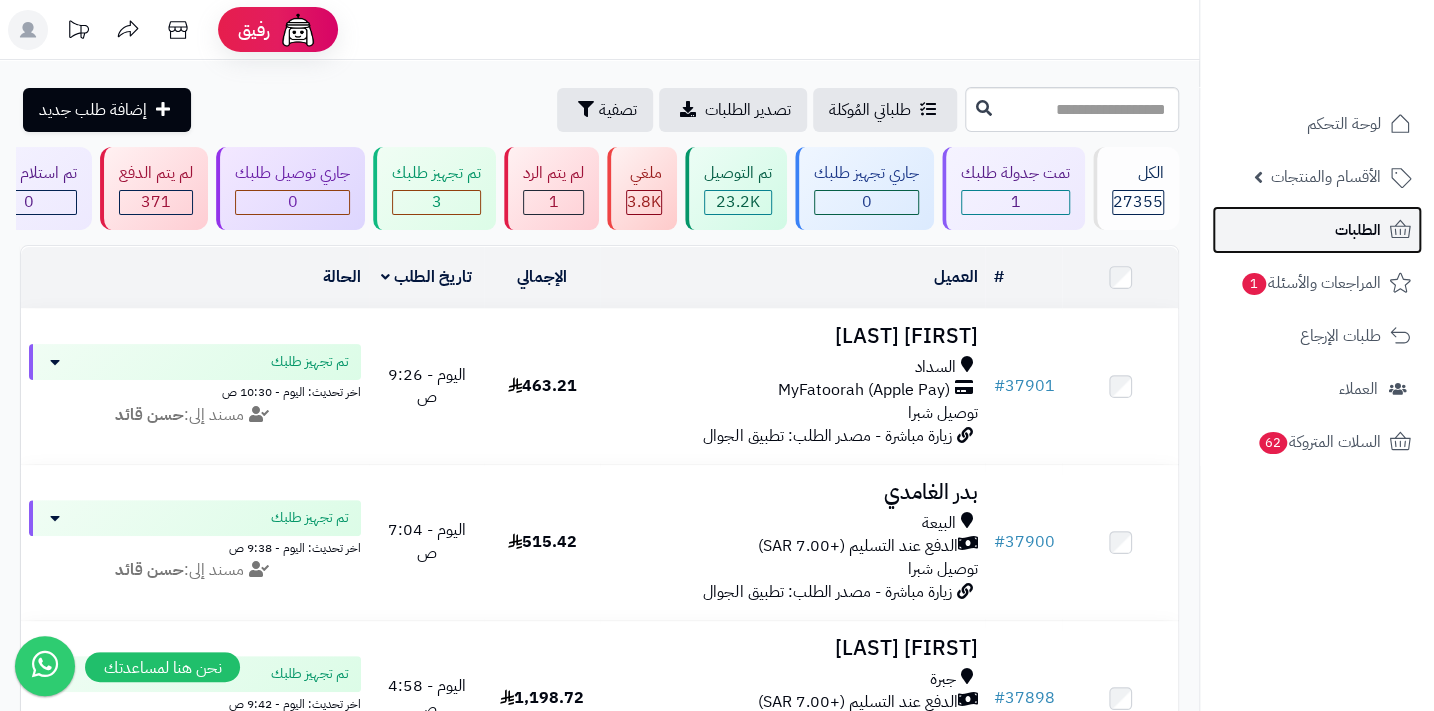click on "الطلبات" at bounding box center [1358, 230] 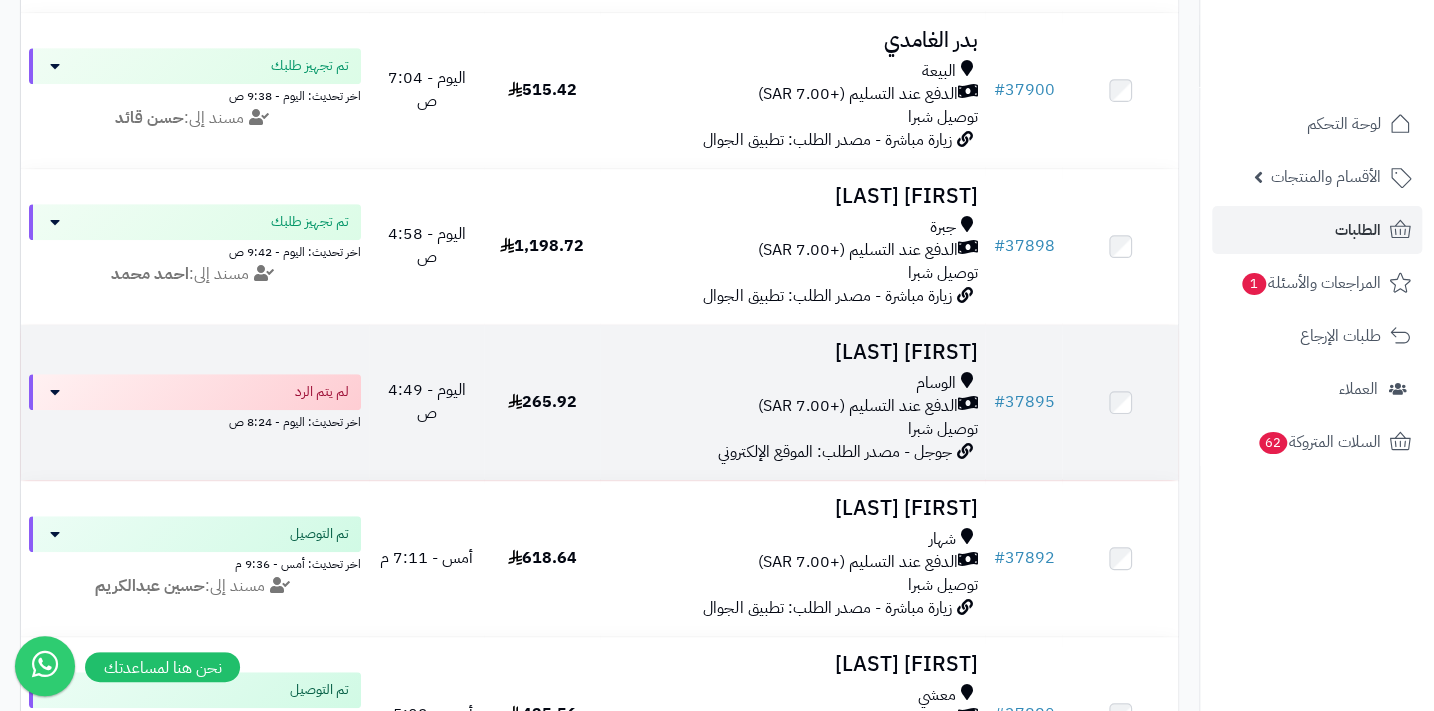 scroll, scrollTop: 454, scrollLeft: 0, axis: vertical 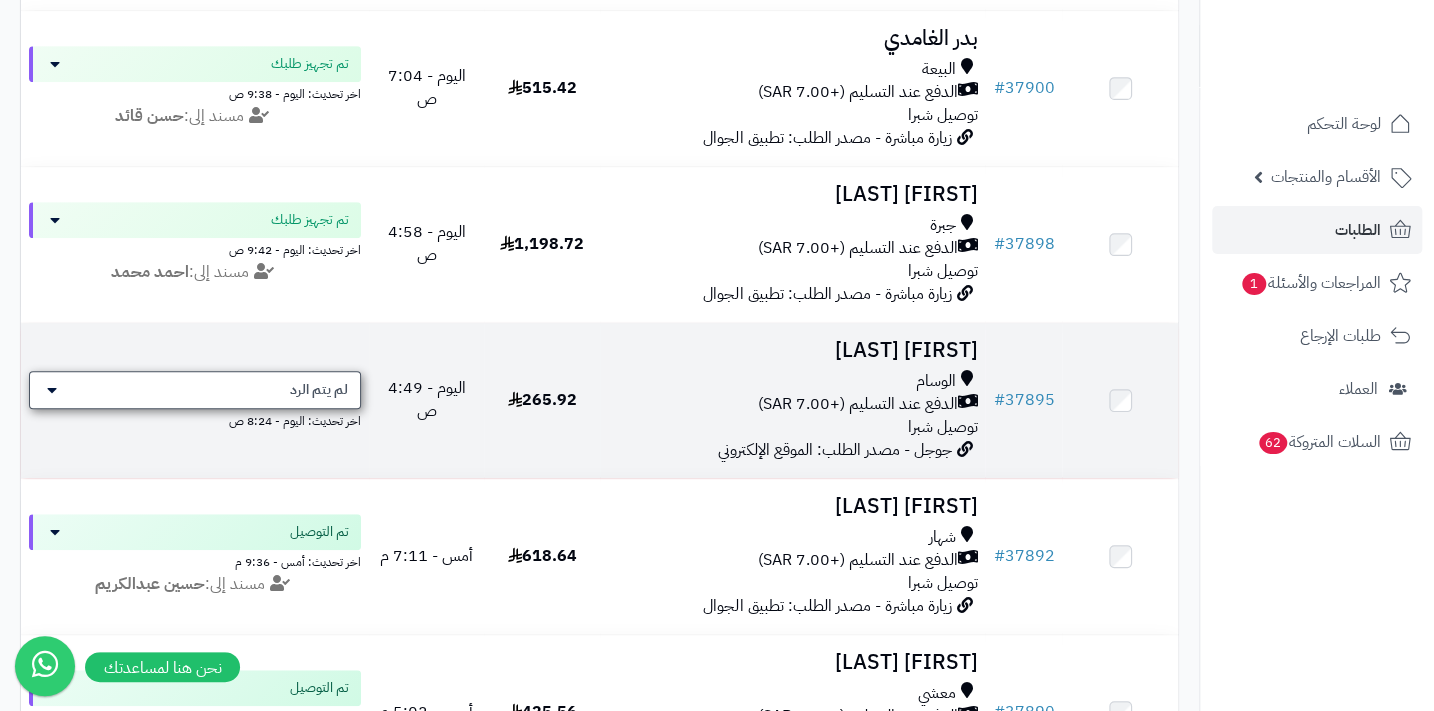 click on "لم يتم الرد" at bounding box center (195, 390) 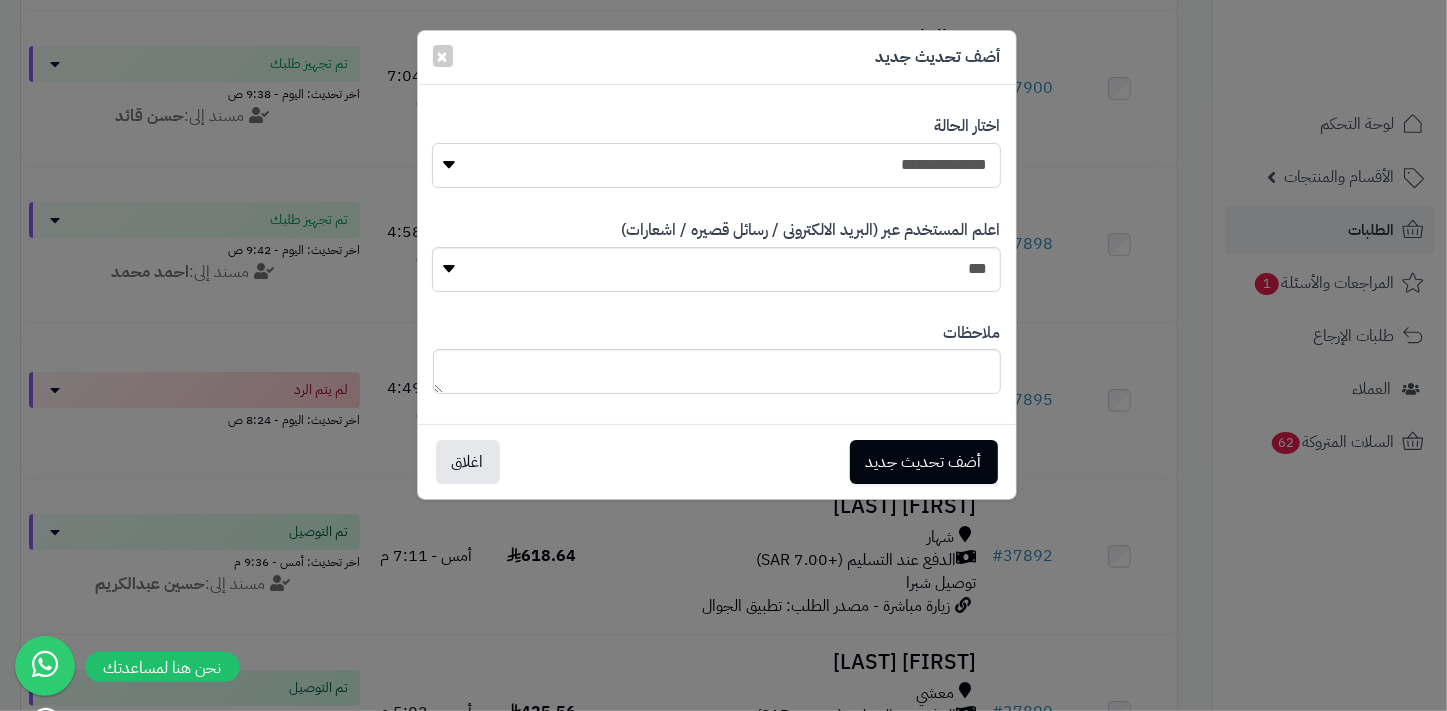 click on "**********" at bounding box center (716, 165) 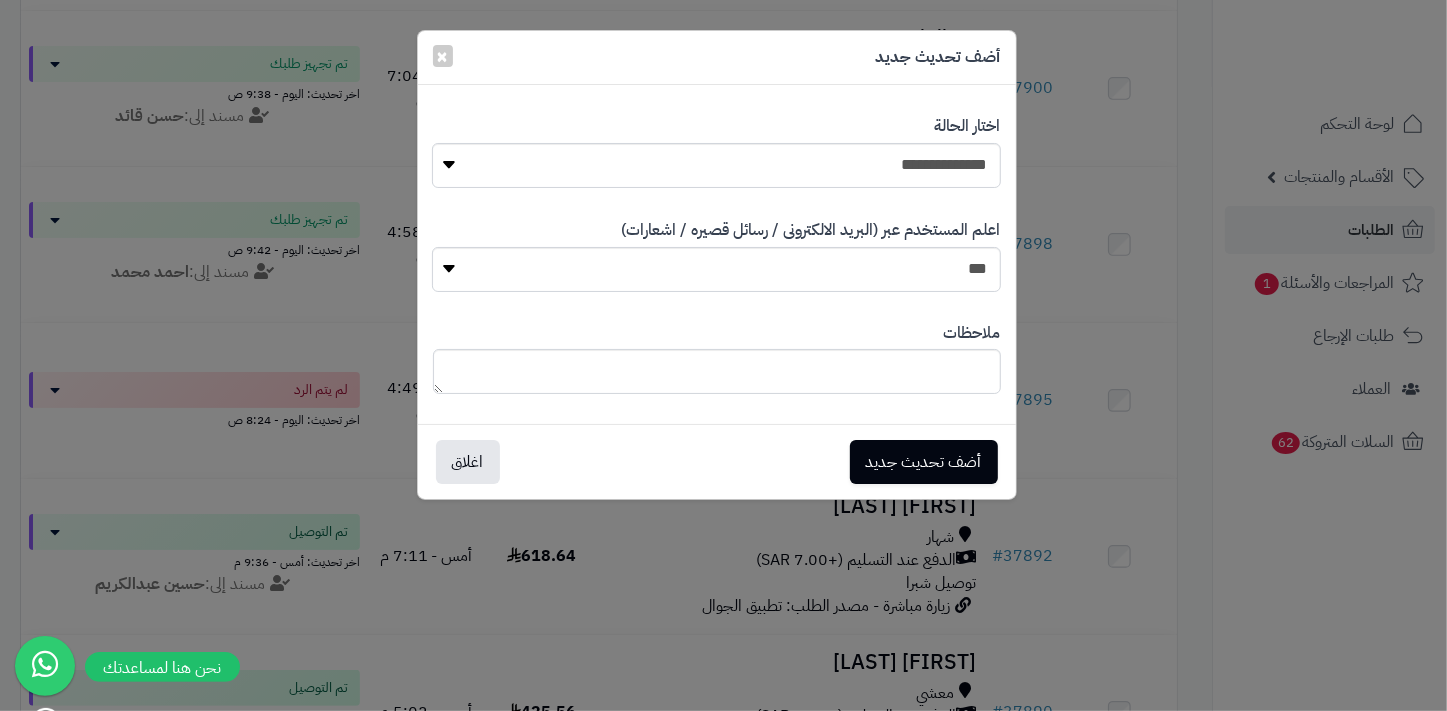 click on "ملاحظات" at bounding box center [717, 358] 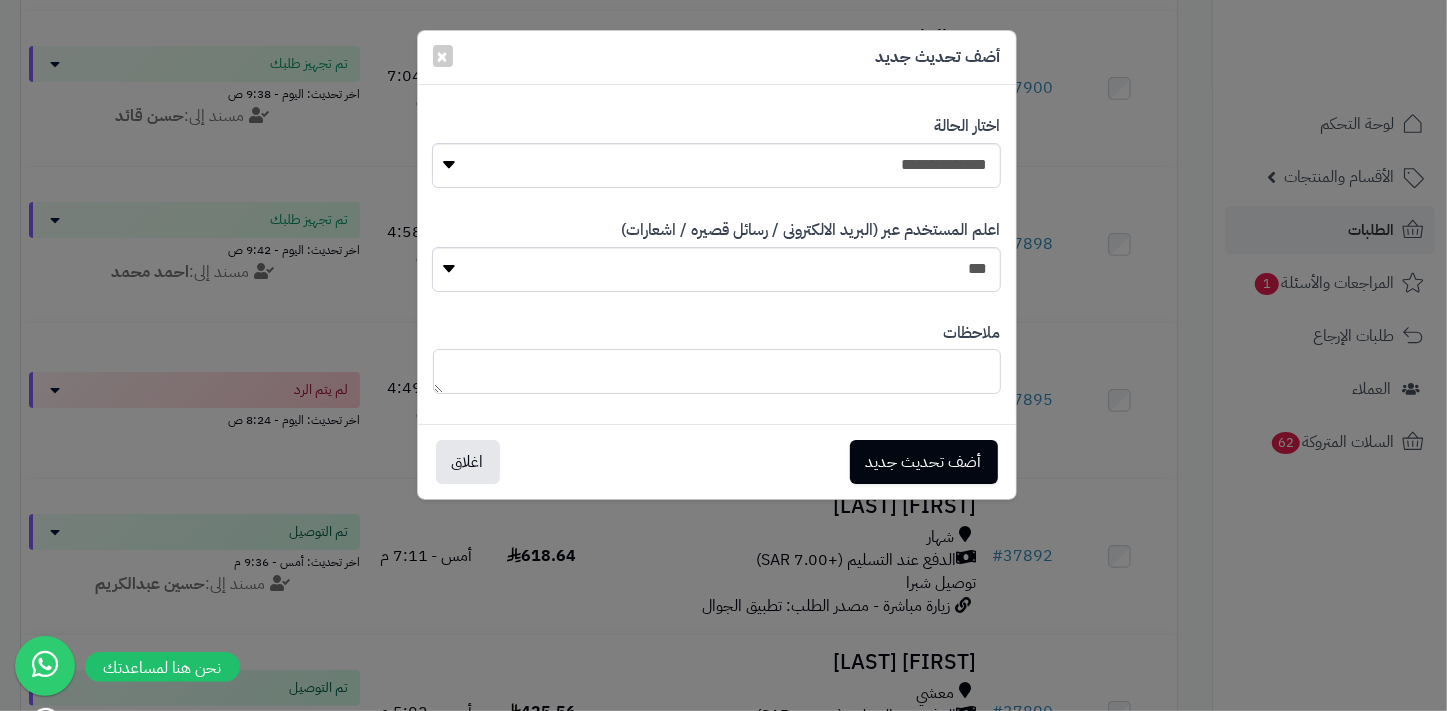 click at bounding box center [717, 371] 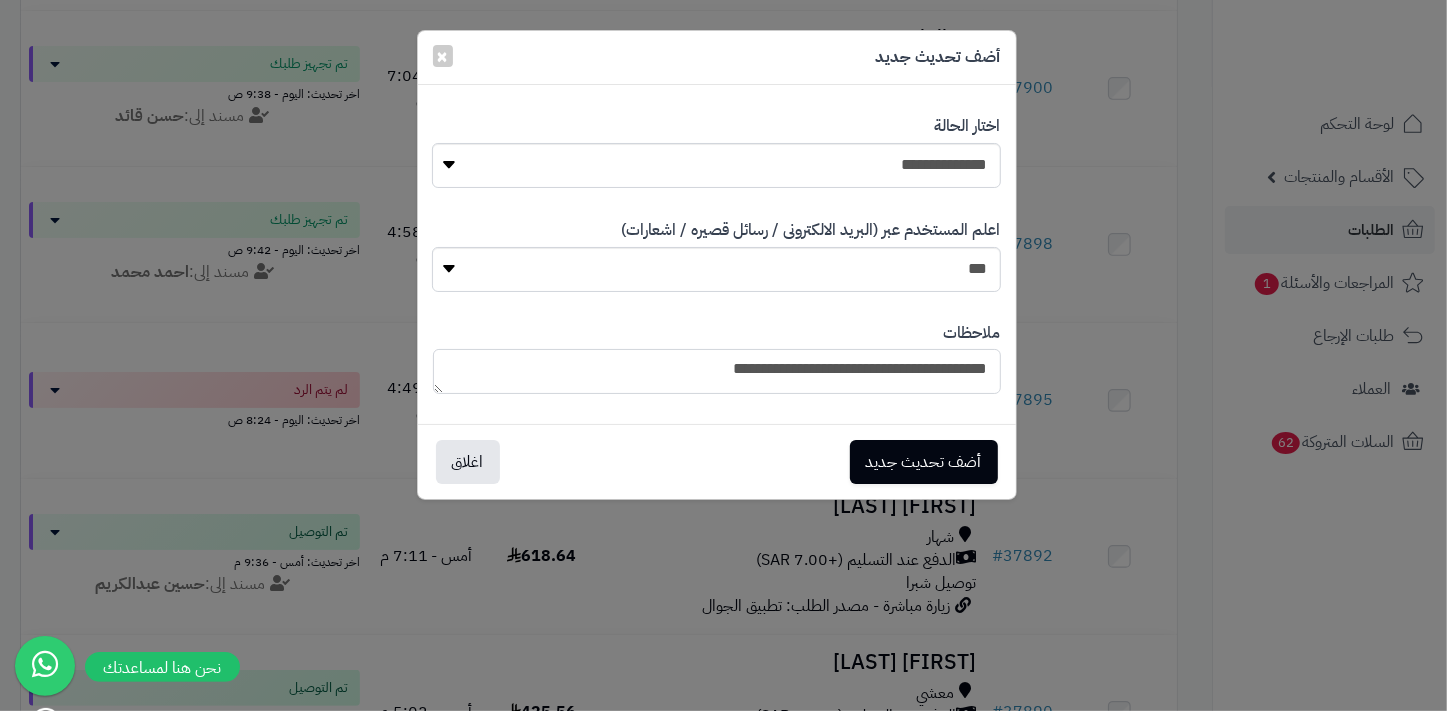 type on "**********" 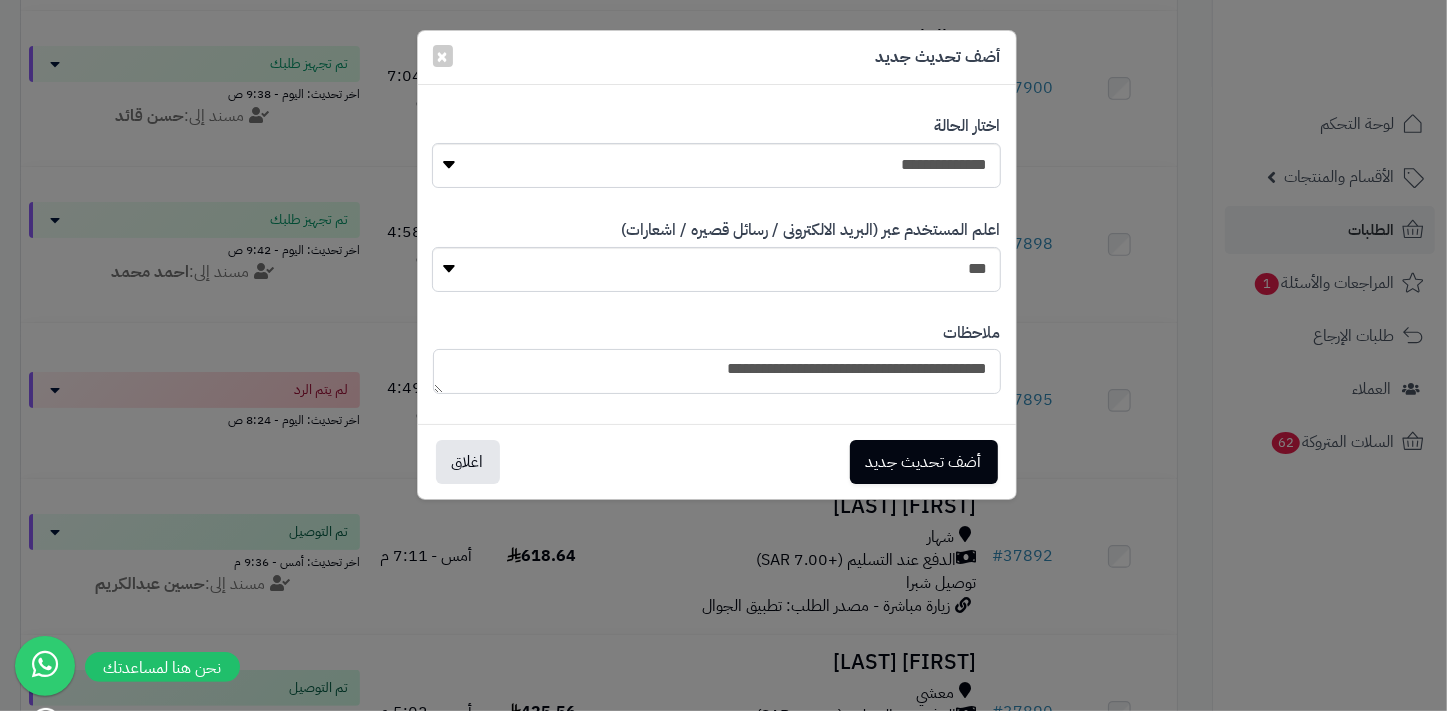 drag, startPoint x: 735, startPoint y: 374, endPoint x: 991, endPoint y: 368, distance: 256.0703 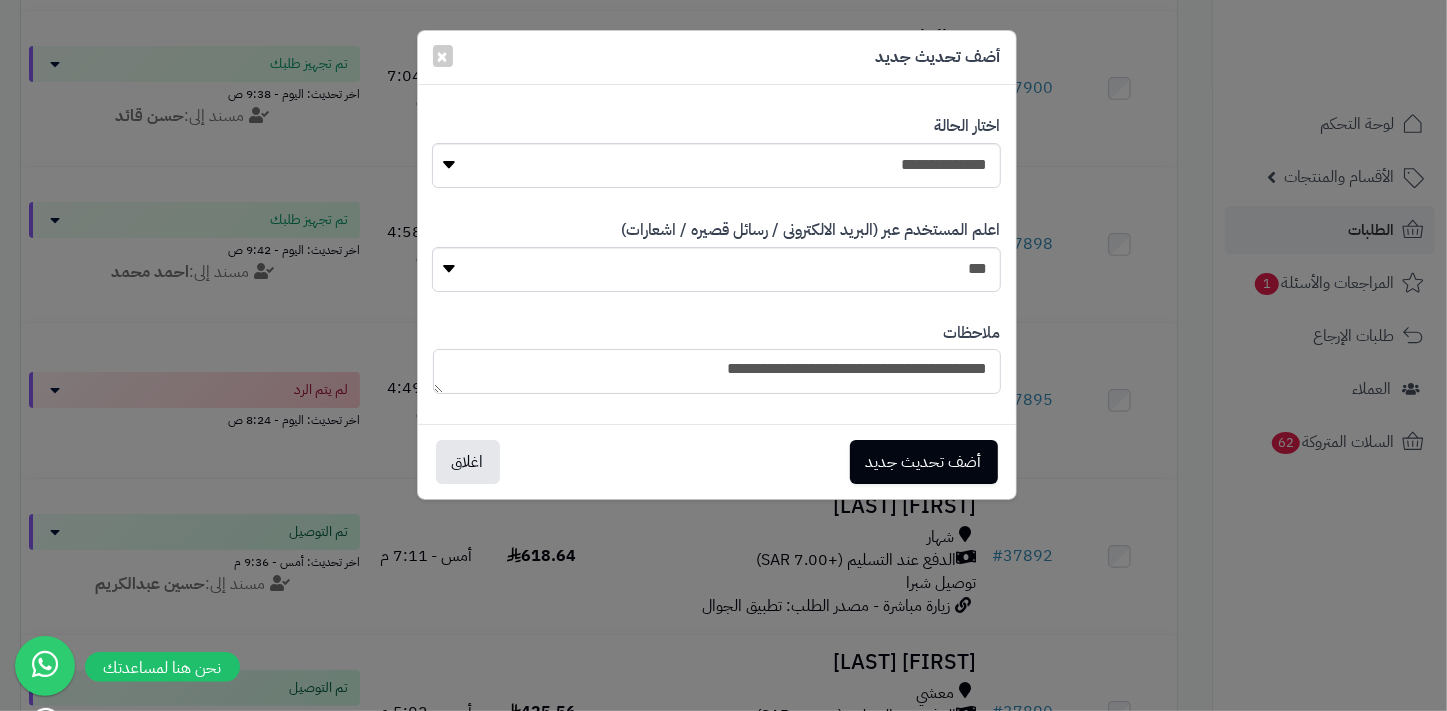 type 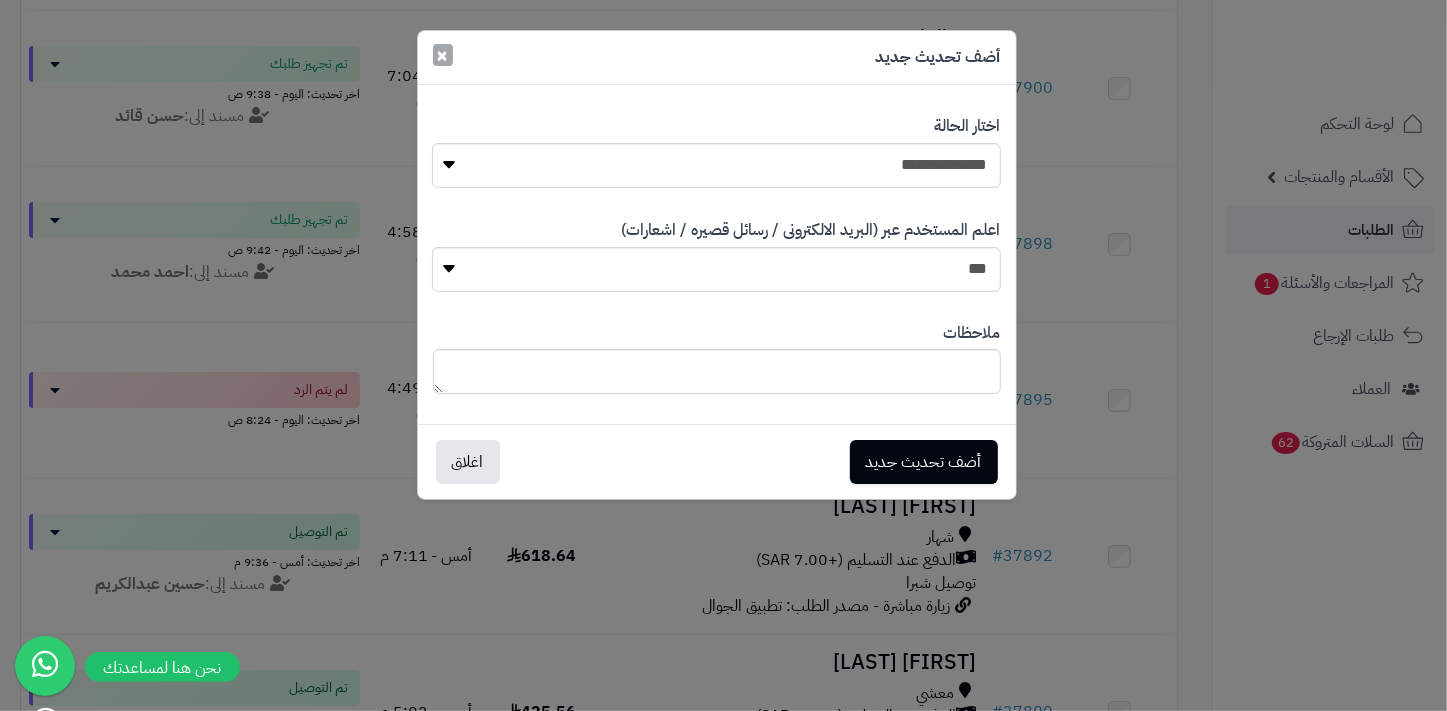 click on "×" at bounding box center (443, 55) 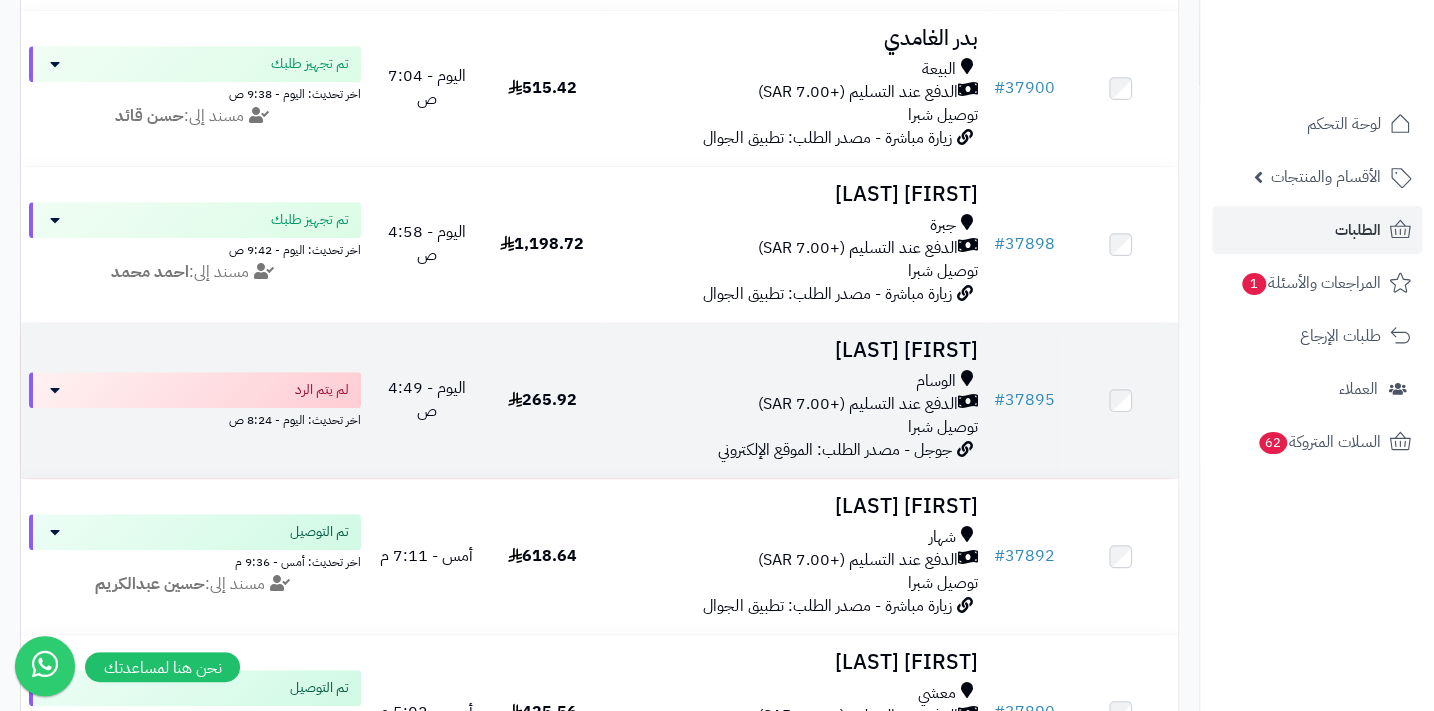 click on "الدفع عند التسليم (+7.00 SAR)" at bounding box center (857, 404) 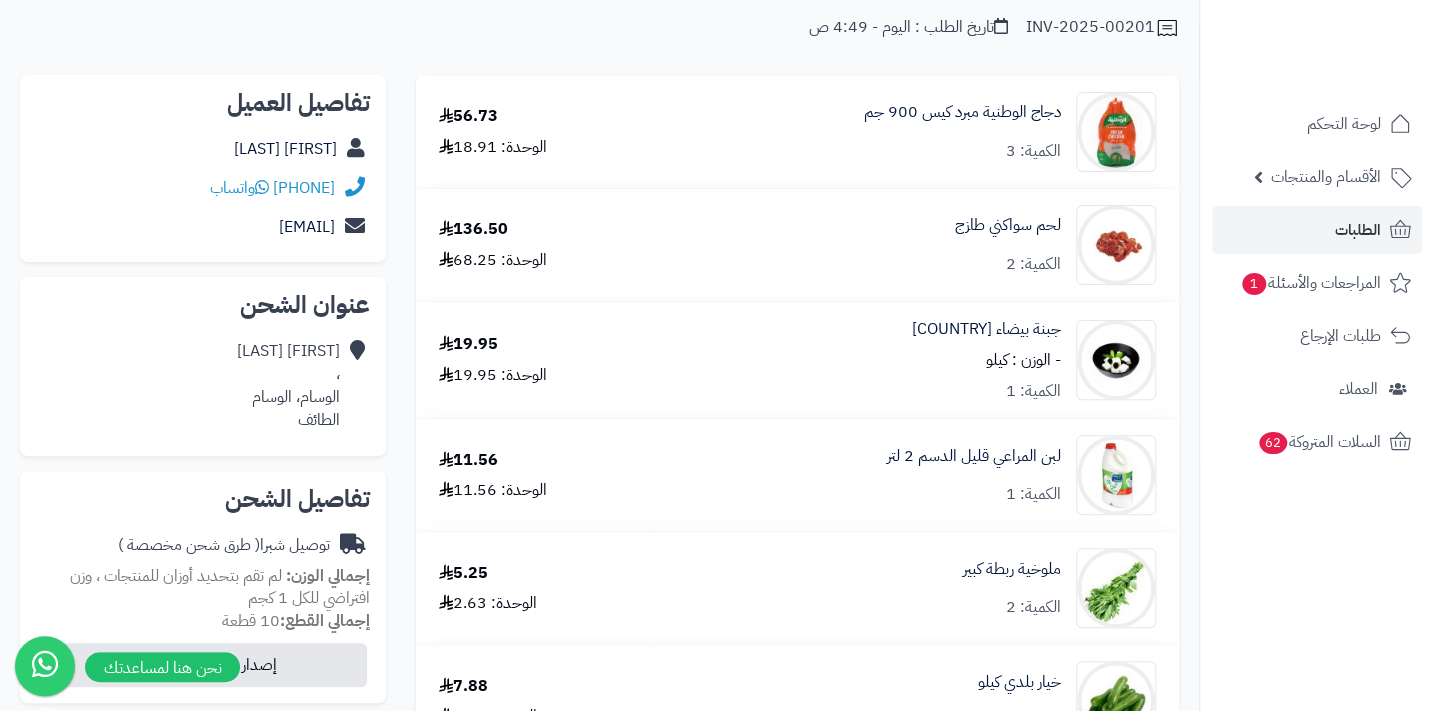 scroll, scrollTop: 0, scrollLeft: 0, axis: both 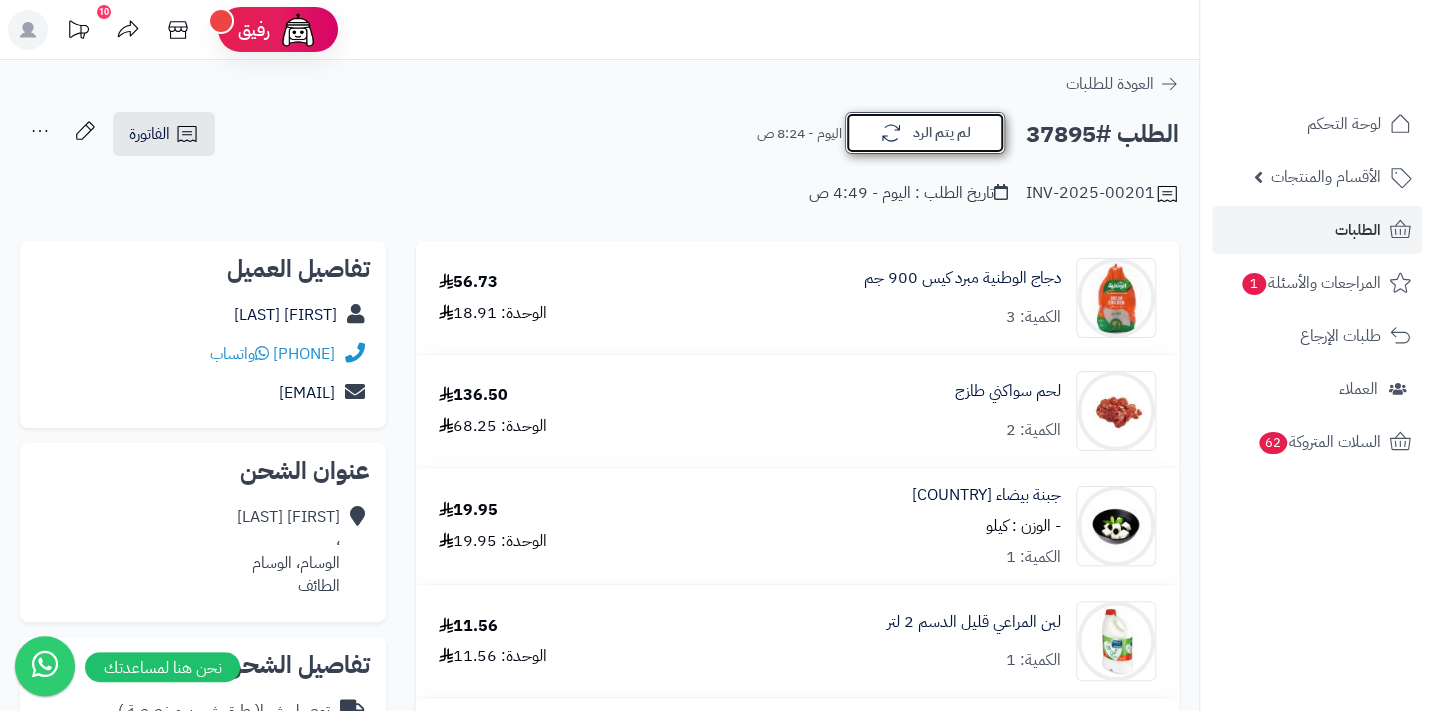 click on "لم يتم الرد" at bounding box center [925, 133] 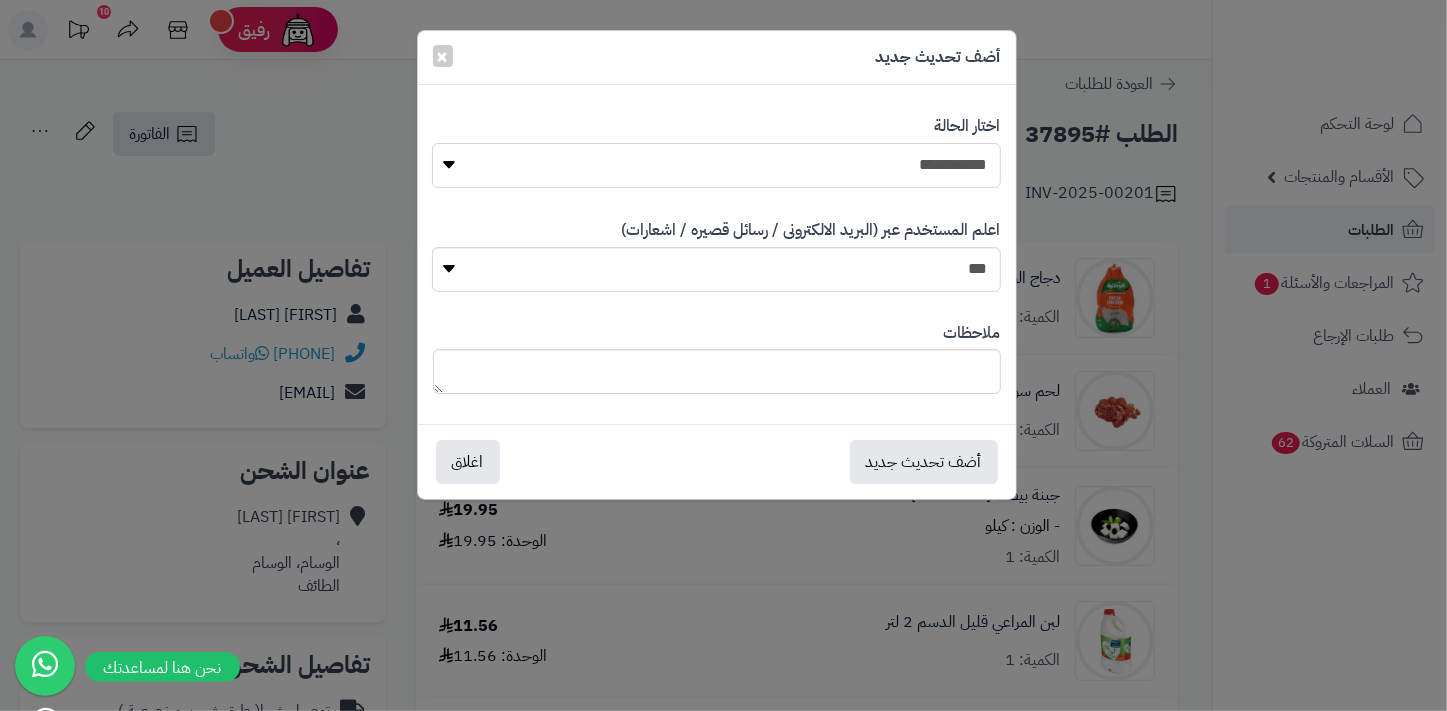 click on "**********" at bounding box center (716, 165) 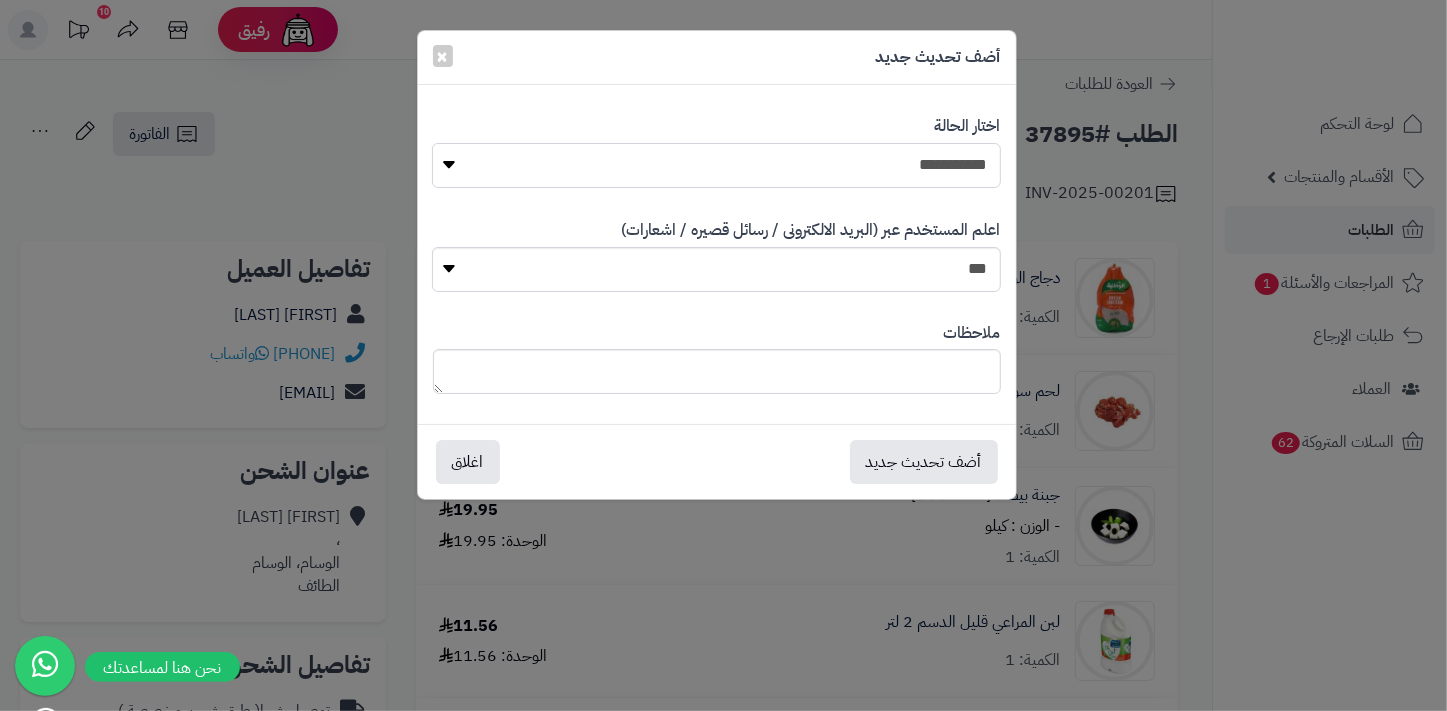 select on "*" 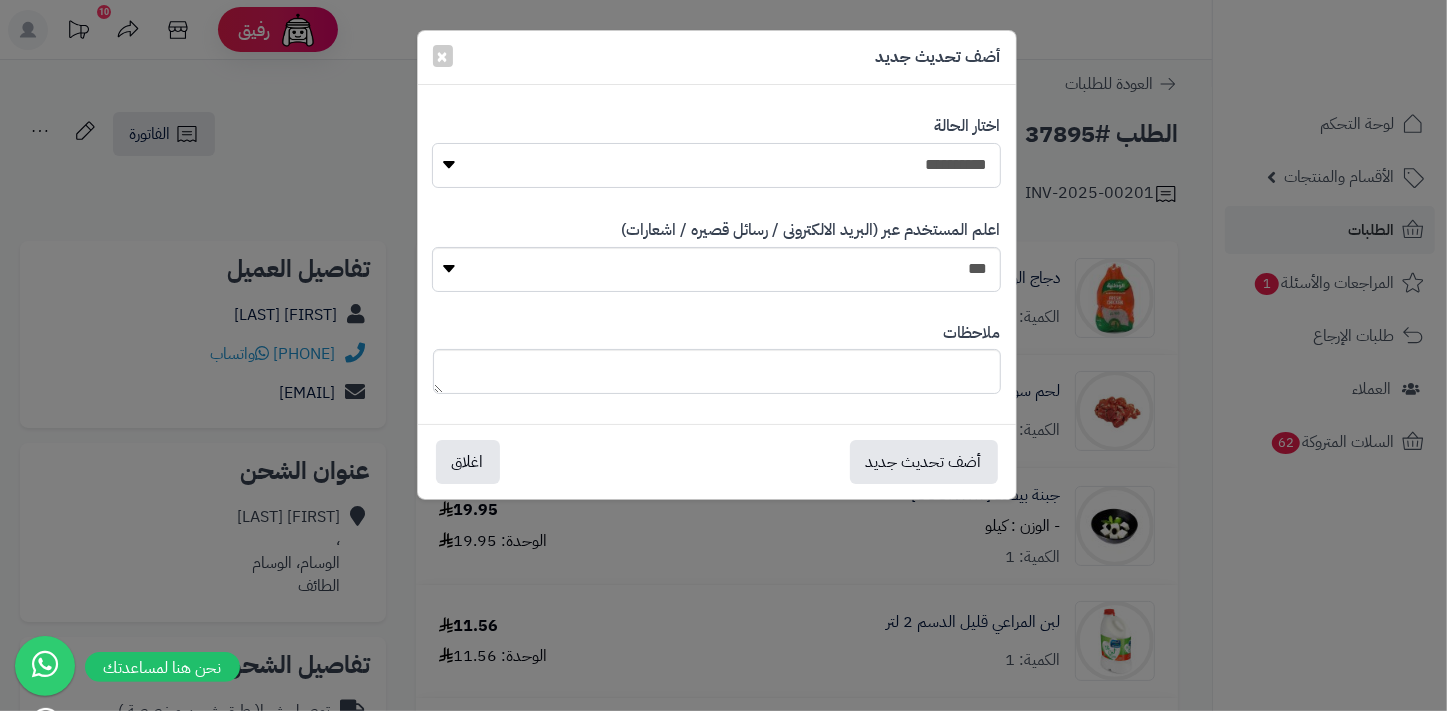 click on "**********" at bounding box center [716, 165] 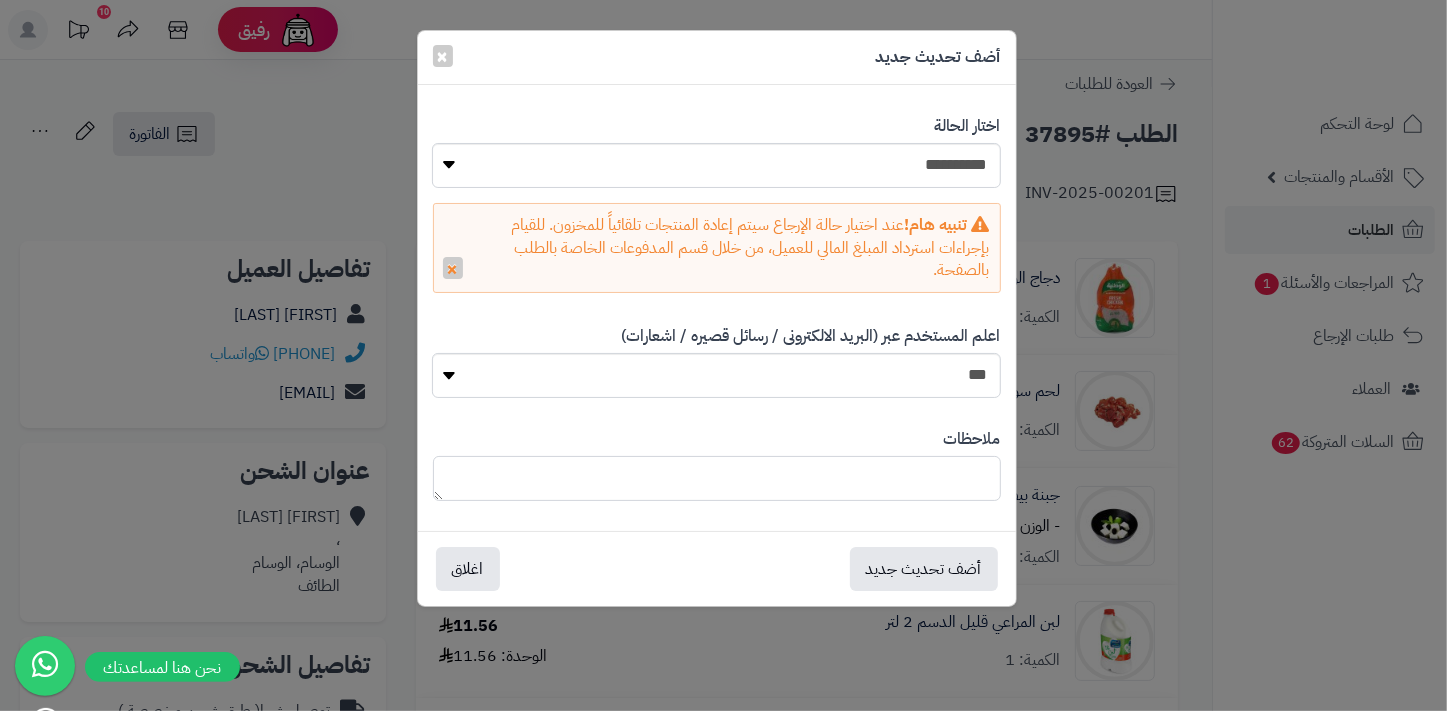 click at bounding box center [717, 478] 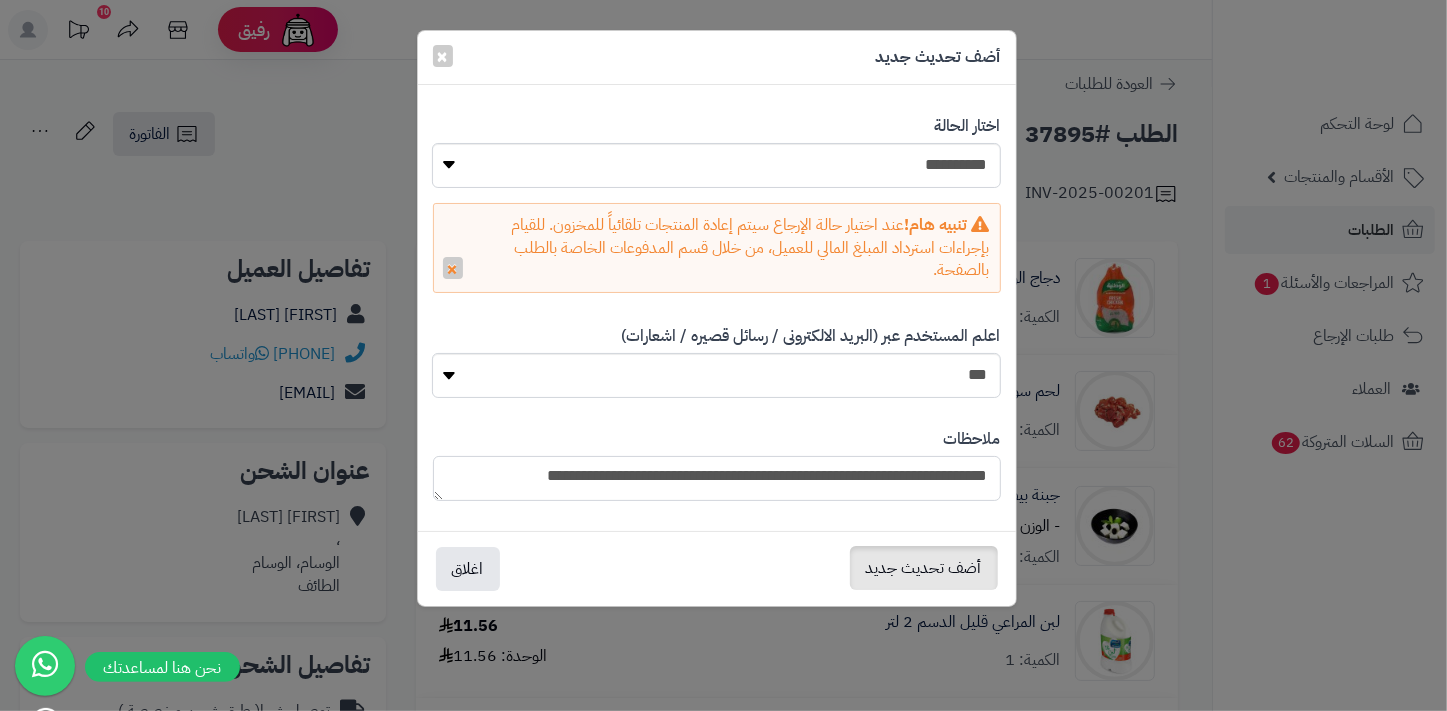 type on "**********" 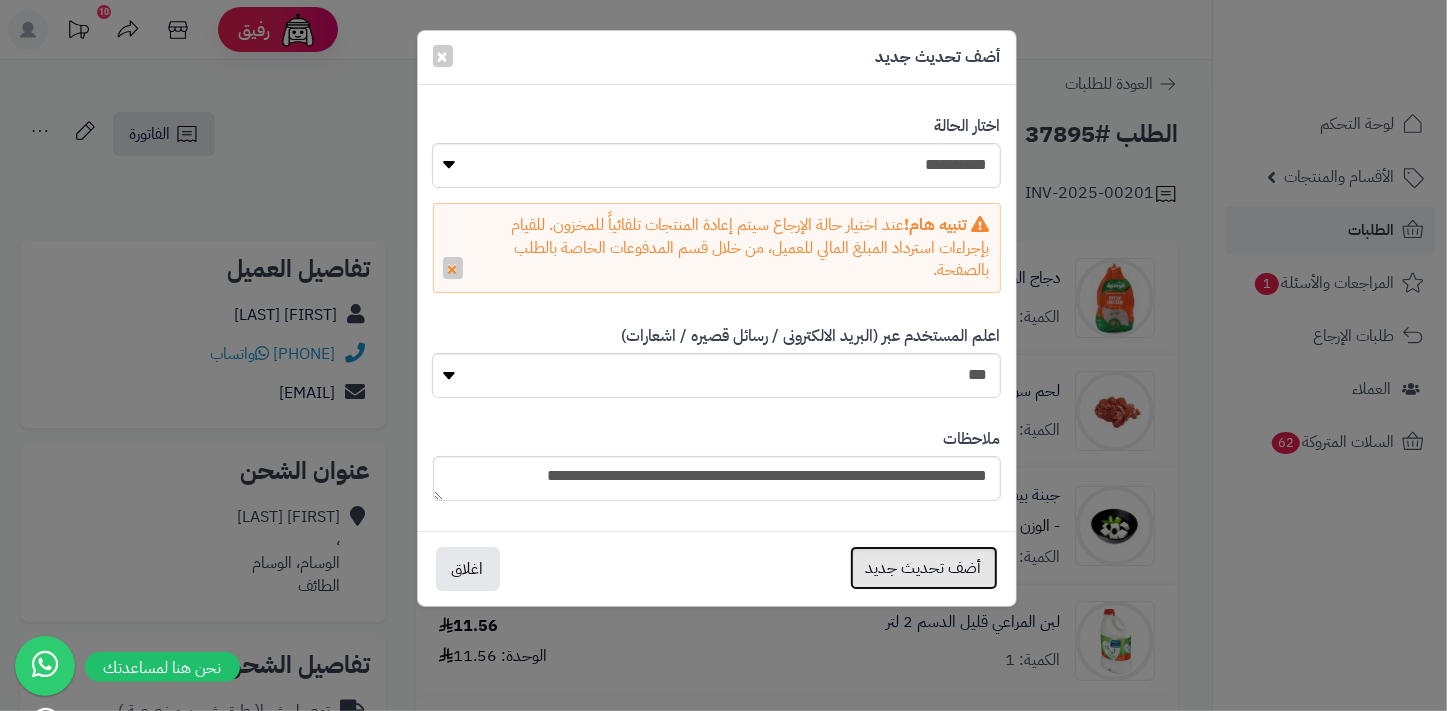 click on "أضف تحديث جديد" at bounding box center (924, 568) 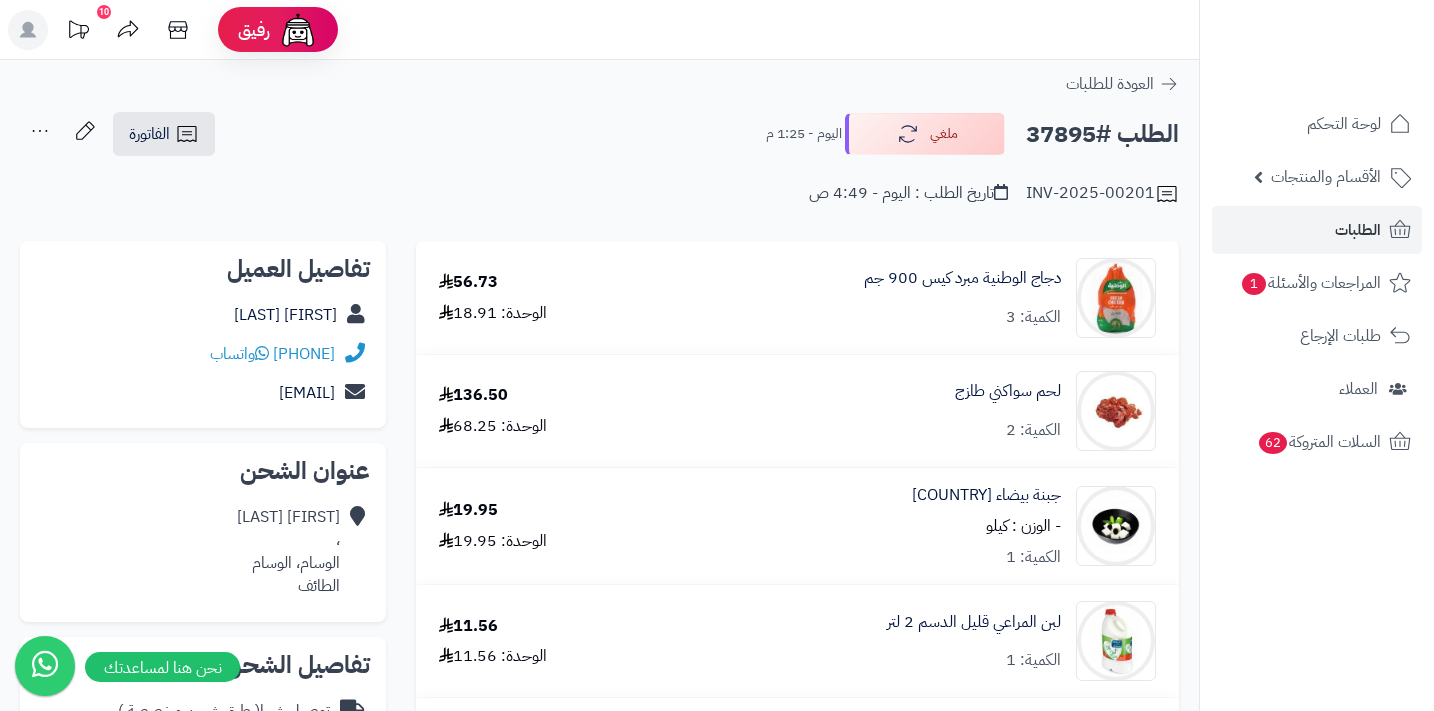 scroll, scrollTop: 0, scrollLeft: 0, axis: both 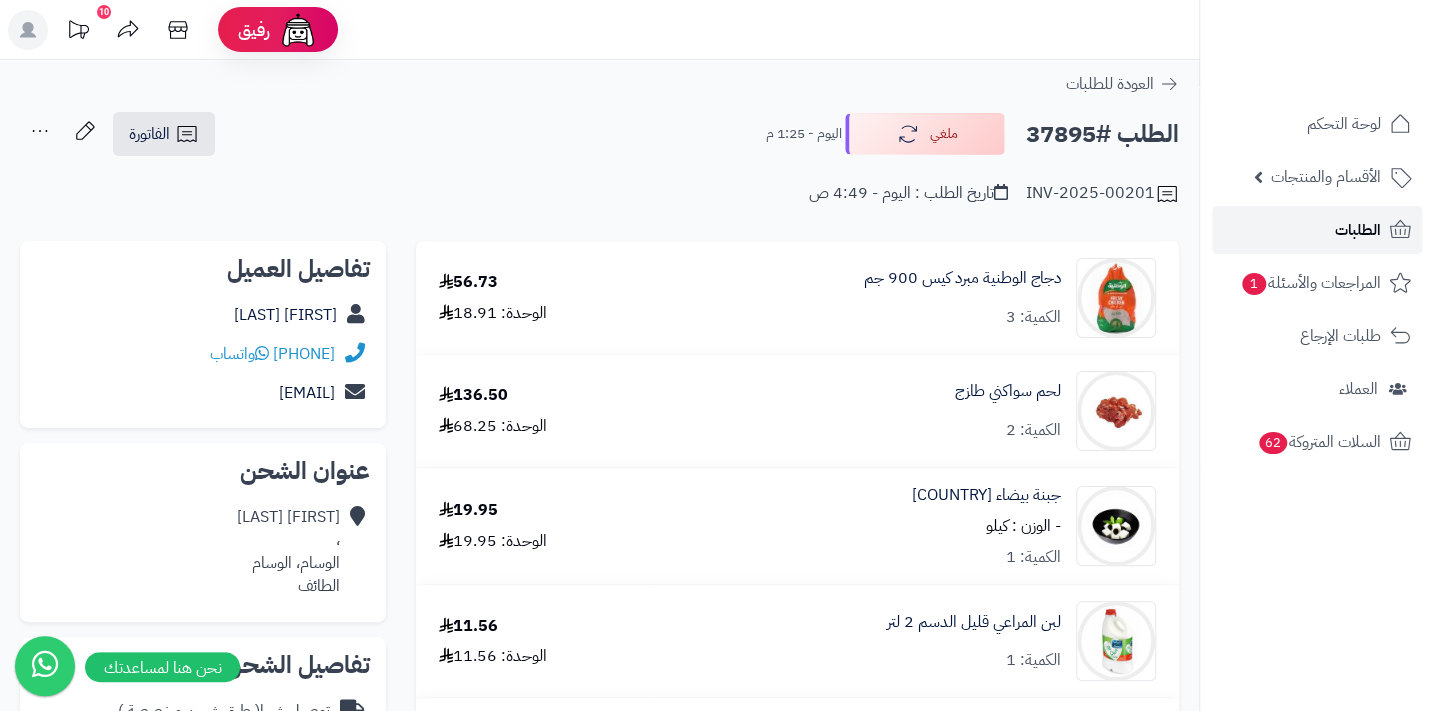 click on "الطلبات" at bounding box center (1358, 230) 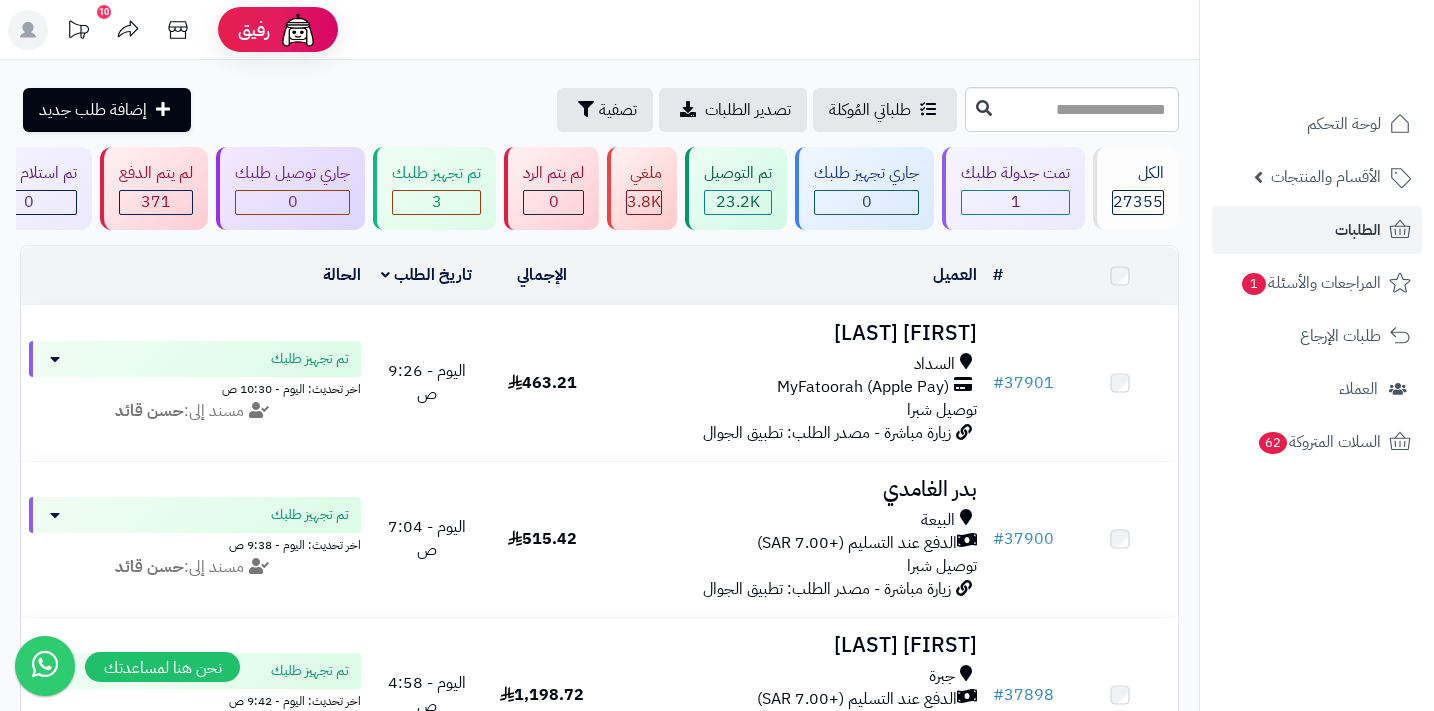 scroll, scrollTop: 0, scrollLeft: 0, axis: both 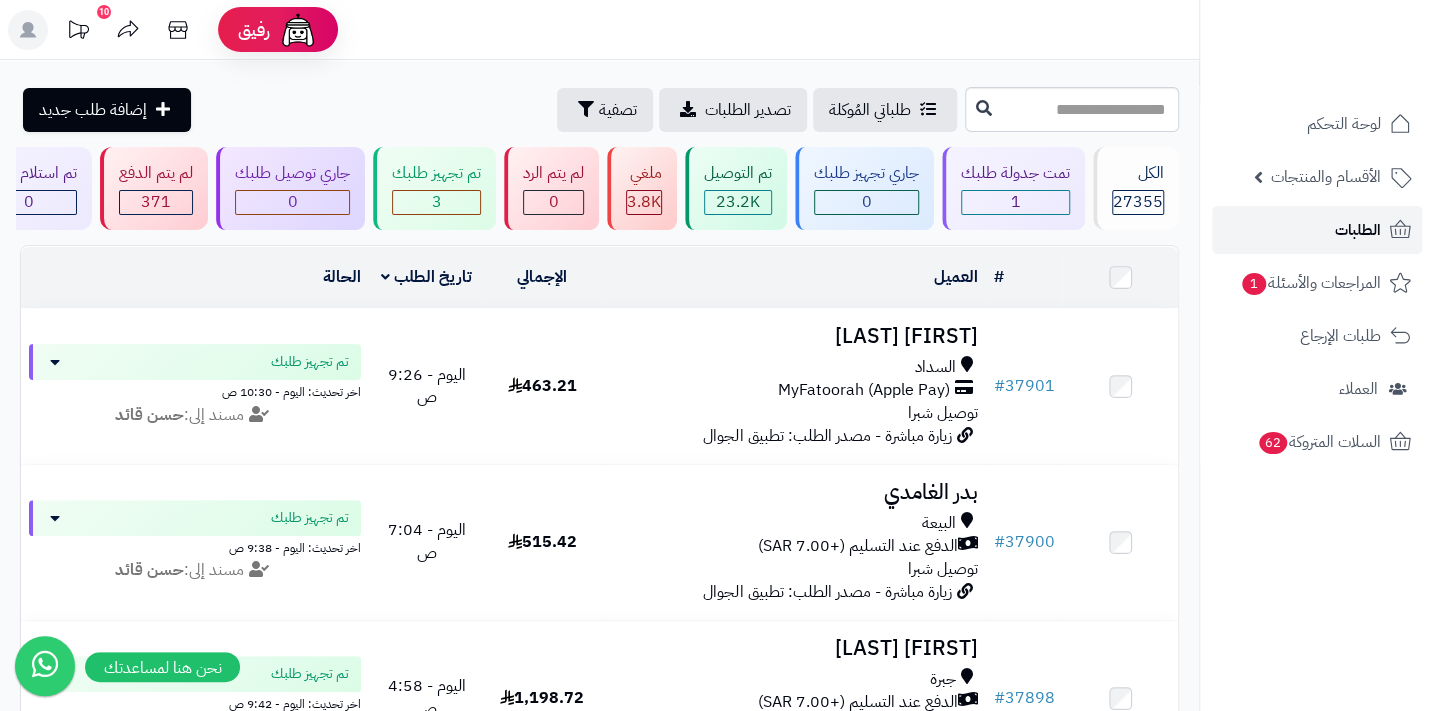 click on "الطلبات" at bounding box center (1358, 230) 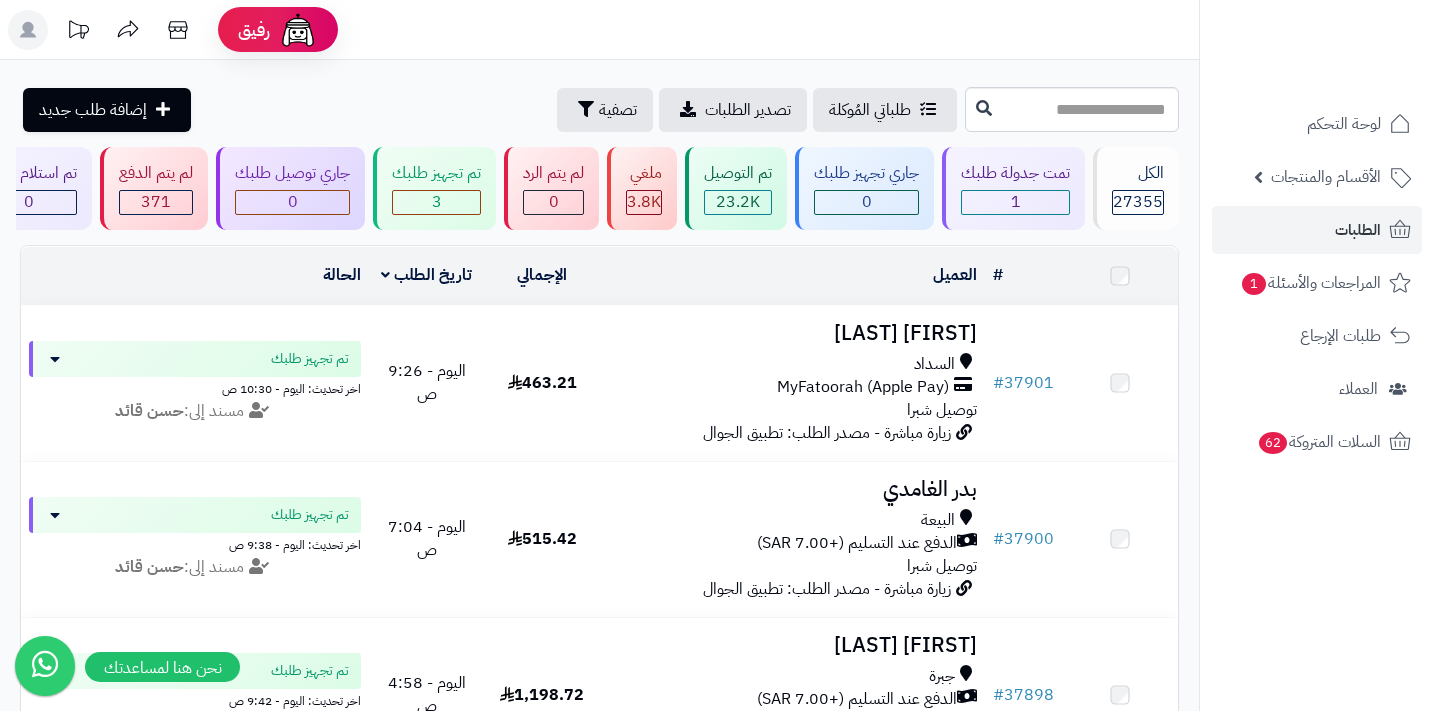 scroll, scrollTop: 0, scrollLeft: 0, axis: both 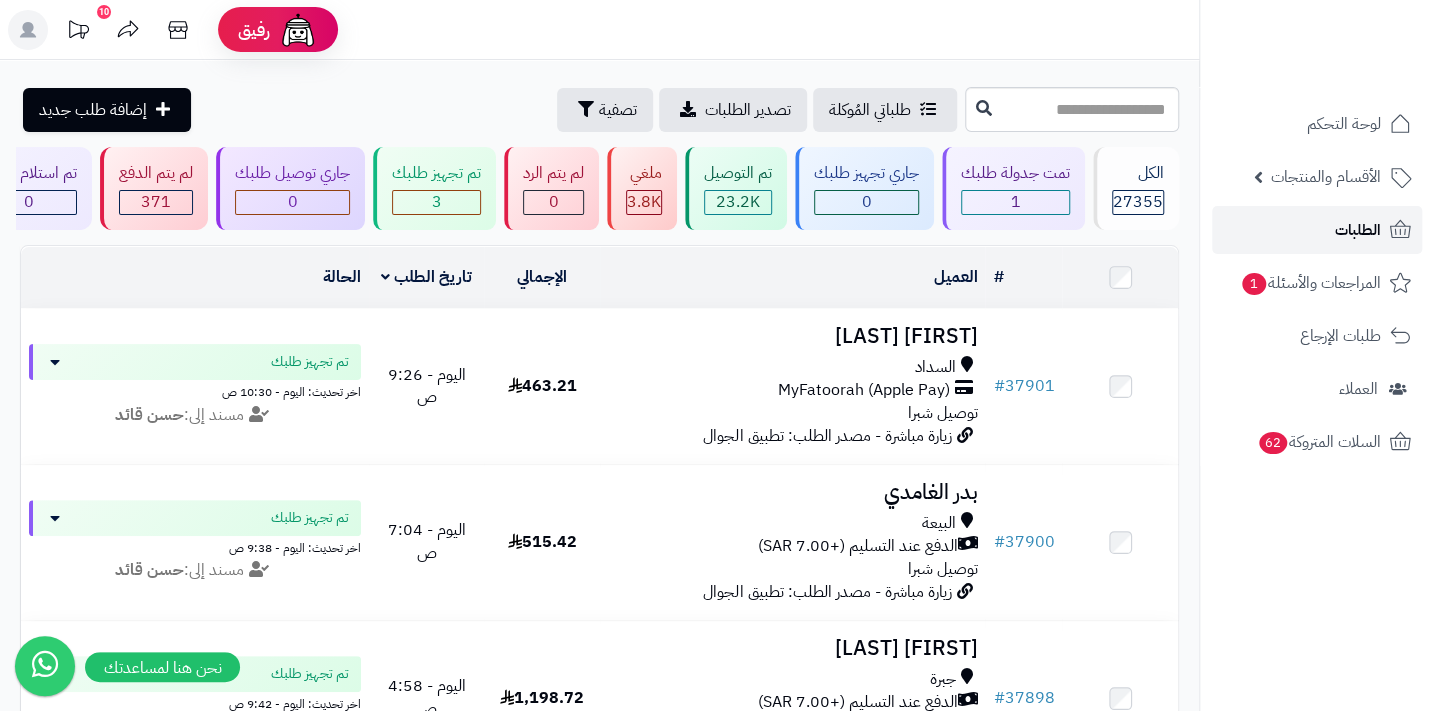 click on "الطلبات" at bounding box center [1317, 230] 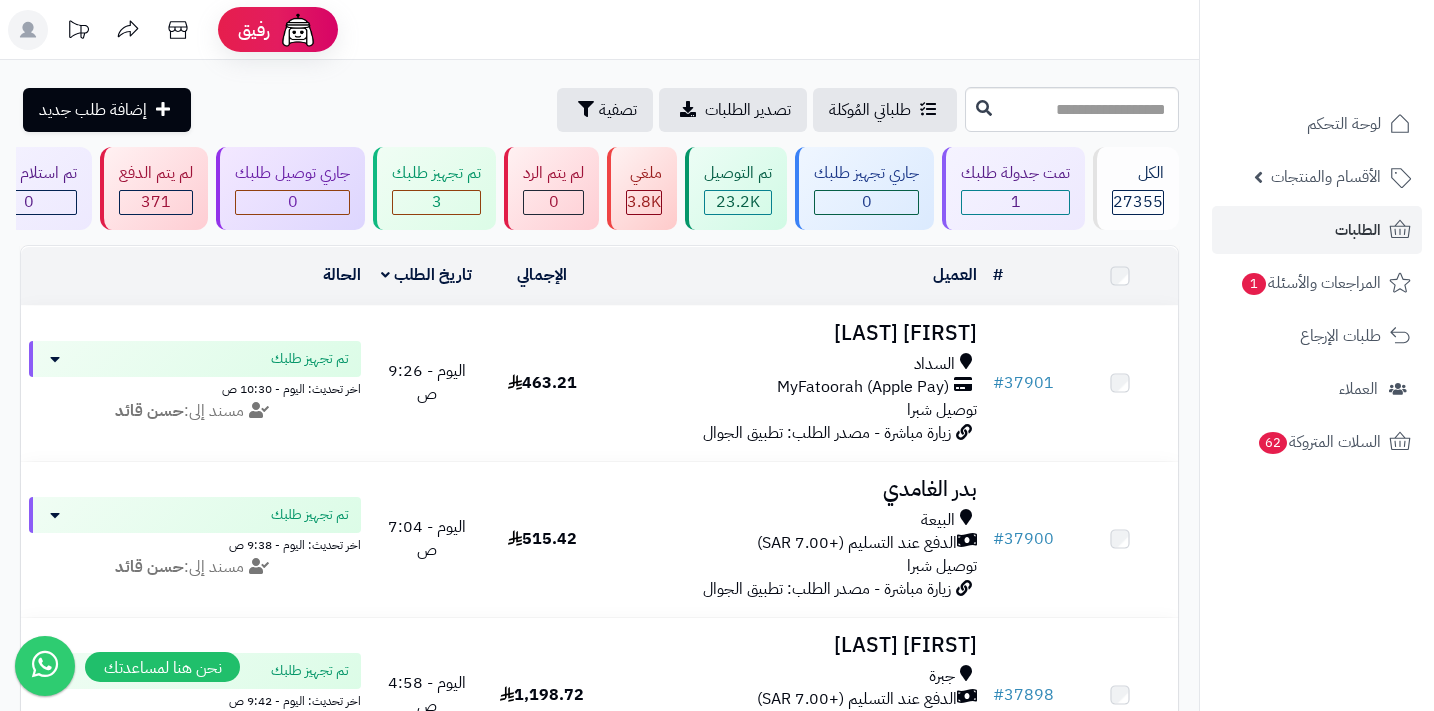 scroll, scrollTop: 0, scrollLeft: 0, axis: both 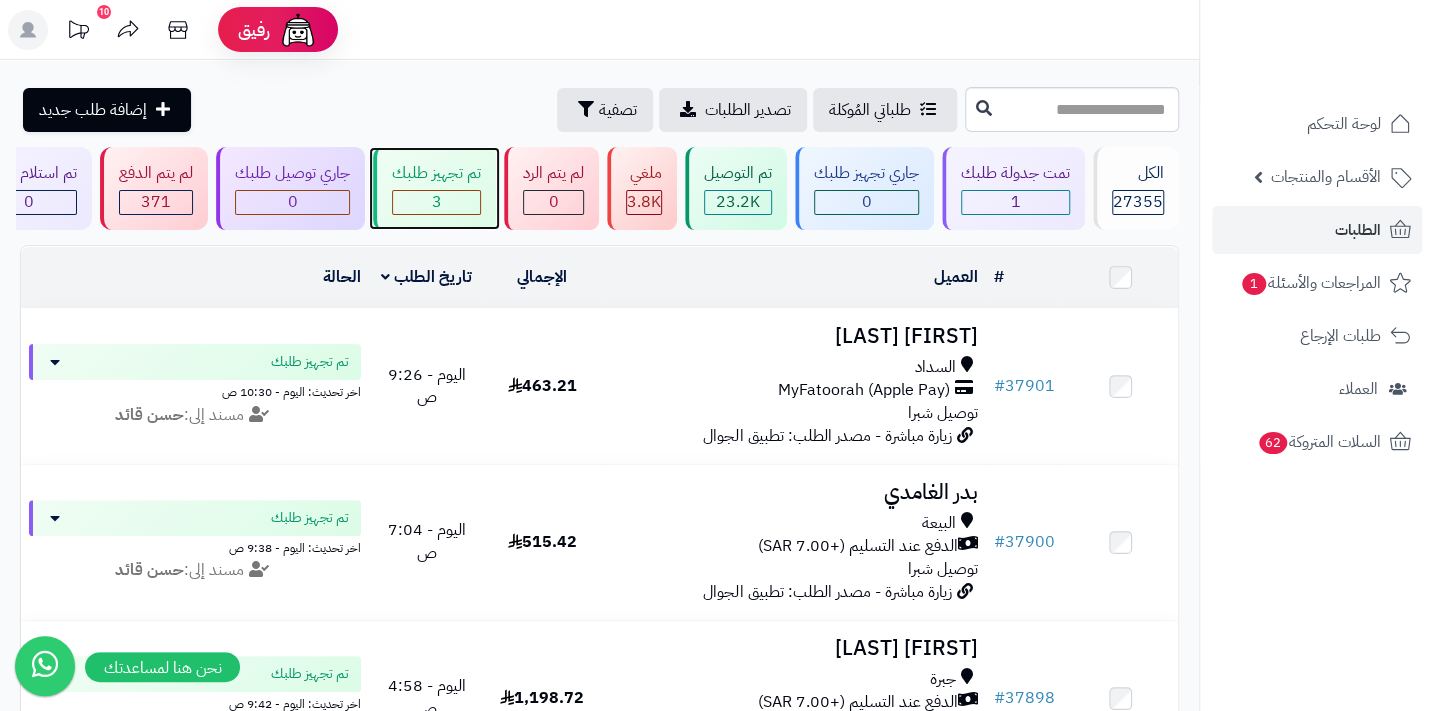 click on "3" at bounding box center [436, 202] 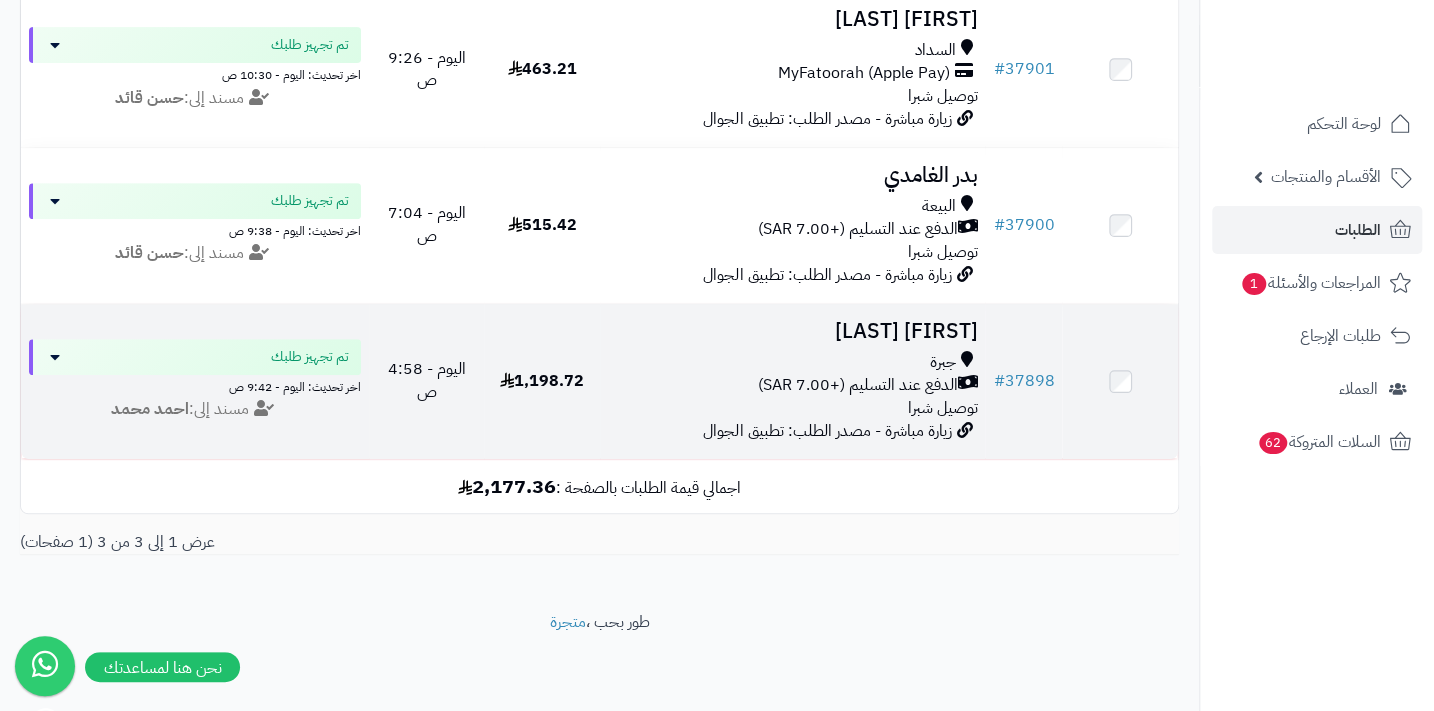 scroll, scrollTop: 249, scrollLeft: 0, axis: vertical 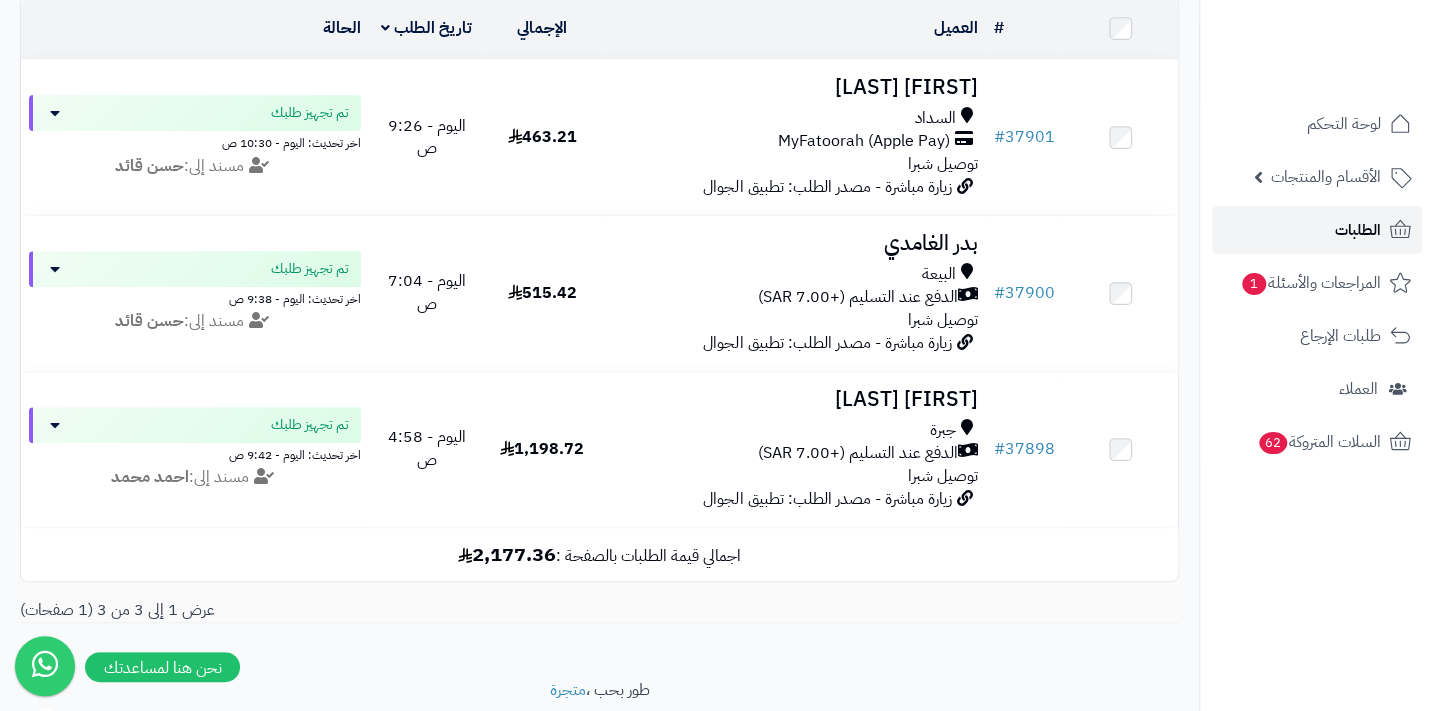 click on "الطلبات" at bounding box center (1358, 230) 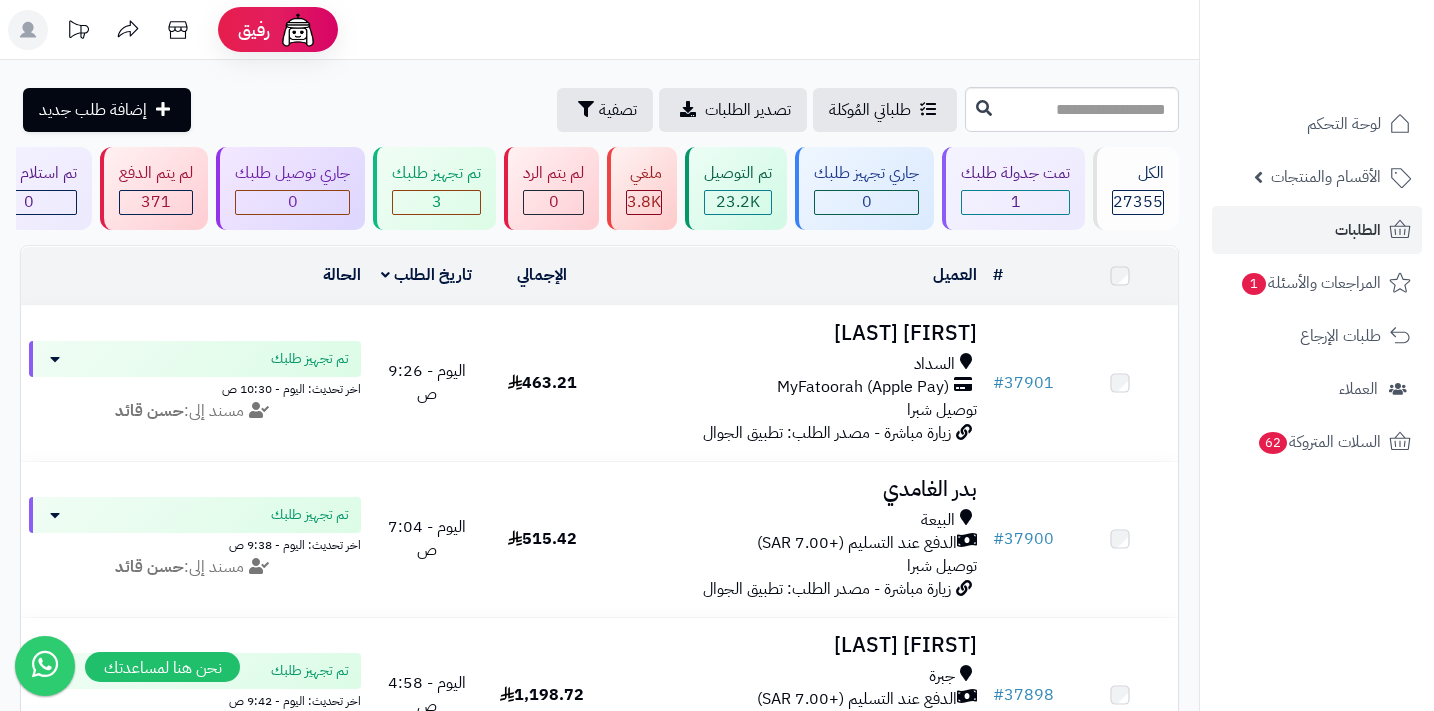 scroll, scrollTop: 0, scrollLeft: 0, axis: both 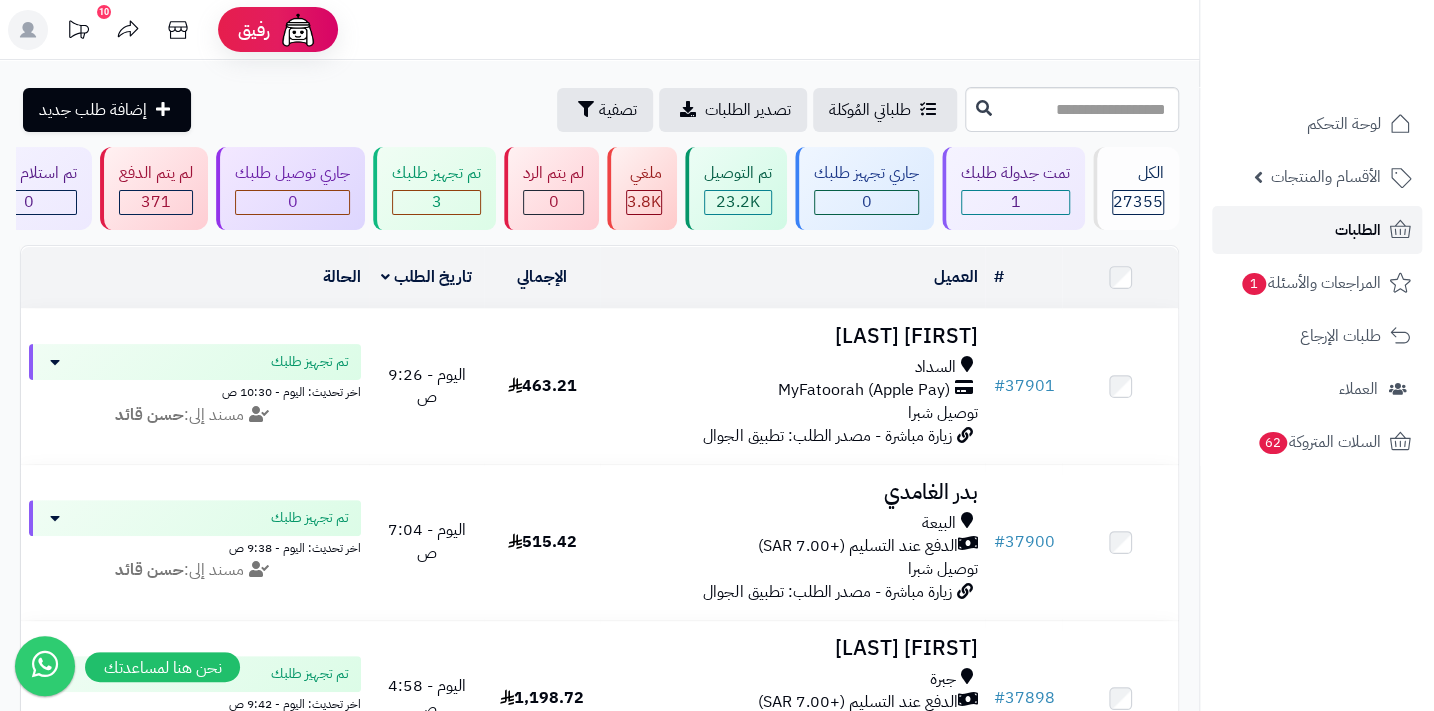 click on "الطلبات" at bounding box center (1358, 230) 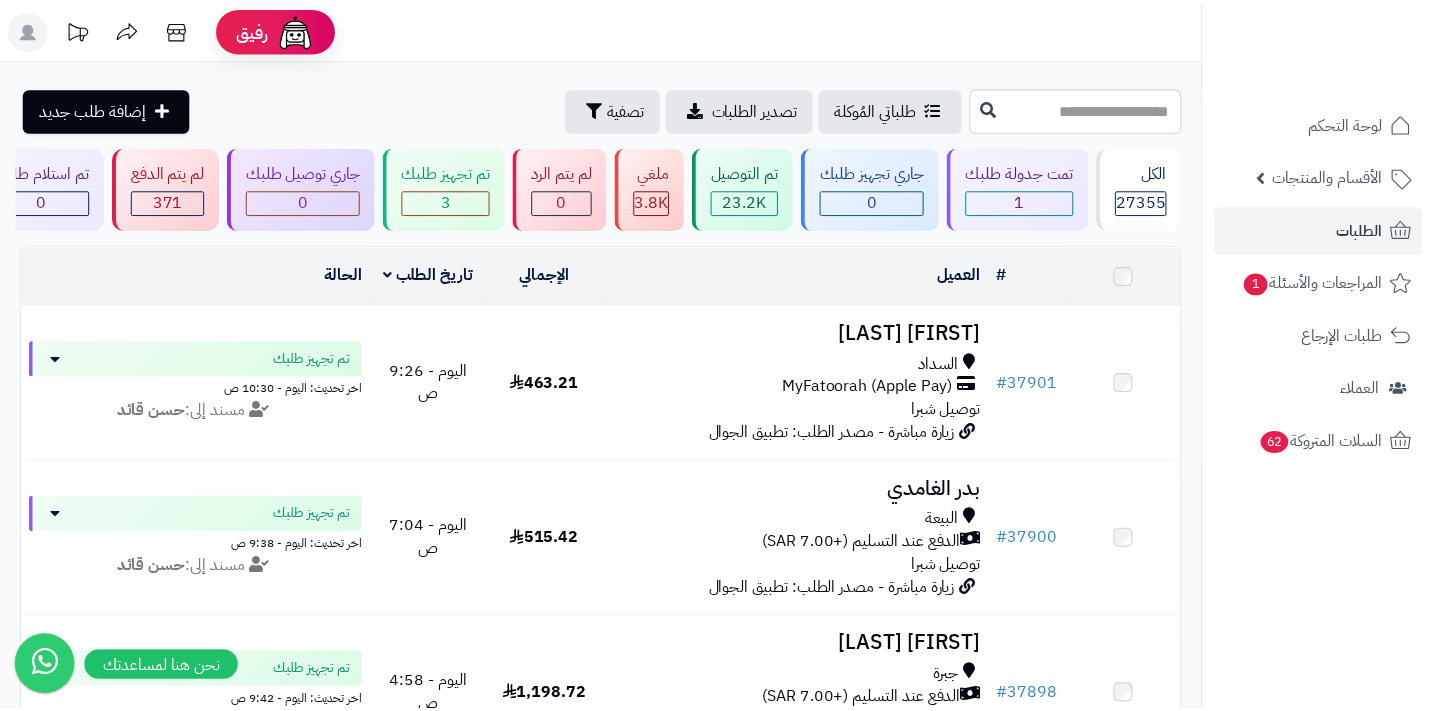 scroll, scrollTop: 0, scrollLeft: 0, axis: both 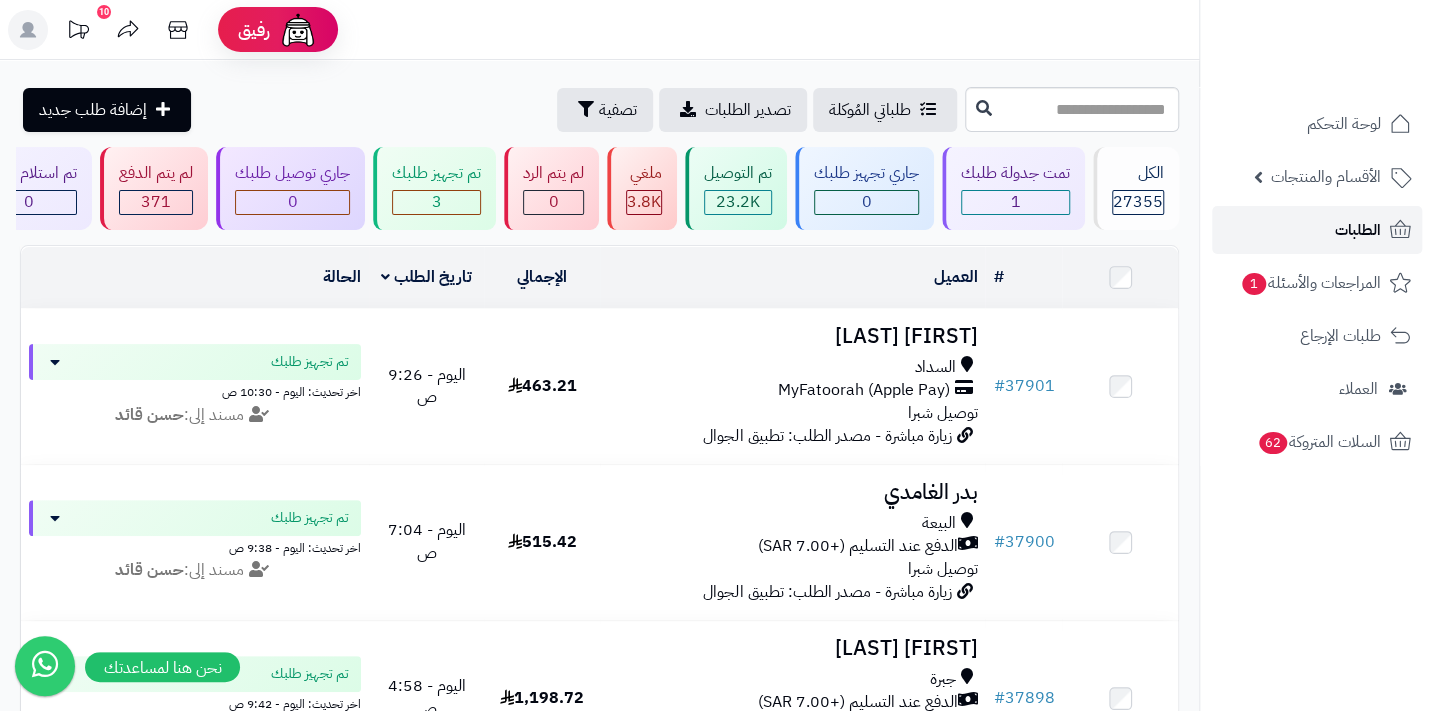 click on "الطلبات" at bounding box center [1358, 230] 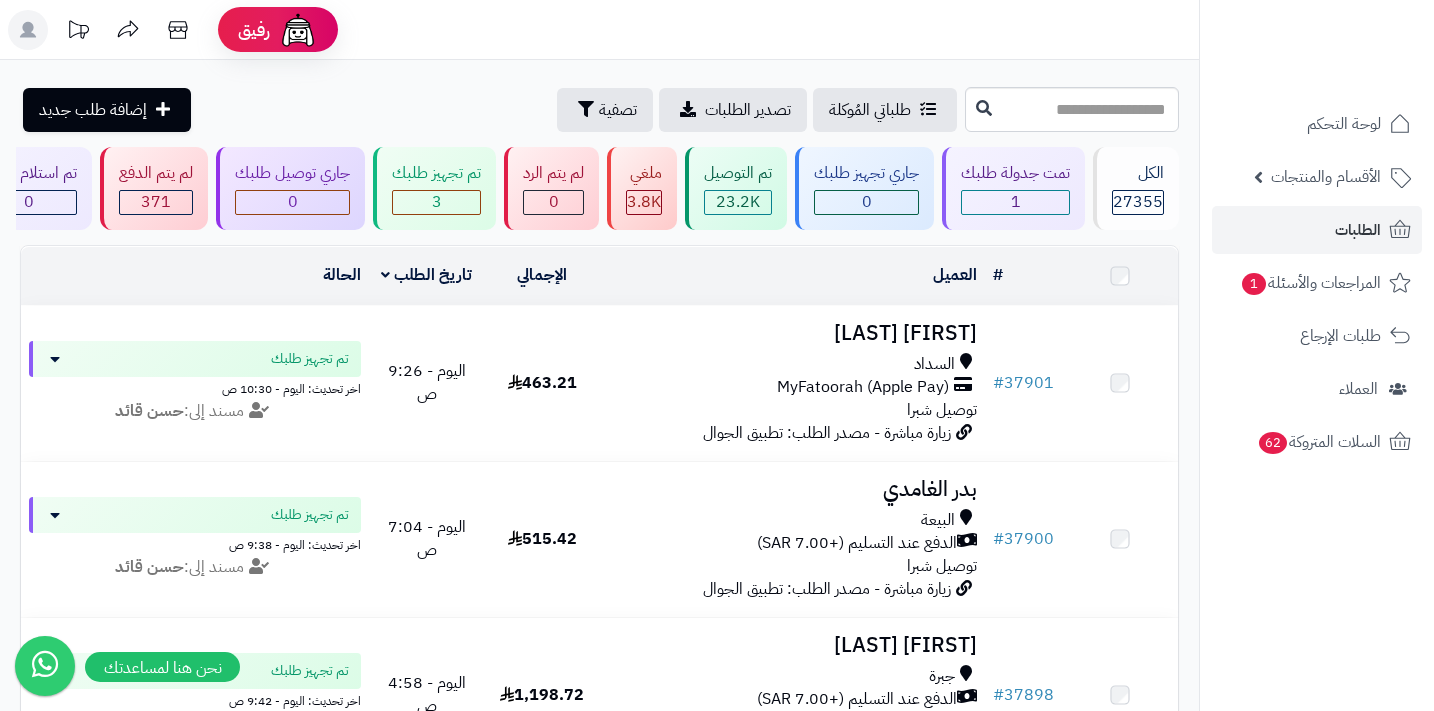 scroll, scrollTop: 0, scrollLeft: 0, axis: both 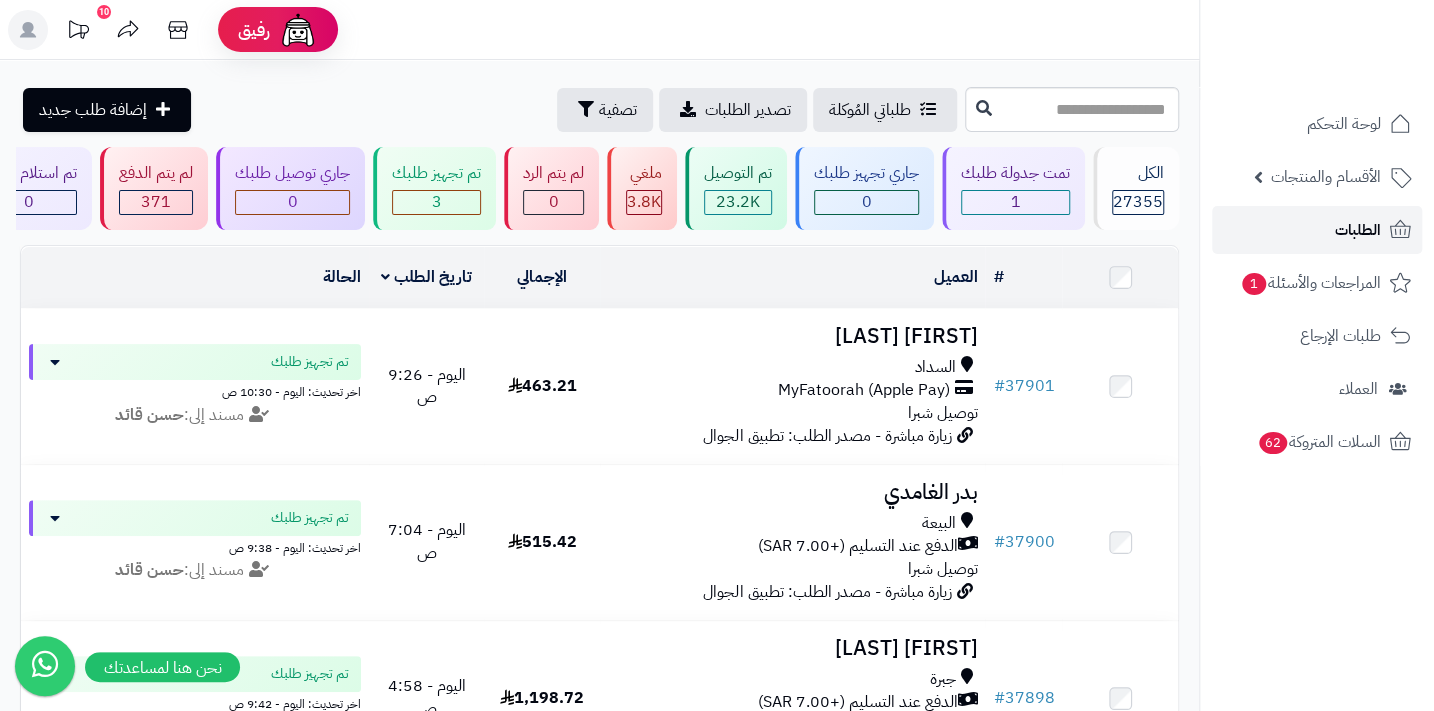 click on "الطلبات" at bounding box center [1358, 230] 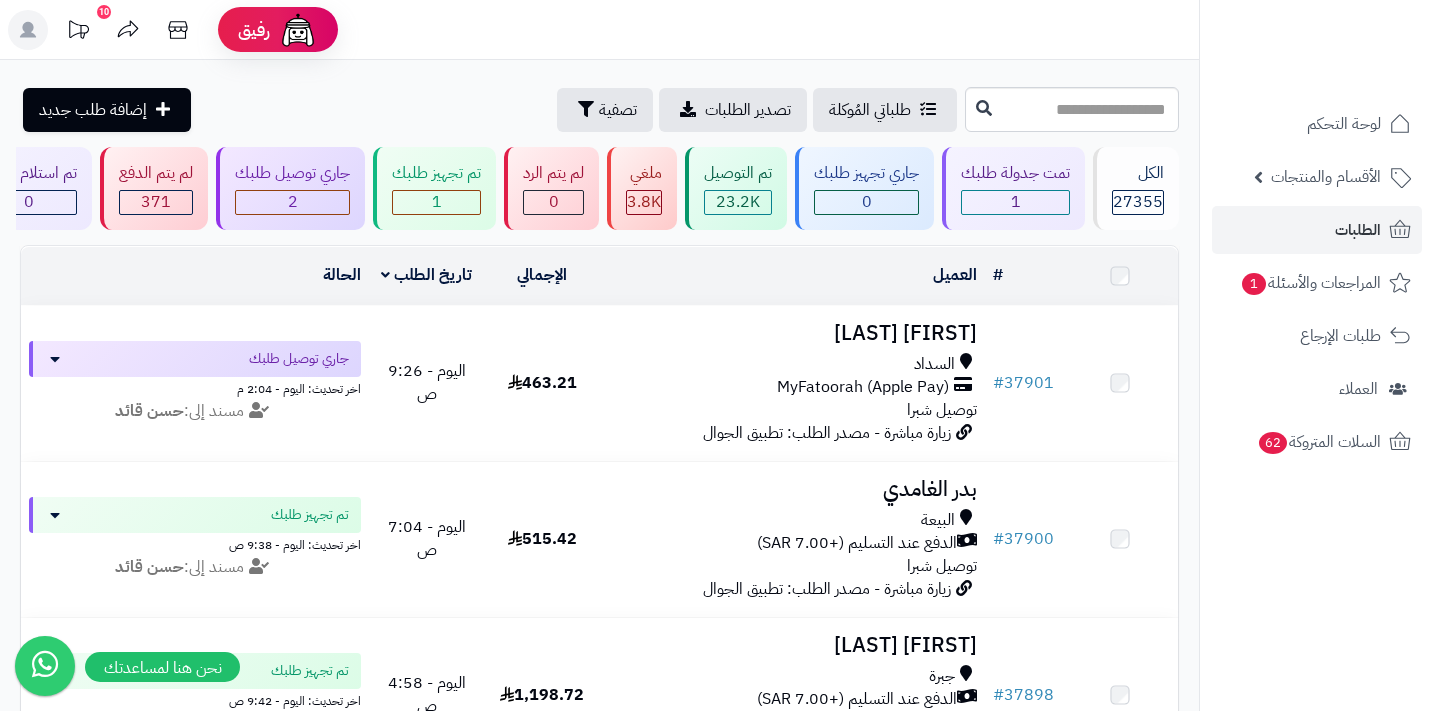 scroll, scrollTop: 0, scrollLeft: 0, axis: both 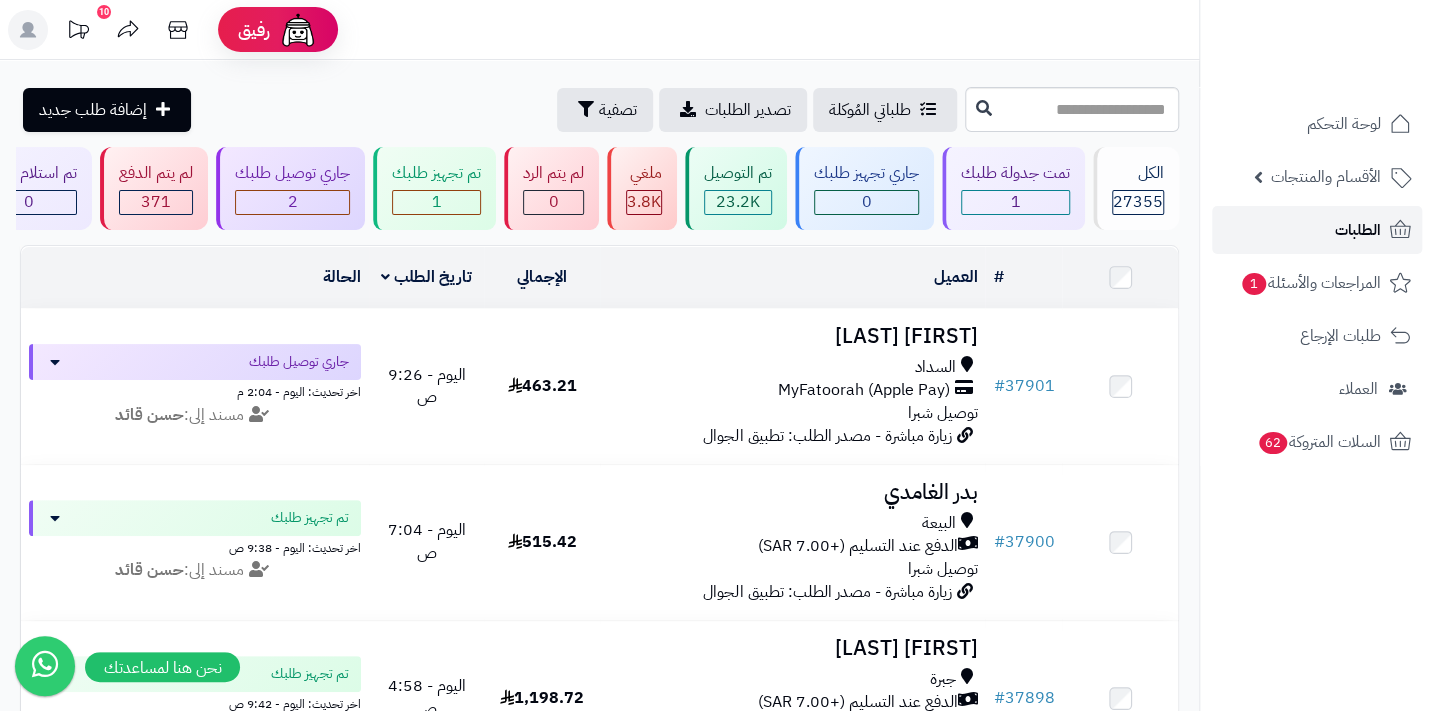 click on "الطلبات" at bounding box center [1358, 230] 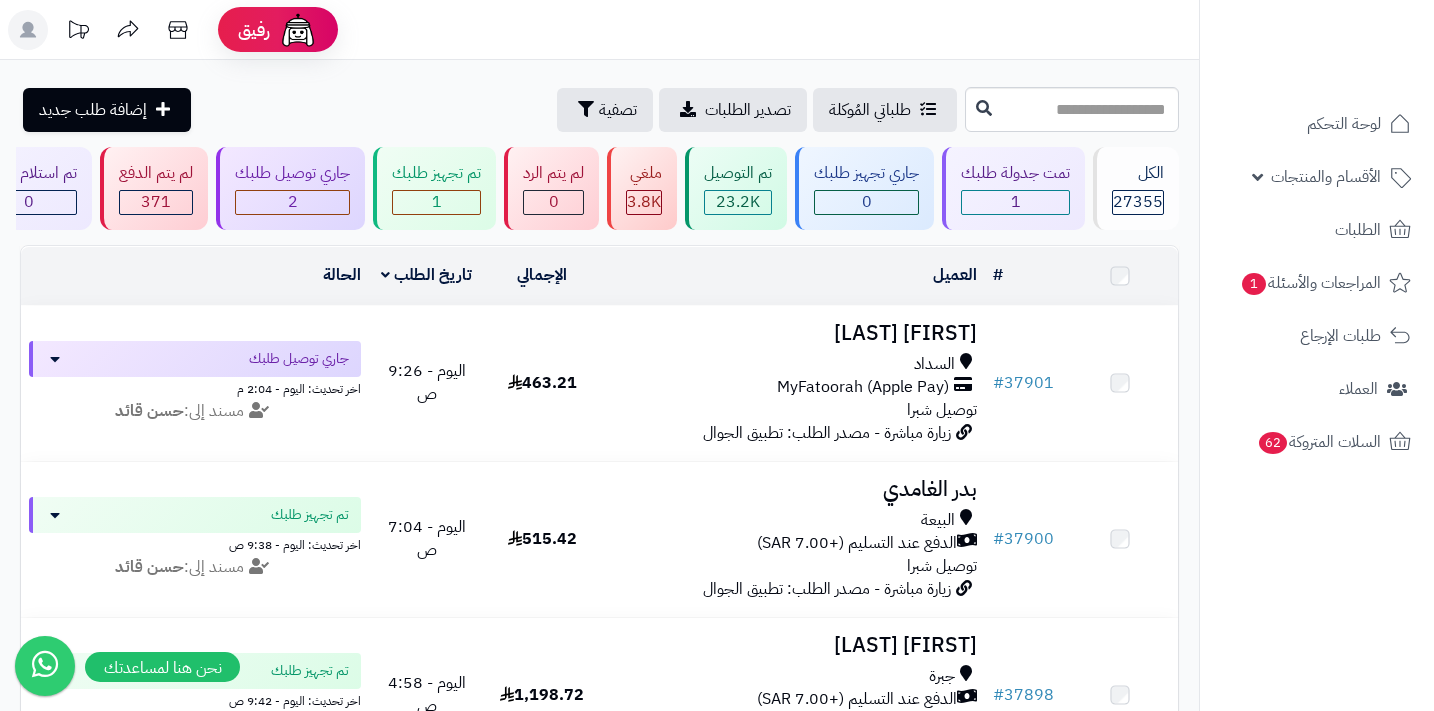 scroll, scrollTop: 0, scrollLeft: 0, axis: both 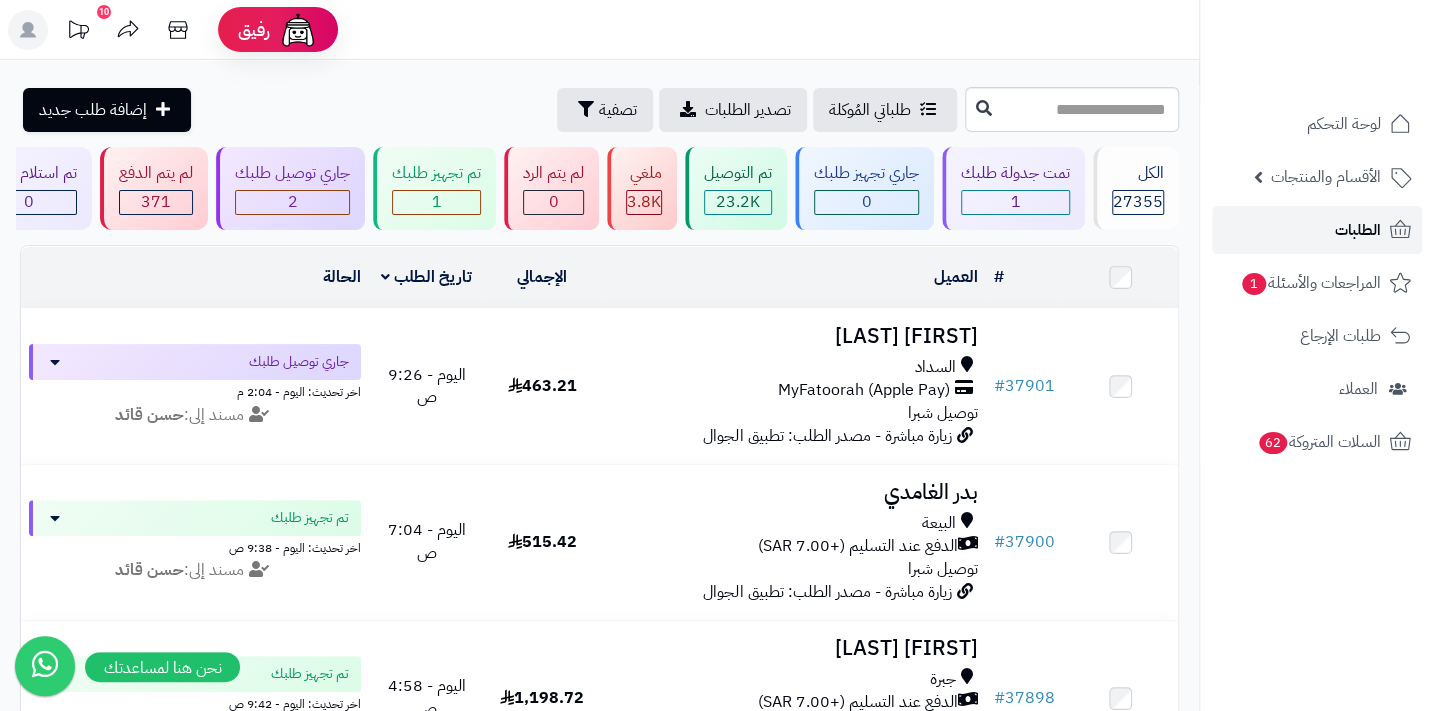 click on "الطلبات" at bounding box center [1317, 230] 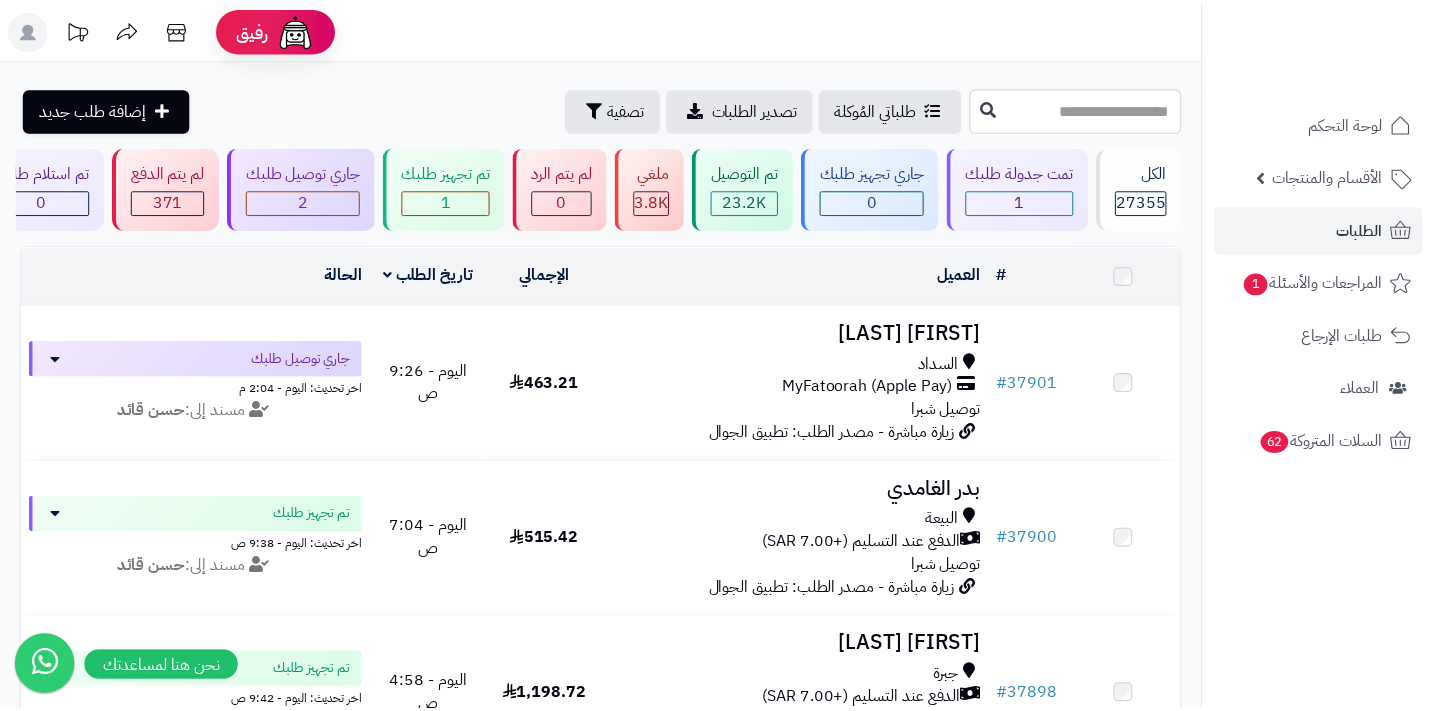scroll, scrollTop: 0, scrollLeft: 0, axis: both 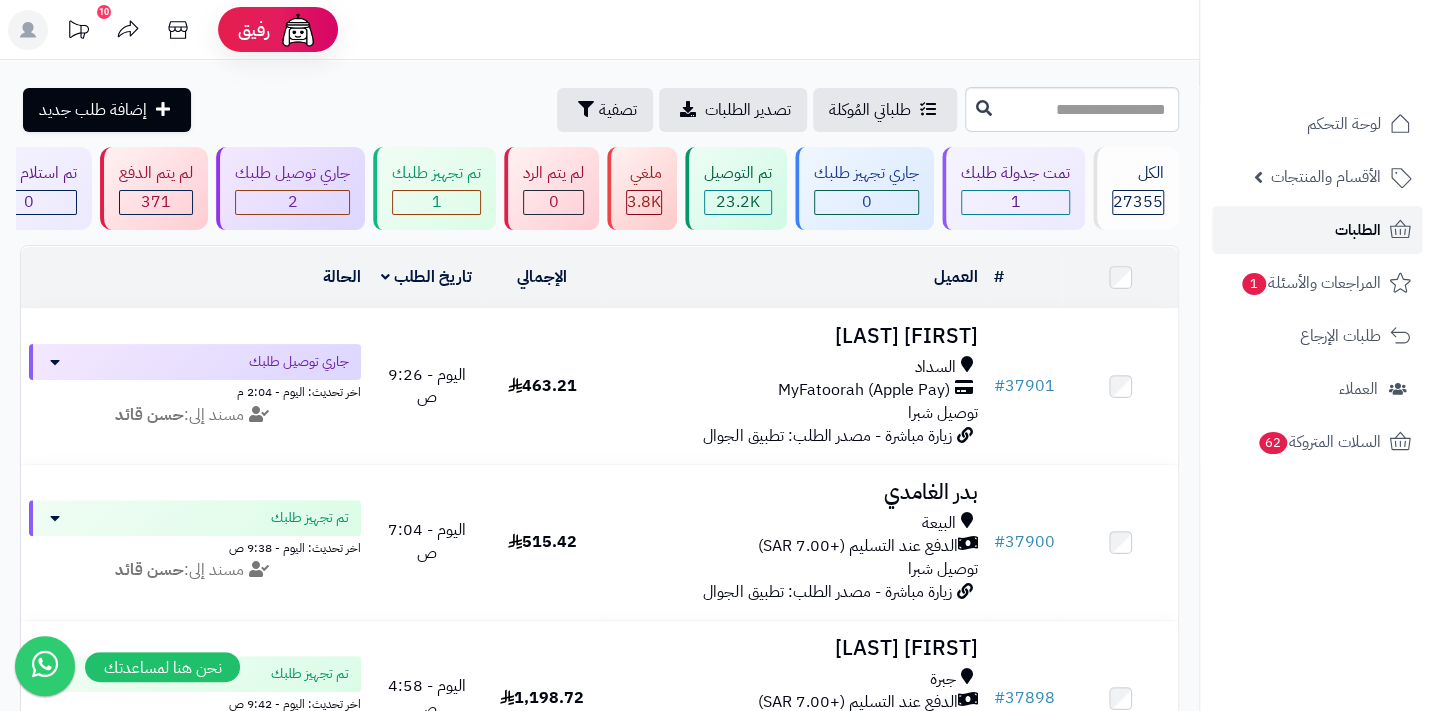 click on "الطلبات" at bounding box center (1317, 230) 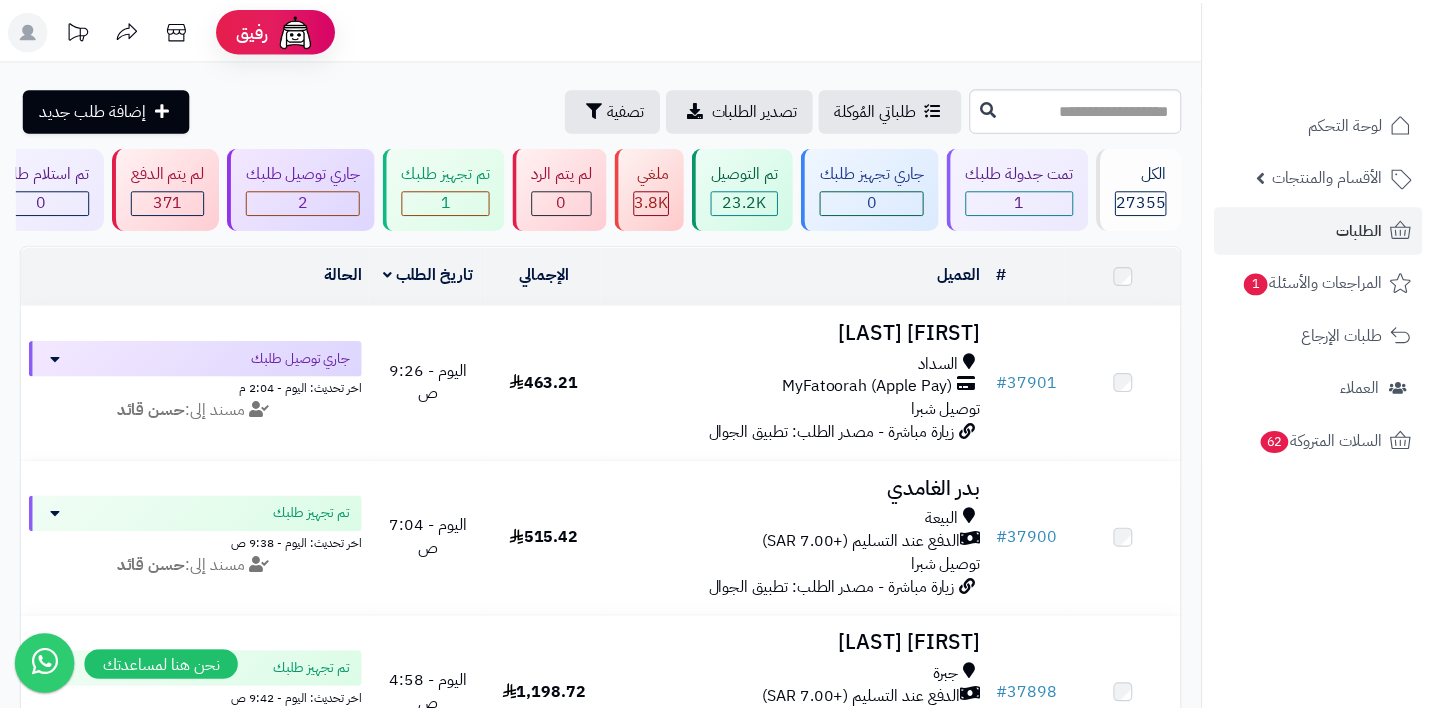 scroll, scrollTop: 0, scrollLeft: 0, axis: both 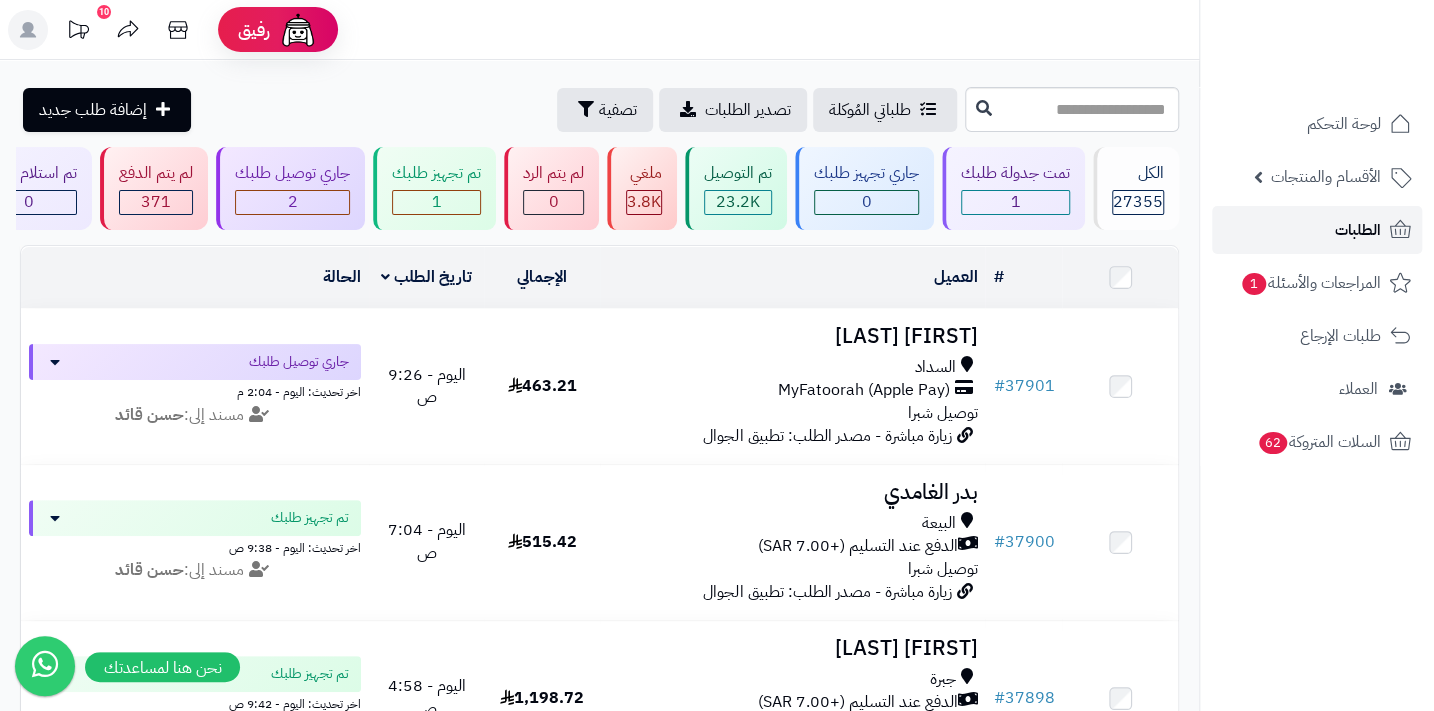 click on "الطلبات" at bounding box center [1358, 230] 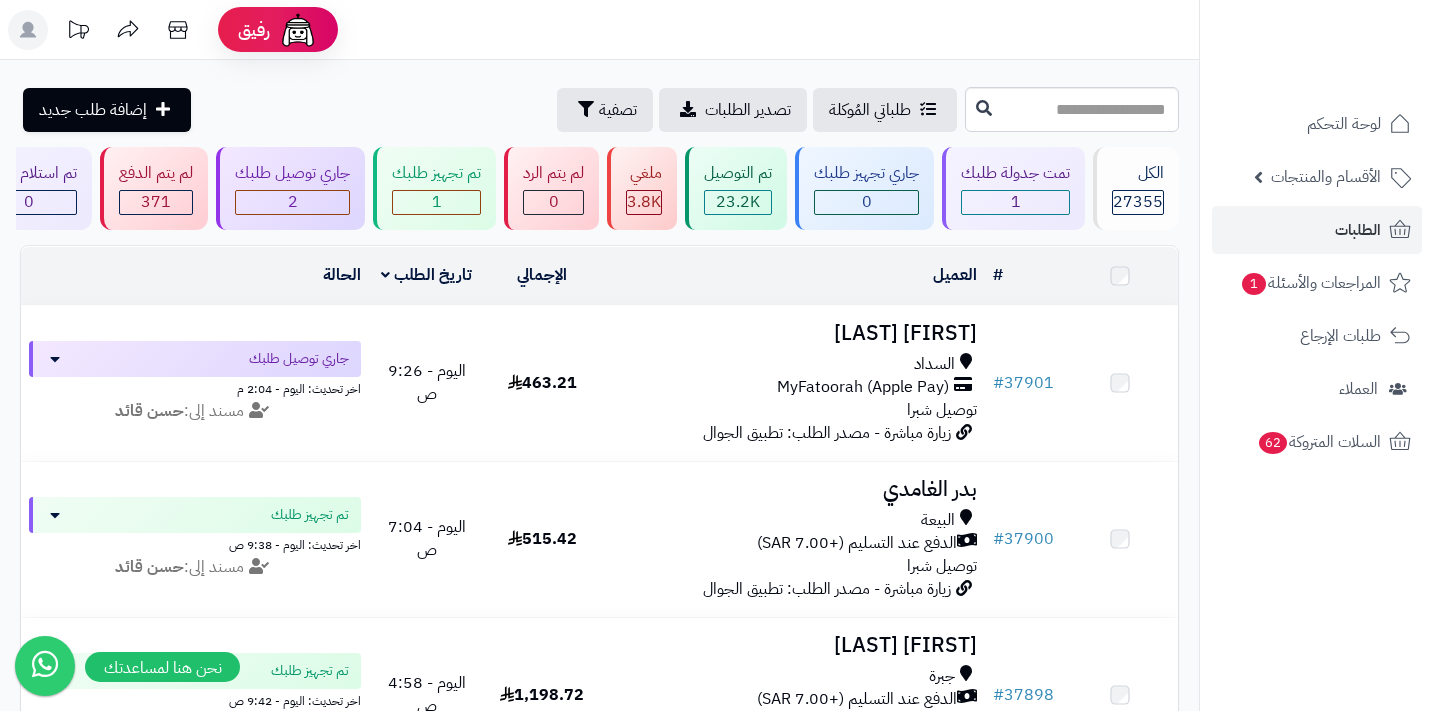 scroll, scrollTop: 0, scrollLeft: 0, axis: both 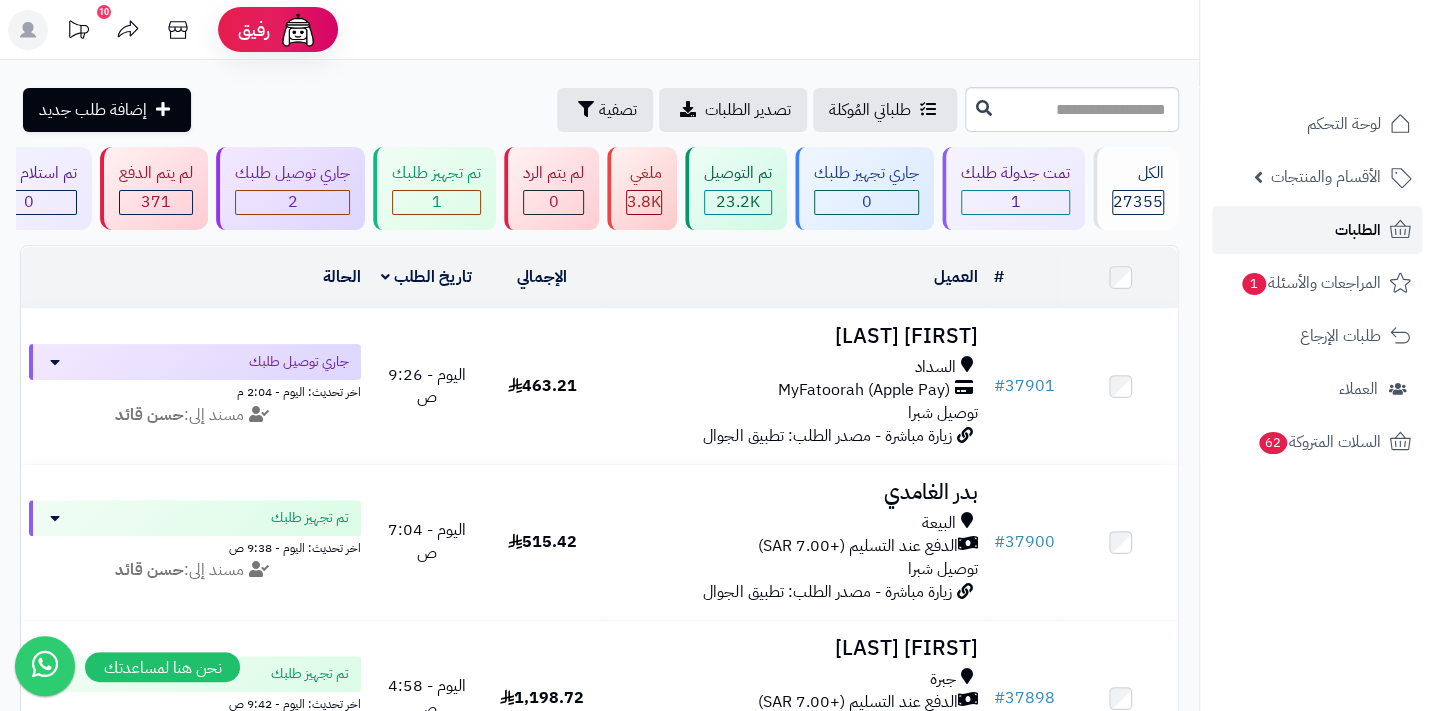 click on "الطلبات" at bounding box center (1317, 230) 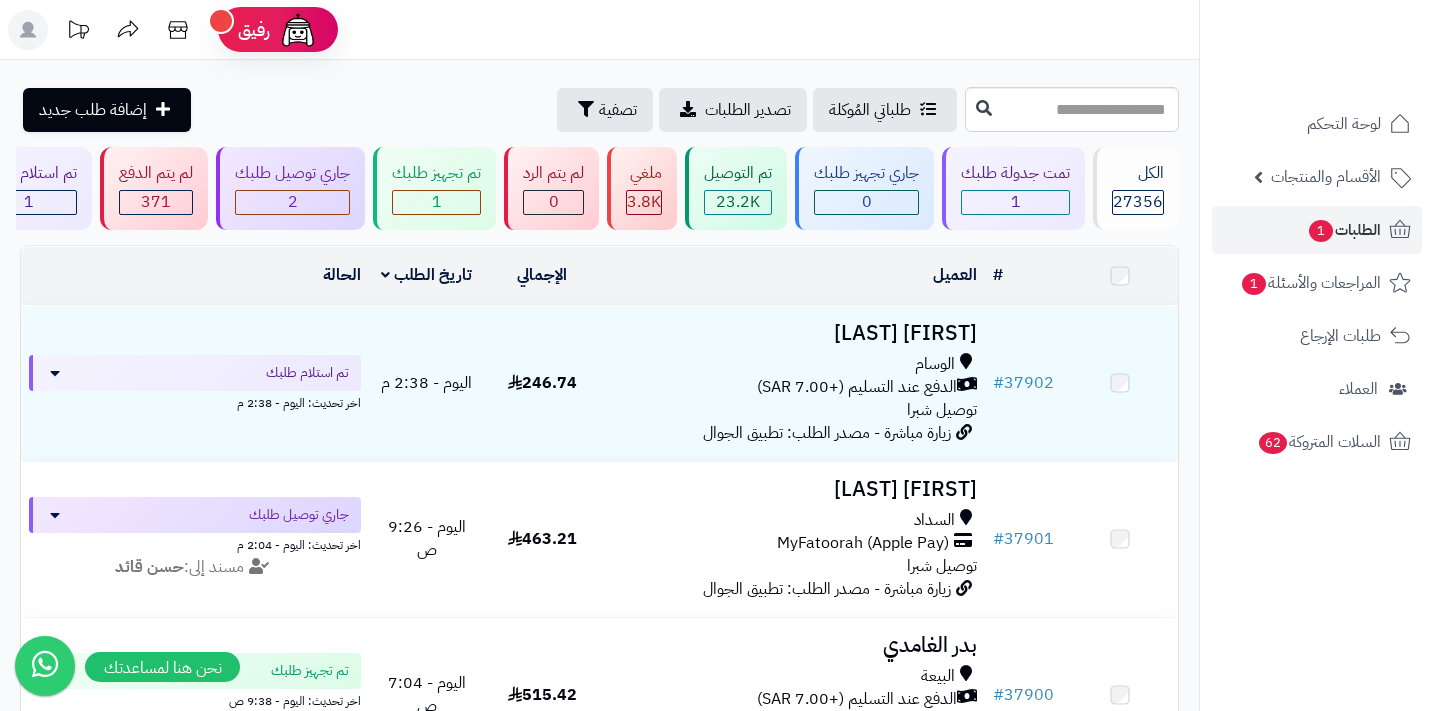 scroll, scrollTop: 0, scrollLeft: 0, axis: both 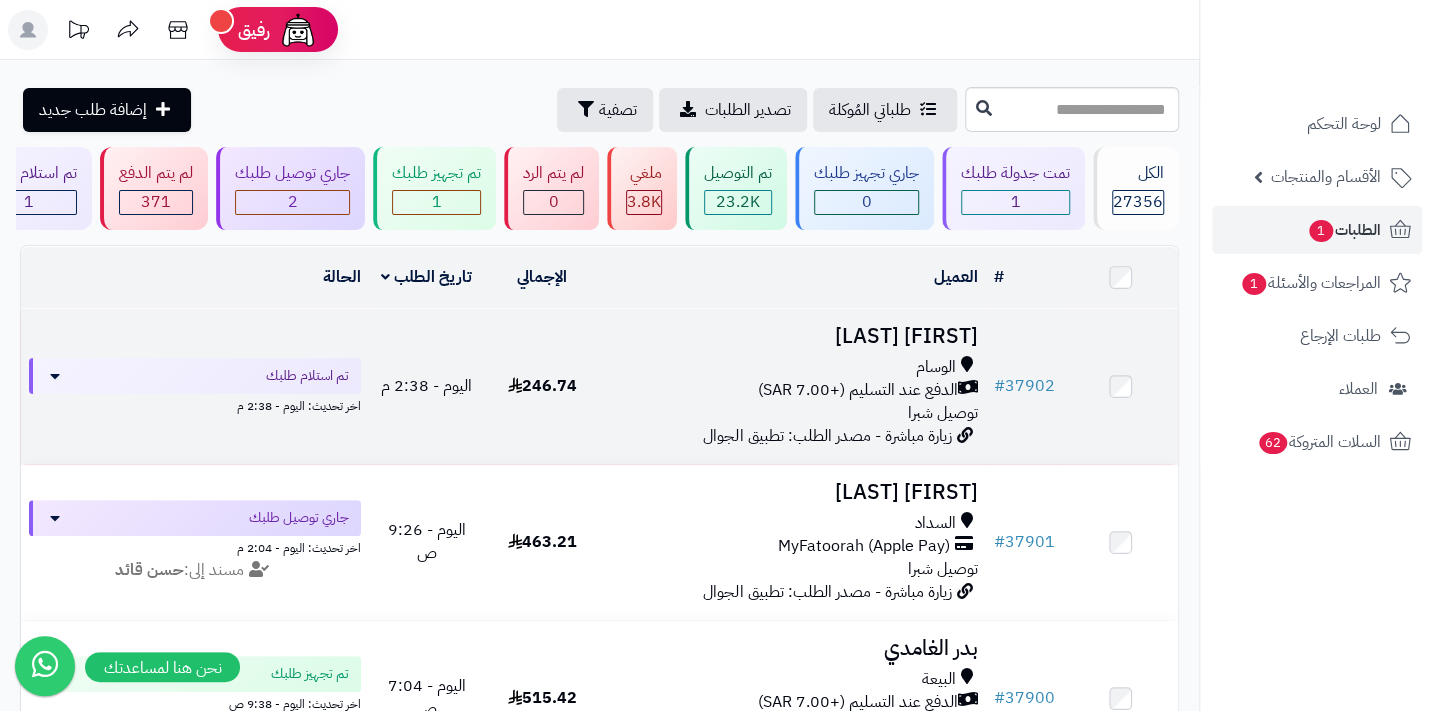 click on "الدفع عند التسليم (+7.00 SAR)" at bounding box center (857, 390) 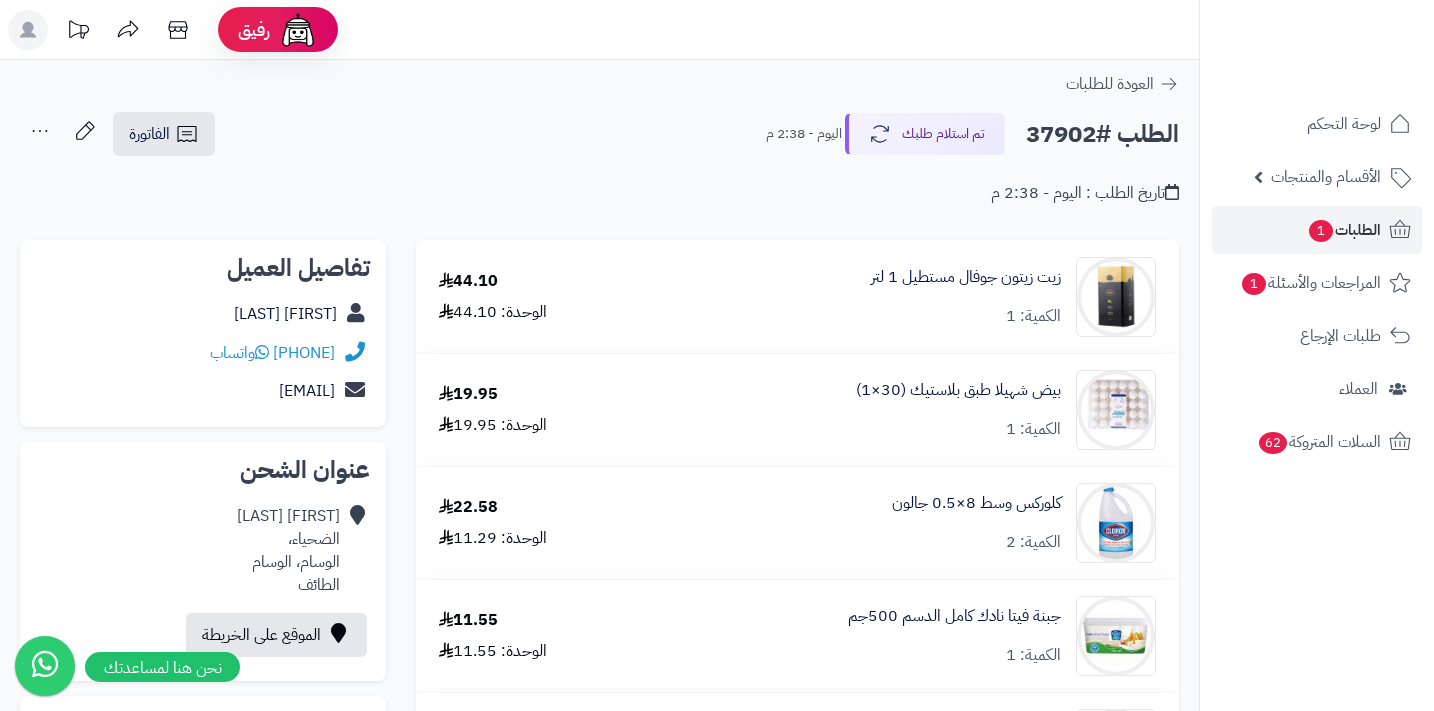 scroll, scrollTop: 0, scrollLeft: 0, axis: both 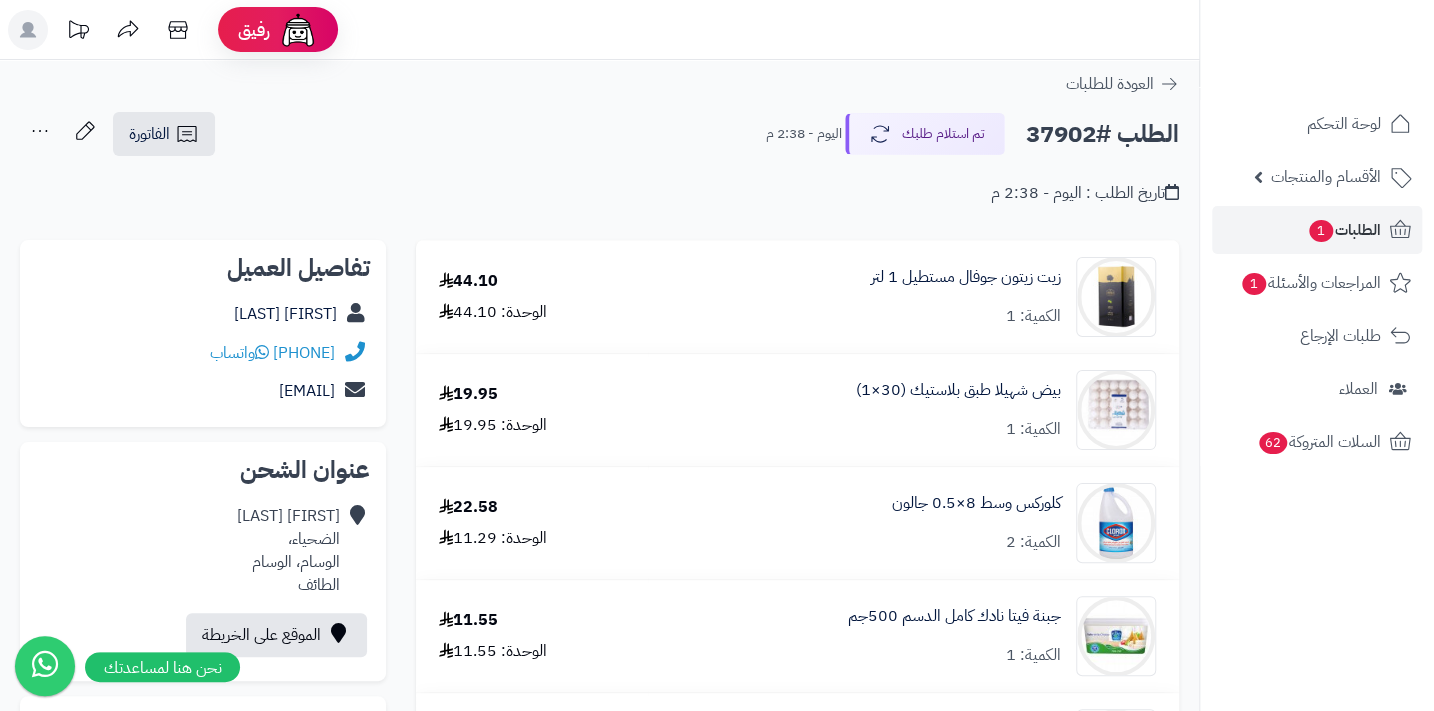 drag, startPoint x: 219, startPoint y: 353, endPoint x: 331, endPoint y: 358, distance: 112.11155 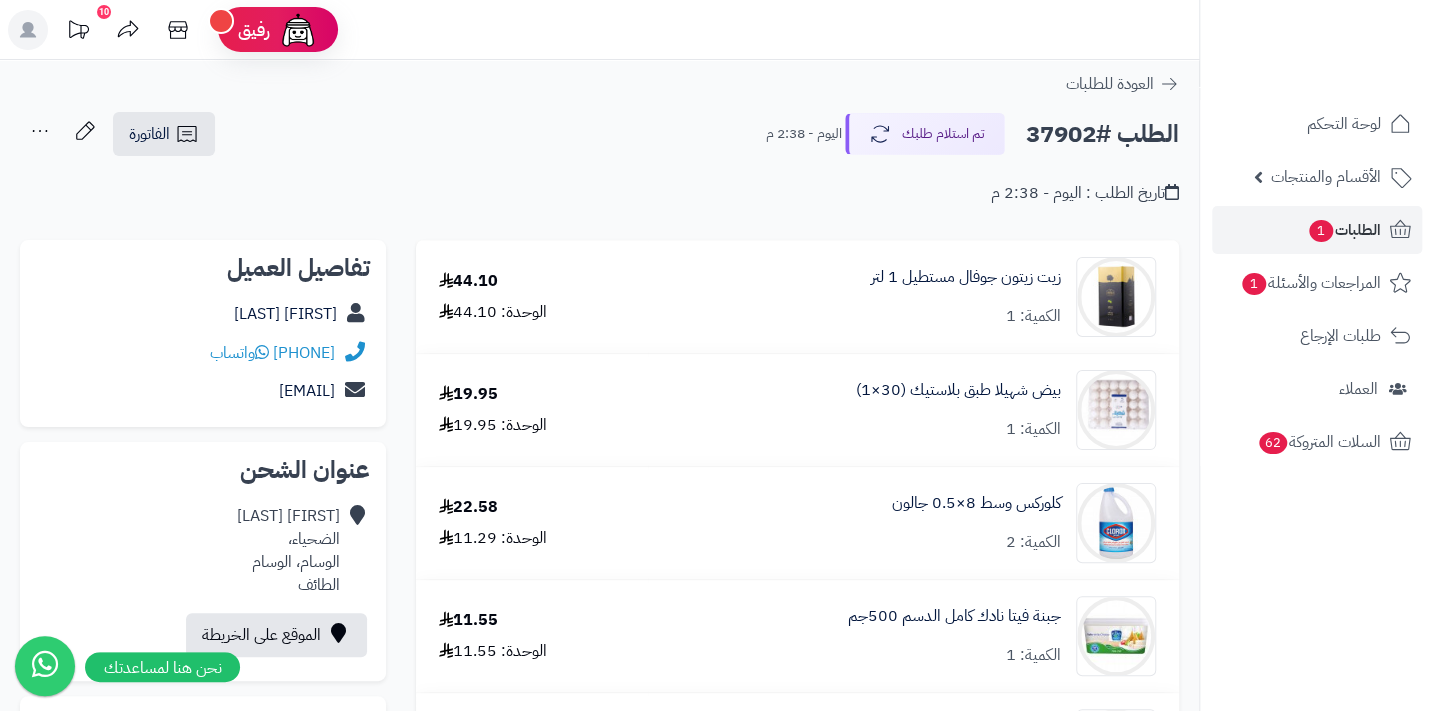 copy on "966544070375" 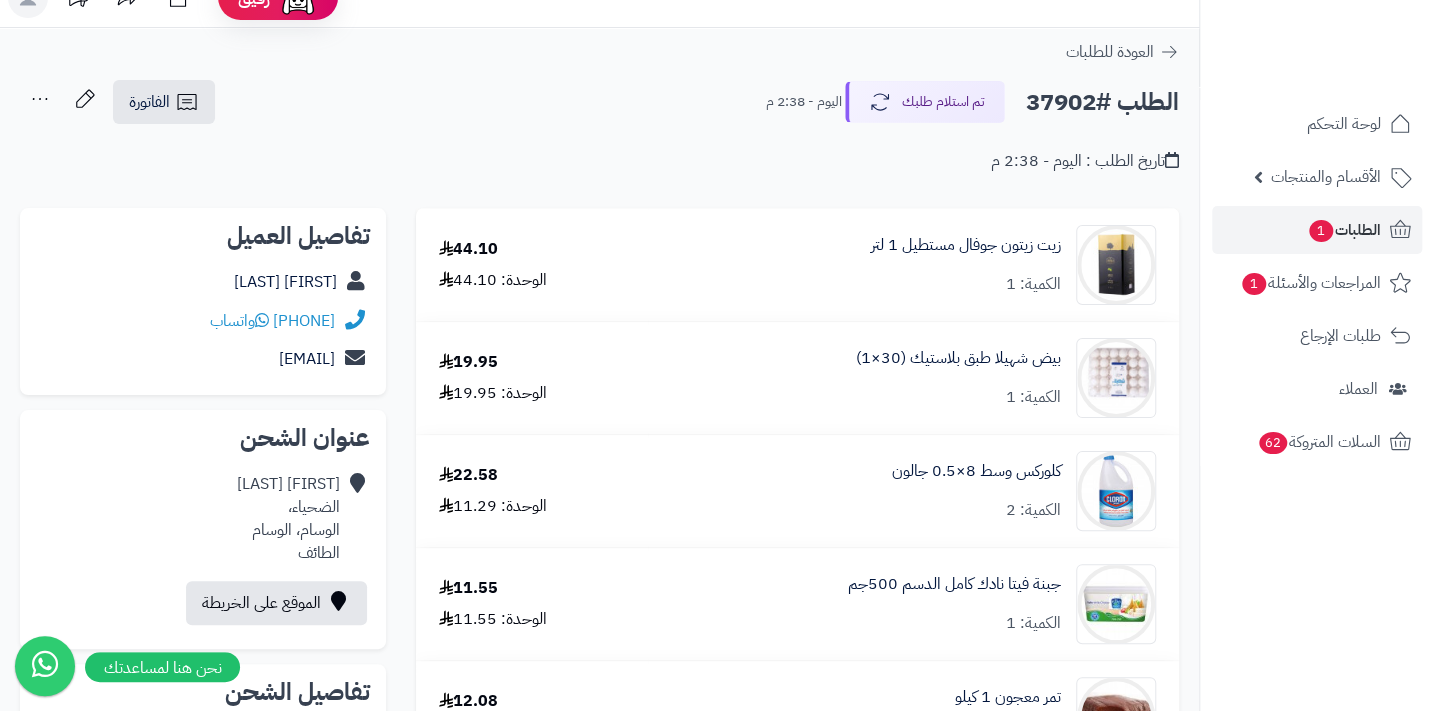 scroll, scrollTop: 0, scrollLeft: 0, axis: both 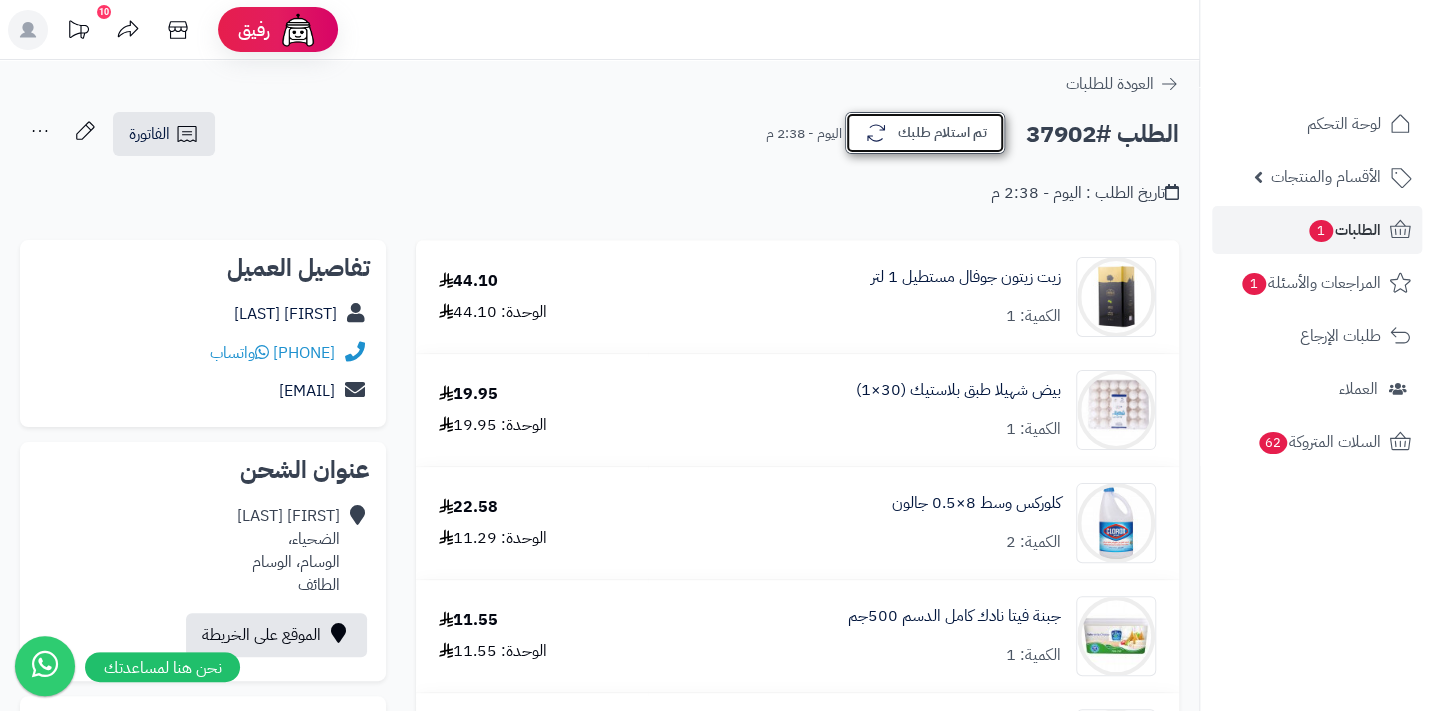 click on "تم استلام طلبك" at bounding box center [925, 133] 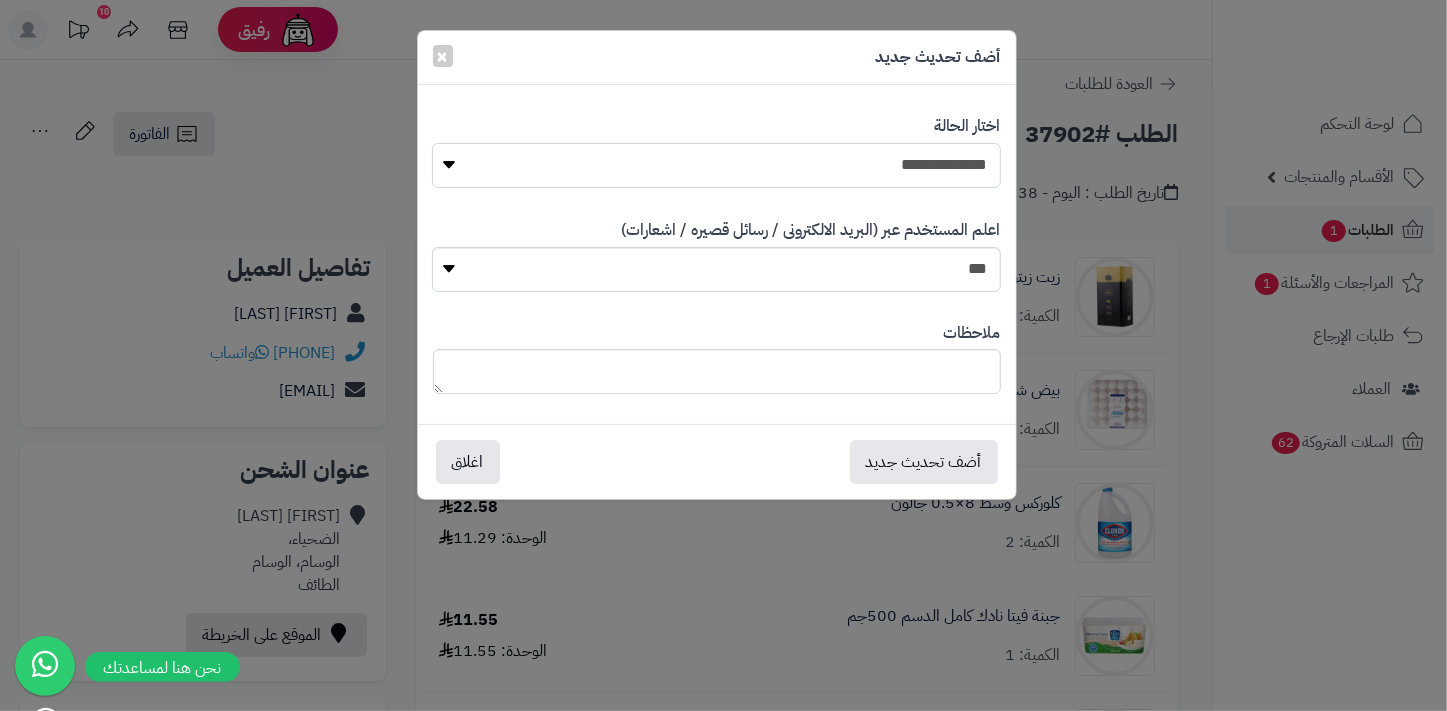 drag, startPoint x: 901, startPoint y: 170, endPoint x: 900, endPoint y: 187, distance: 17.029387 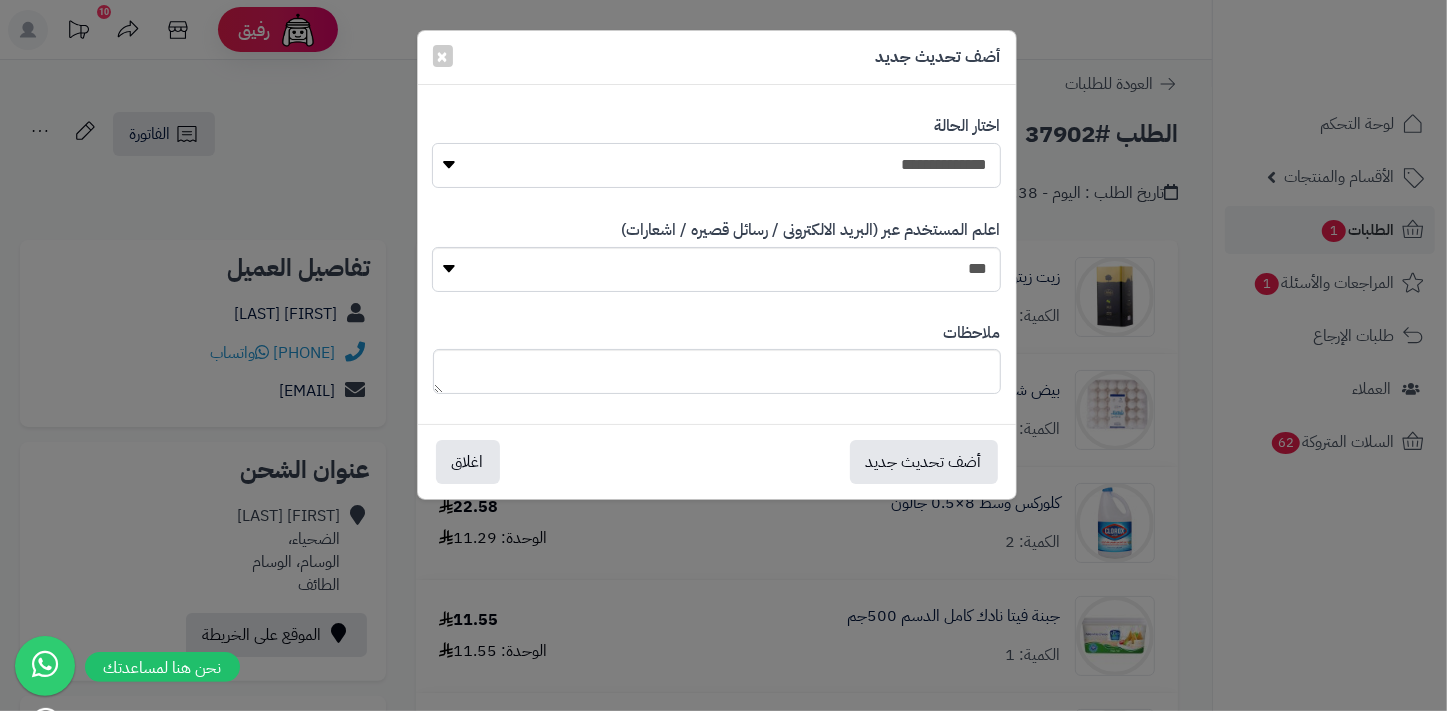 select on "*" 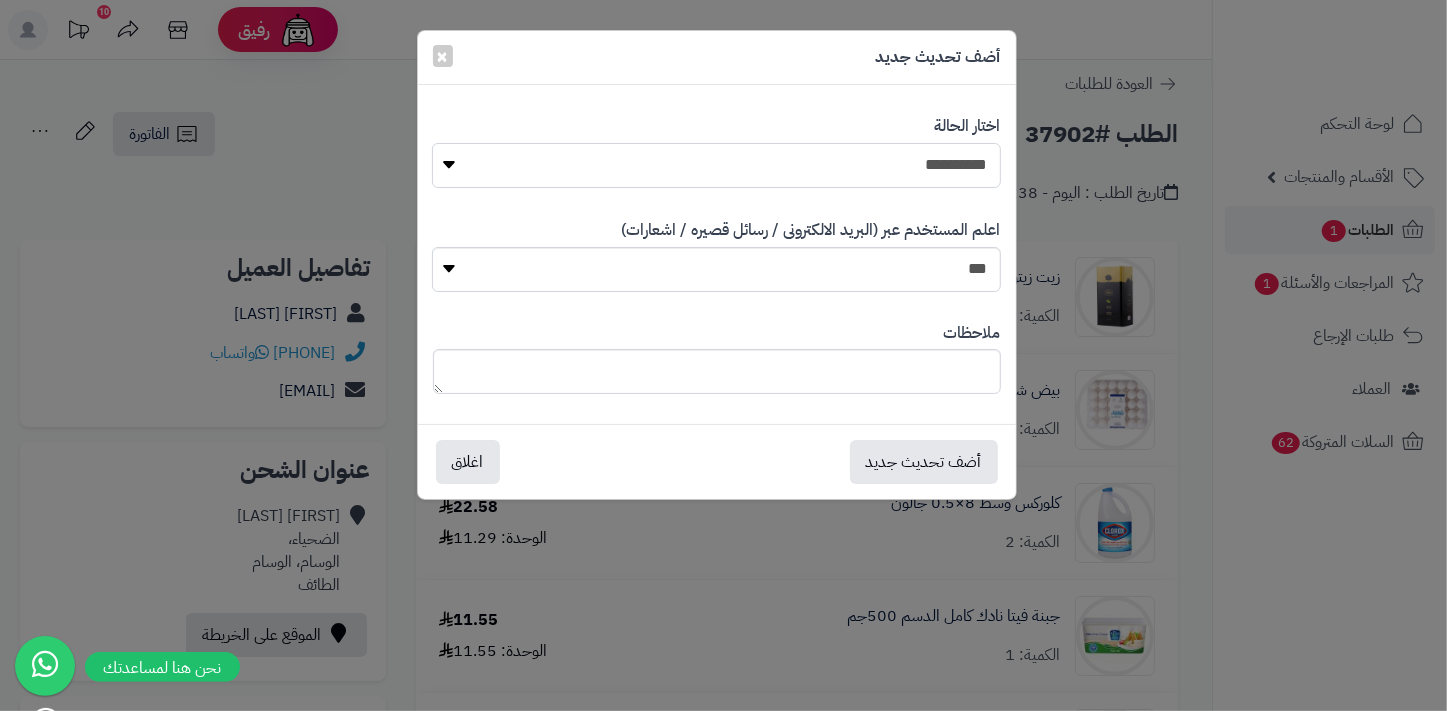 click on "**********" at bounding box center [716, 165] 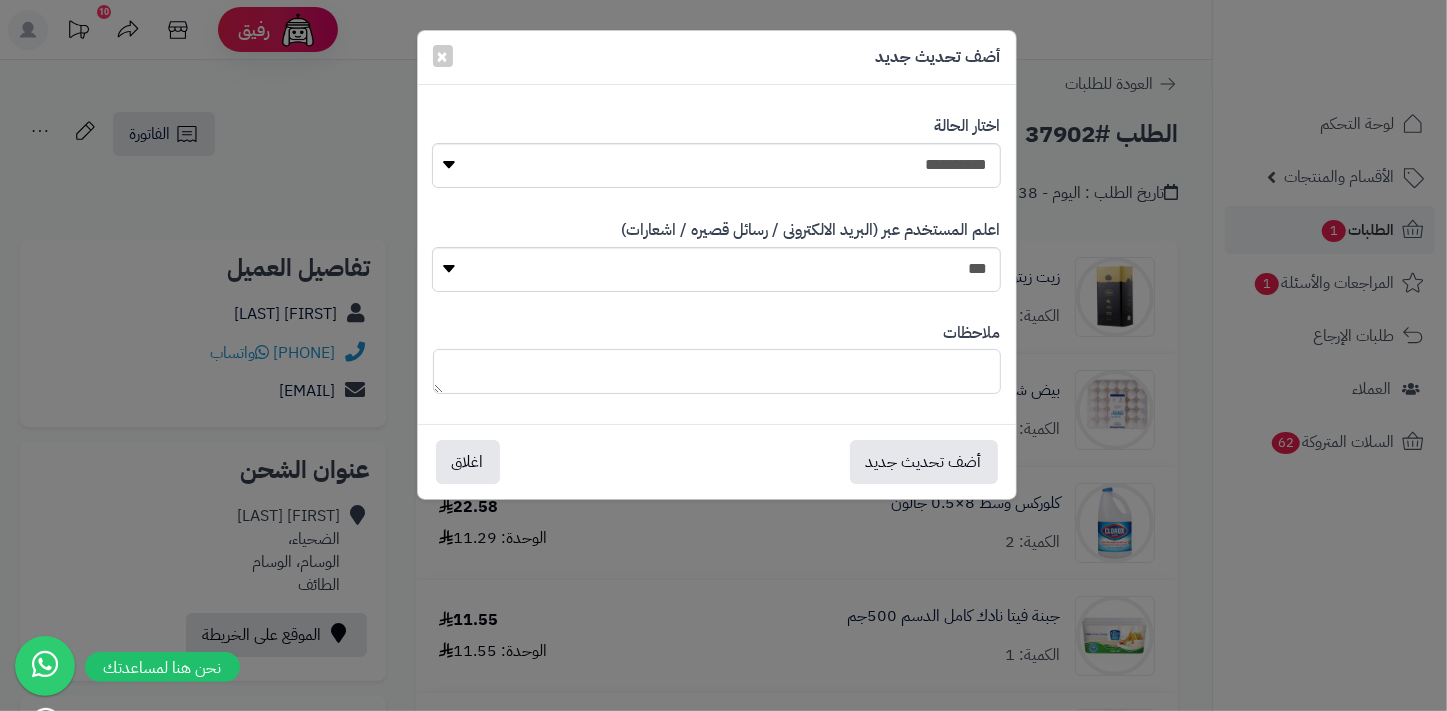 click at bounding box center (717, 371) 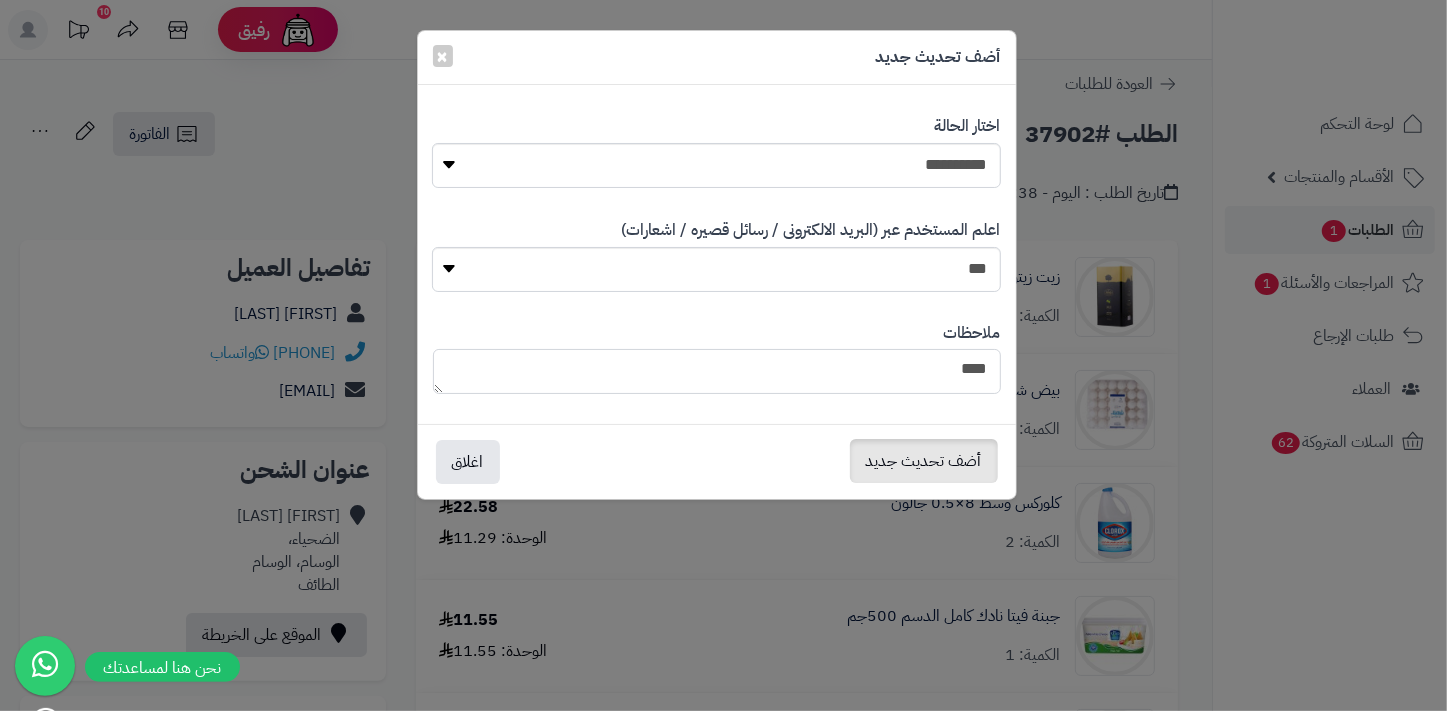 type on "****" 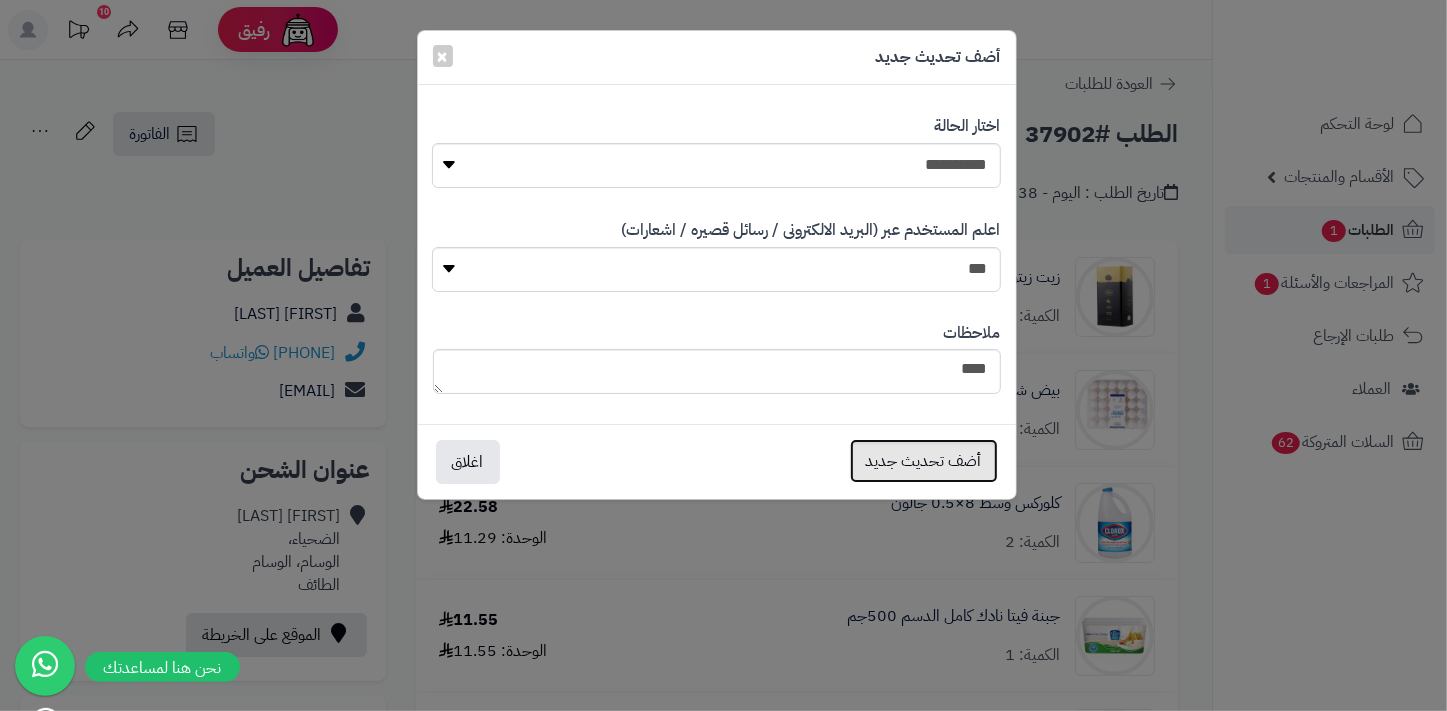 click on "أضف تحديث جديد" at bounding box center (924, 461) 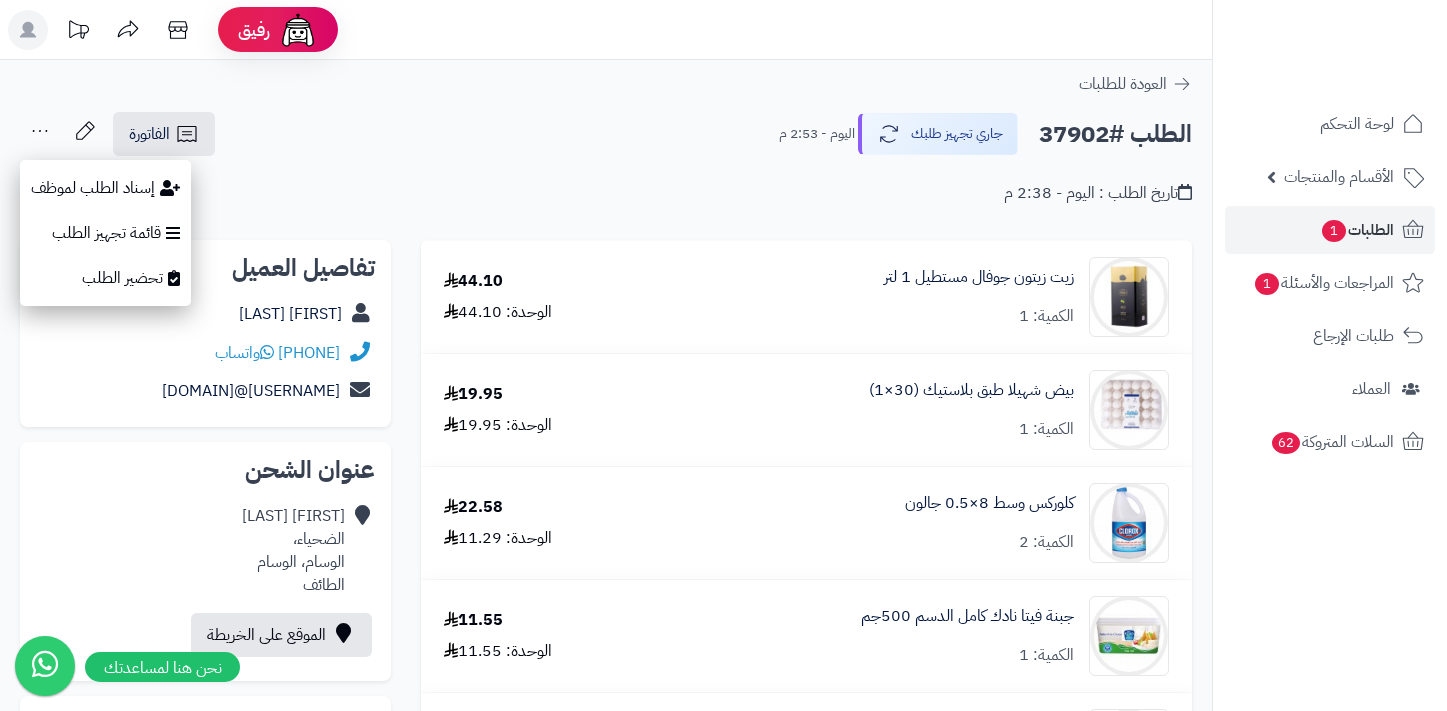 scroll, scrollTop: 0, scrollLeft: 0, axis: both 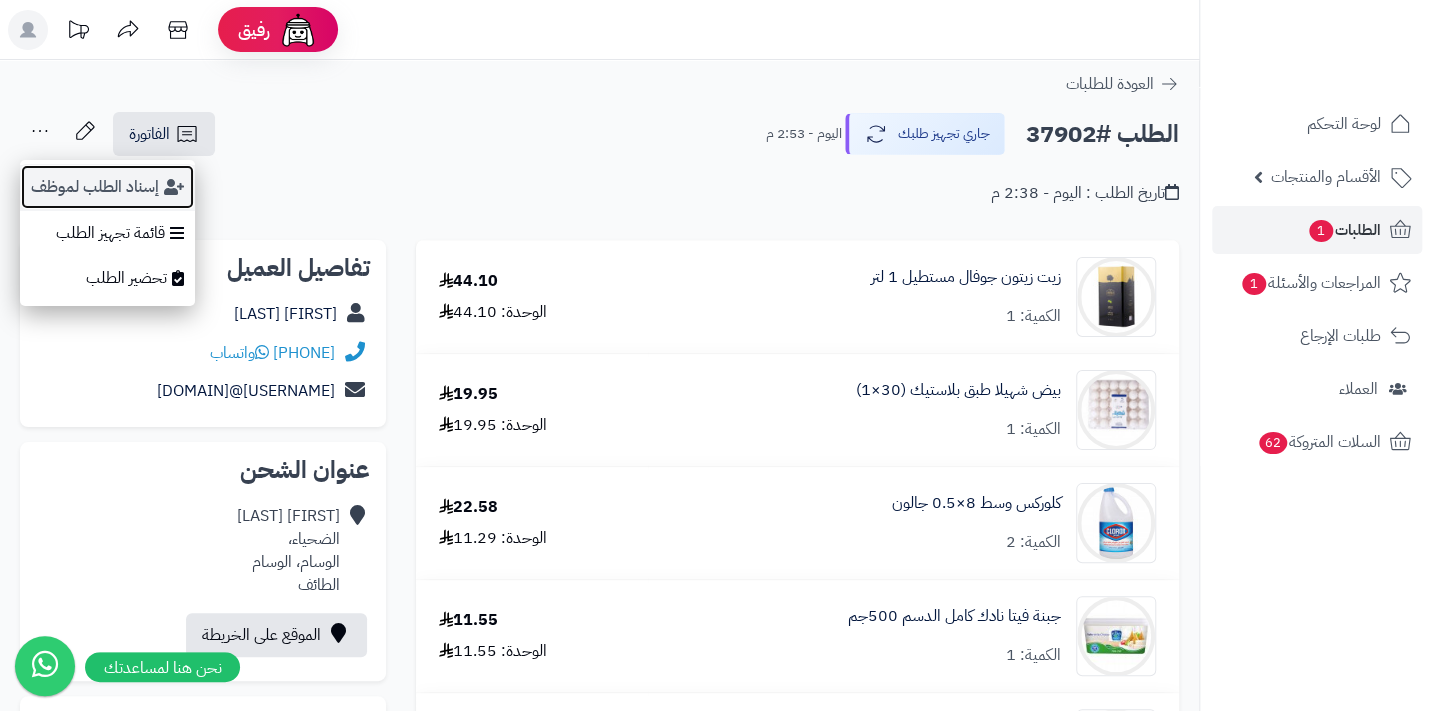 click on "إسناد الطلب لموظف" at bounding box center [107, 187] 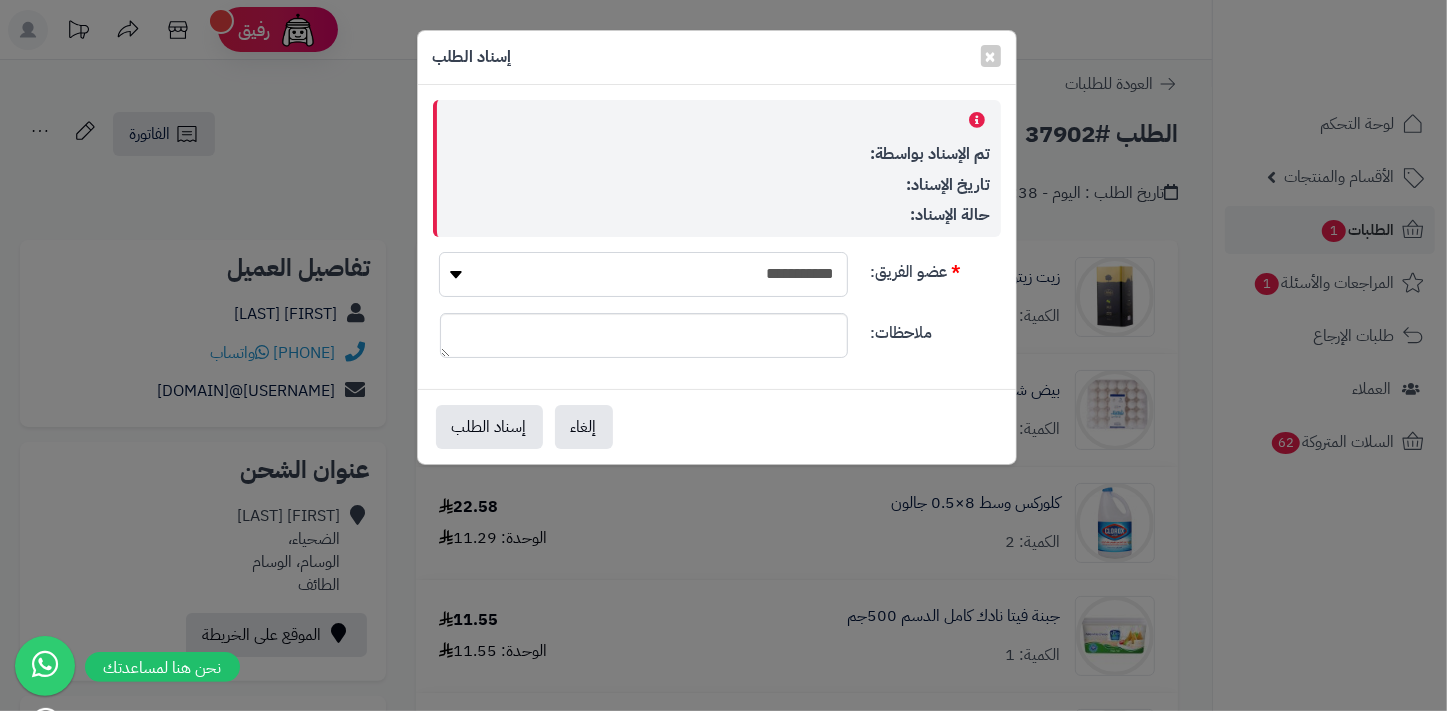click on "**********" at bounding box center [643, 274] 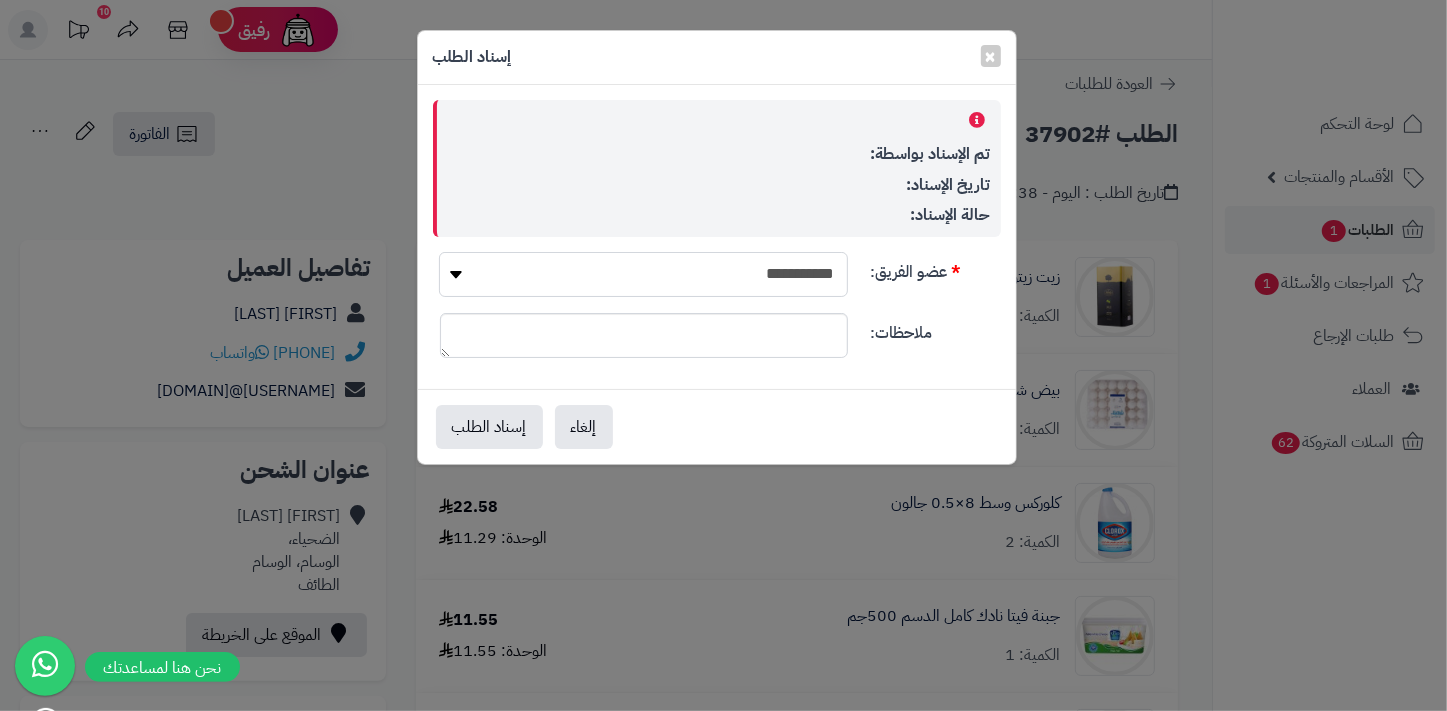 select on "**" 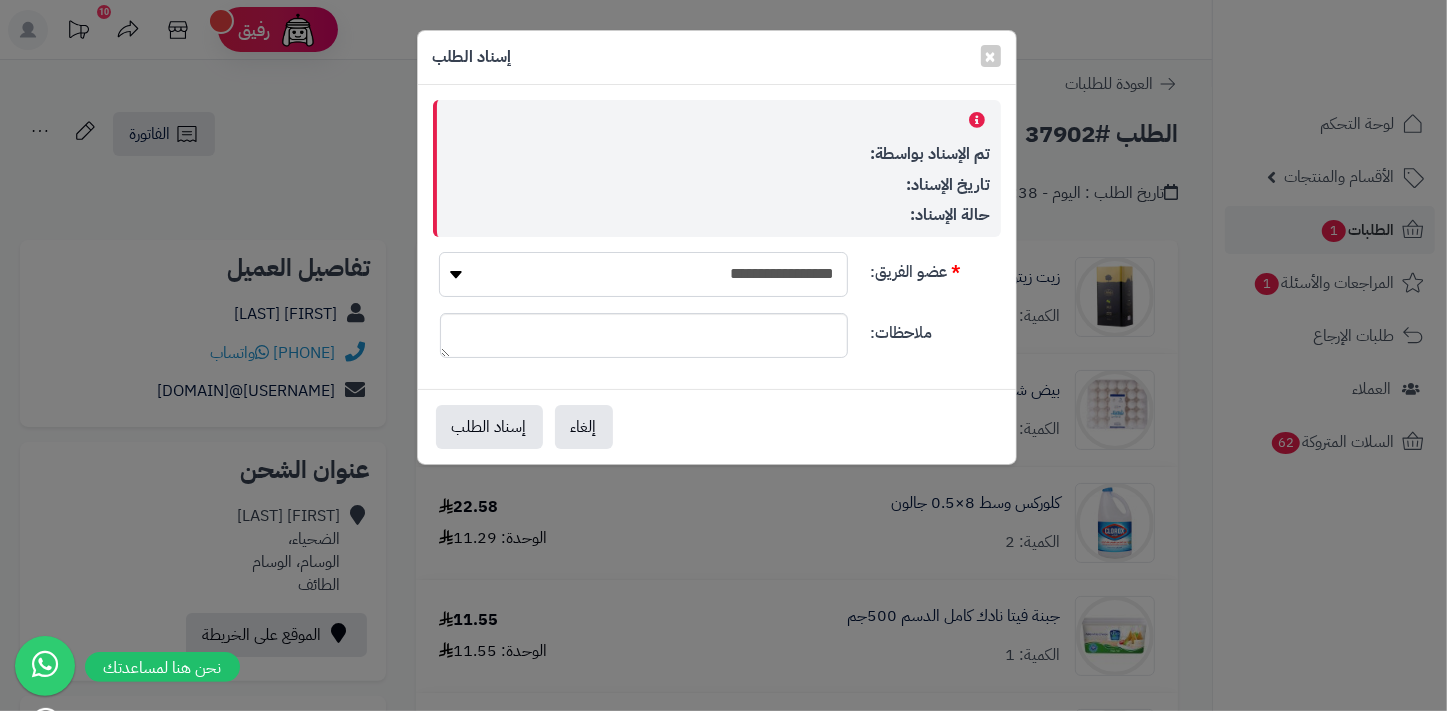 click on "**********" at bounding box center (643, 274) 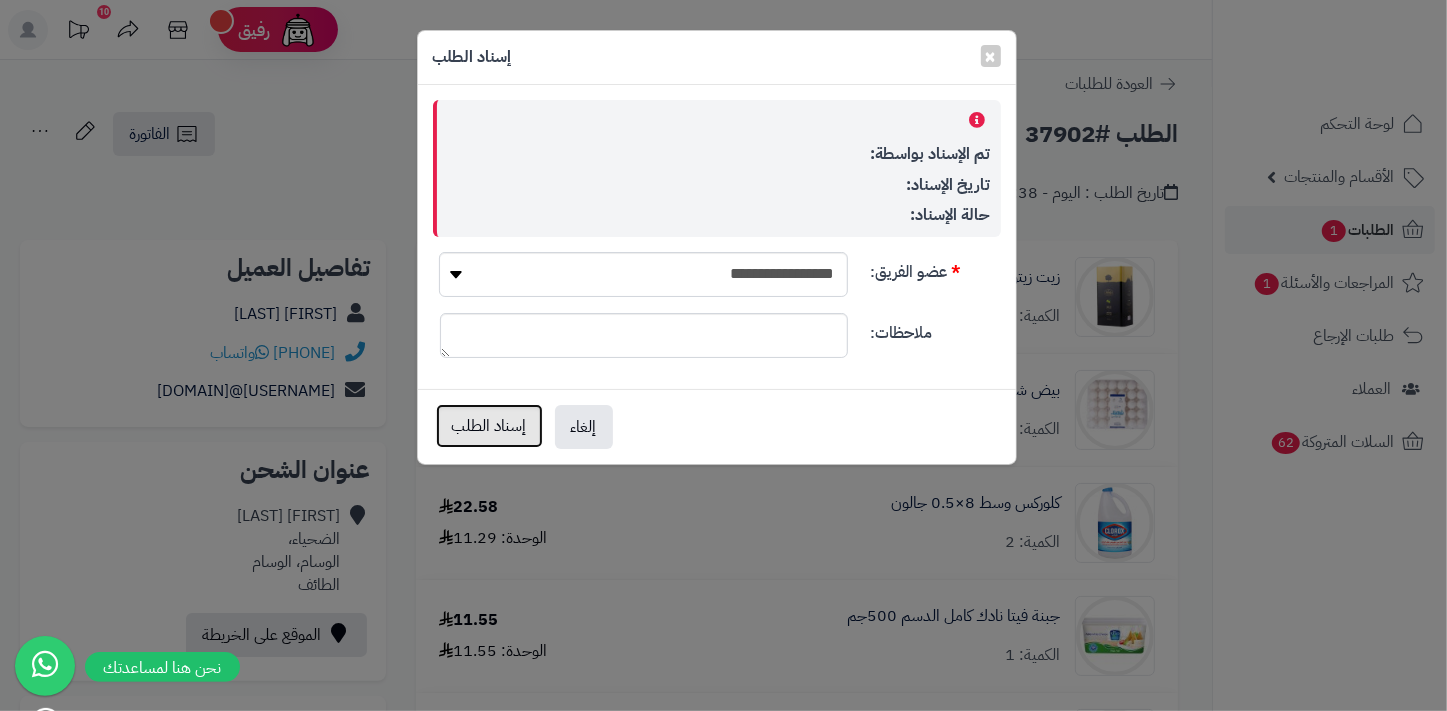click on "إسناد الطلب" at bounding box center (489, 426) 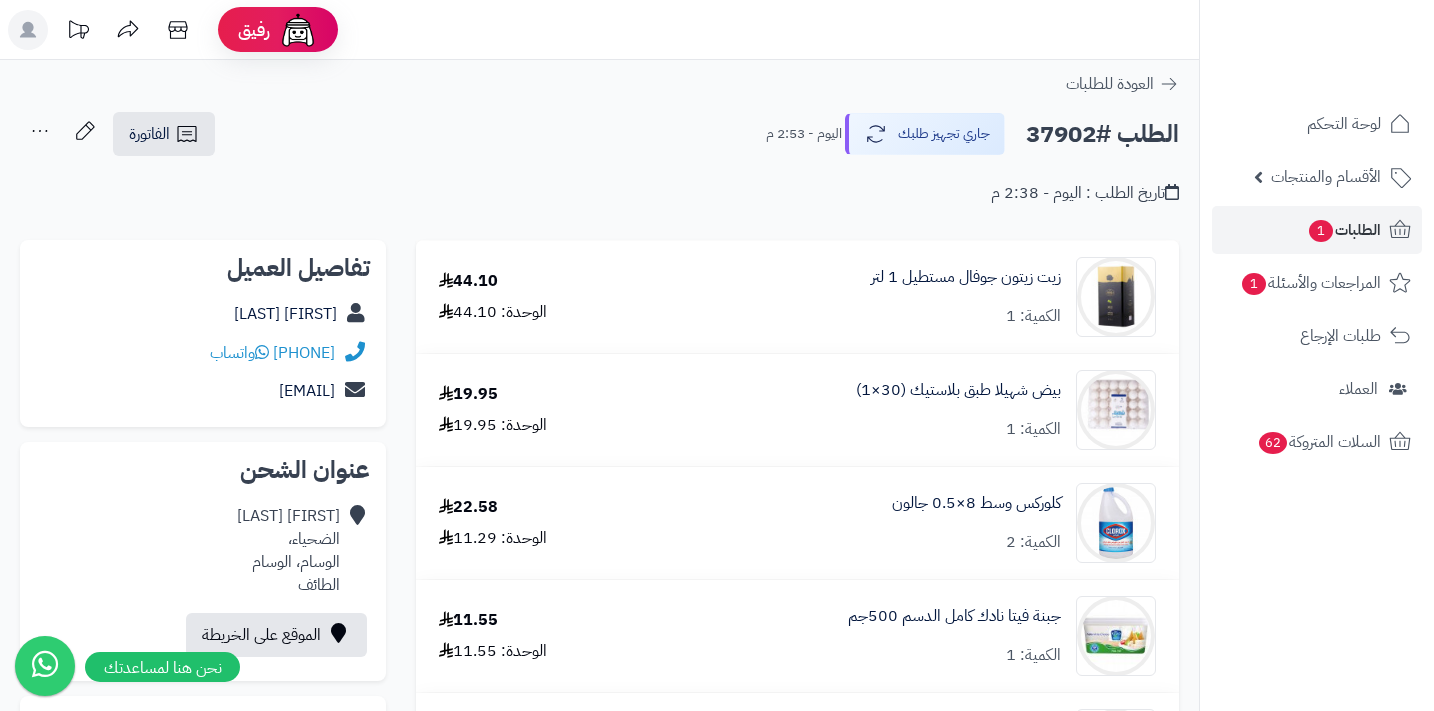 scroll, scrollTop: 0, scrollLeft: 0, axis: both 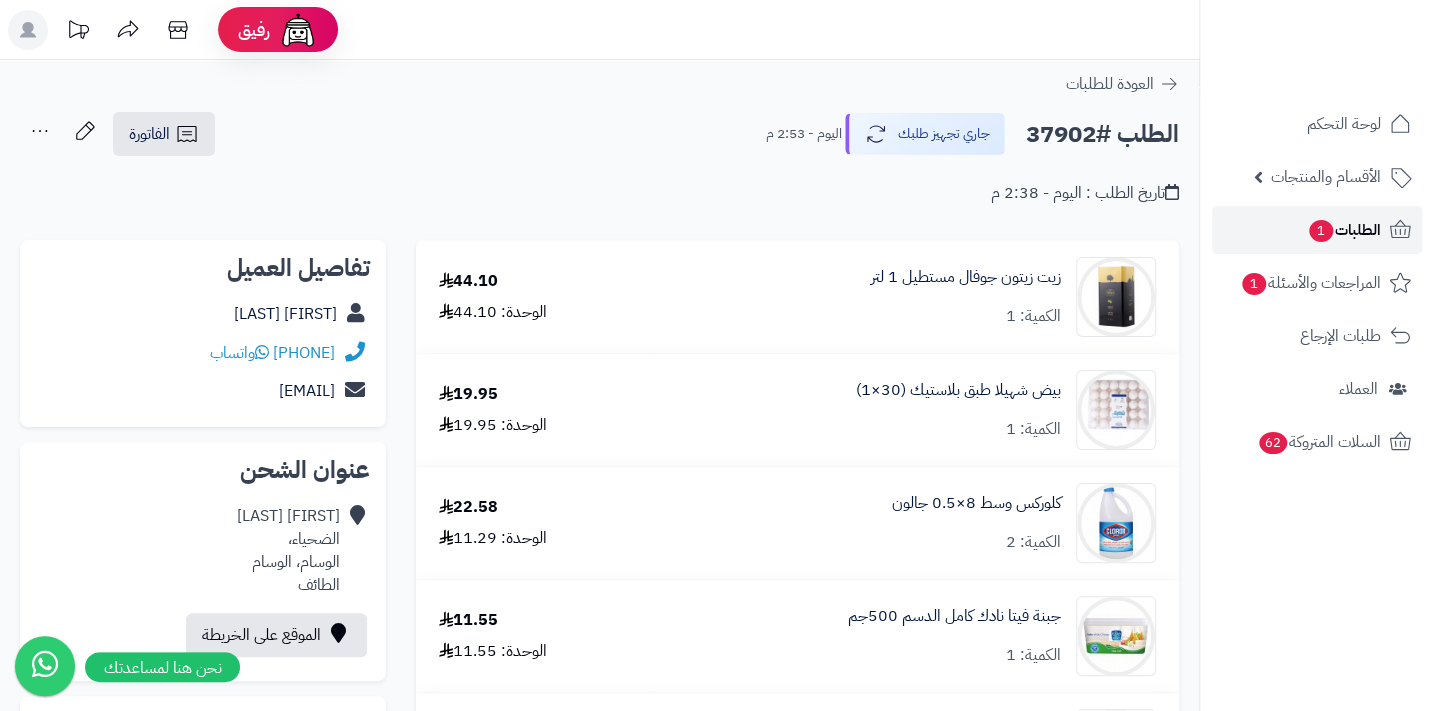 click on "الطلبات  1" at bounding box center [1344, 230] 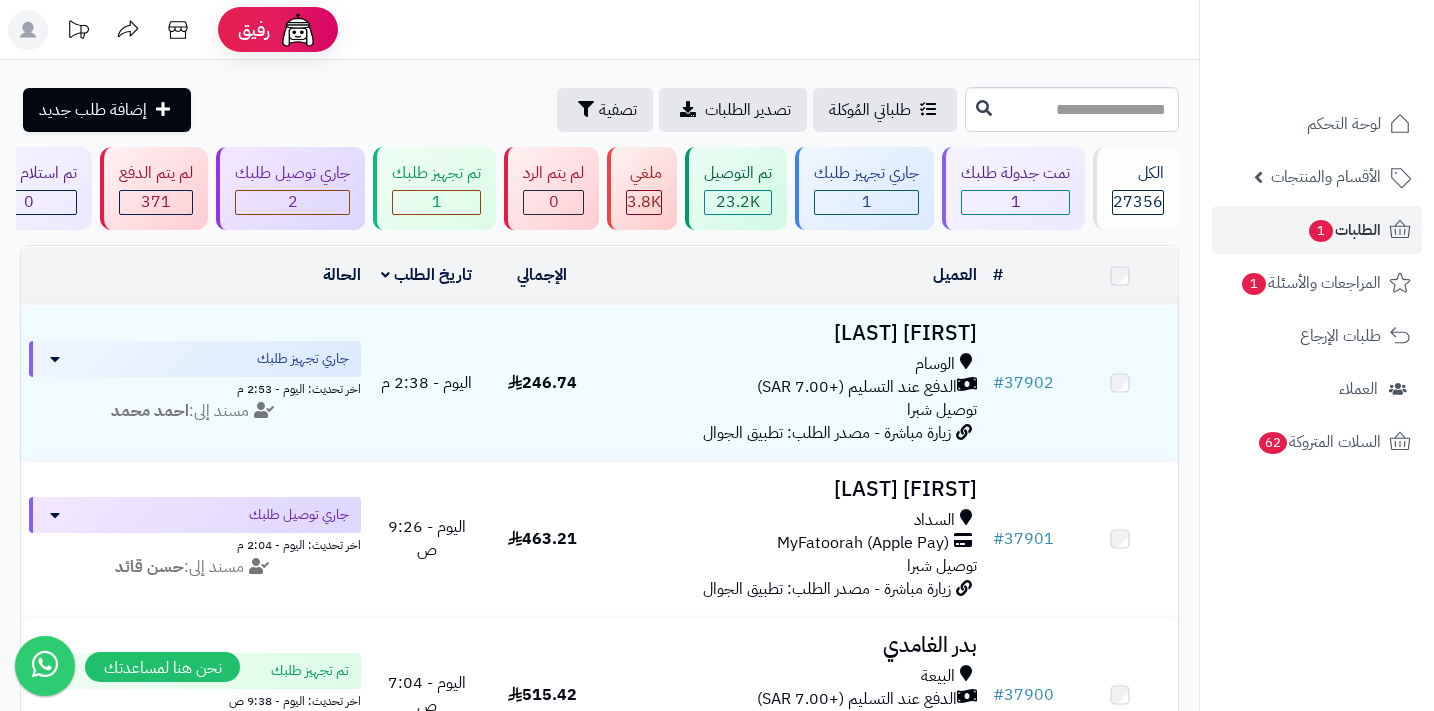 scroll, scrollTop: 0, scrollLeft: 0, axis: both 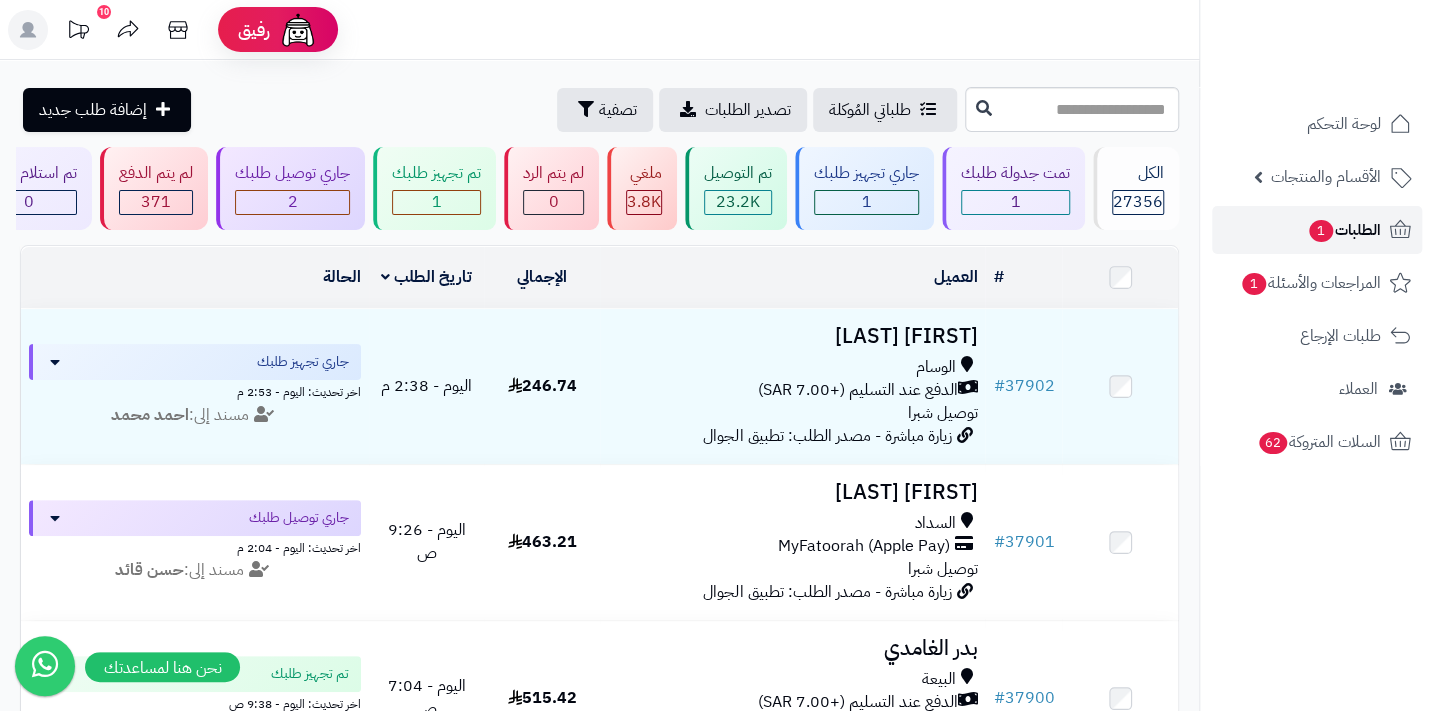 click on "الطلبات  1" at bounding box center (1317, 230) 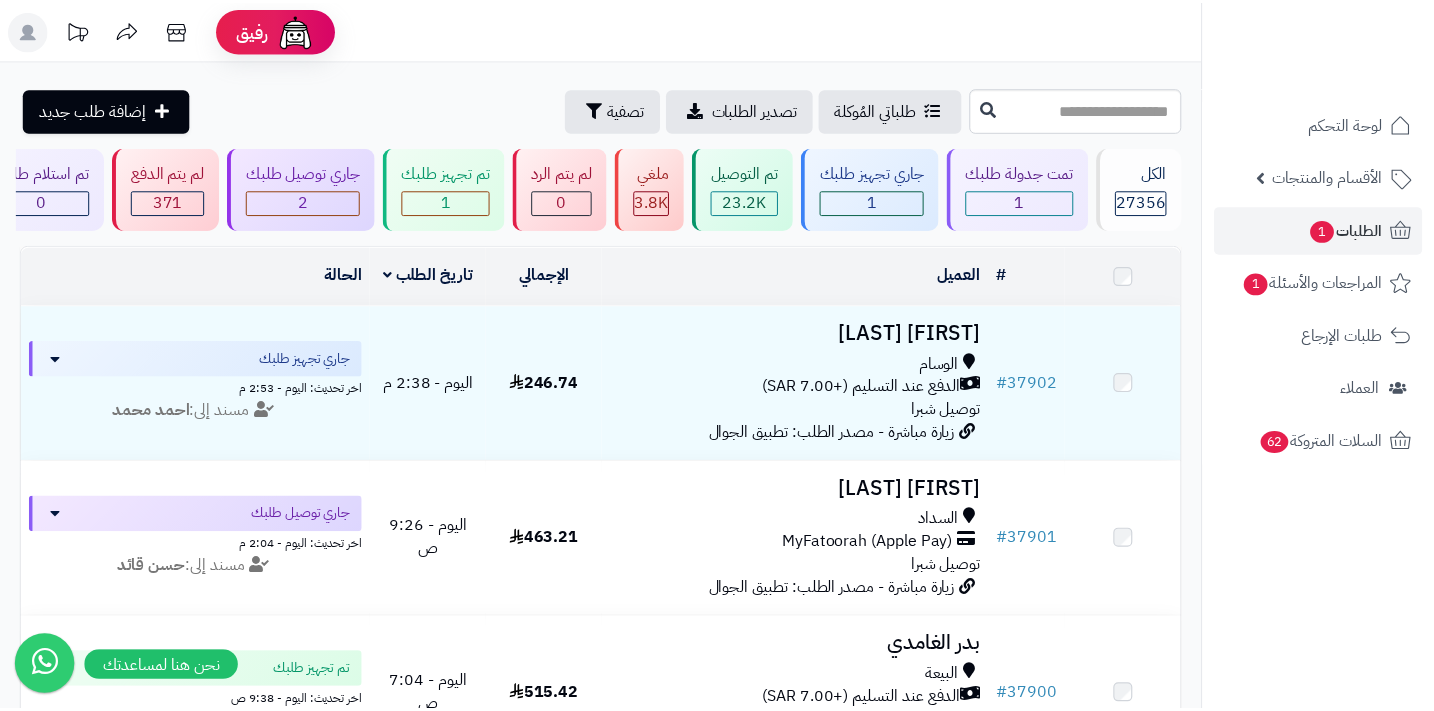 scroll, scrollTop: 0, scrollLeft: 0, axis: both 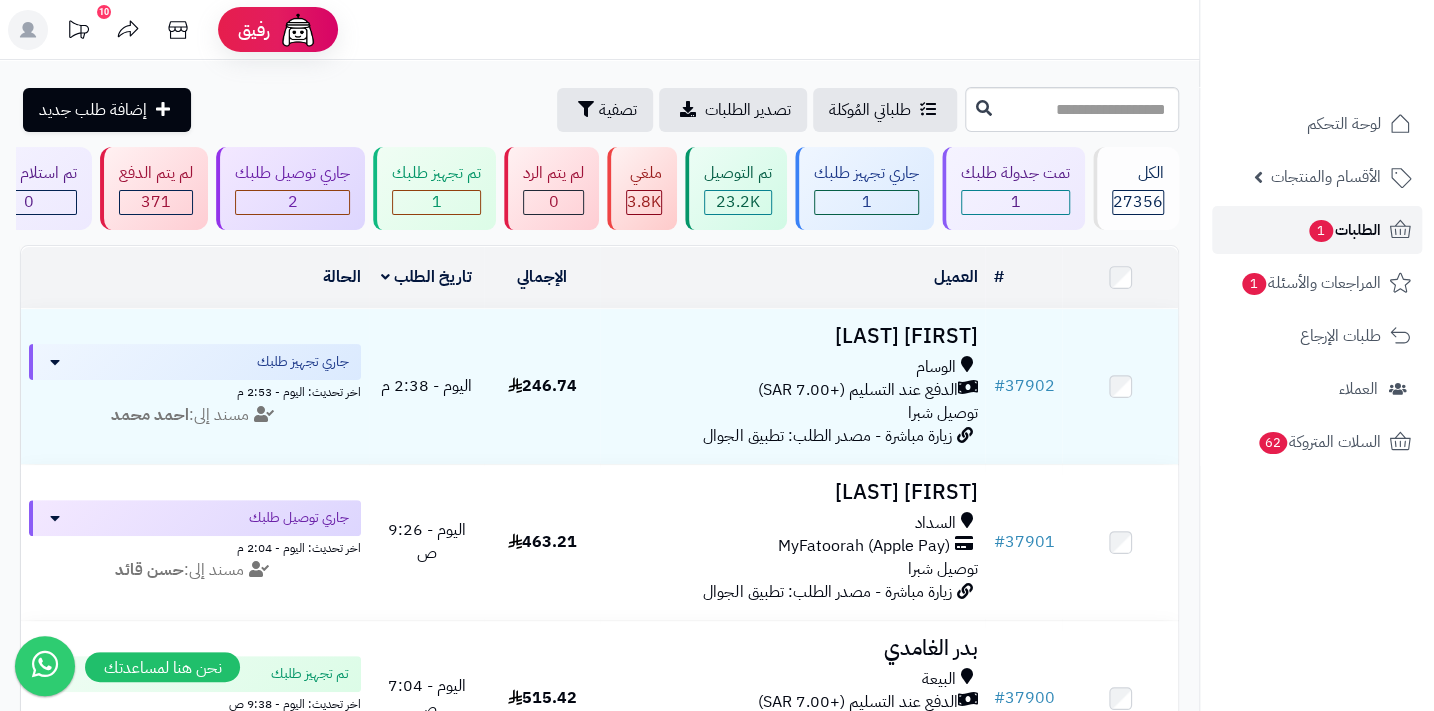 click on "الطلبات  1" at bounding box center [1344, 230] 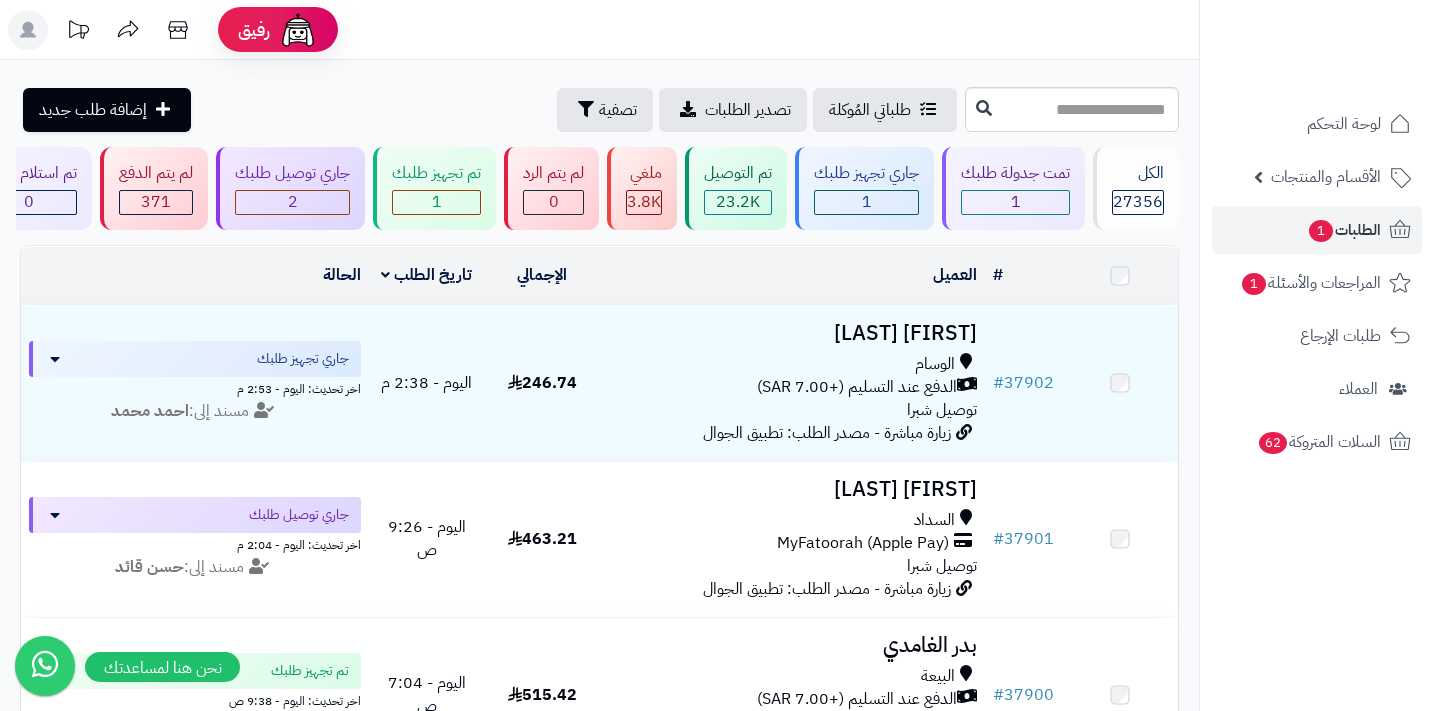 scroll, scrollTop: 0, scrollLeft: 0, axis: both 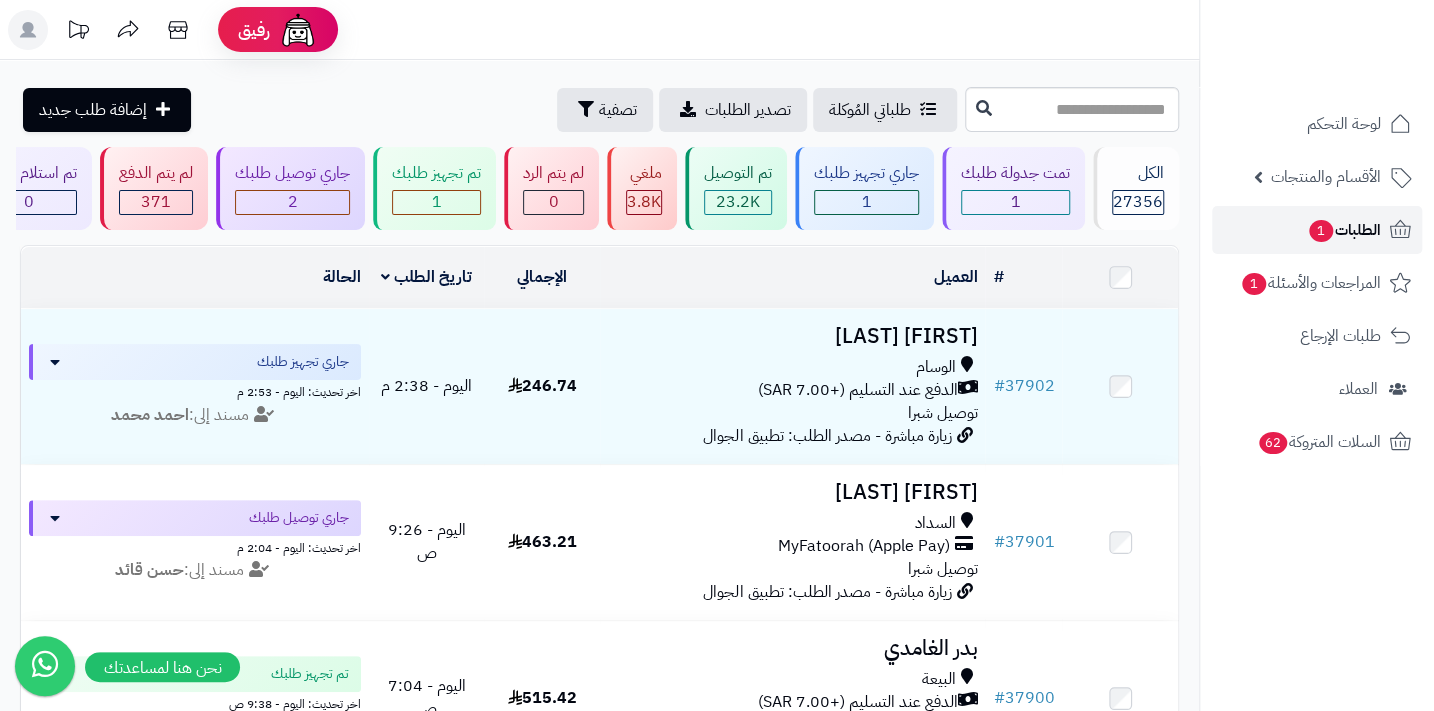 click on "الطلبات  1" at bounding box center (1344, 230) 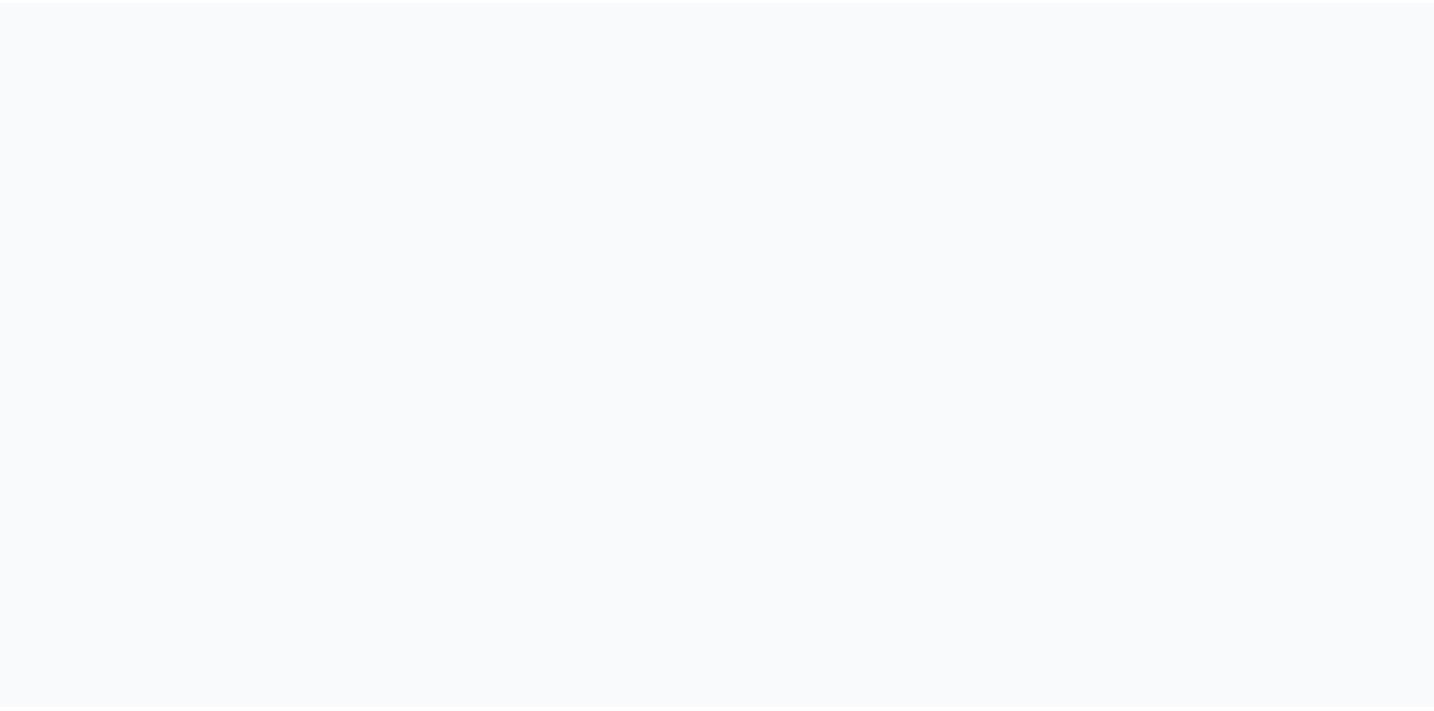 scroll, scrollTop: 0, scrollLeft: 0, axis: both 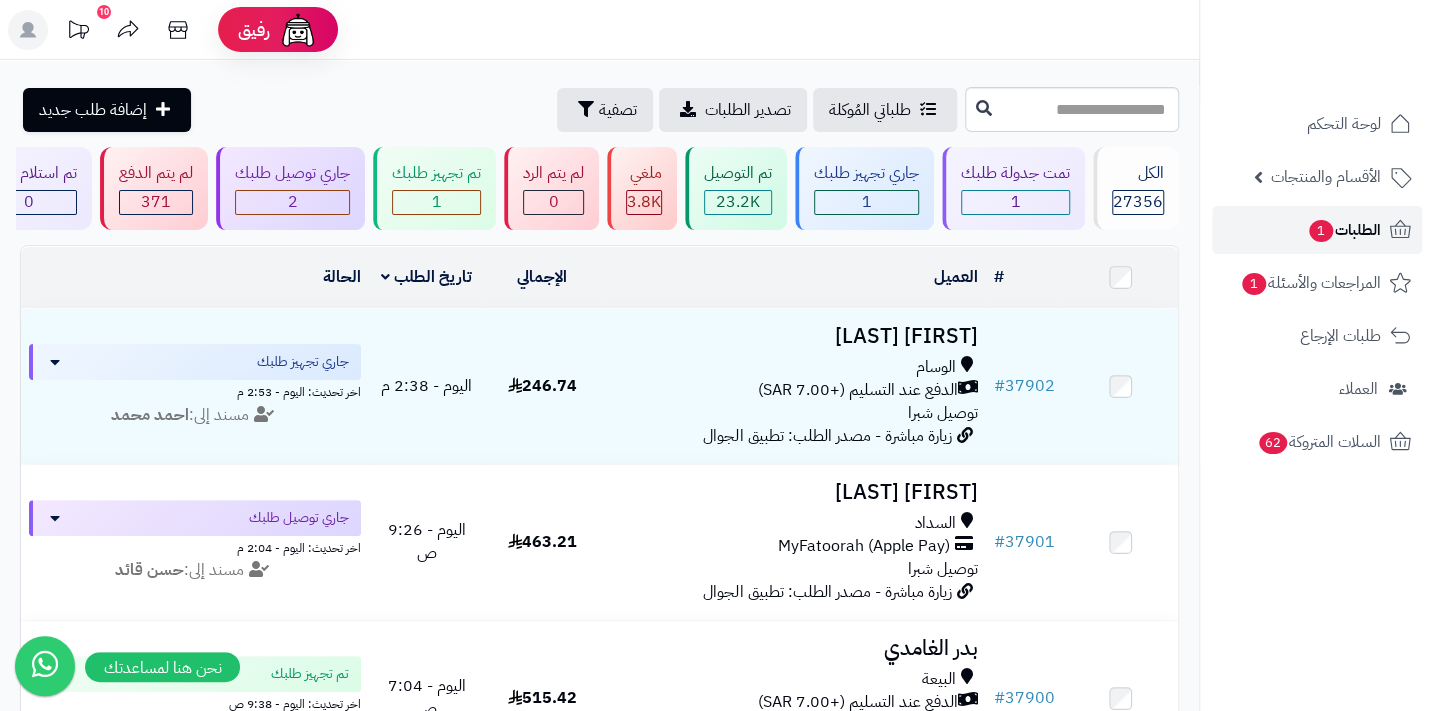 click on "1" at bounding box center [1321, 231] 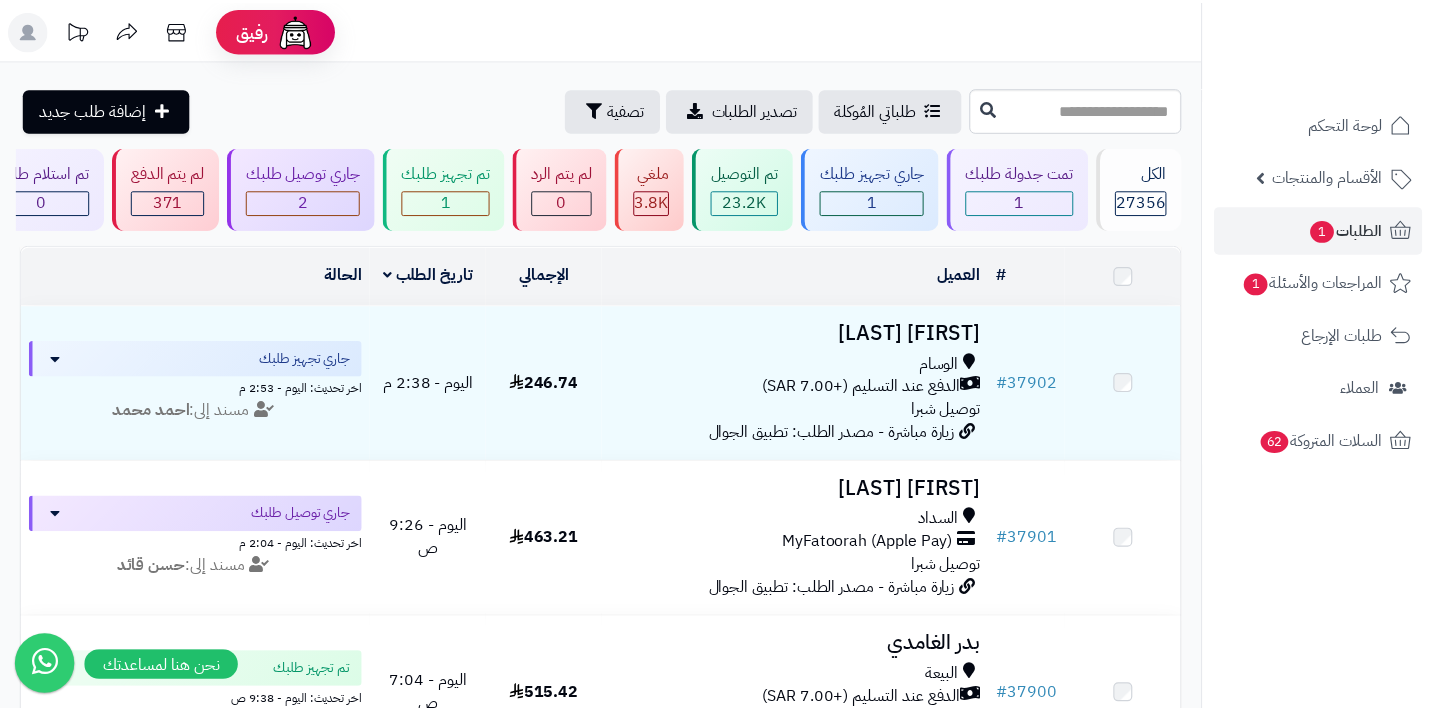 scroll, scrollTop: 0, scrollLeft: 0, axis: both 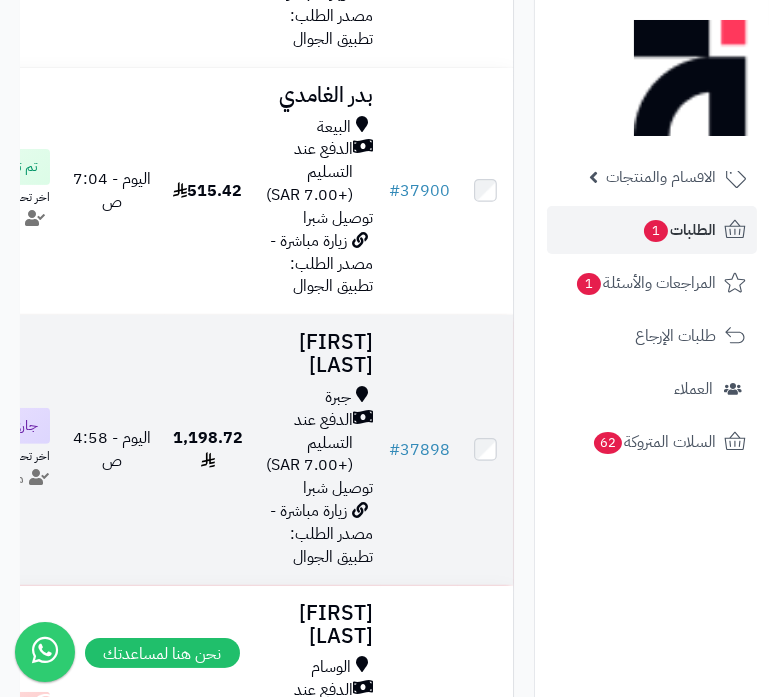 click on "الدفع عند التسليم (+7.00 SAR)" at bounding box center [306, 443] 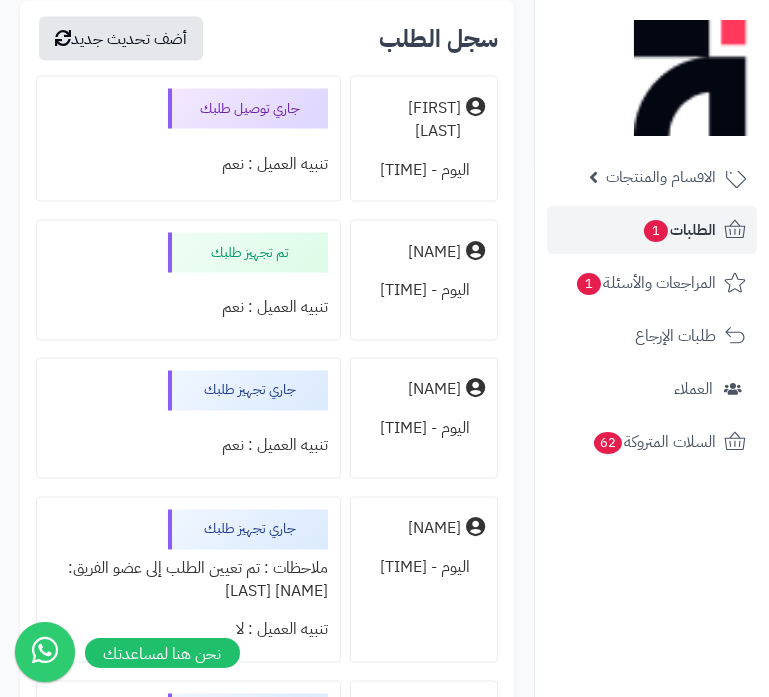 scroll, scrollTop: 12181, scrollLeft: 0, axis: vertical 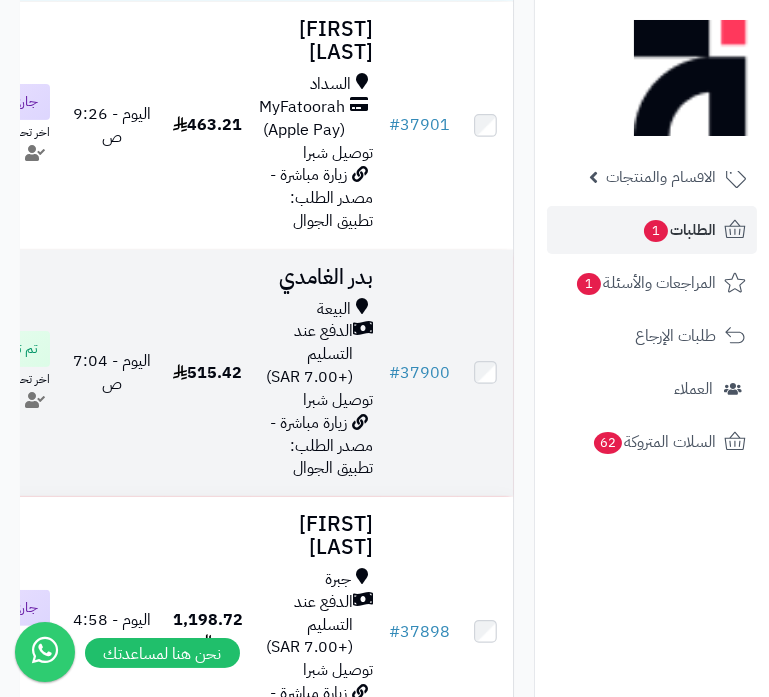 click on "515.42" at bounding box center [207, 373] 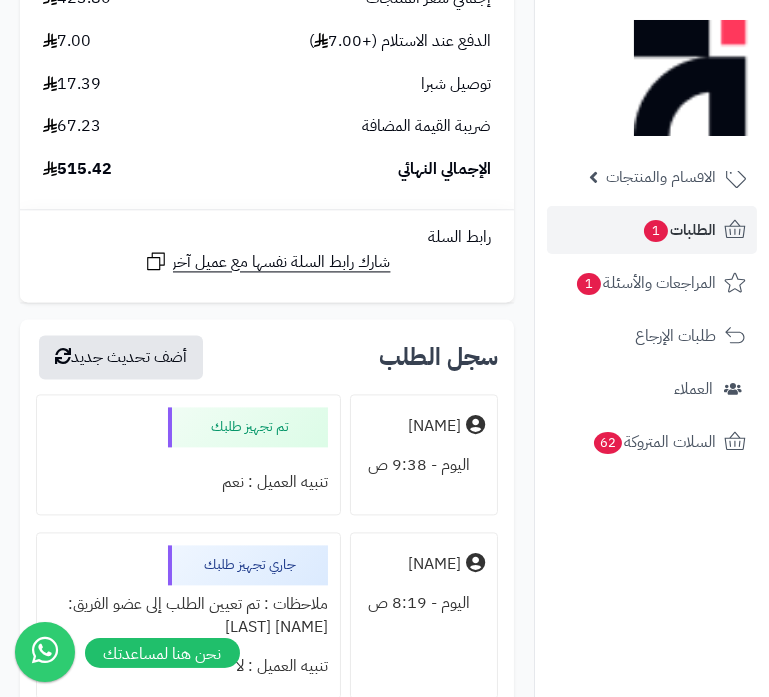 scroll, scrollTop: 4727, scrollLeft: 0, axis: vertical 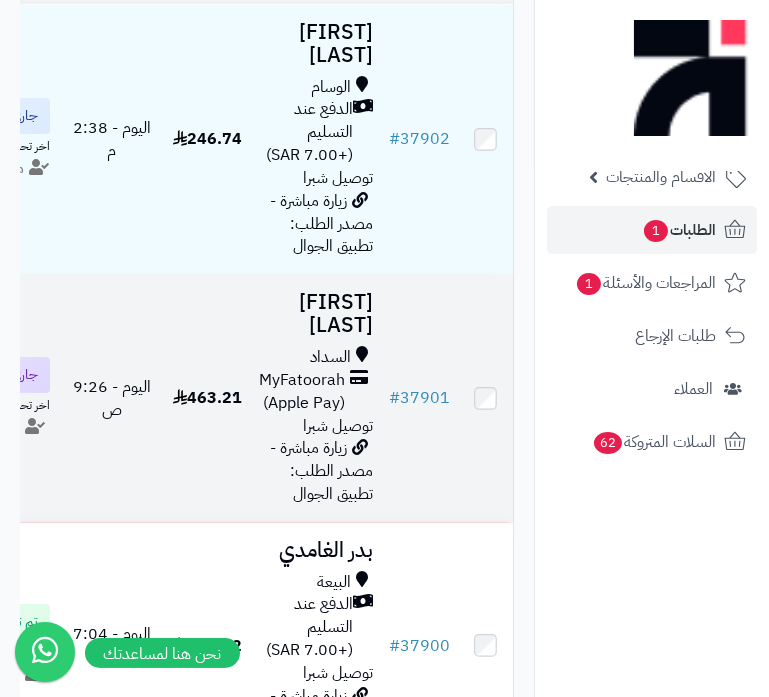 click on "MyFatoorah (Apple Pay)" at bounding box center (302, 392) 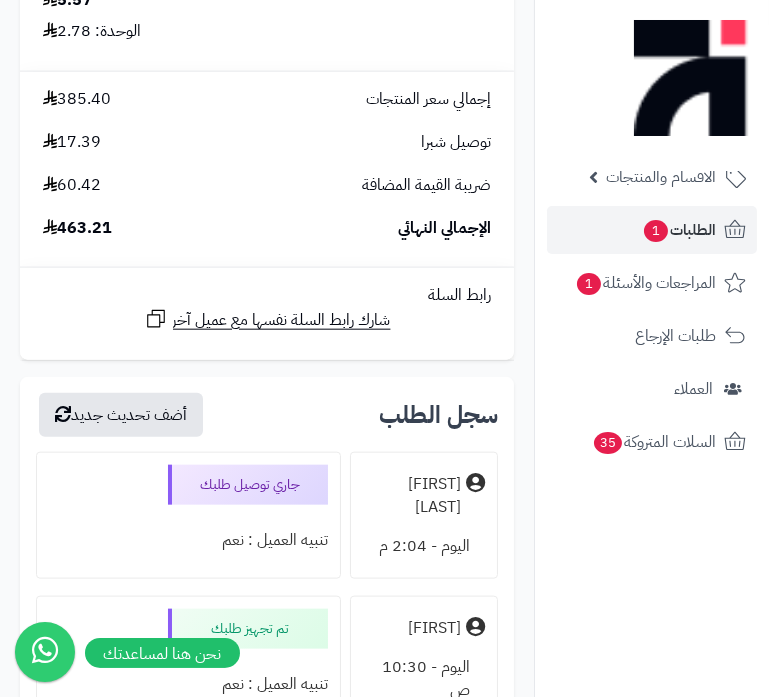 scroll, scrollTop: 2454, scrollLeft: 0, axis: vertical 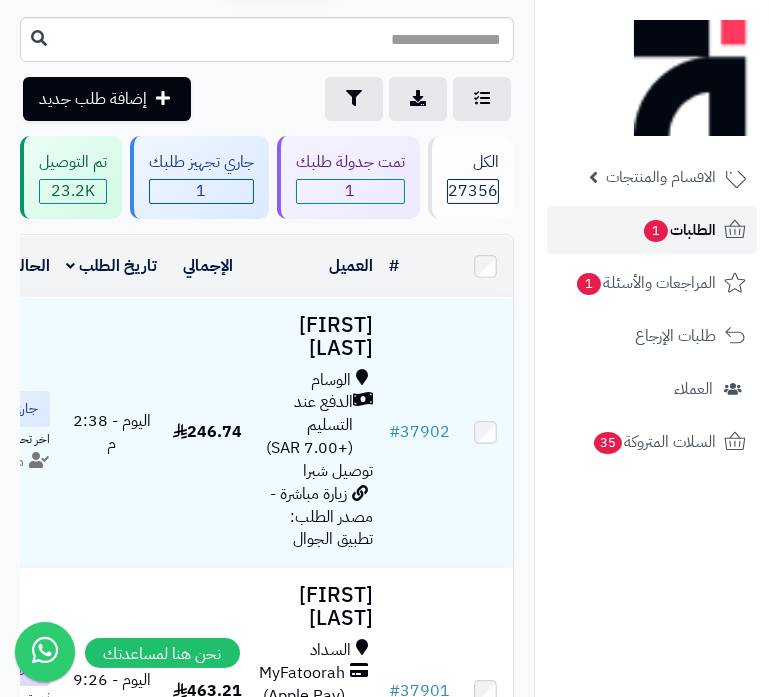 click on "1" at bounding box center [656, 231] 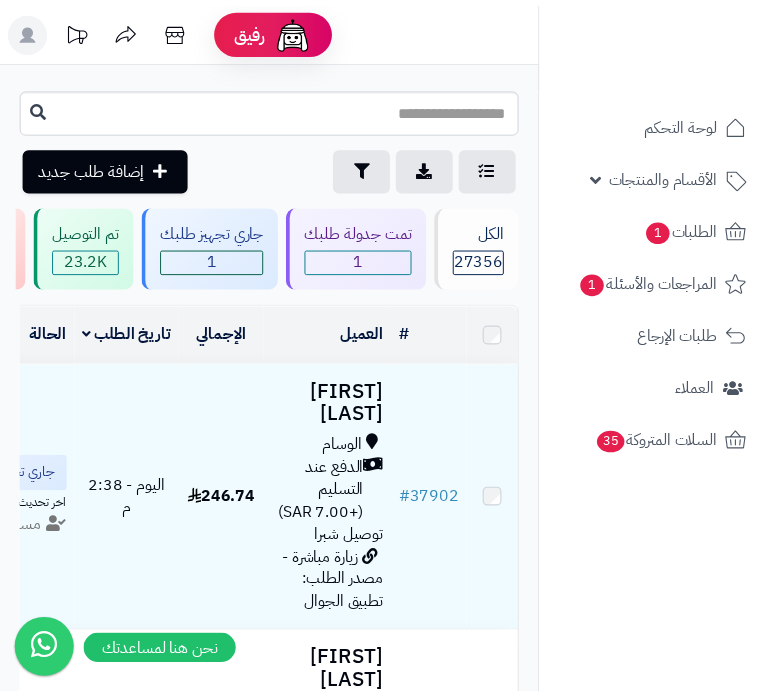 scroll, scrollTop: 0, scrollLeft: 0, axis: both 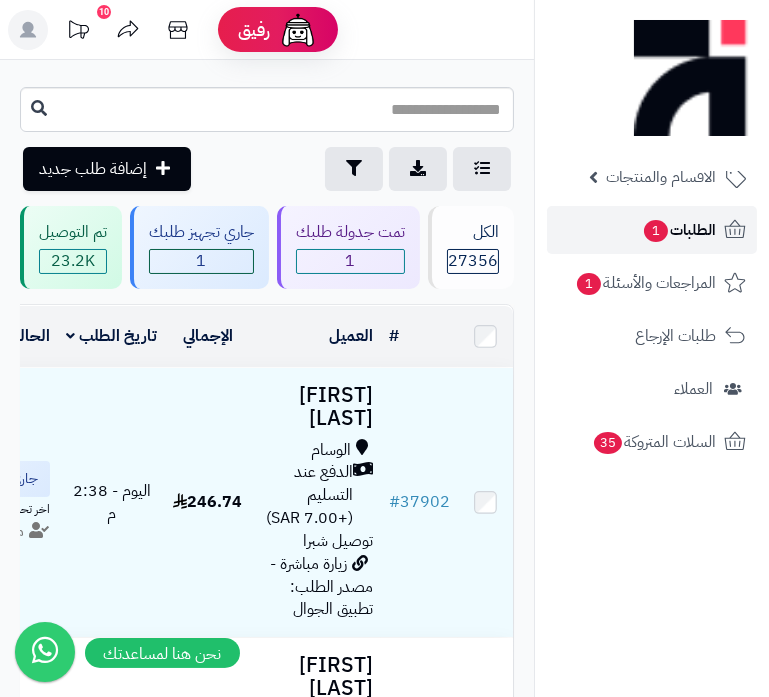 click on "1" at bounding box center (656, 231) 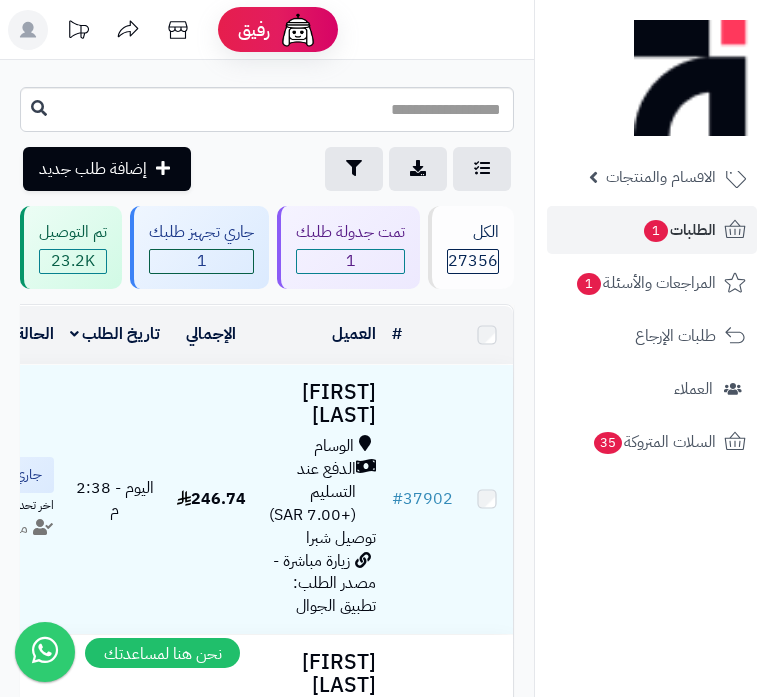 scroll, scrollTop: 0, scrollLeft: 0, axis: both 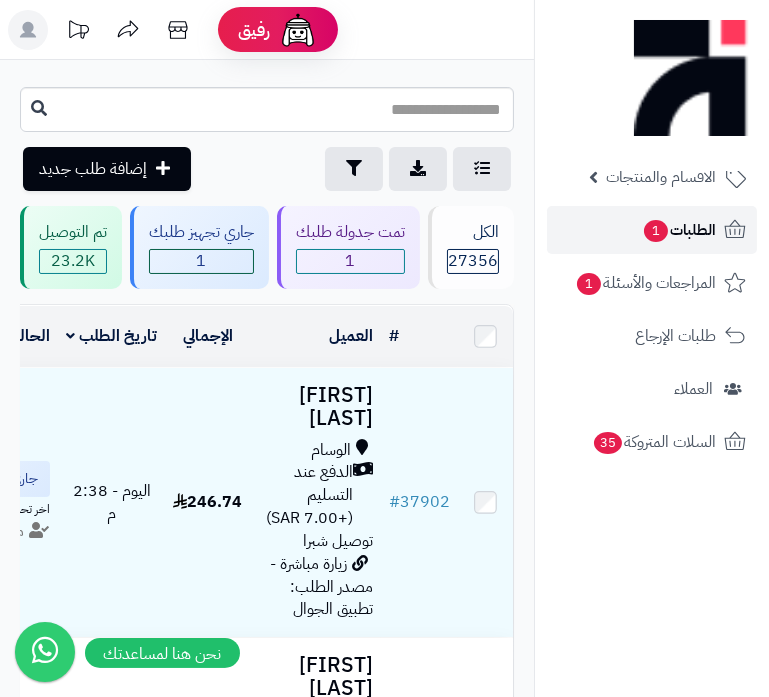 click on "1" at bounding box center [656, 231] 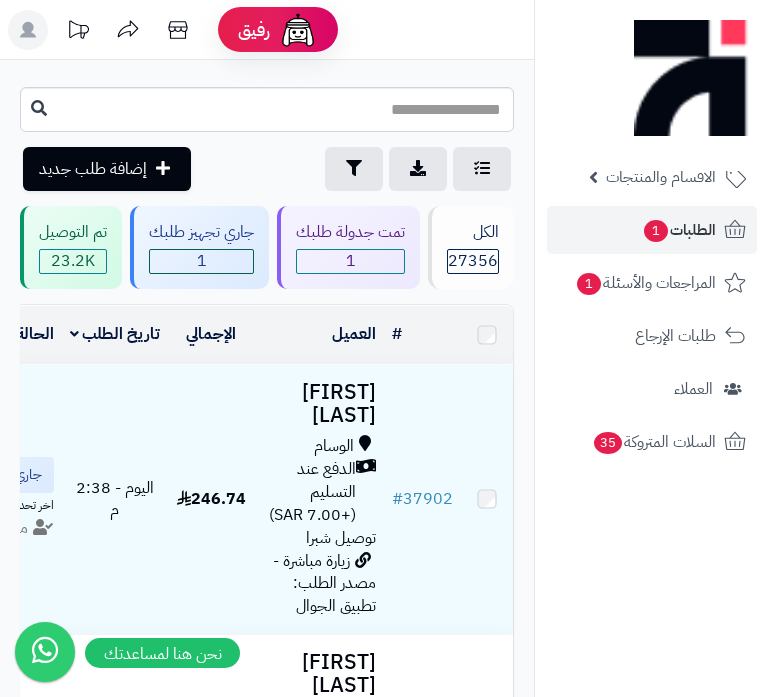 scroll, scrollTop: 0, scrollLeft: 0, axis: both 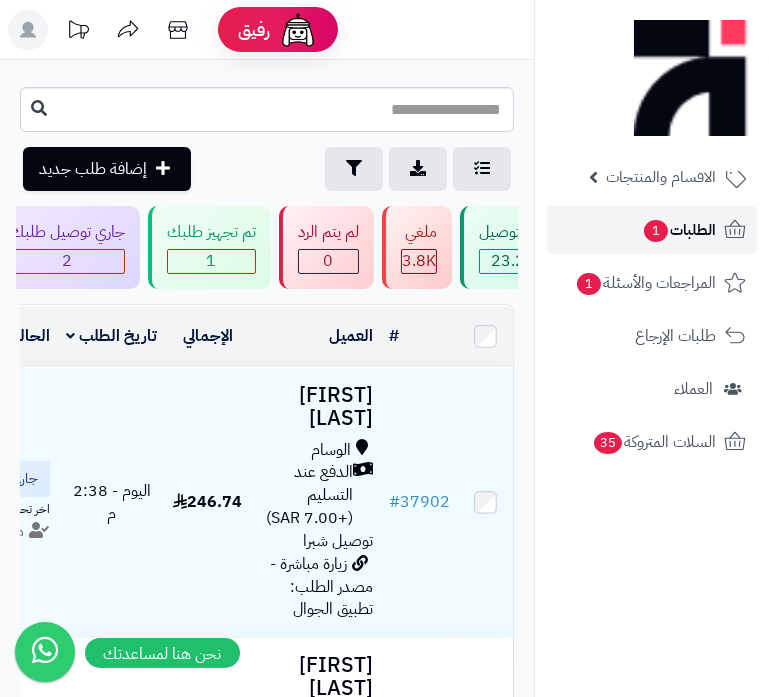 click on "الطلبات  1" at bounding box center [679, 230] 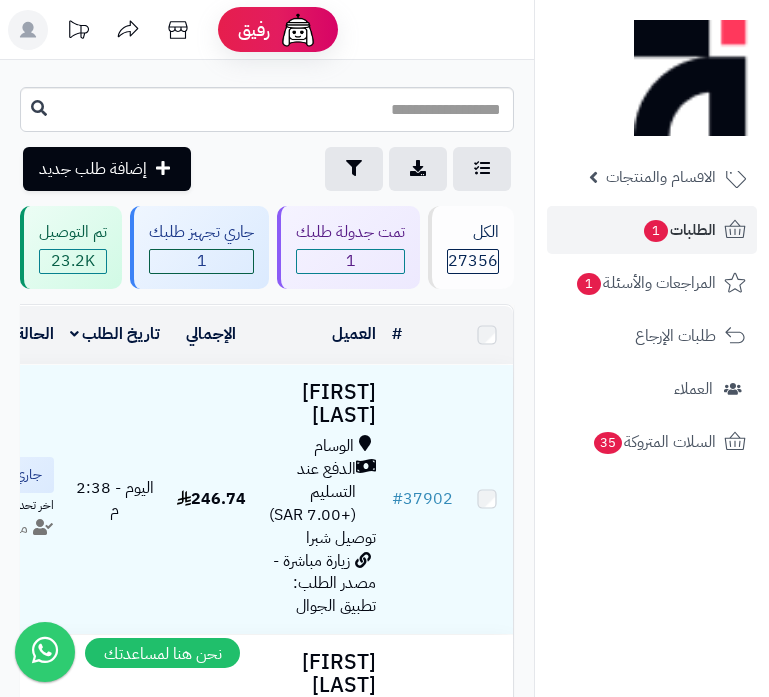 scroll, scrollTop: 0, scrollLeft: 0, axis: both 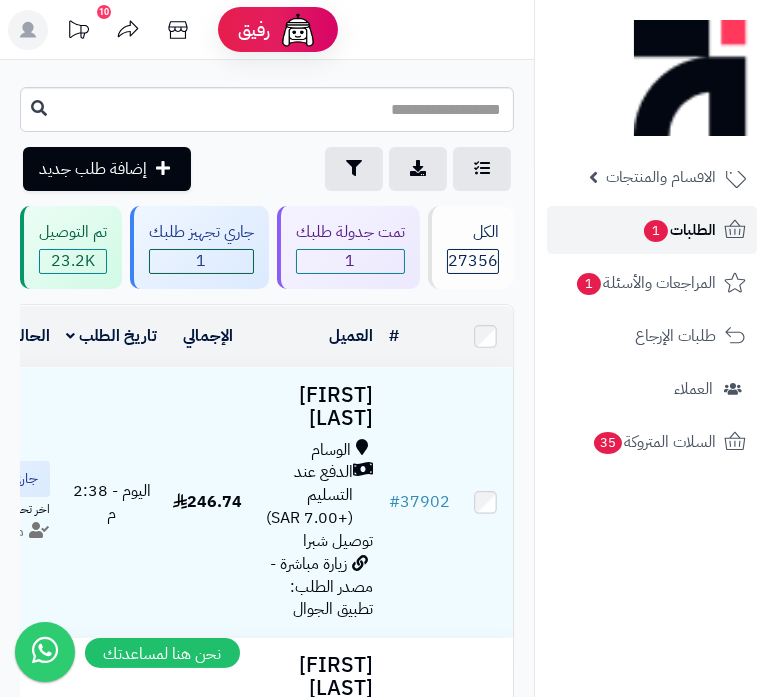 click on "الطلبات  1" at bounding box center (679, 230) 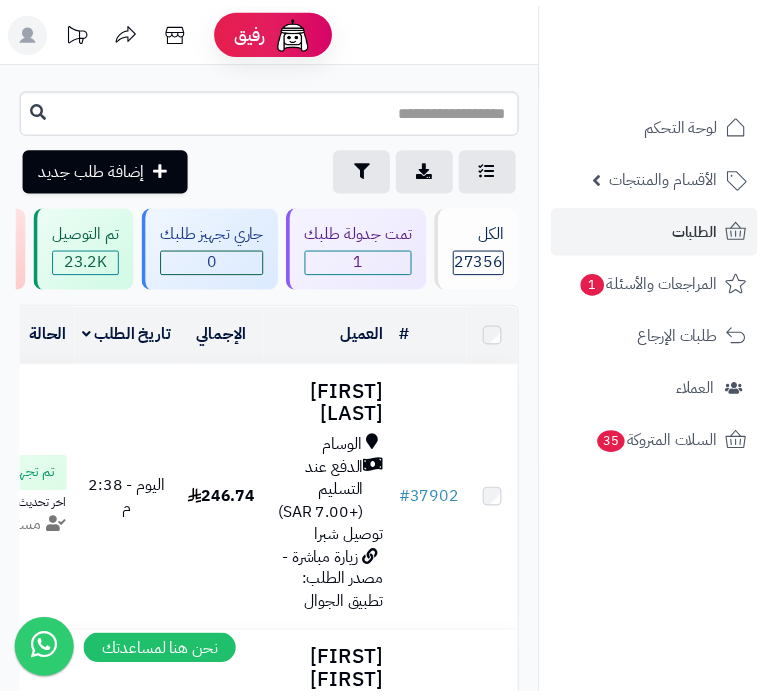 scroll, scrollTop: 0, scrollLeft: 0, axis: both 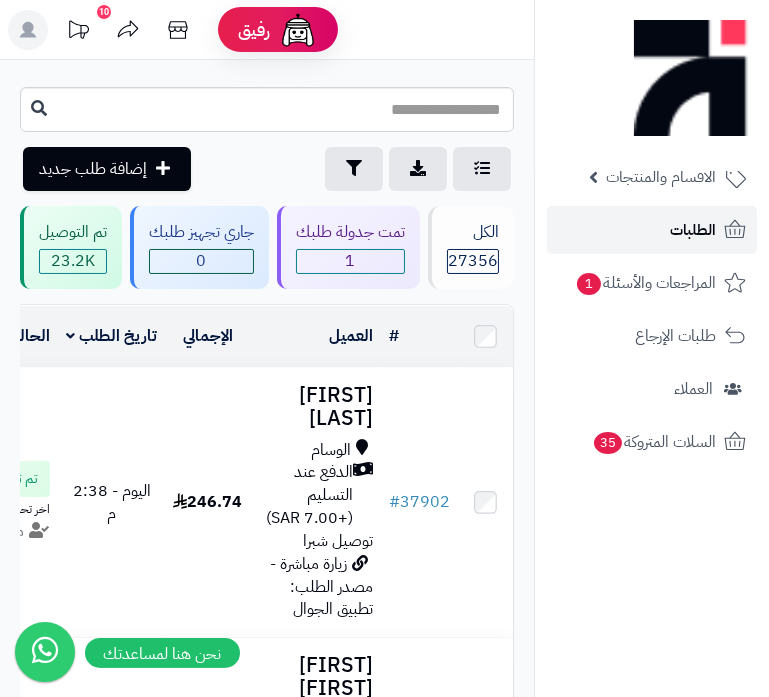 click on "الطلبات" at bounding box center (652, 230) 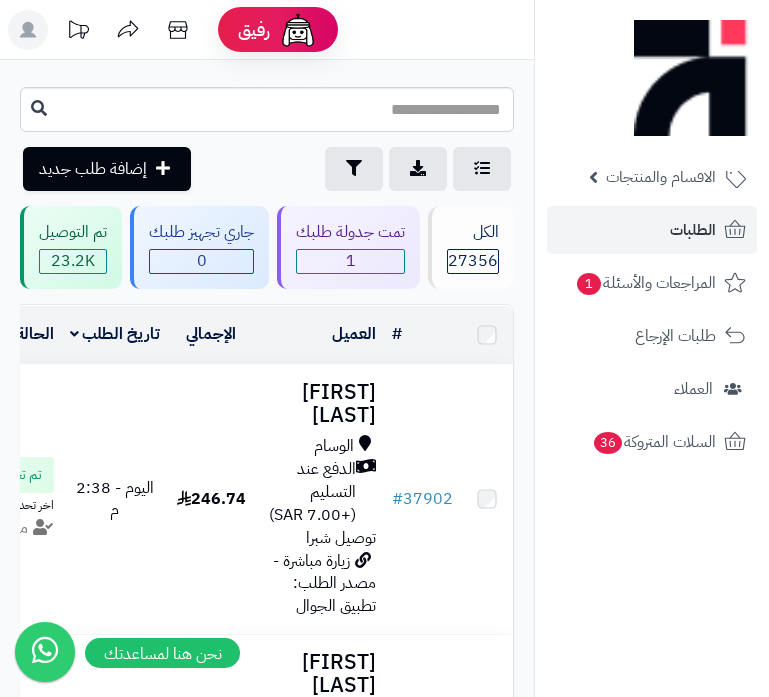 scroll, scrollTop: 0, scrollLeft: 0, axis: both 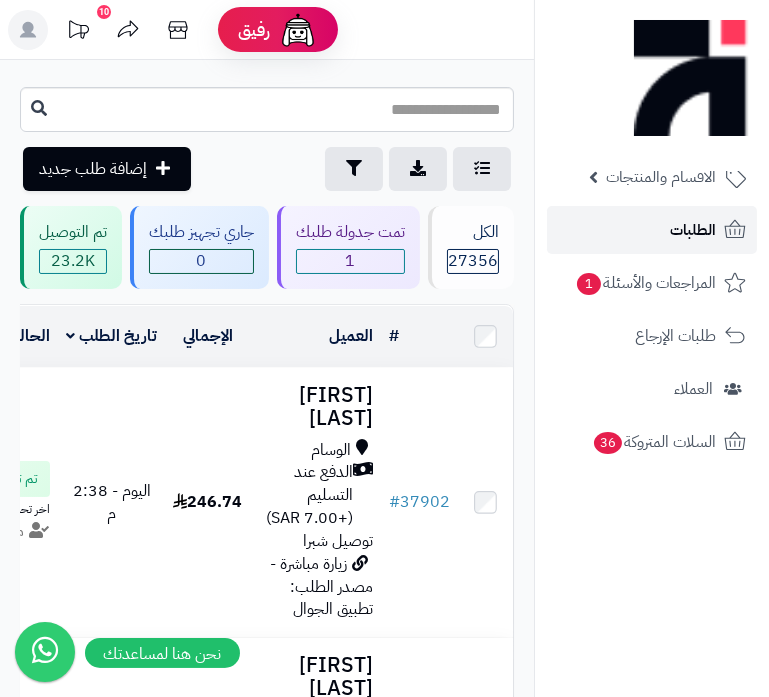 click on "الطلبات" at bounding box center (693, 230) 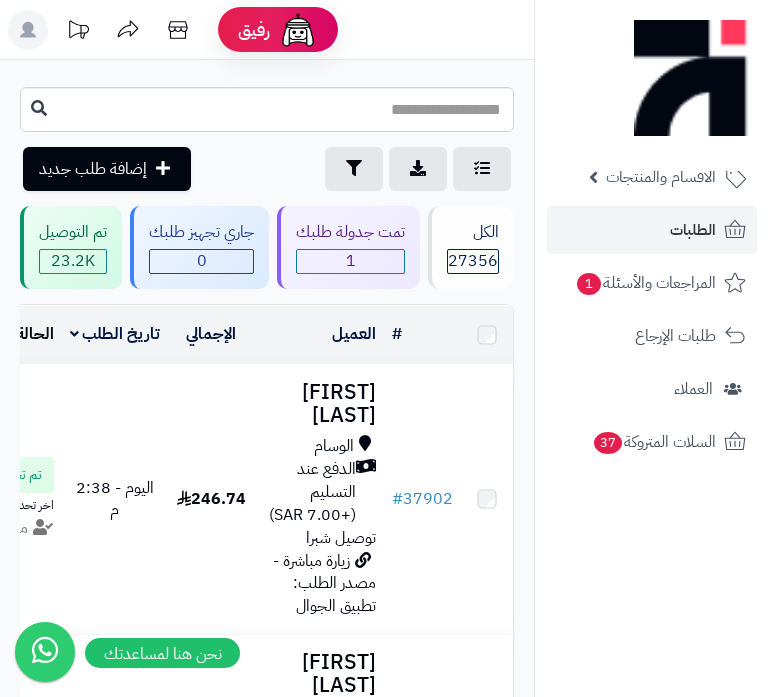 scroll, scrollTop: 0, scrollLeft: 0, axis: both 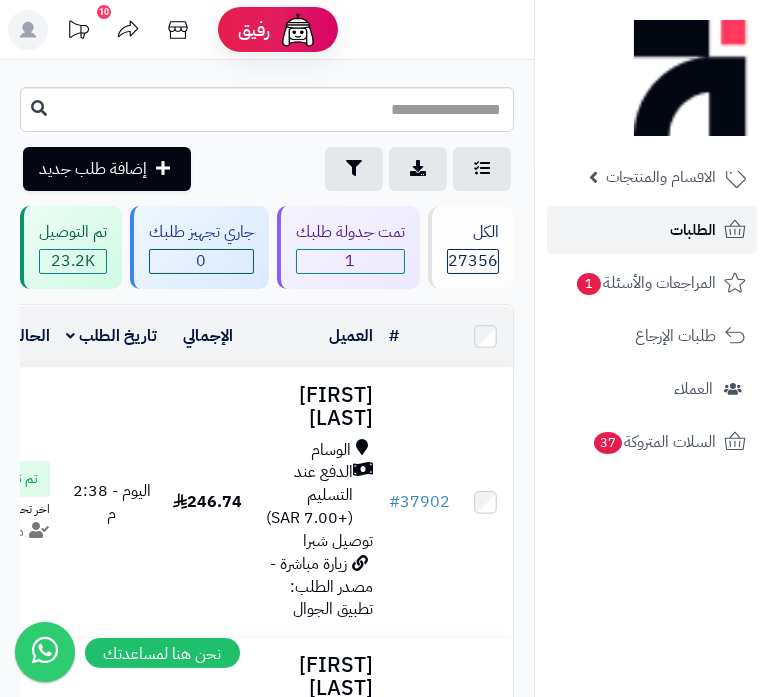 click on "الطلبات" at bounding box center [693, 230] 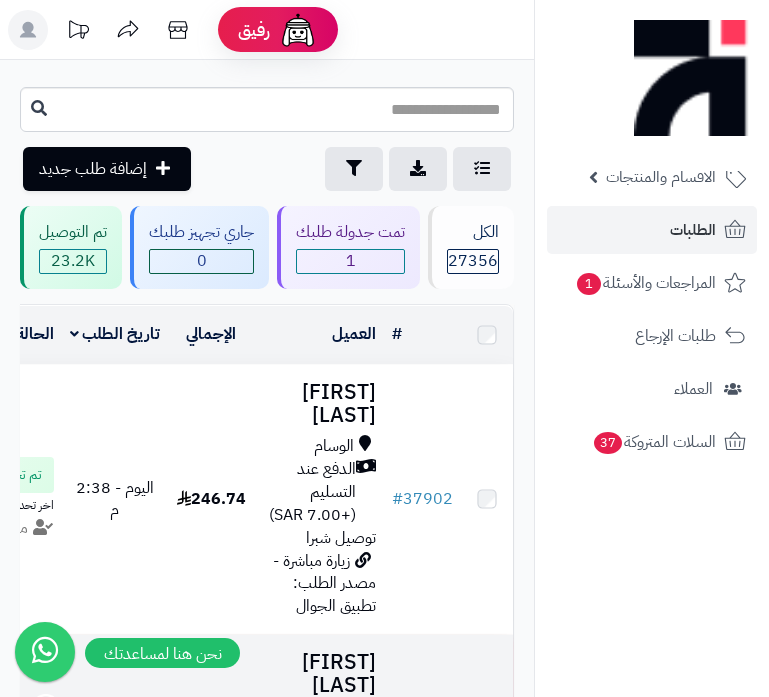 scroll, scrollTop: 0, scrollLeft: 0, axis: both 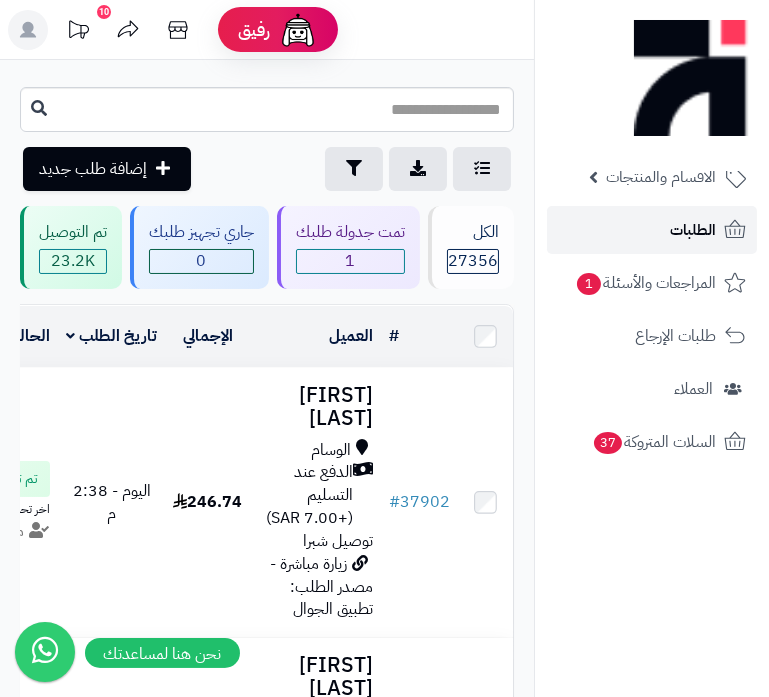 click on "الطلبات" at bounding box center [652, 230] 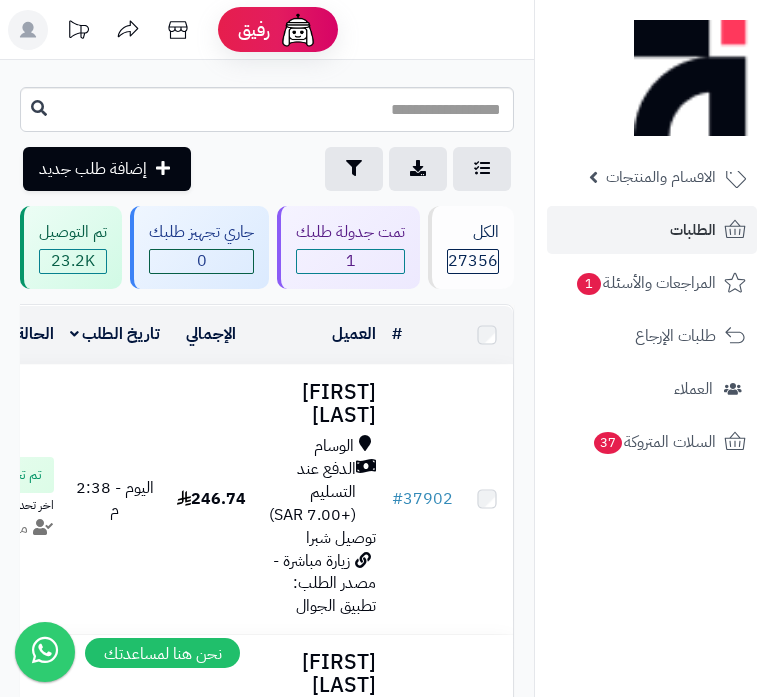 scroll, scrollTop: 0, scrollLeft: 0, axis: both 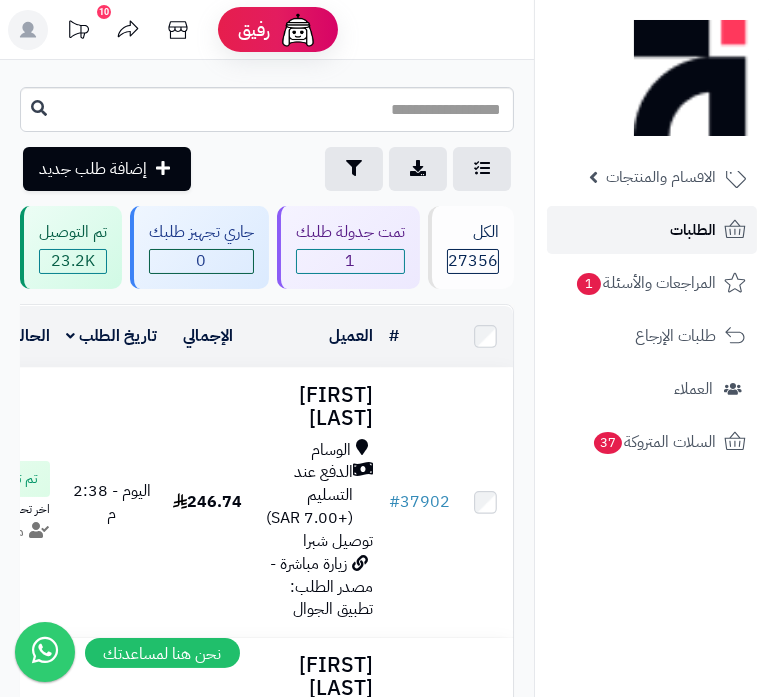 click on "الطلبات" at bounding box center (652, 230) 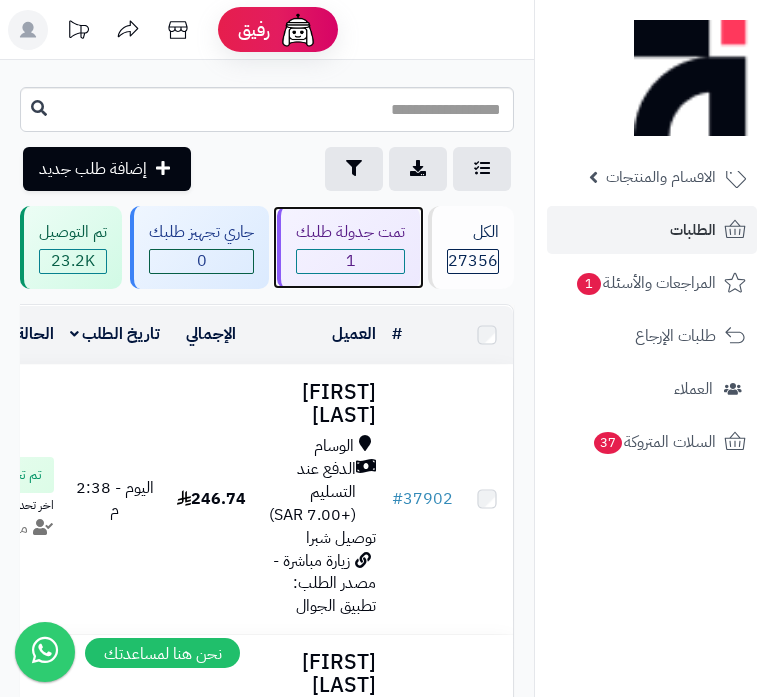 scroll, scrollTop: 0, scrollLeft: 0, axis: both 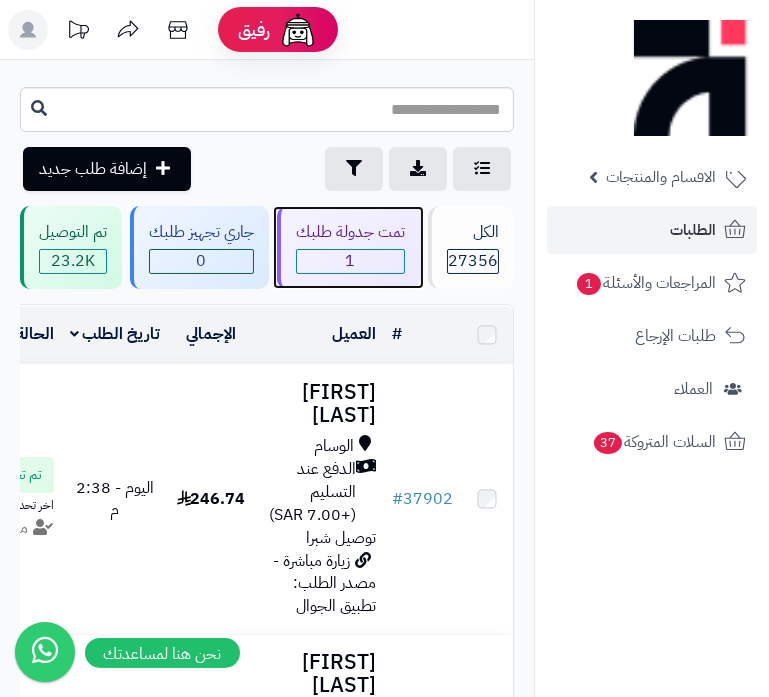 click on "1" at bounding box center (350, 261) 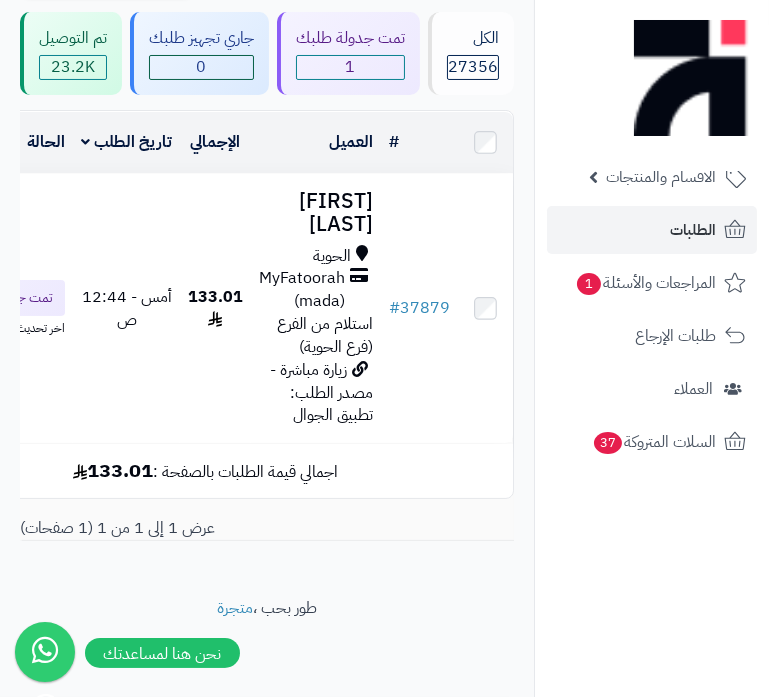 scroll, scrollTop: 216, scrollLeft: 0, axis: vertical 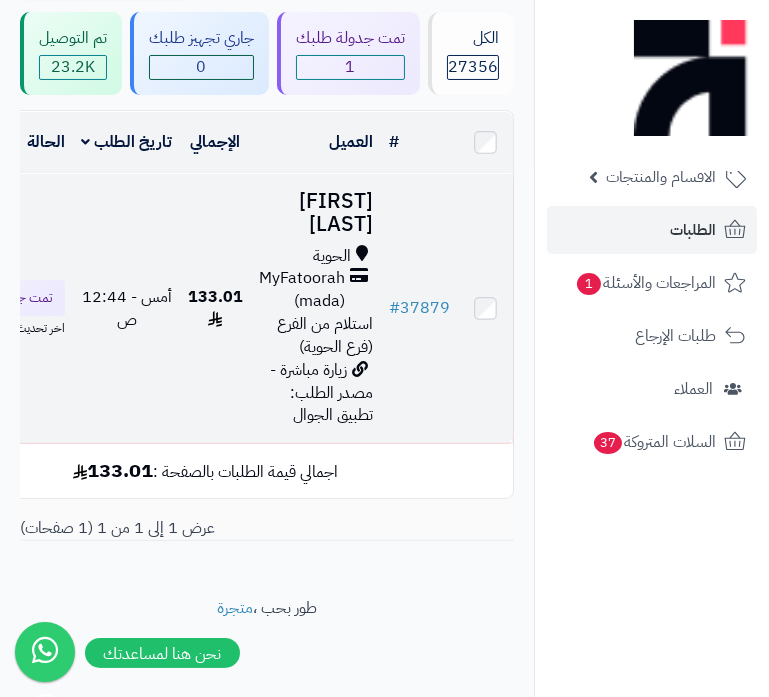 click on "استلام من الفرع (فرع الحوية)" at bounding box center (325, 335) 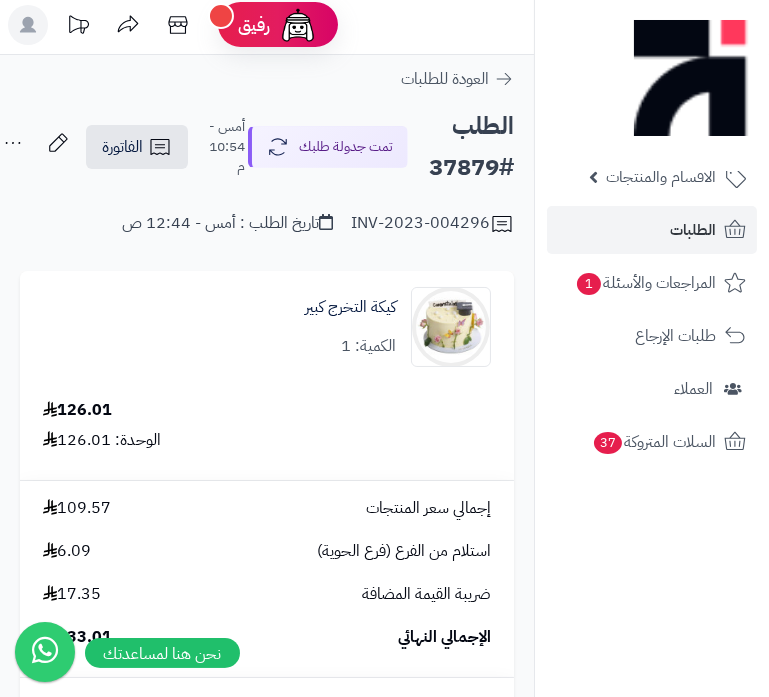 scroll, scrollTop: 0, scrollLeft: 0, axis: both 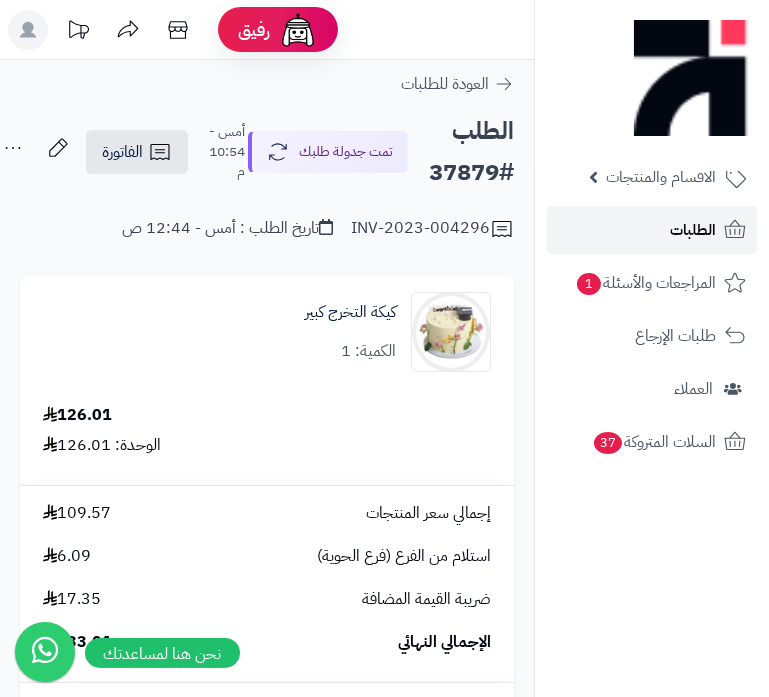 click on "الطلبات" at bounding box center [693, 230] 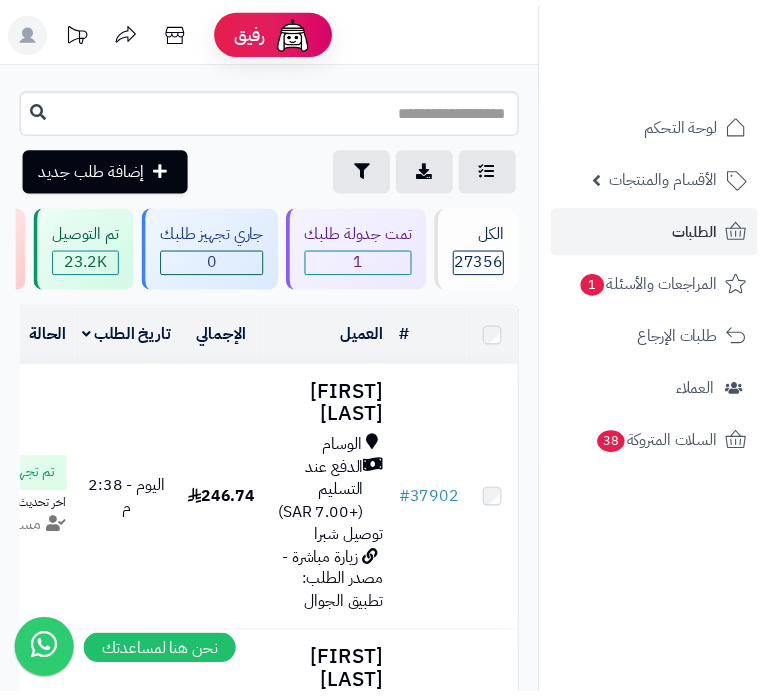 scroll, scrollTop: 0, scrollLeft: 0, axis: both 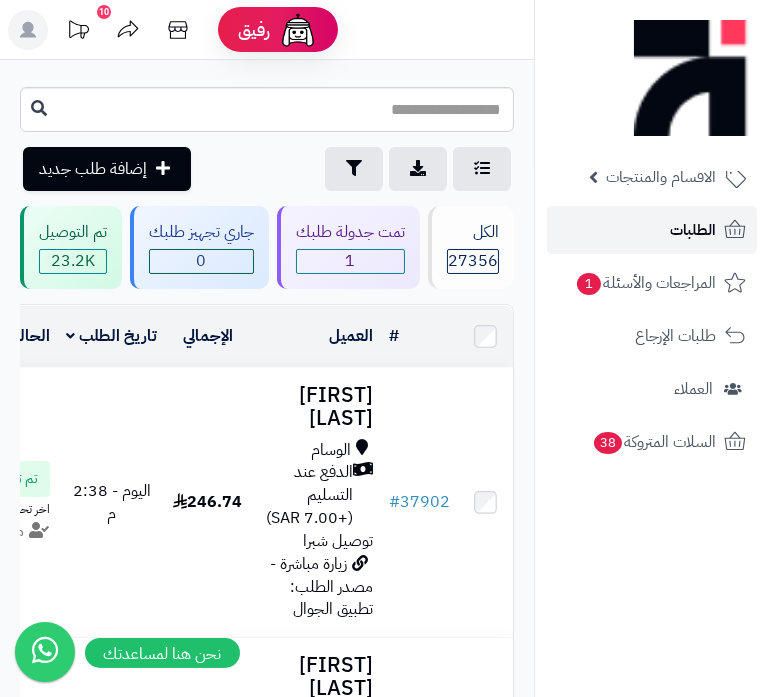 click on "الطلبات" at bounding box center [652, 230] 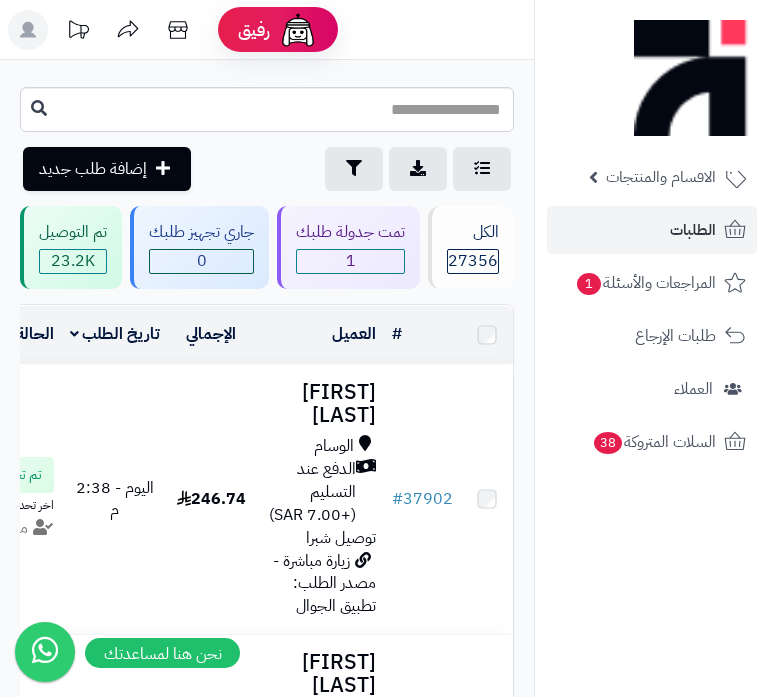 scroll, scrollTop: 0, scrollLeft: 0, axis: both 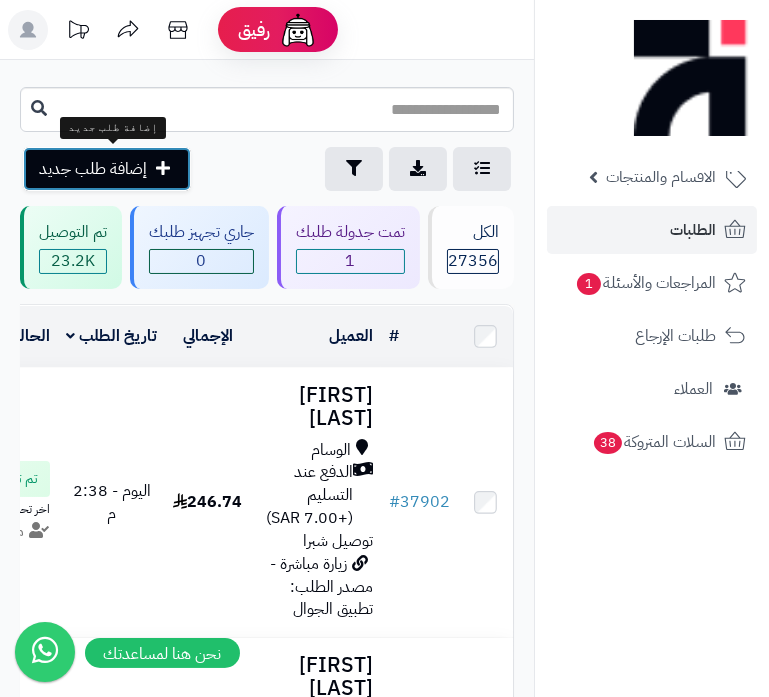 click on "إضافة طلب جديد" at bounding box center (93, 169) 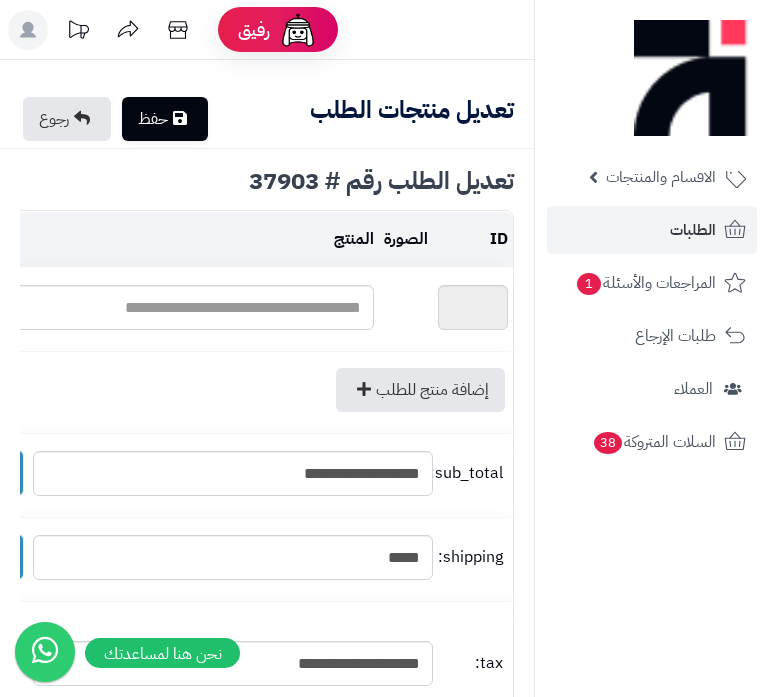 type on "**********" 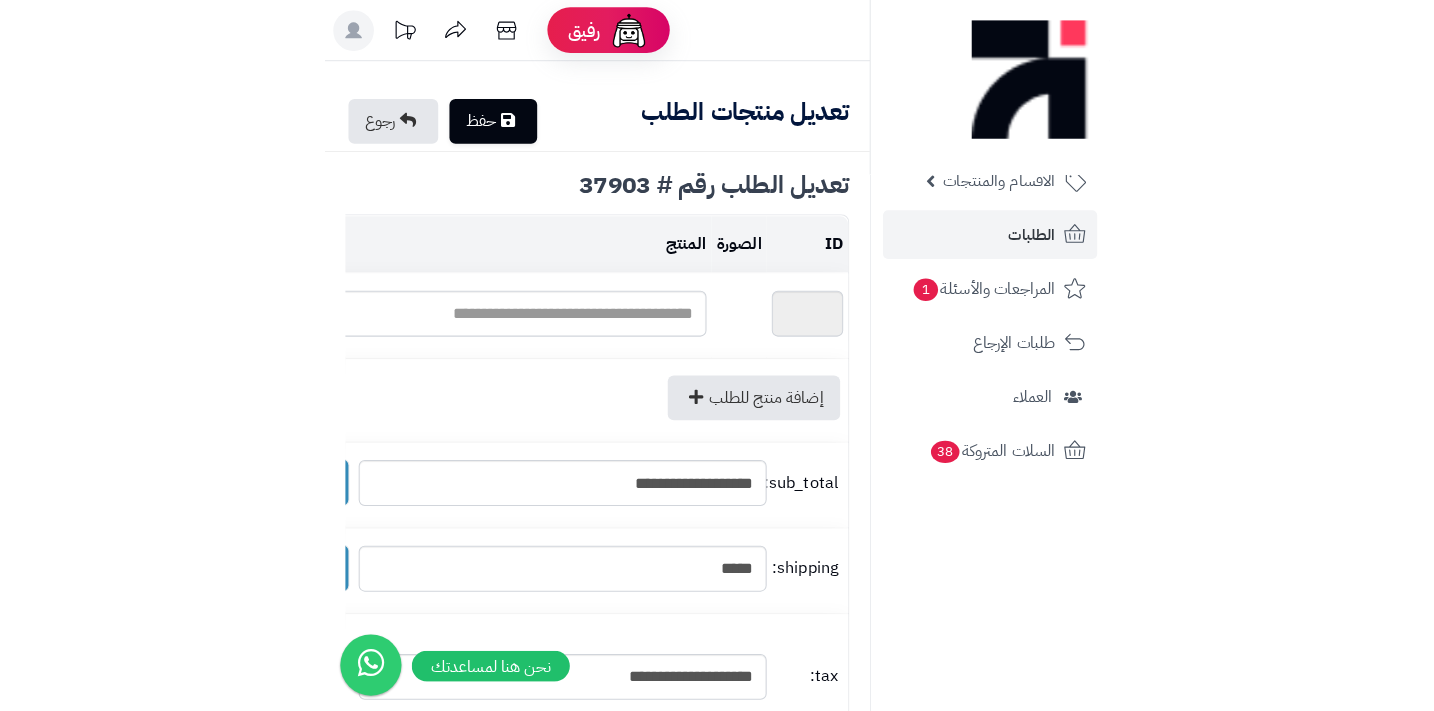 scroll, scrollTop: 0, scrollLeft: 0, axis: both 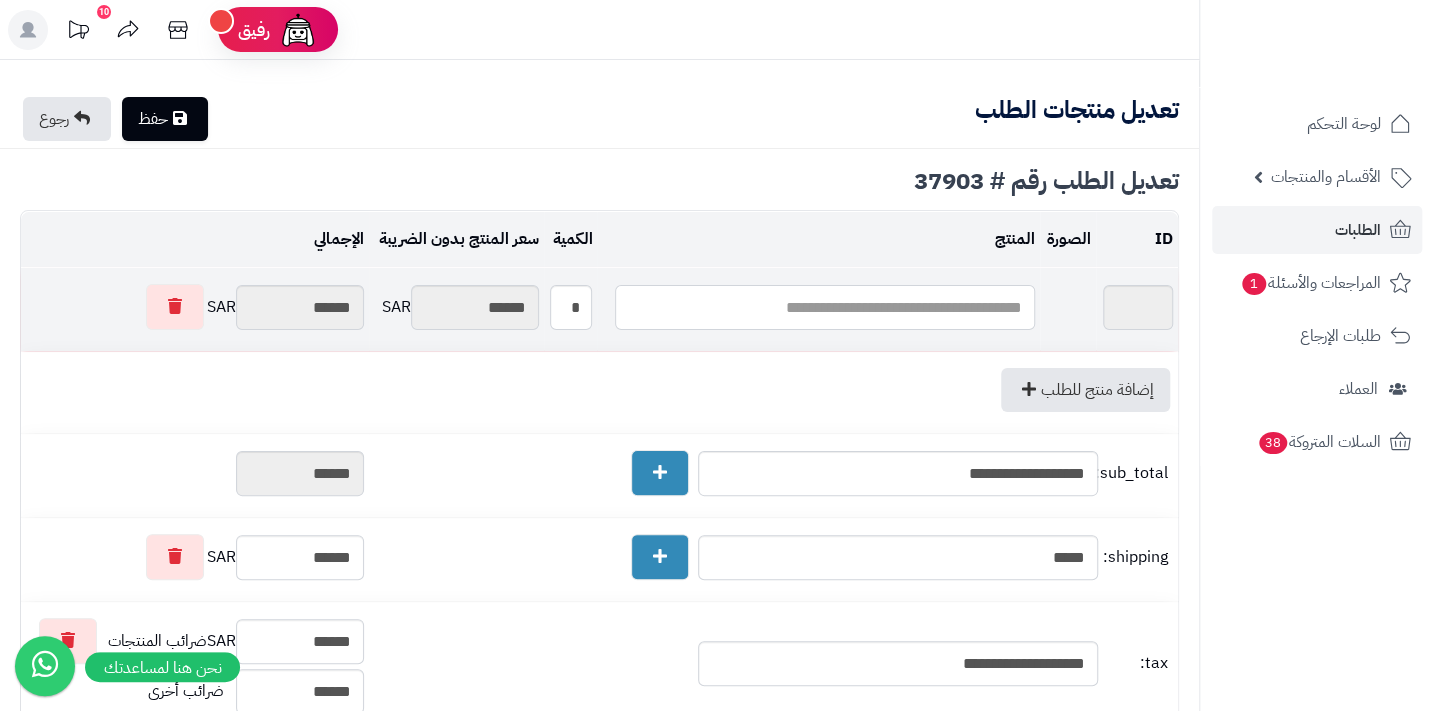click at bounding box center (825, 307) 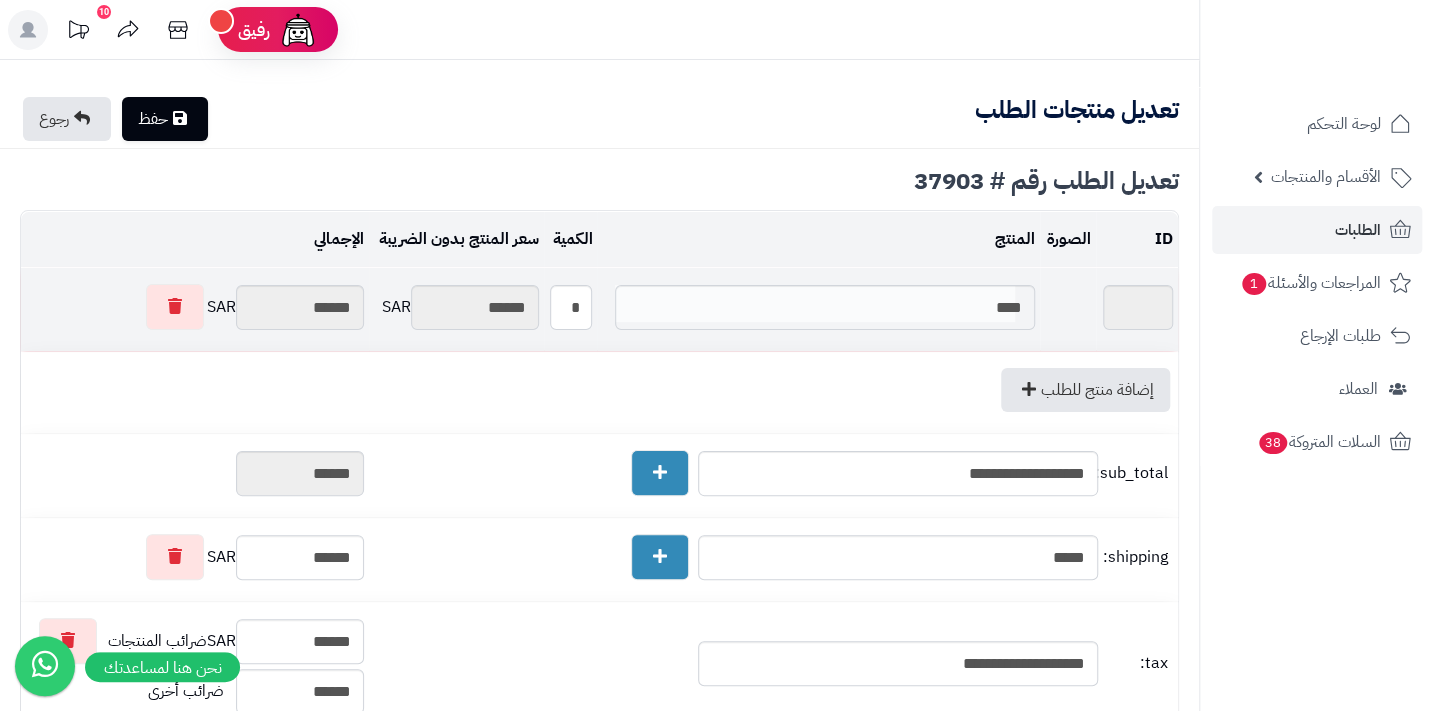 type on "****" 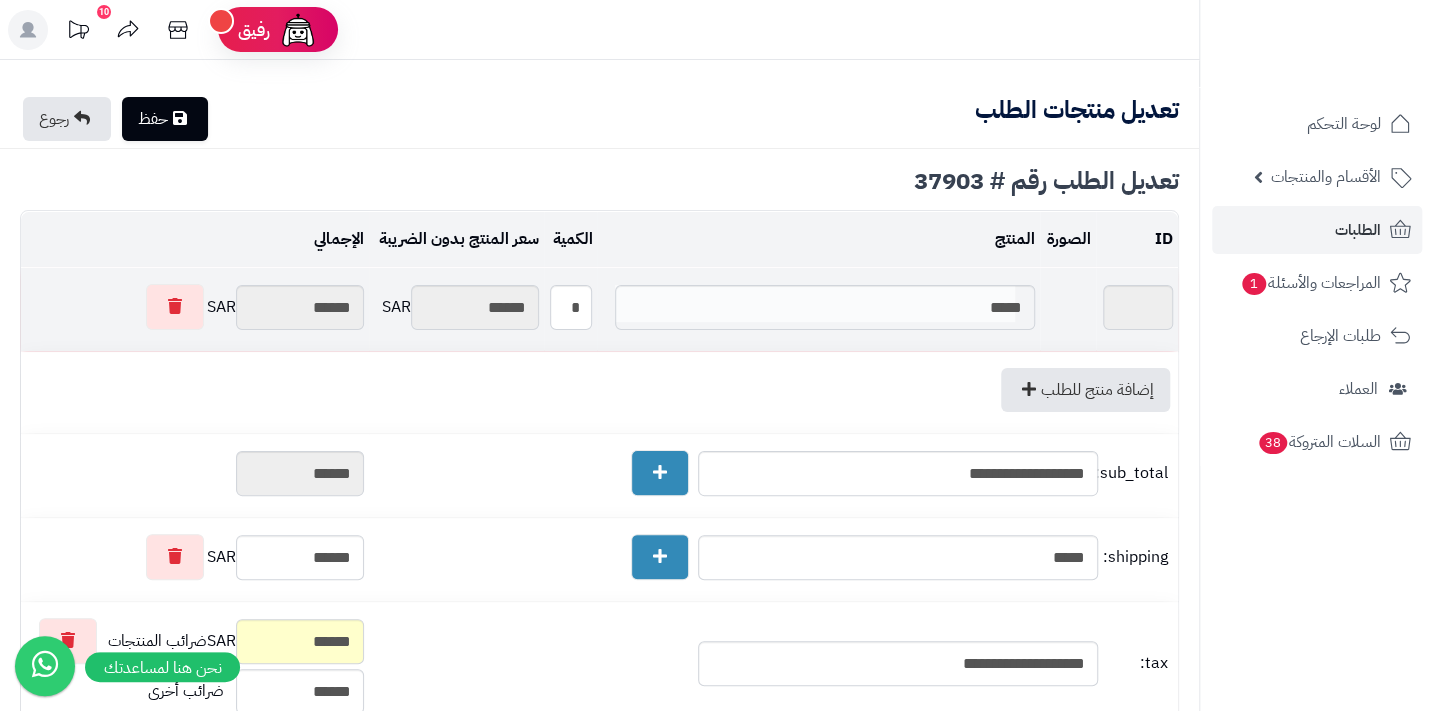 type on "****" 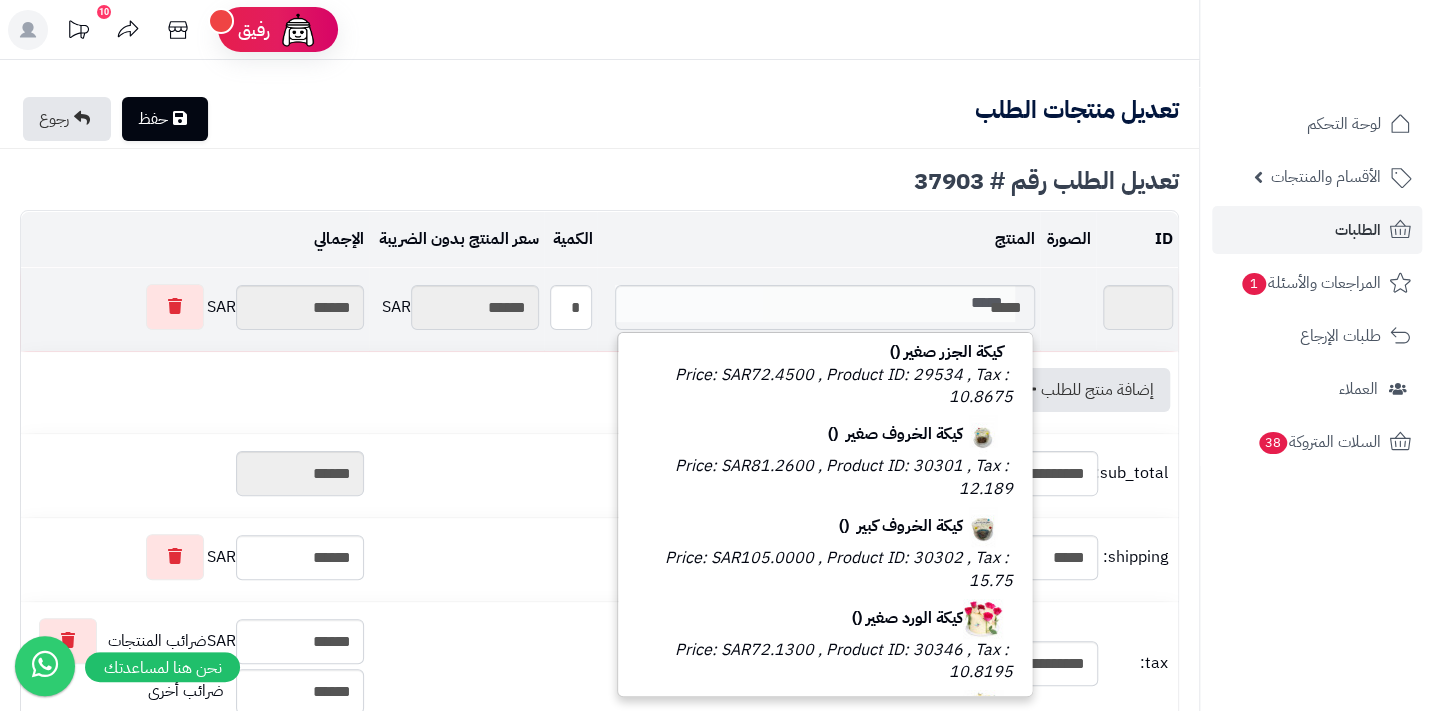 type 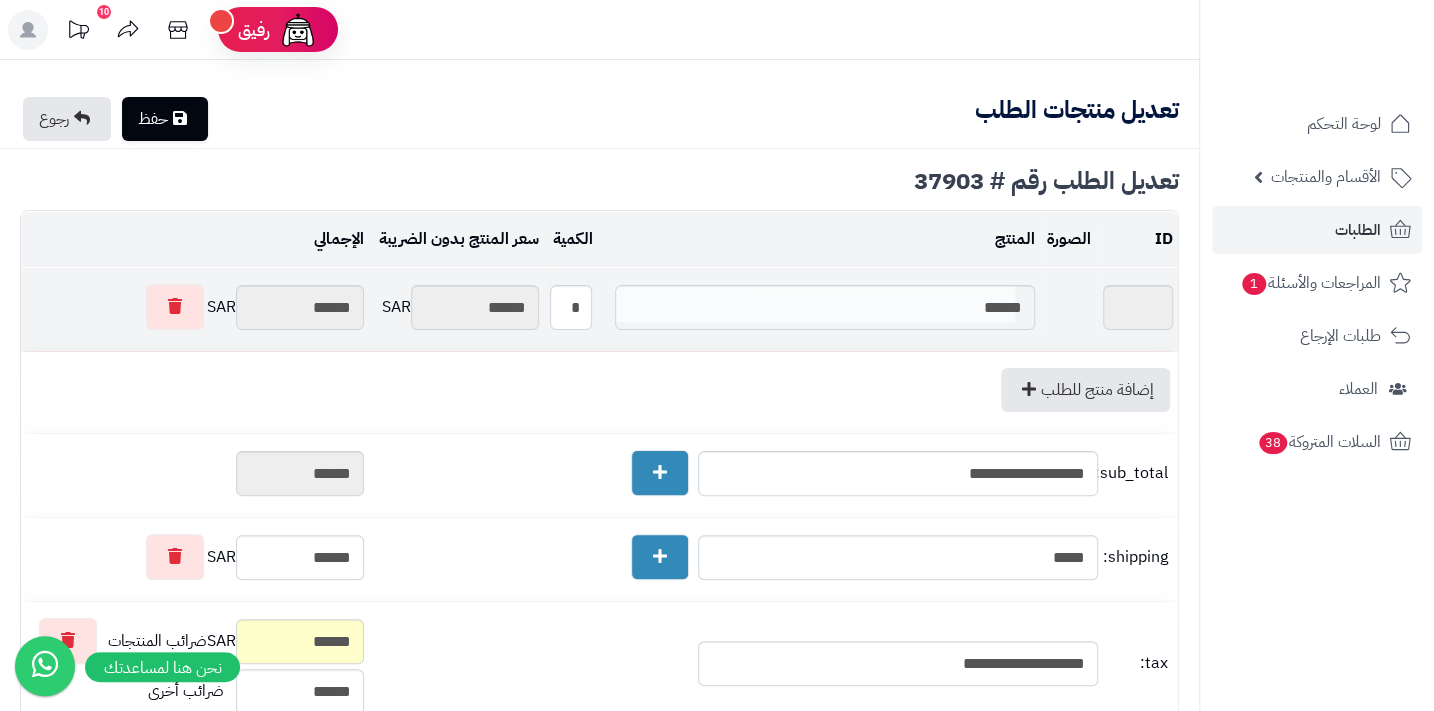 type on "*******" 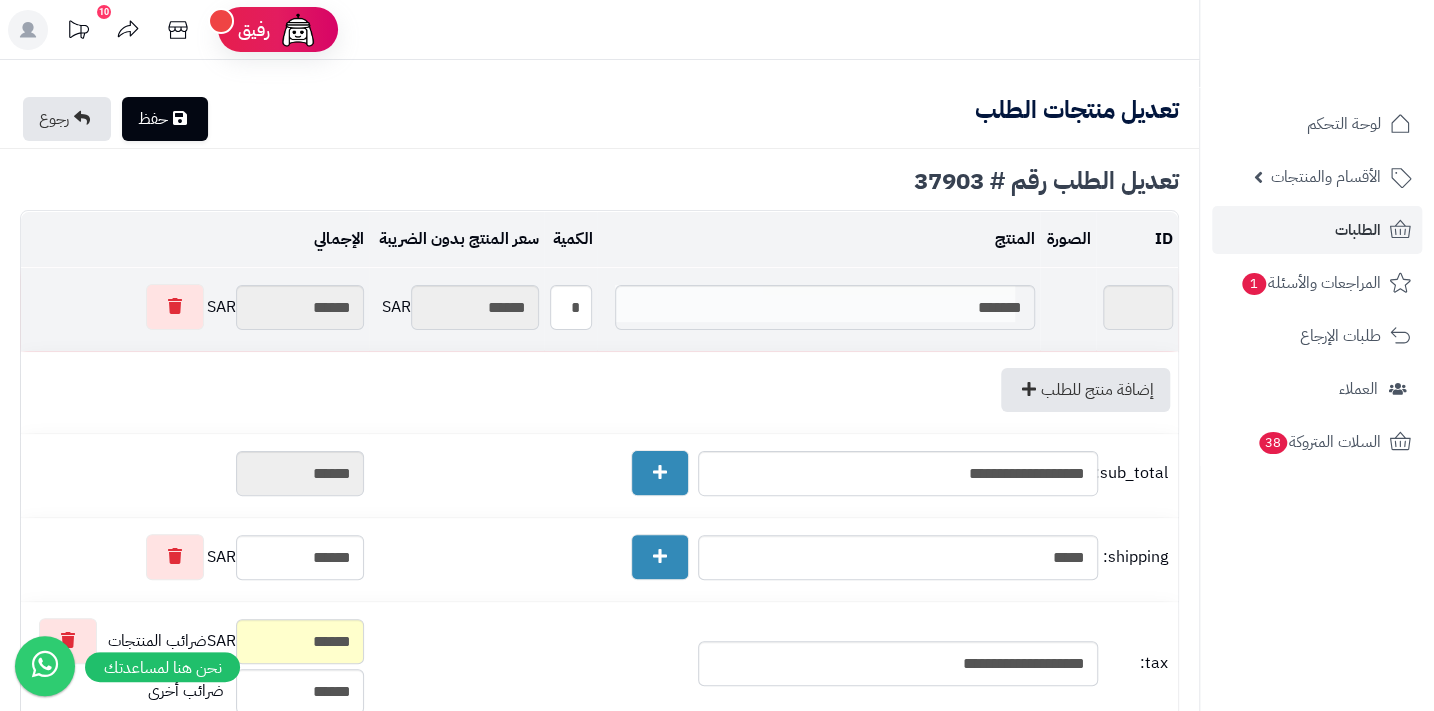 type on "*******" 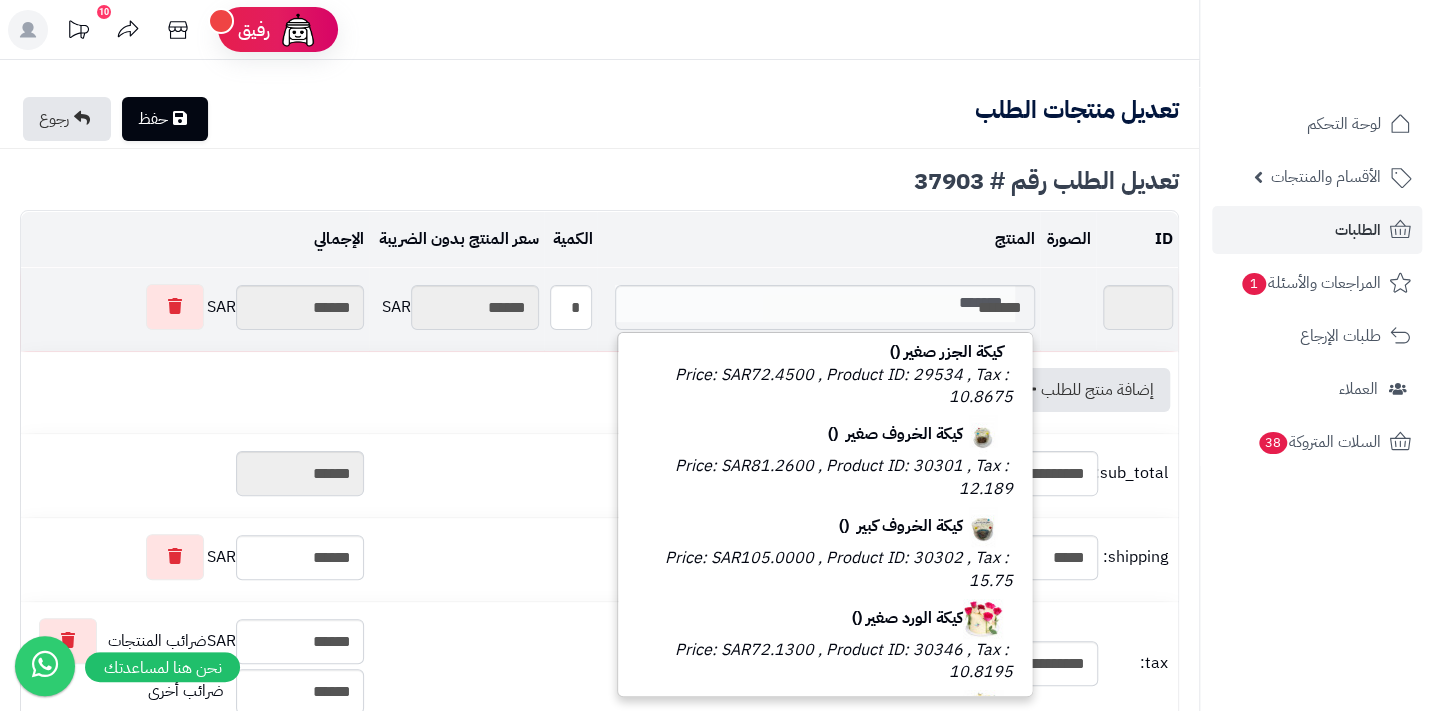 type 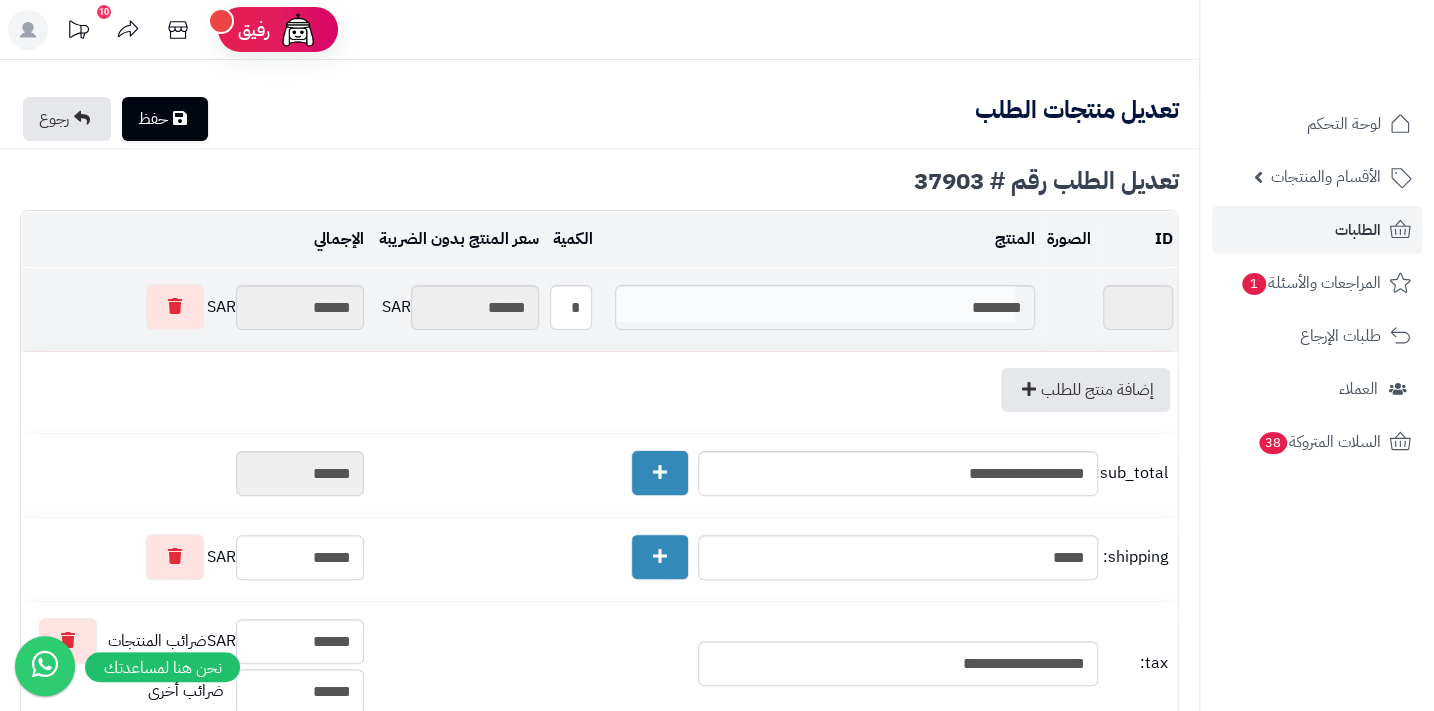 type on "*******" 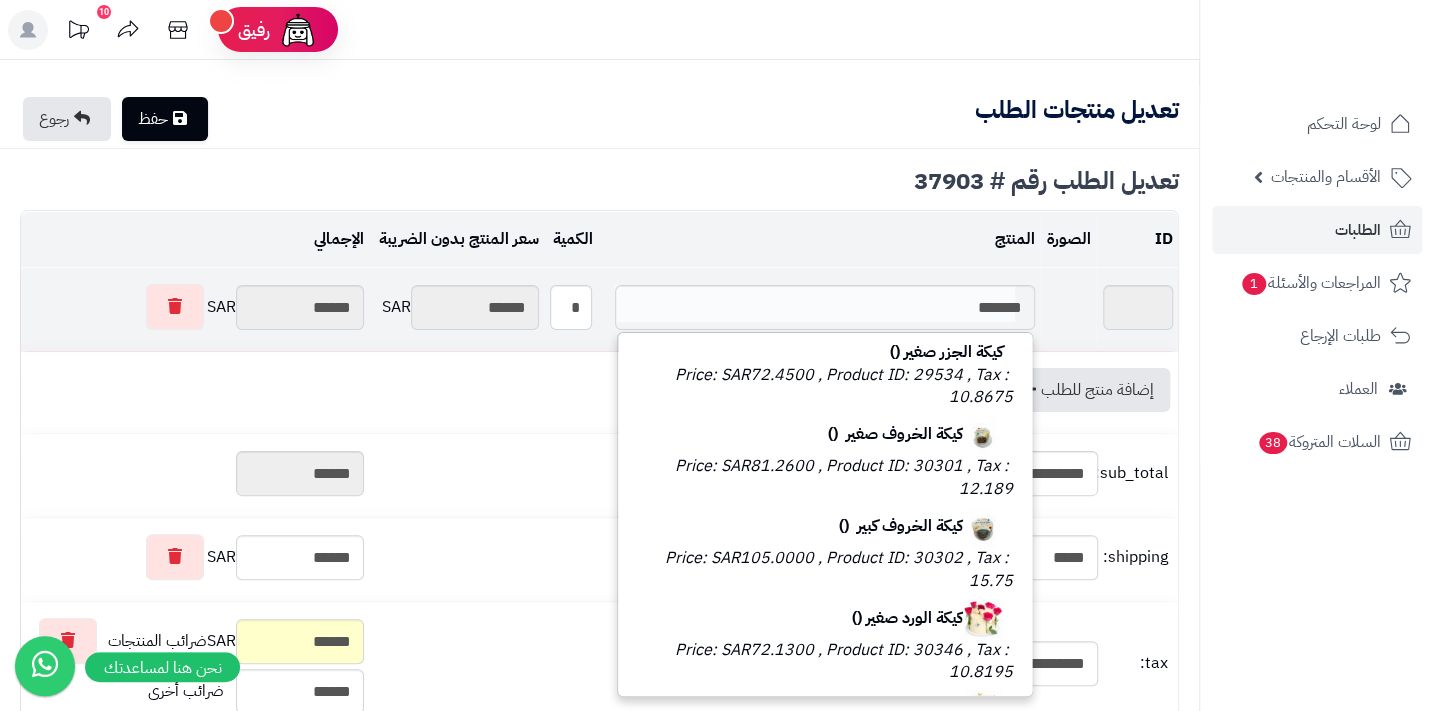 type on "*******" 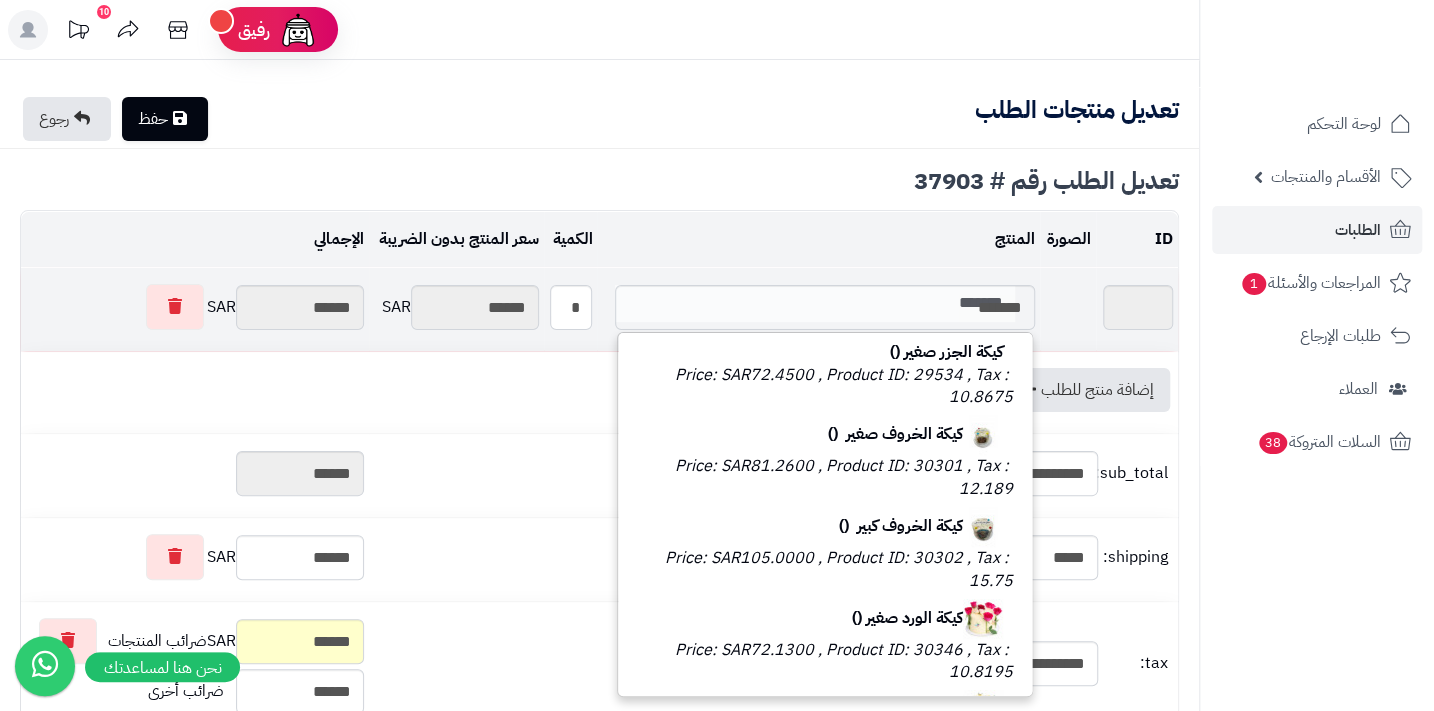 type 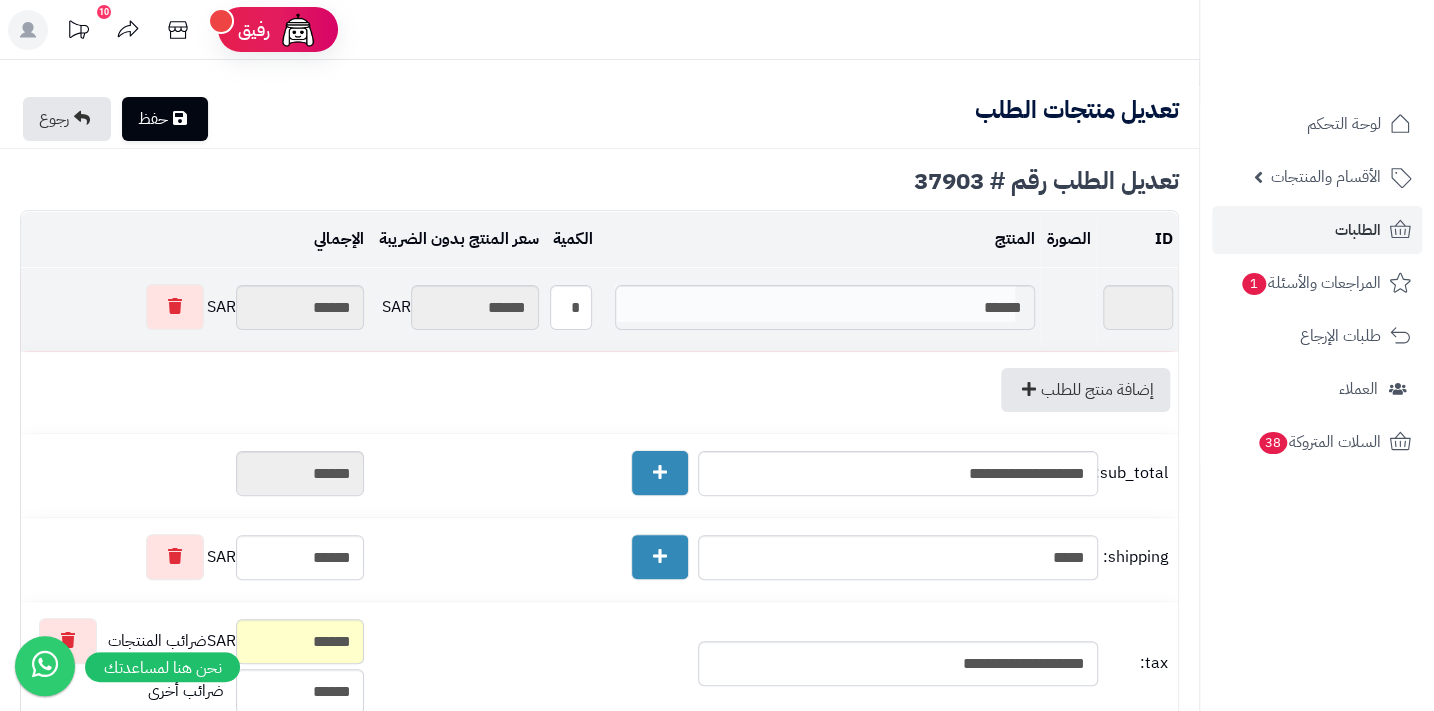 type on "****" 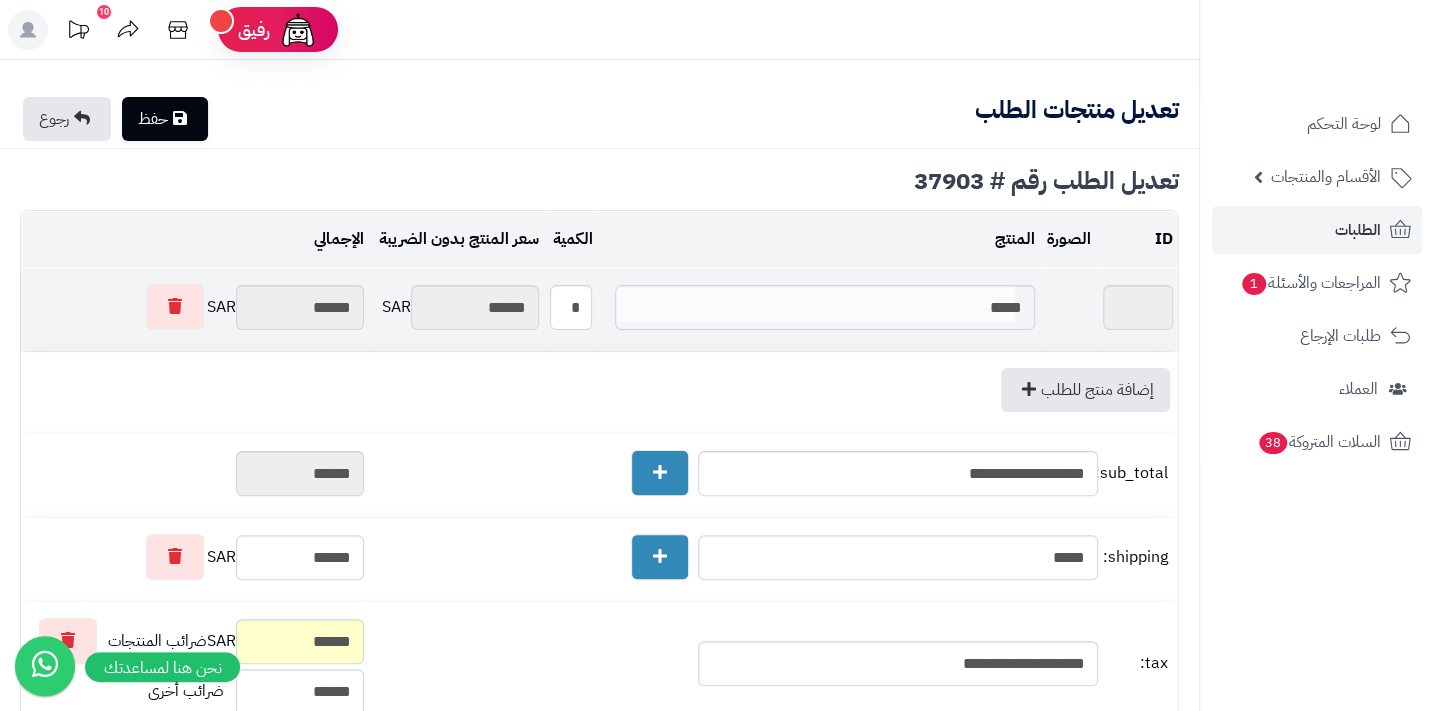 type on "****" 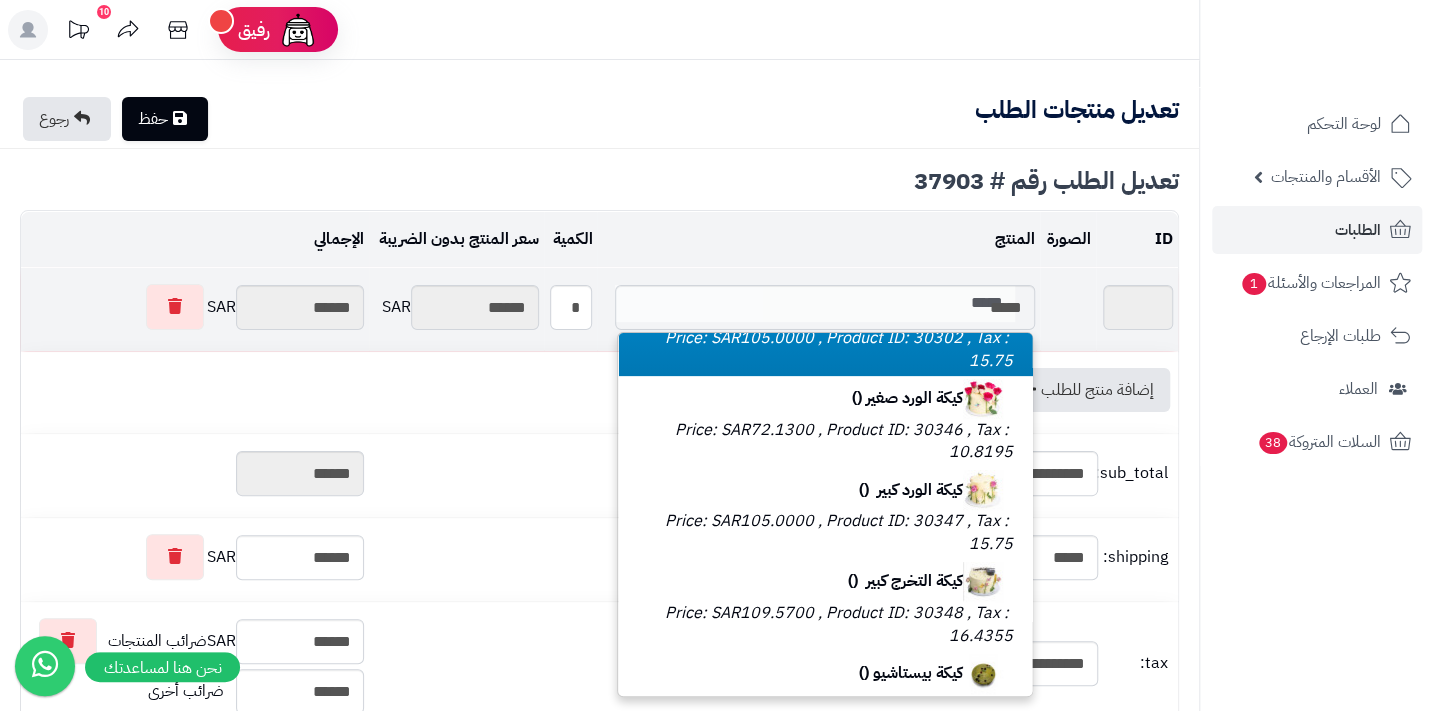 scroll, scrollTop: 272, scrollLeft: 0, axis: vertical 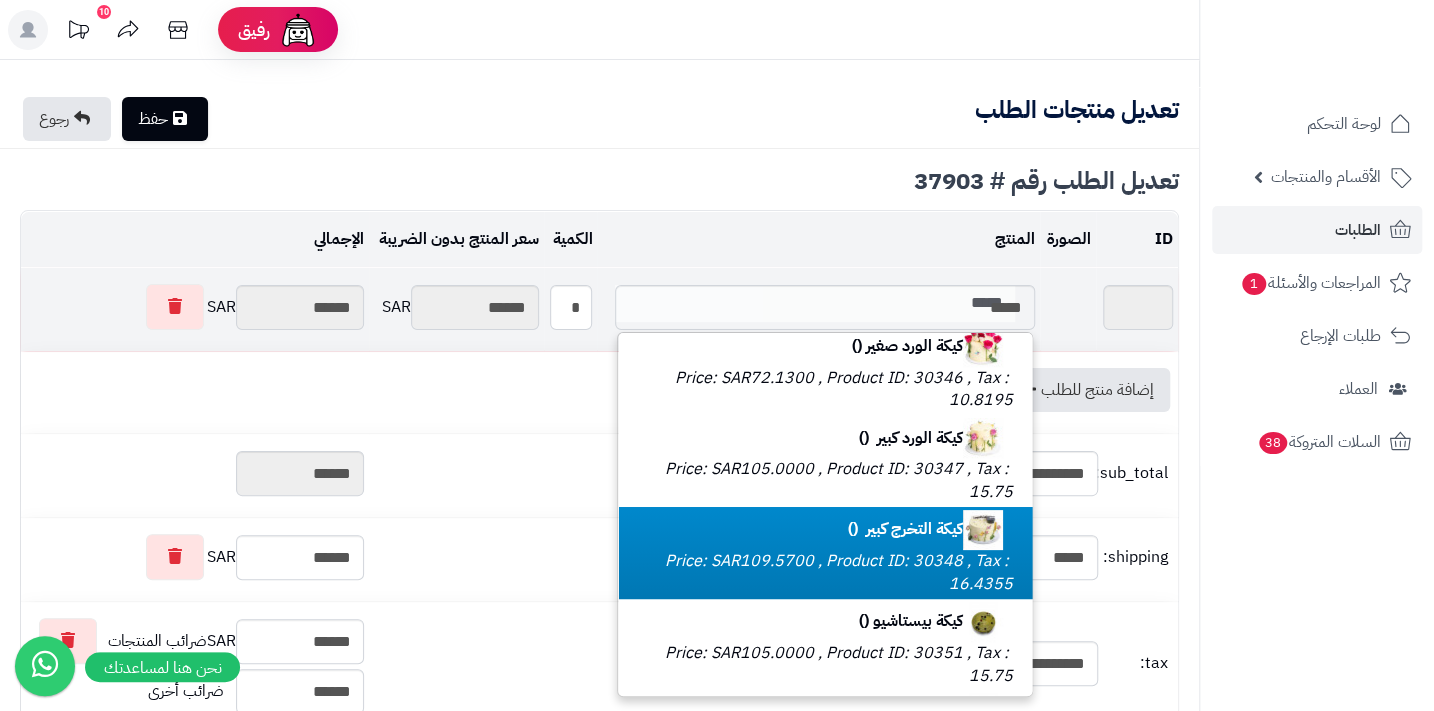 type on "****" 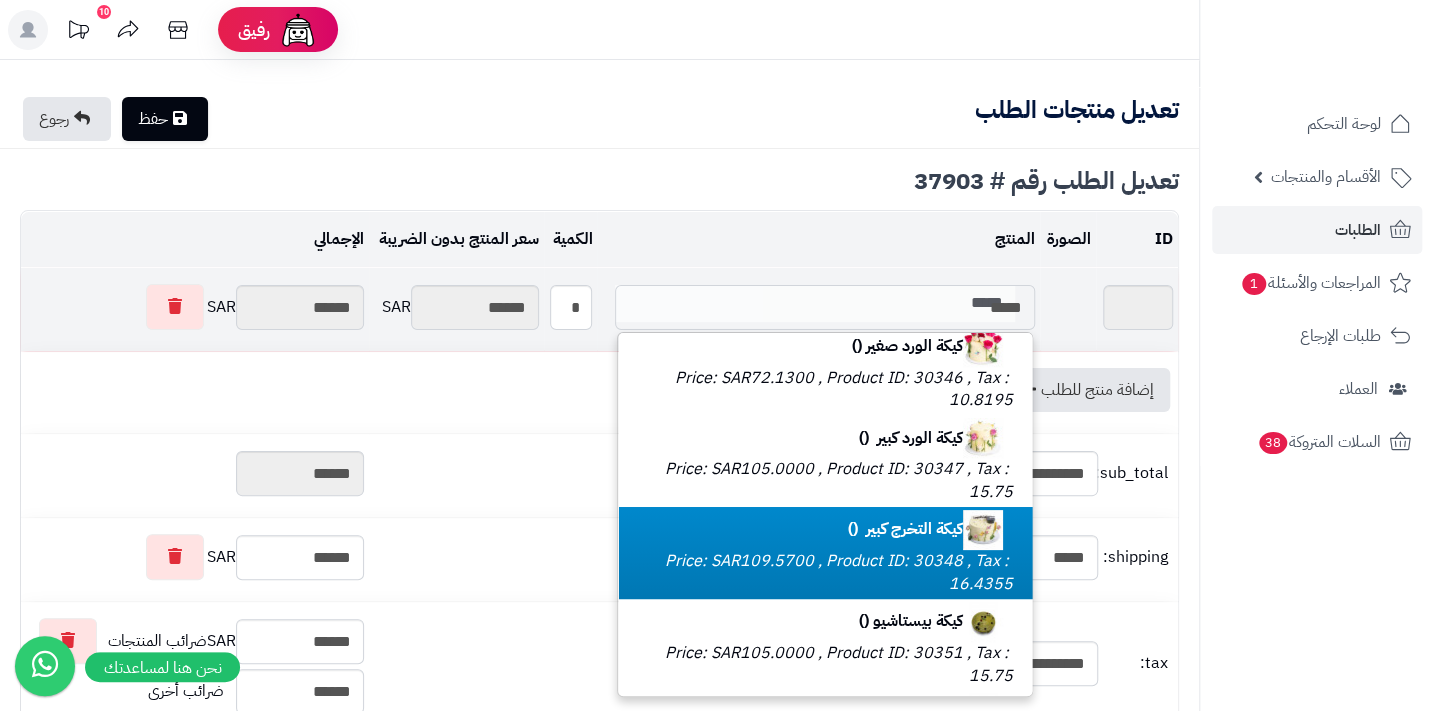 type on "*****" 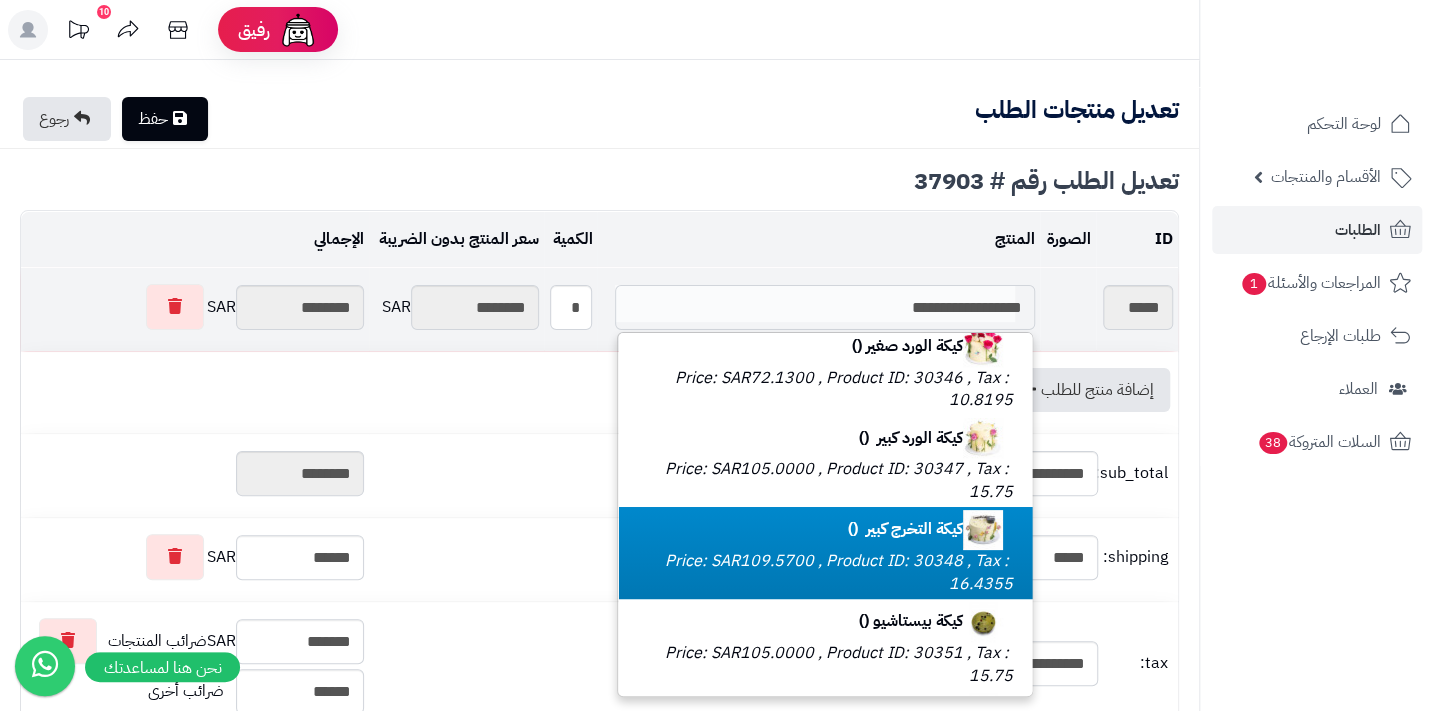 scroll, scrollTop: 0, scrollLeft: 0, axis: both 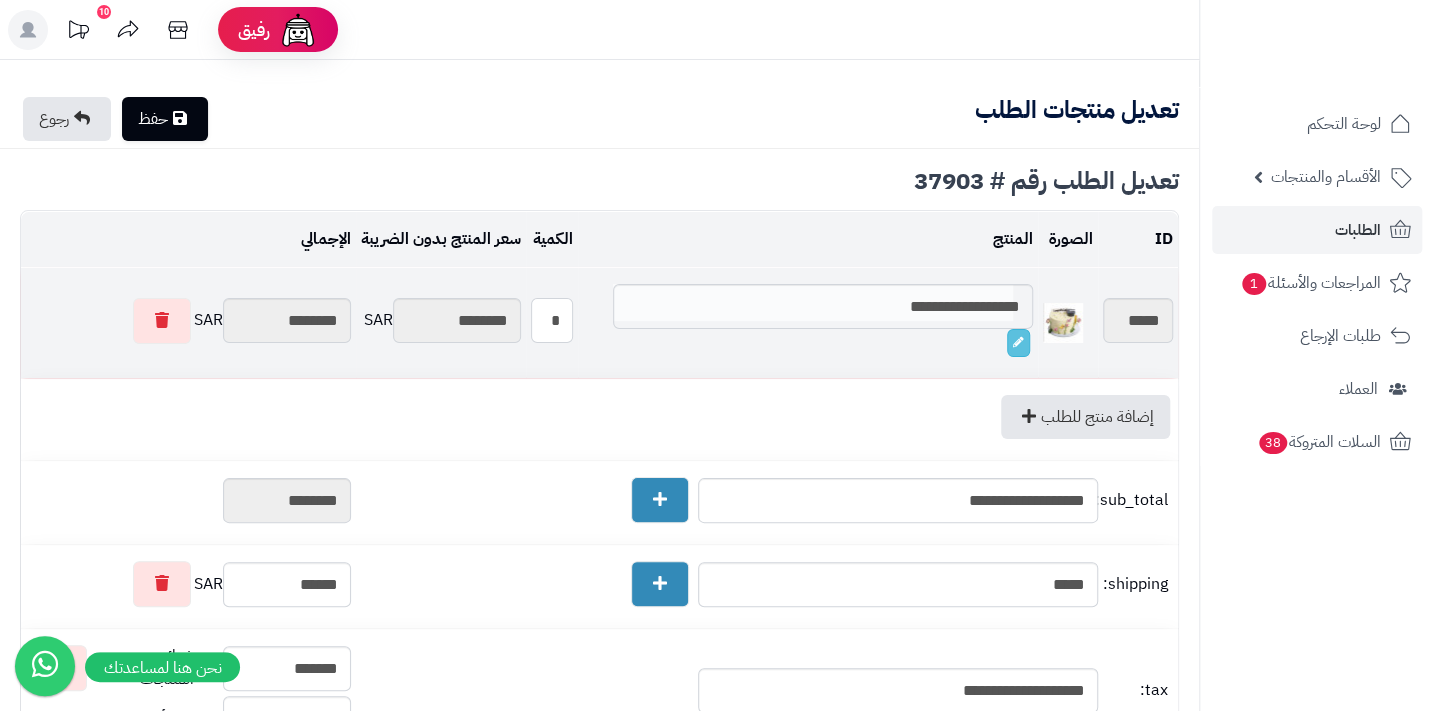 click on "*" at bounding box center (552, 320) 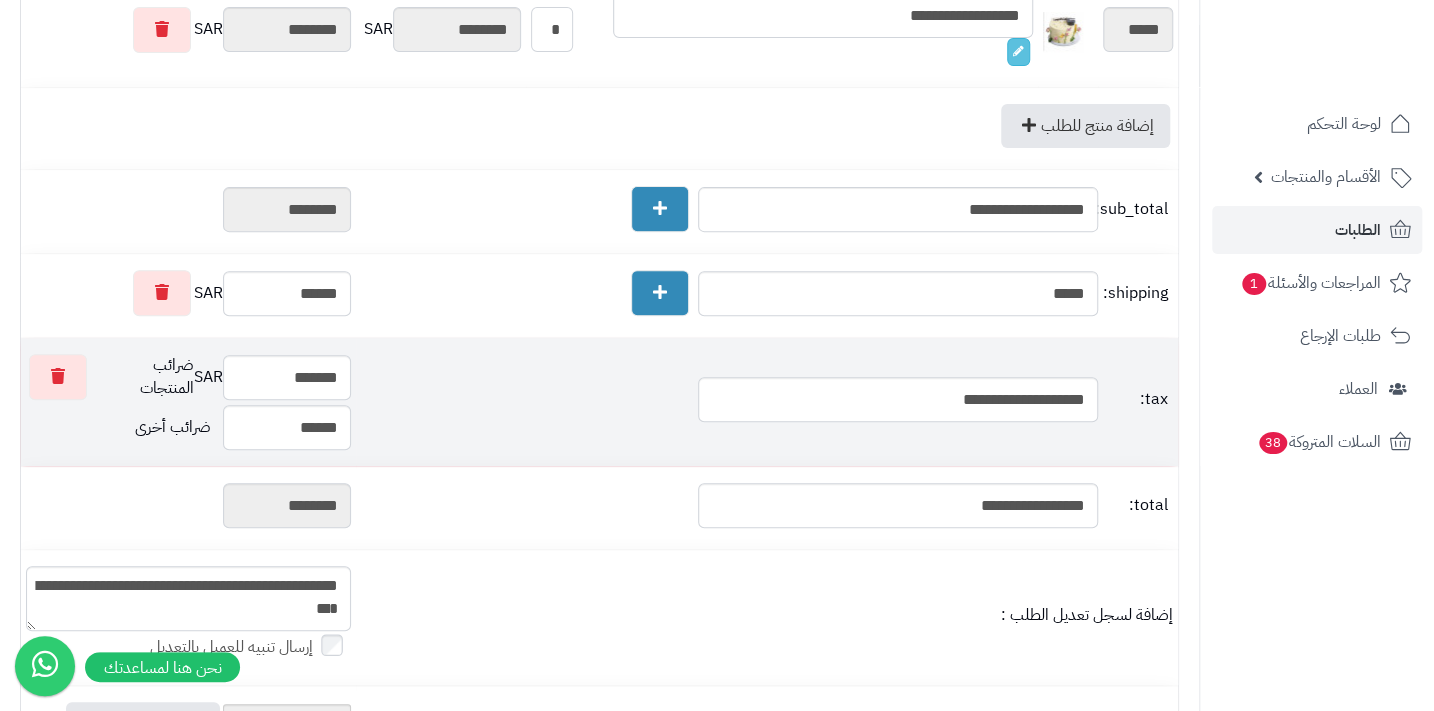 scroll, scrollTop: 272, scrollLeft: 0, axis: vertical 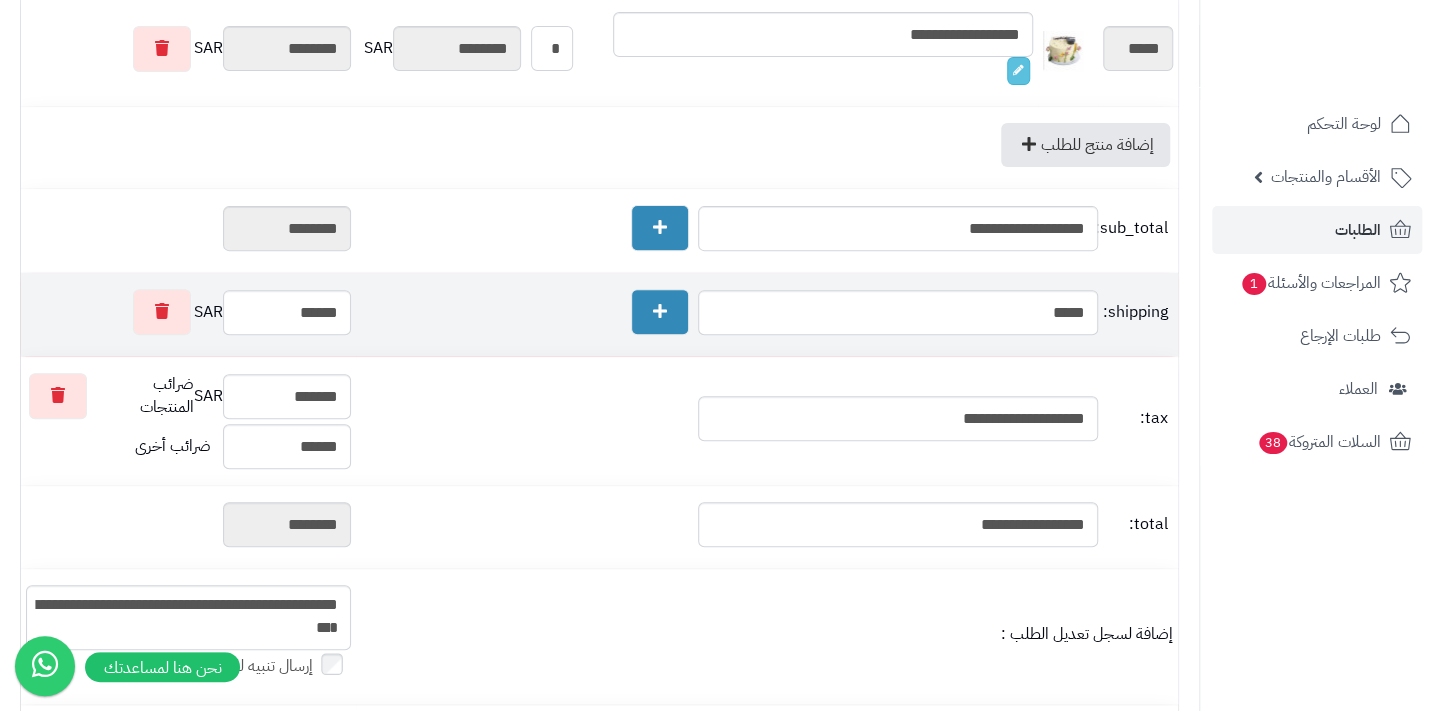 type on "*" 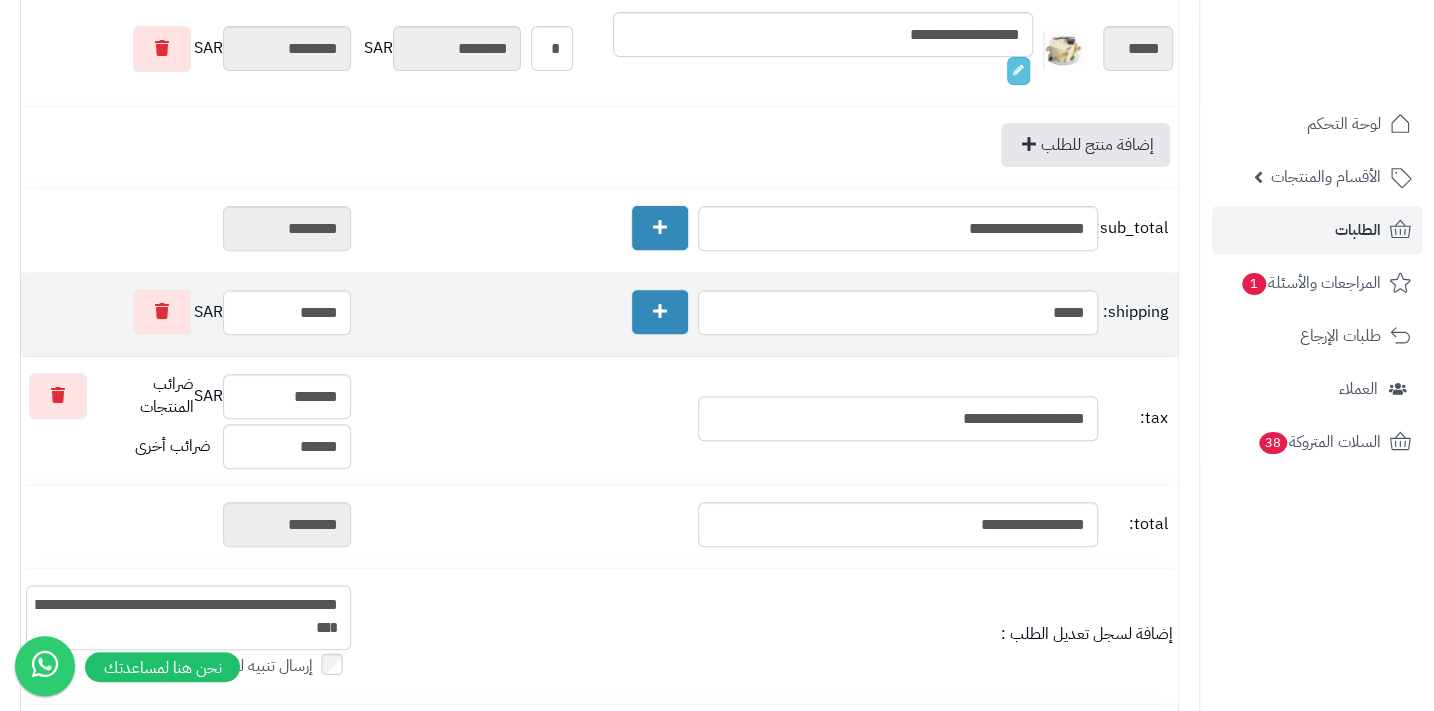 drag, startPoint x: 427, startPoint y: 327, endPoint x: 509, endPoint y: 331, distance: 82.0975 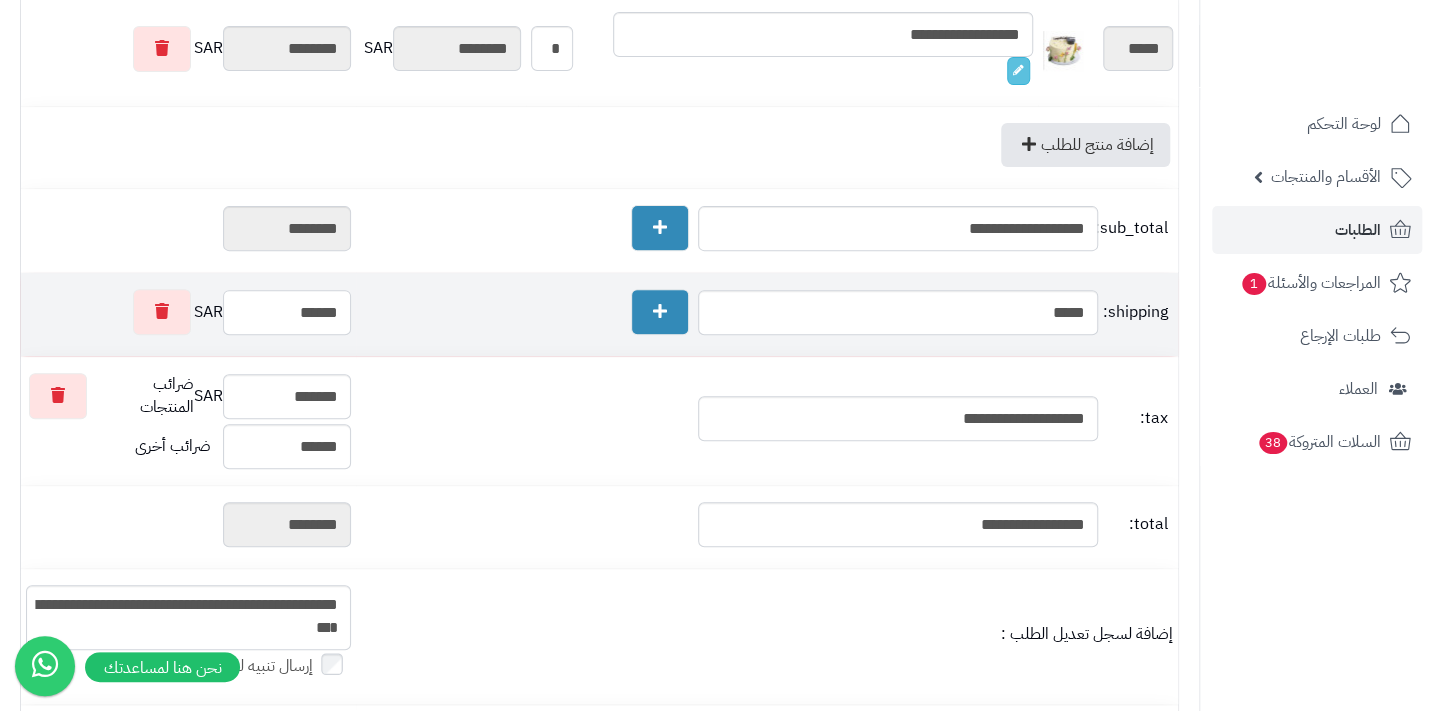 click on "******" at bounding box center (287, 312) 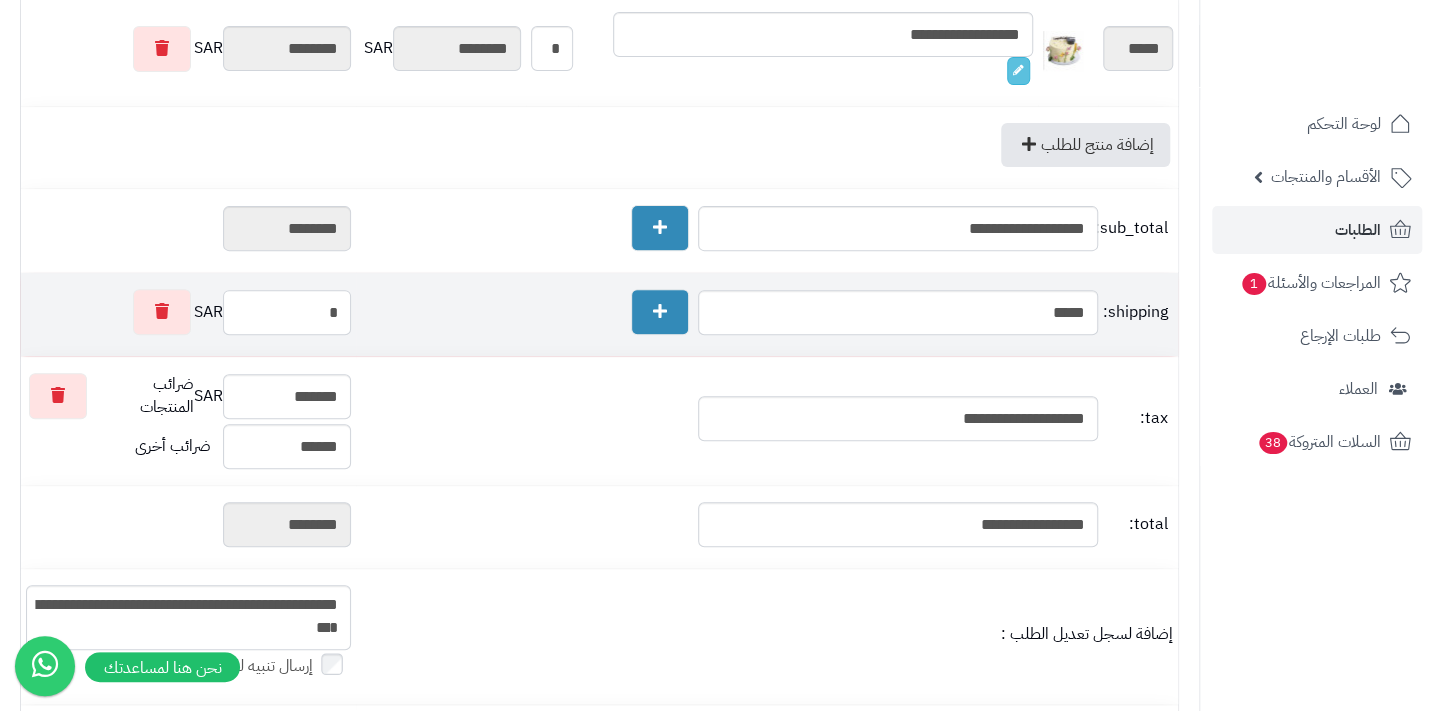 type on "********" 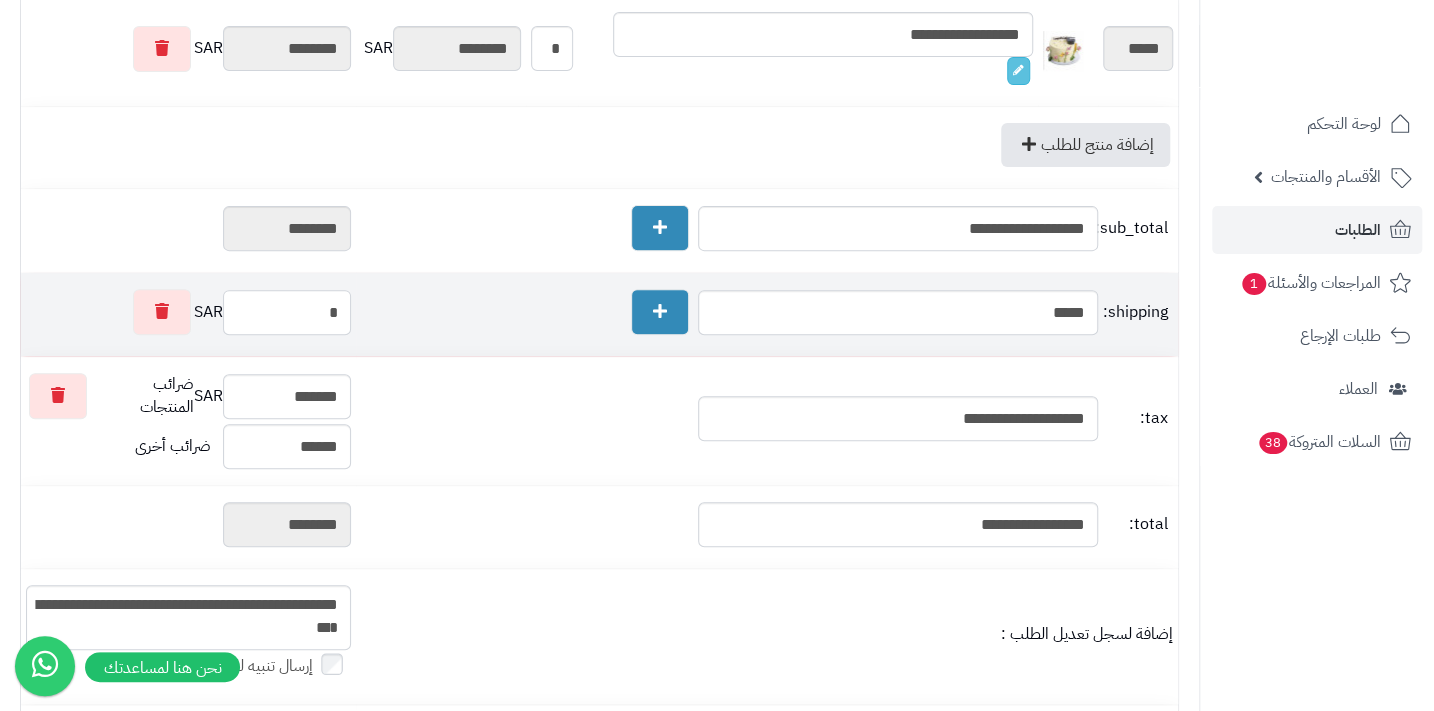 type on "**" 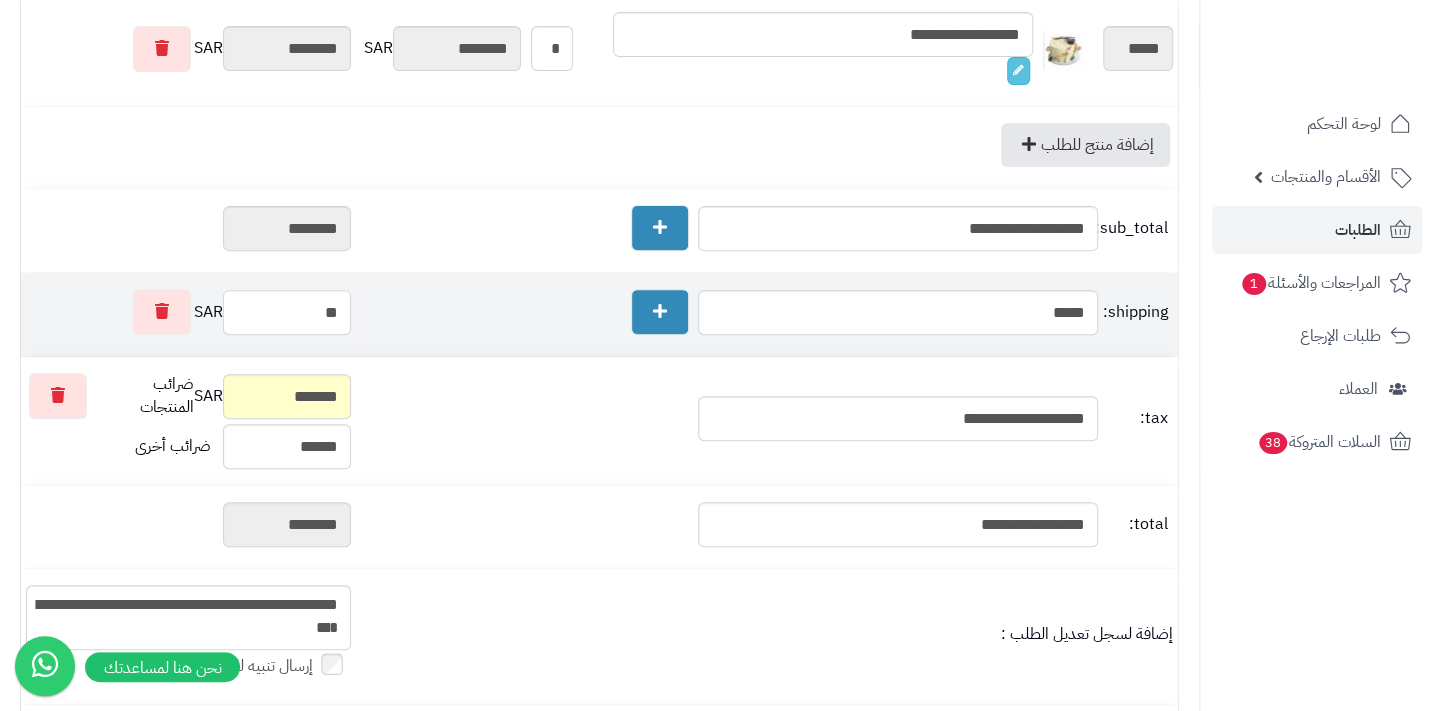 type on "********" 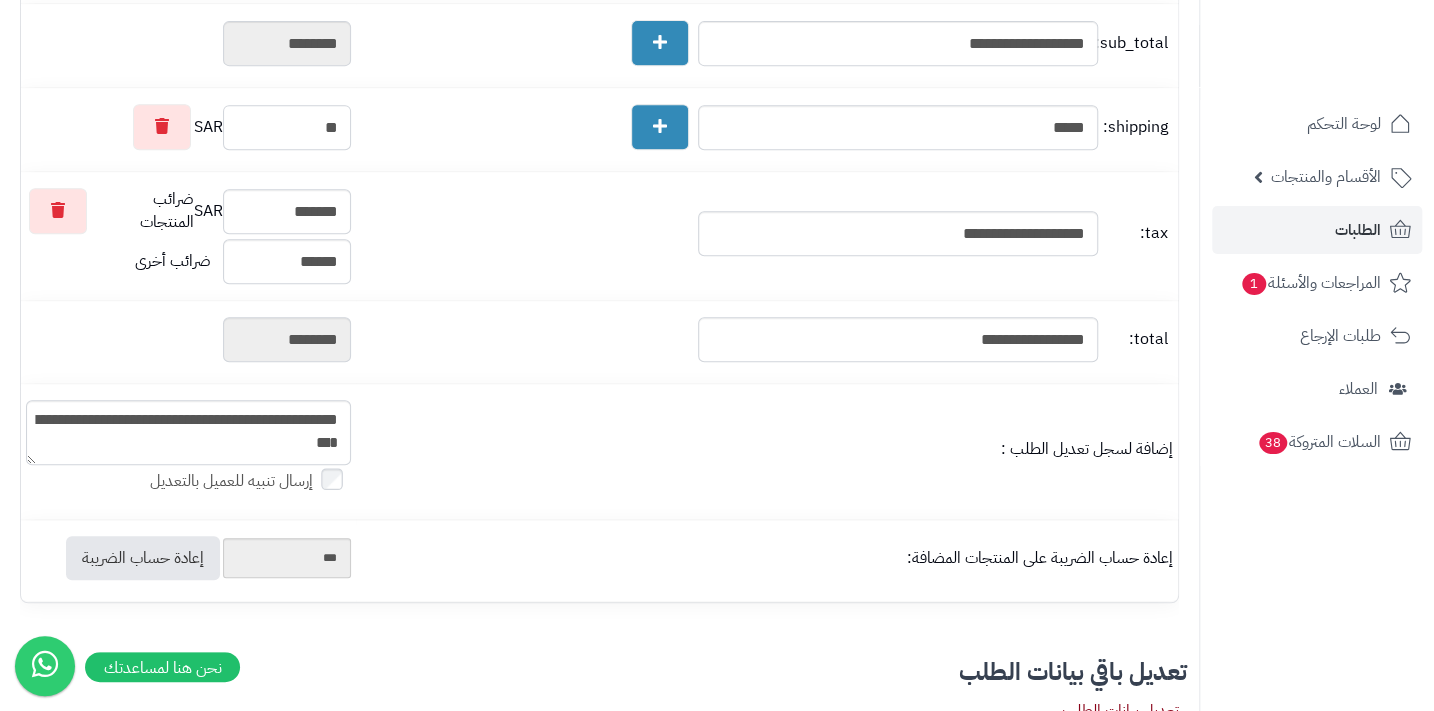 scroll, scrollTop: 727, scrollLeft: 0, axis: vertical 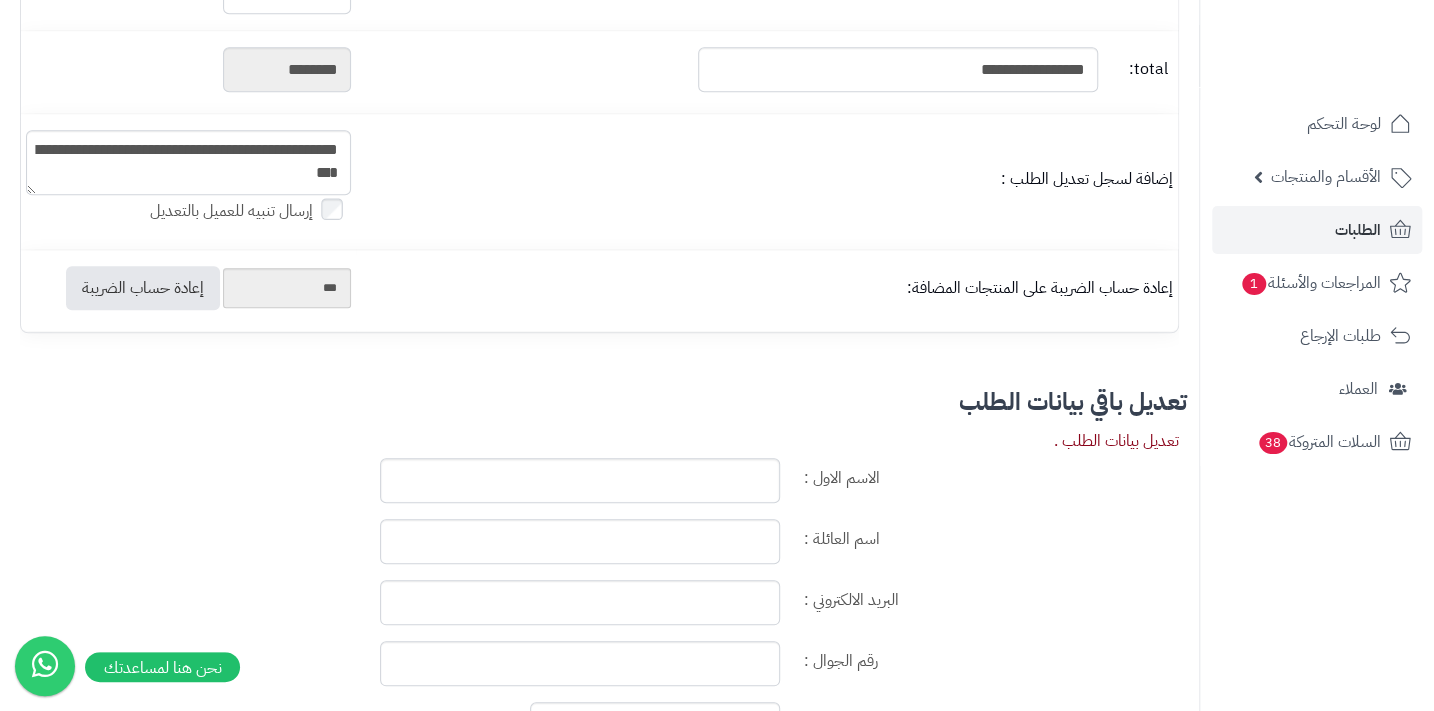 type on "**" 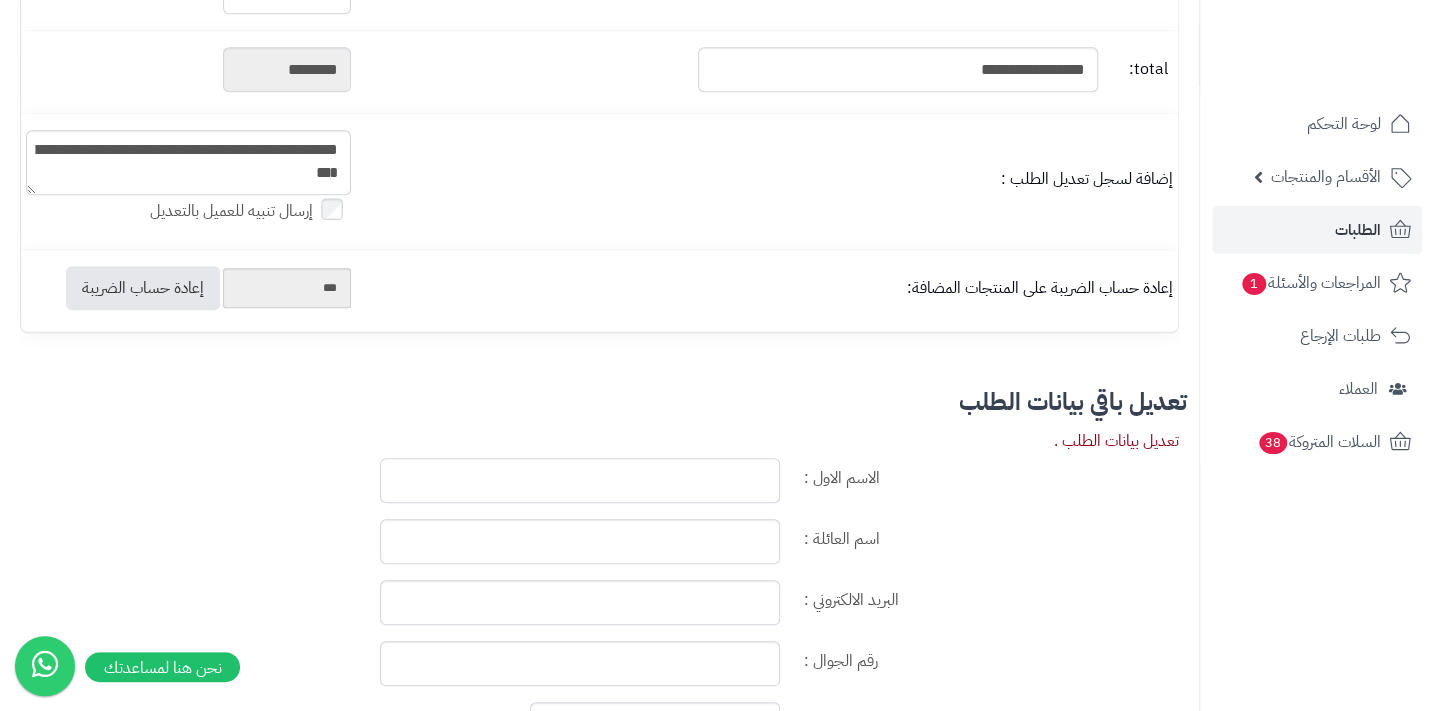 click on "الاسم الاول :" at bounding box center (580, 480) 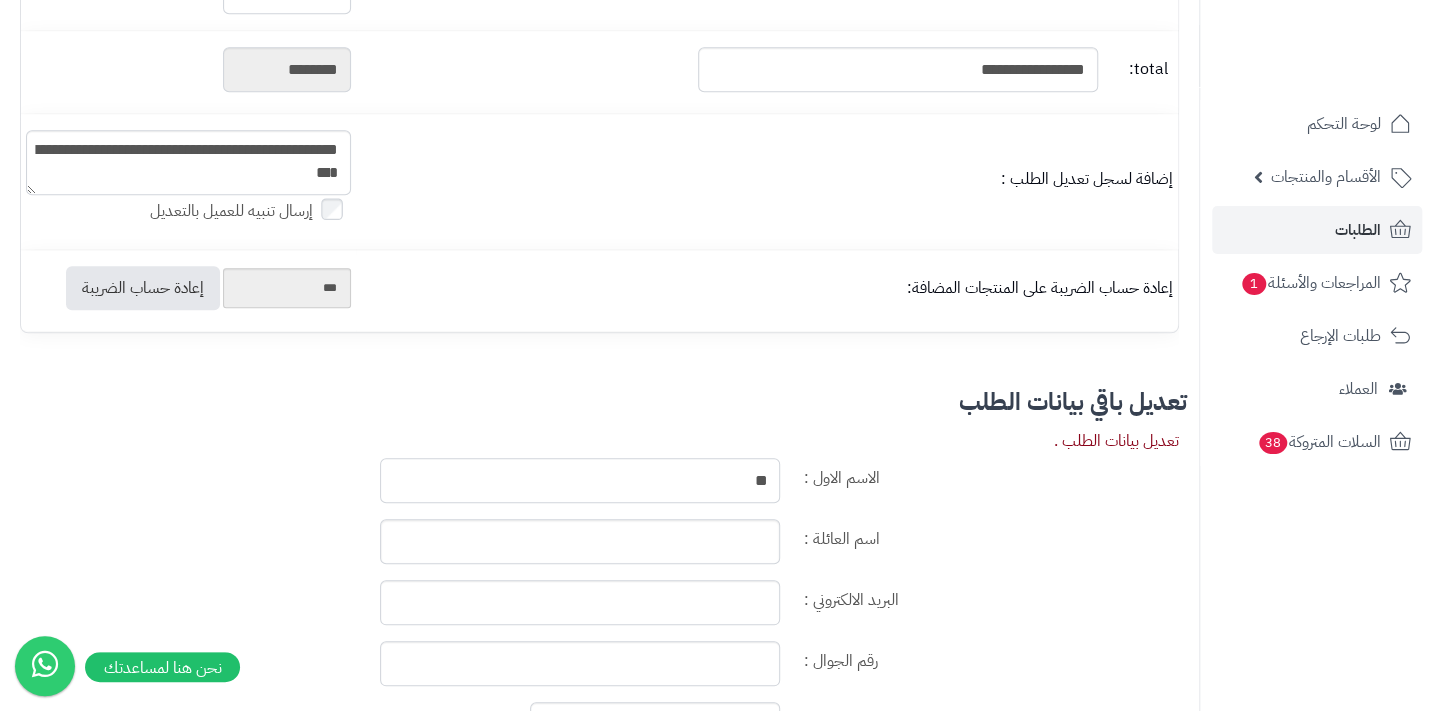type on "**" 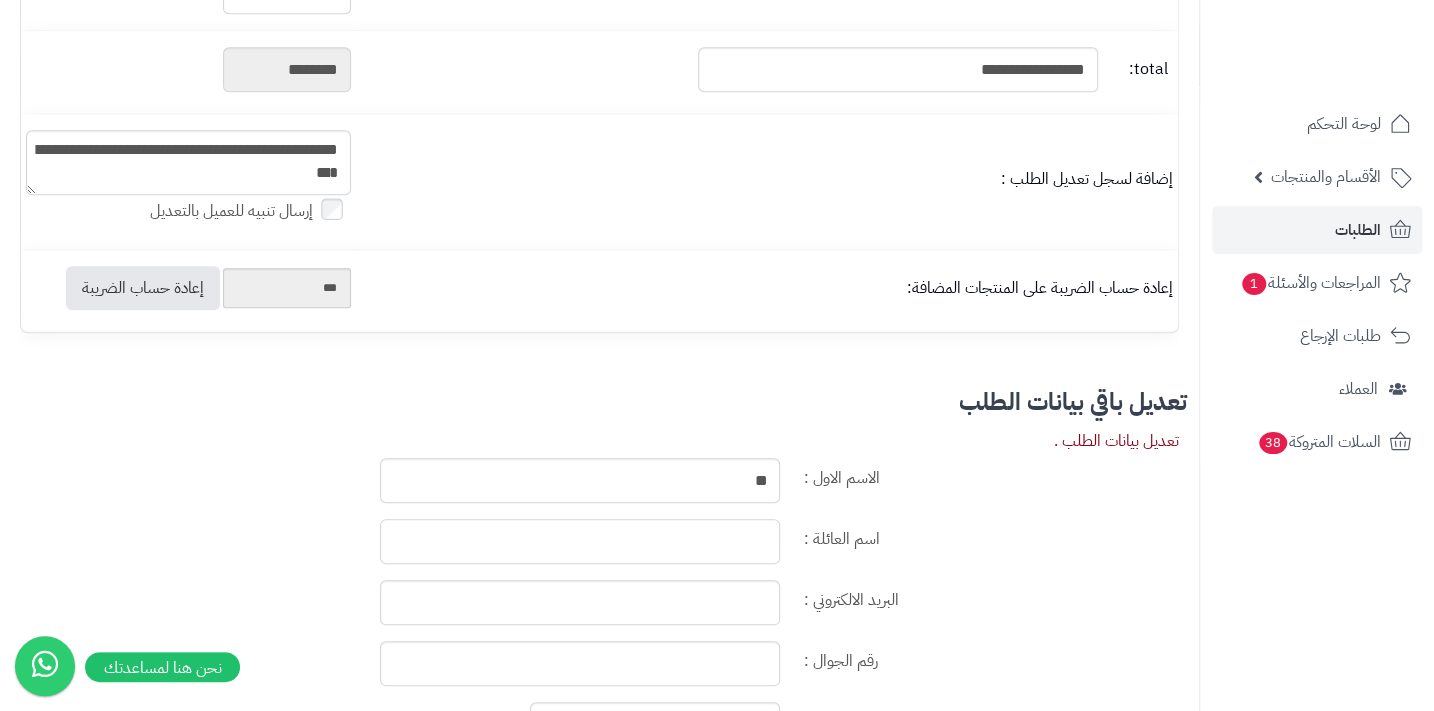 click on "اسم العائلة :" at bounding box center [580, 541] 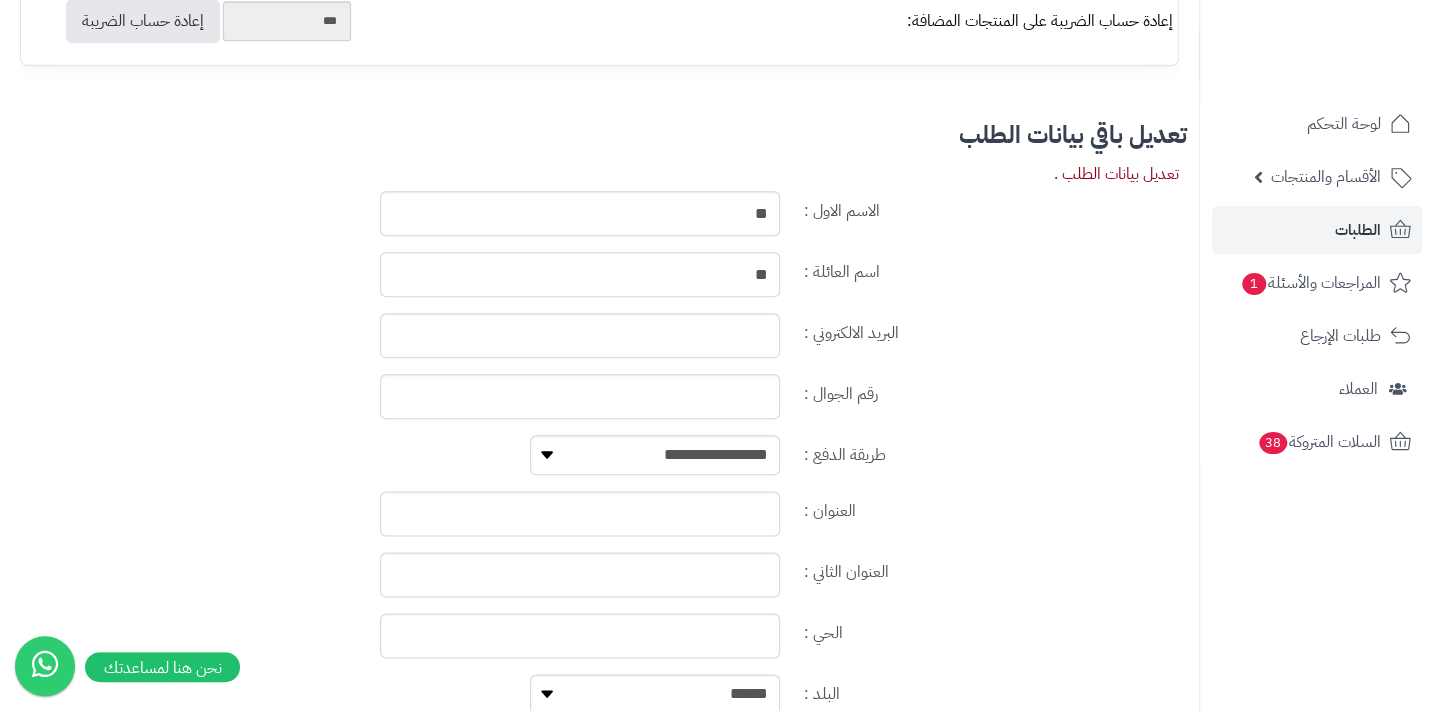 scroll, scrollTop: 1000, scrollLeft: 0, axis: vertical 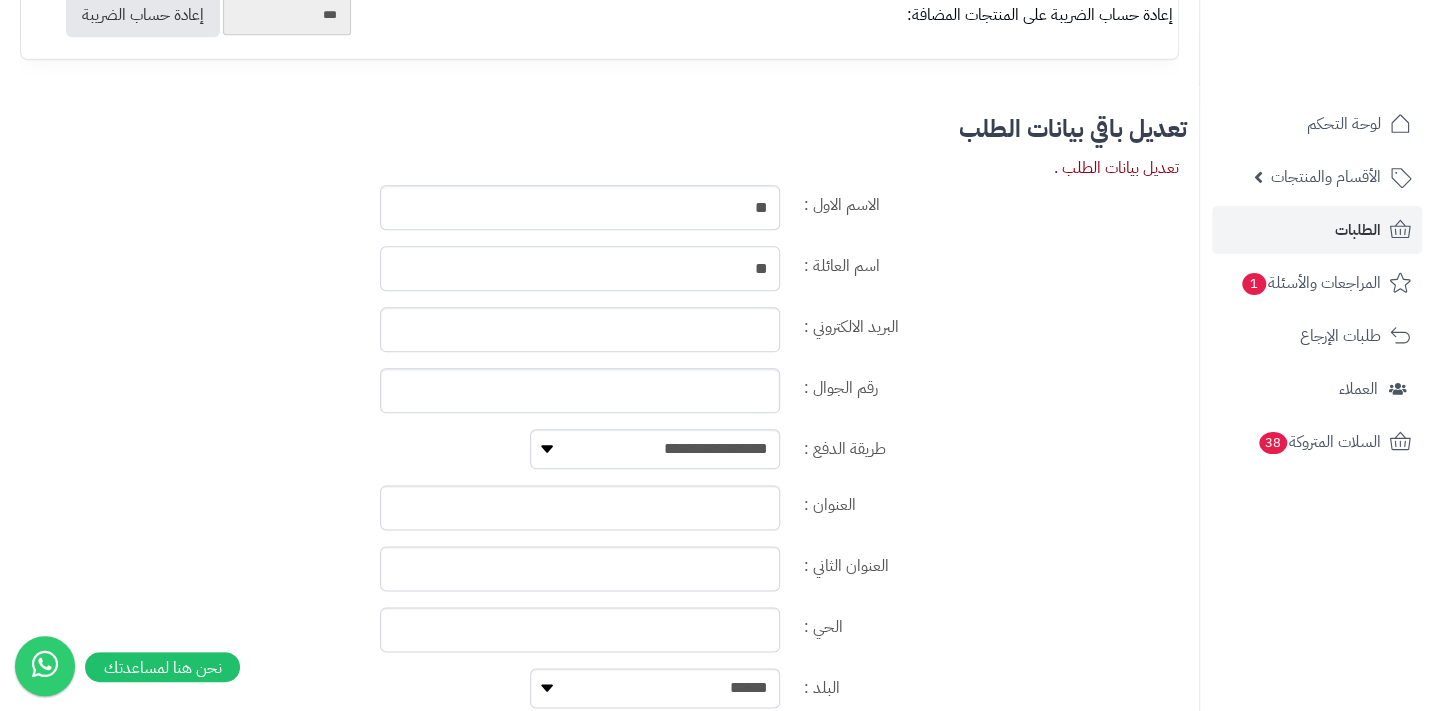 type on "**" 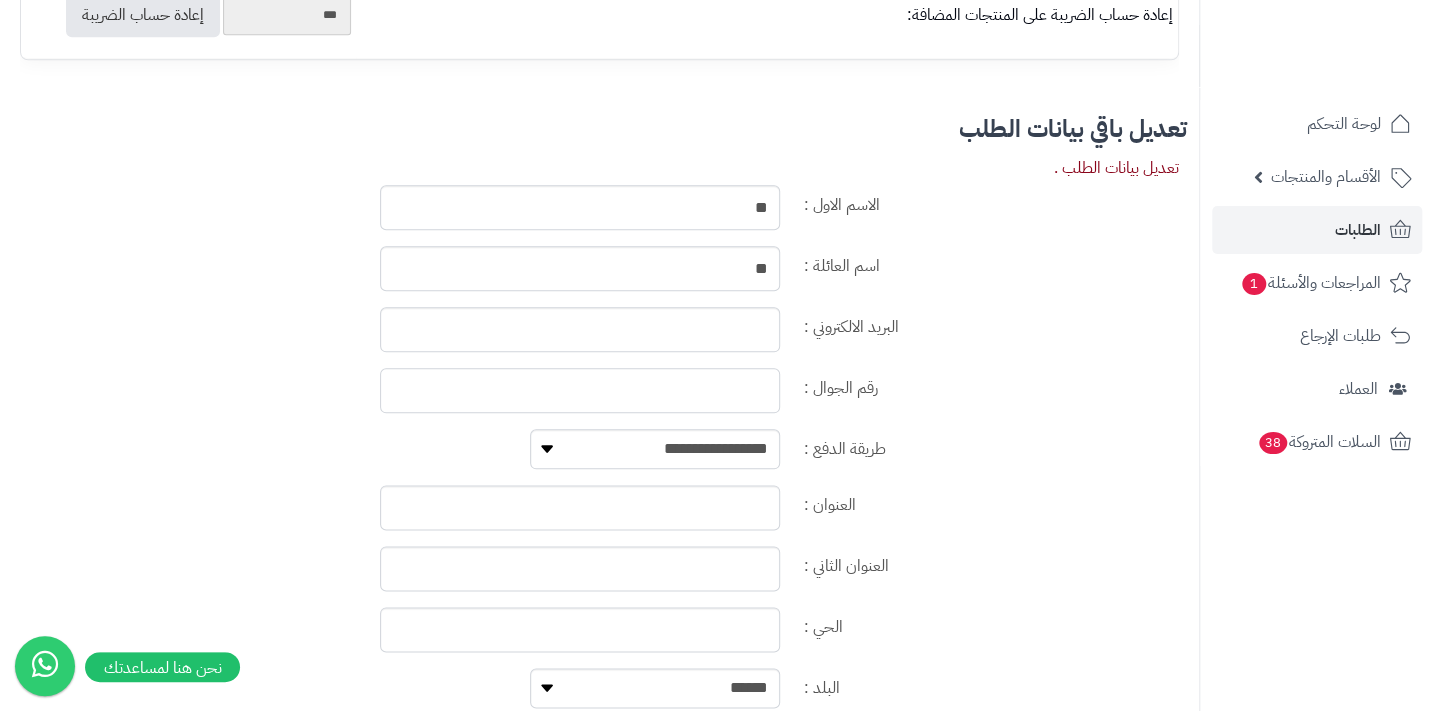 click on "رقم الجوال :" at bounding box center (580, 390) 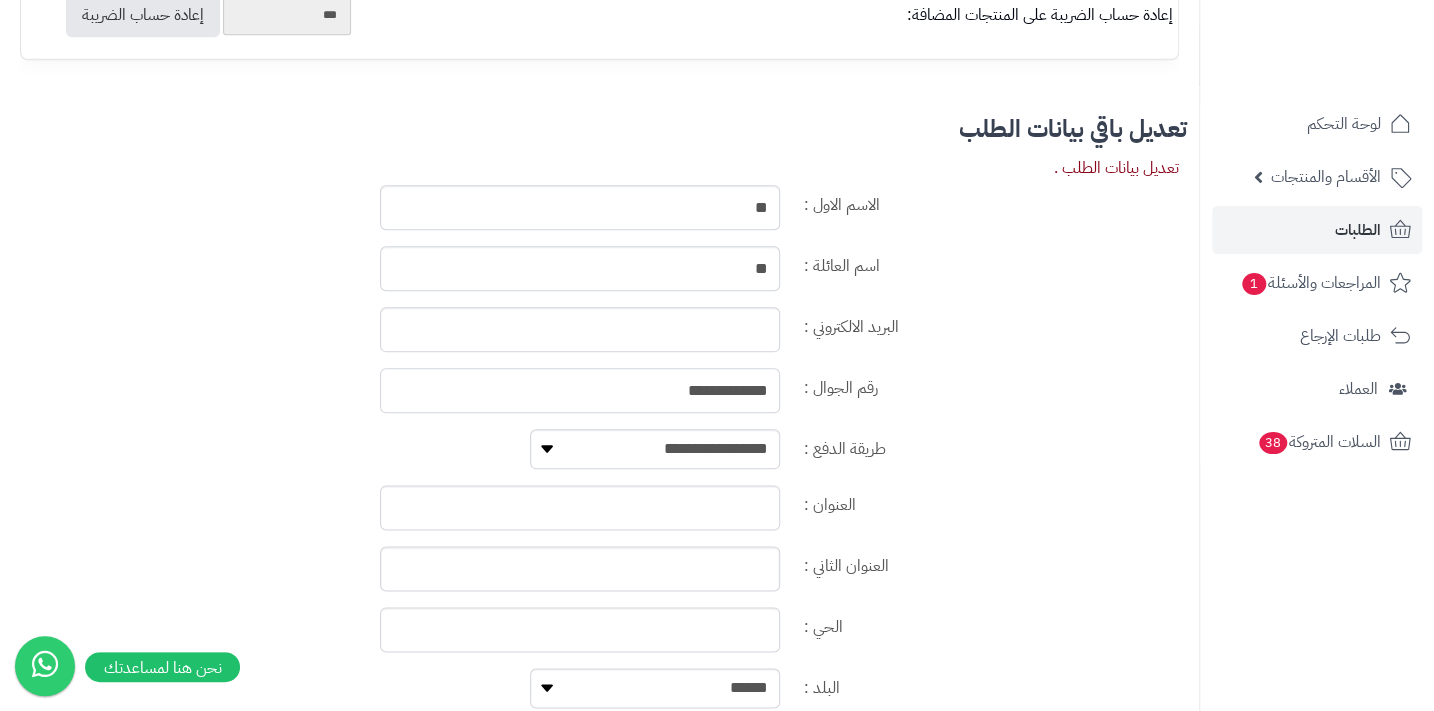 type on "**********" 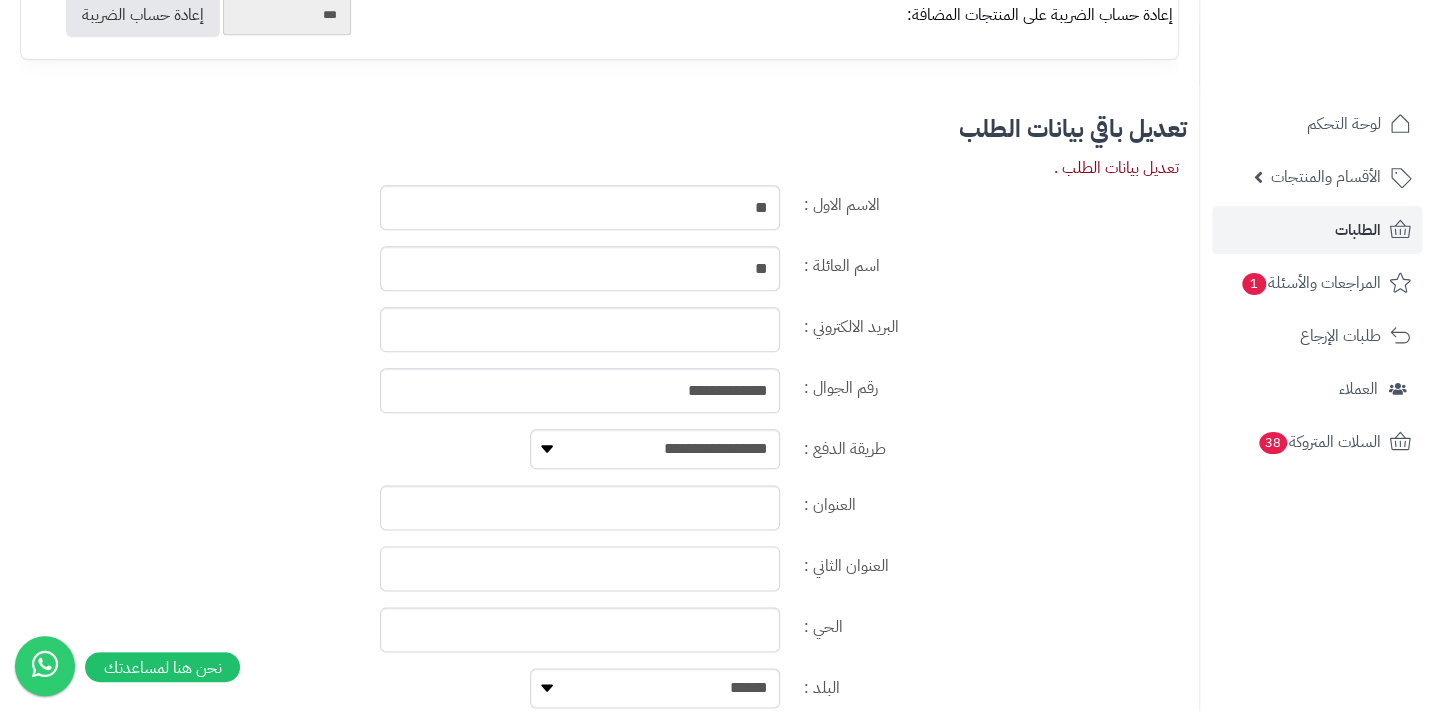 click on "العنوان الثاني :" at bounding box center [580, 568] 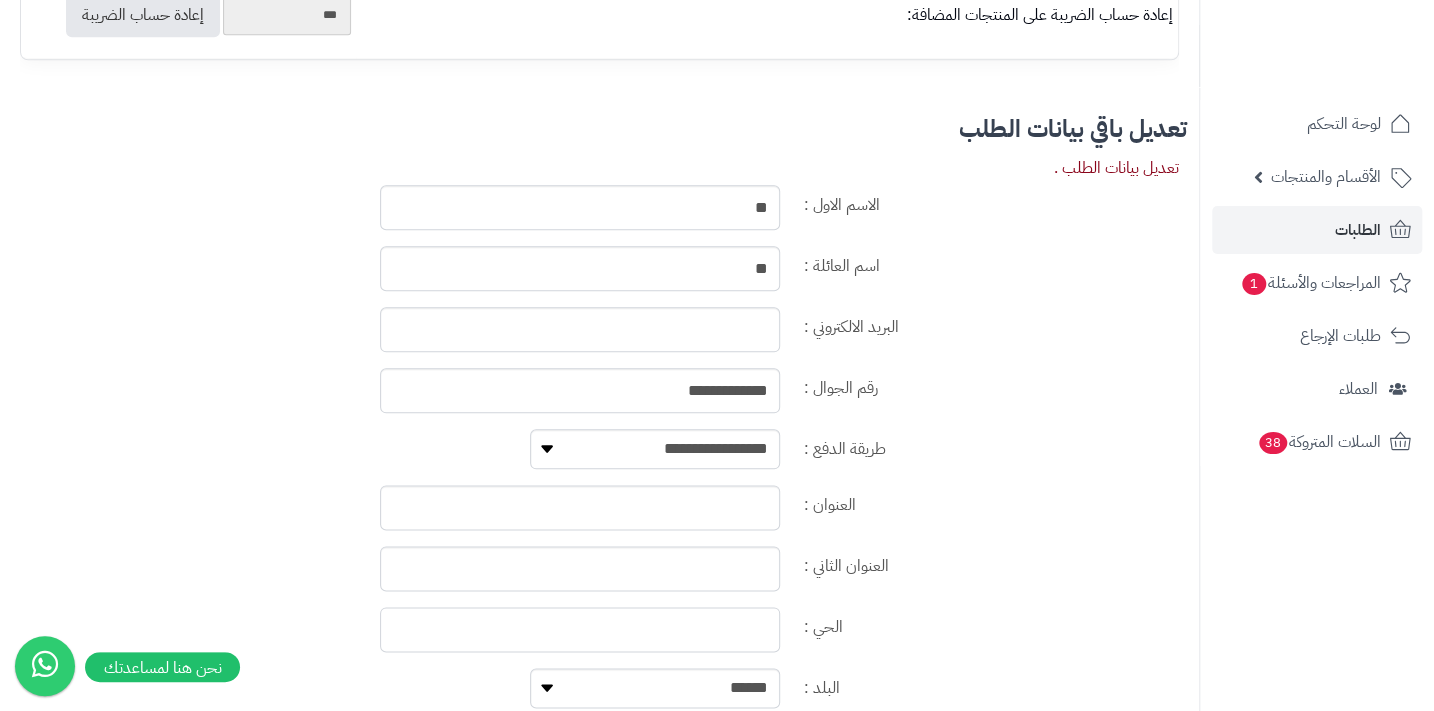 click on "الحي :" at bounding box center (580, 629) 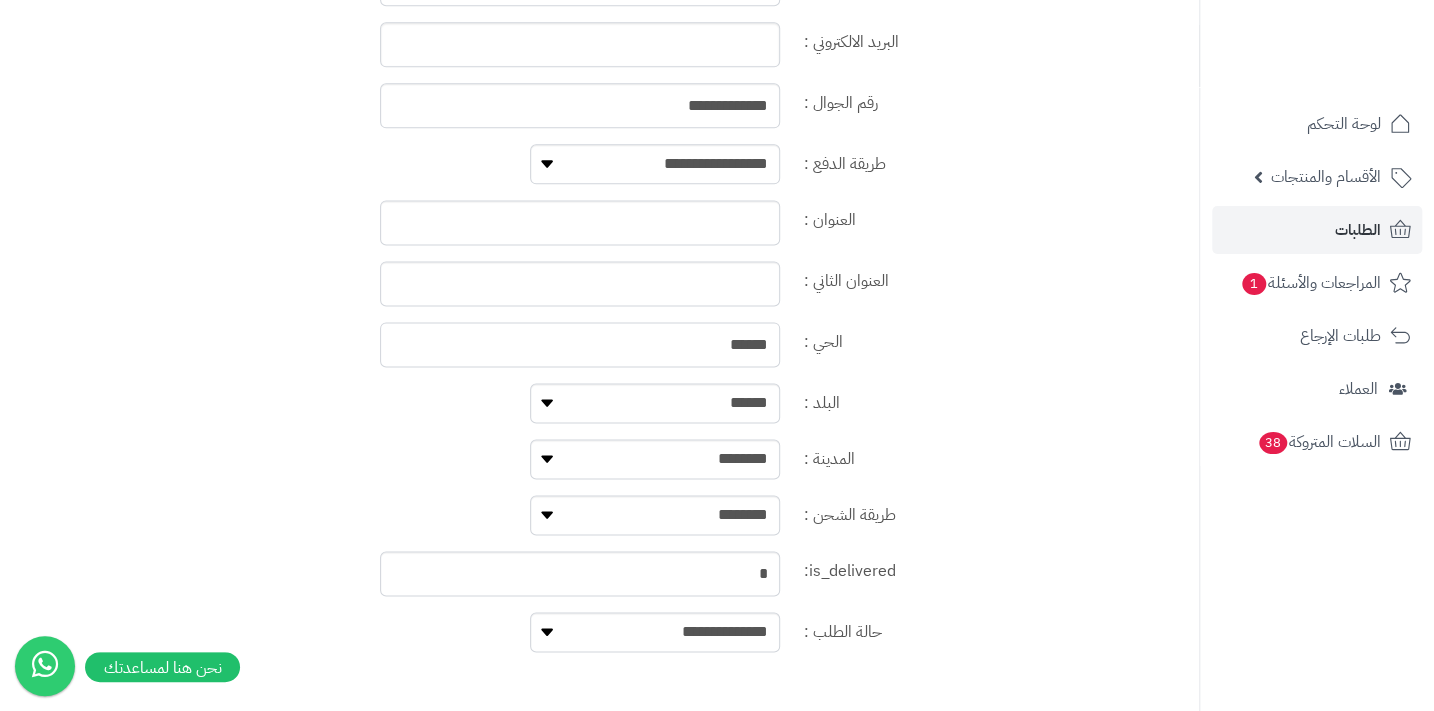 scroll, scrollTop: 1398, scrollLeft: 0, axis: vertical 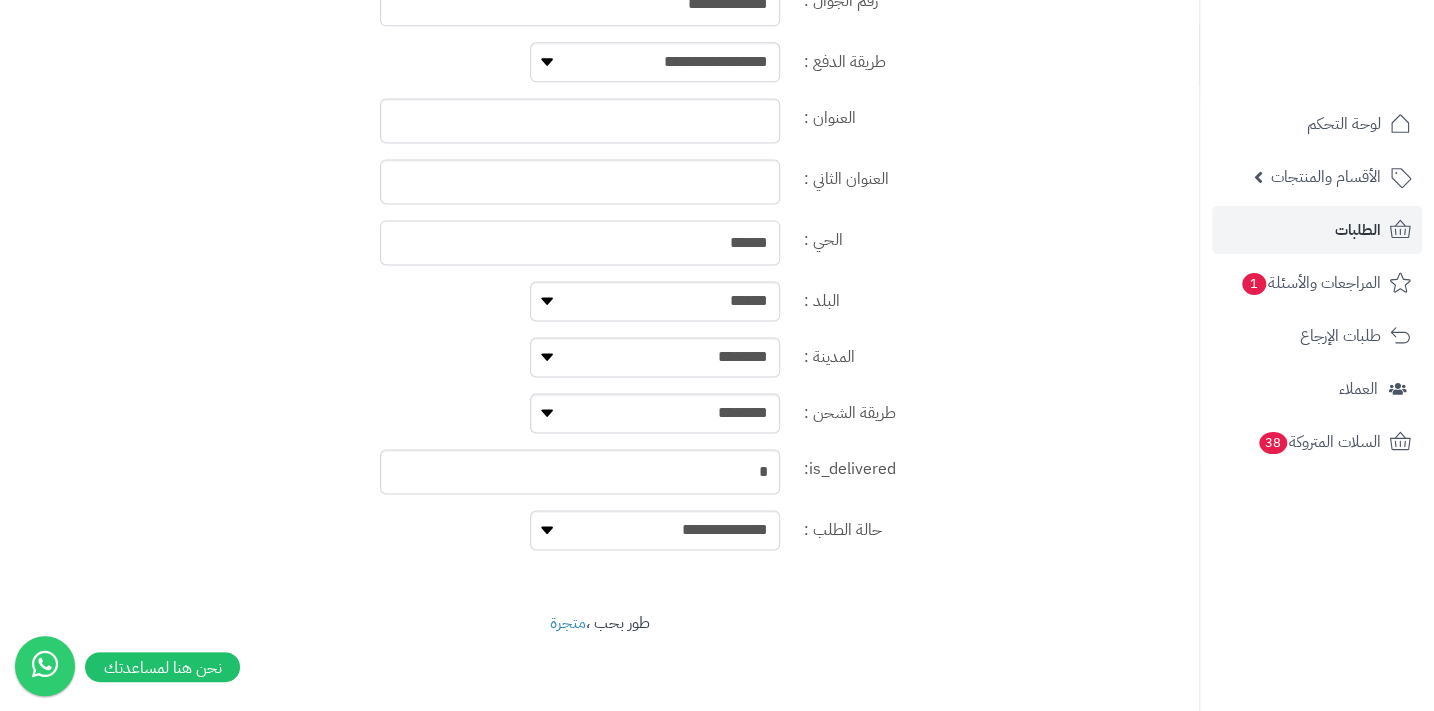 type on "******" 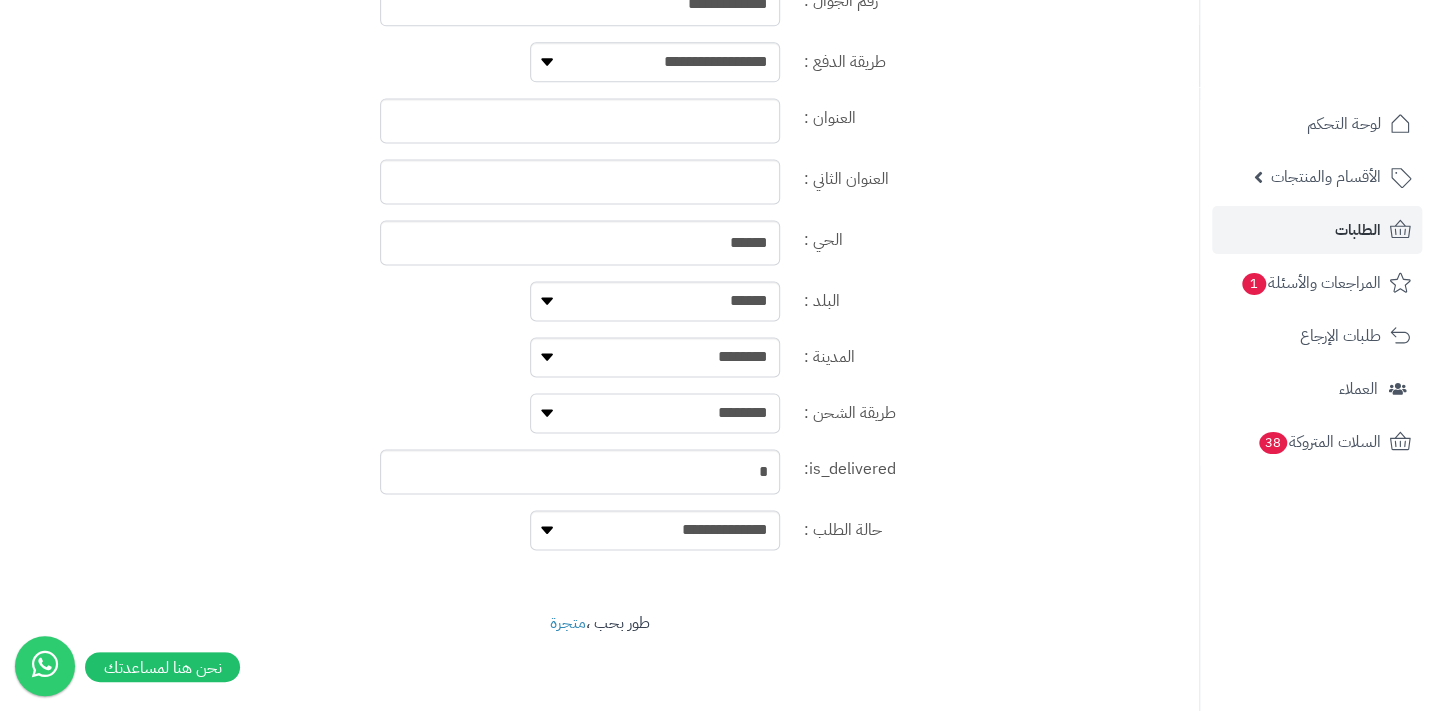 click on "**********" at bounding box center (655, 413) 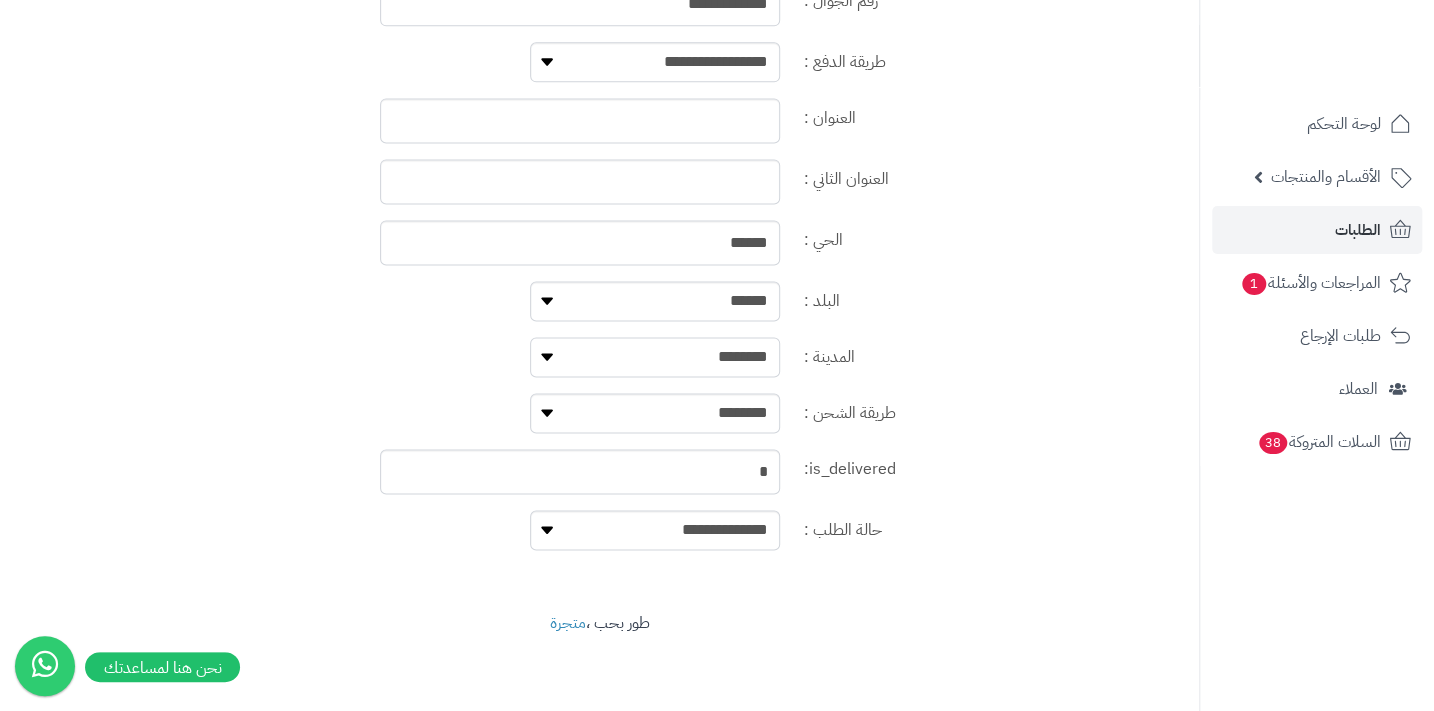 click on "**********" at bounding box center [655, 357] 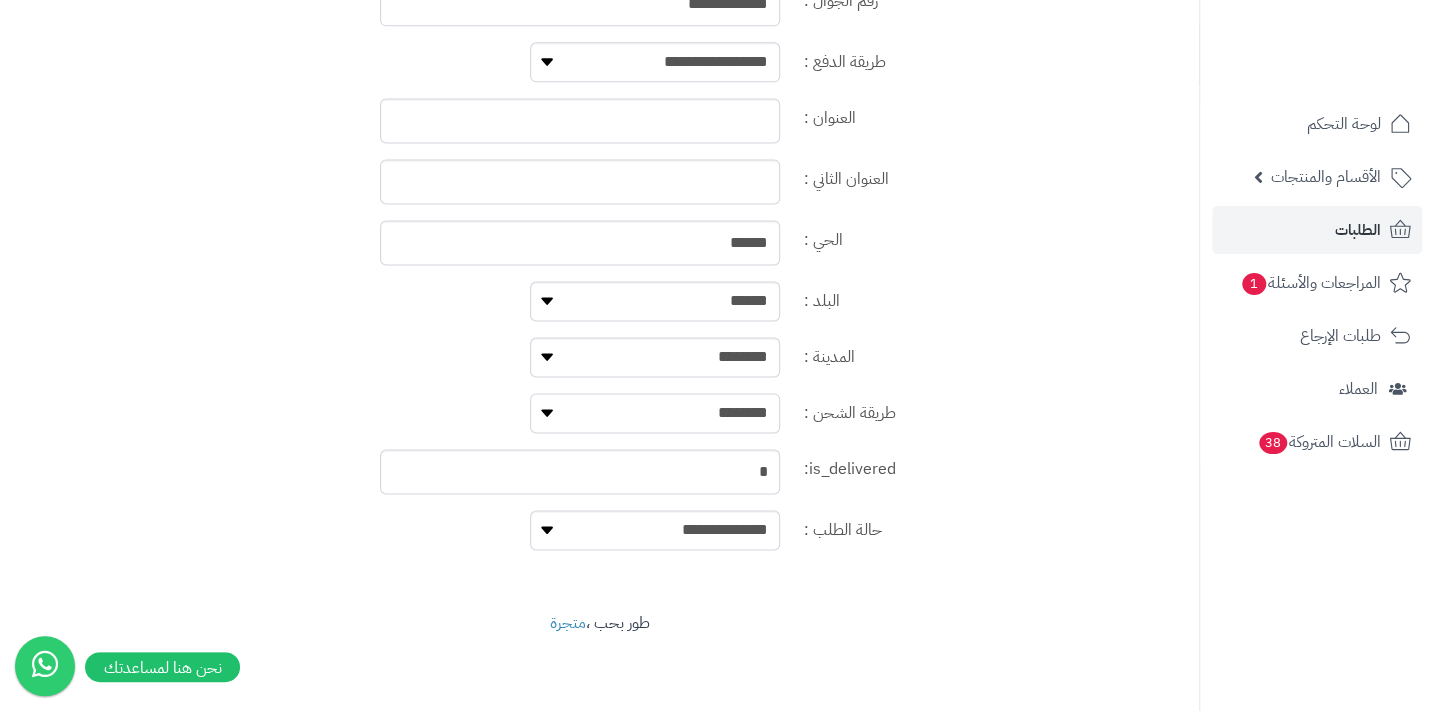 click on "**********" at bounding box center [655, 413] 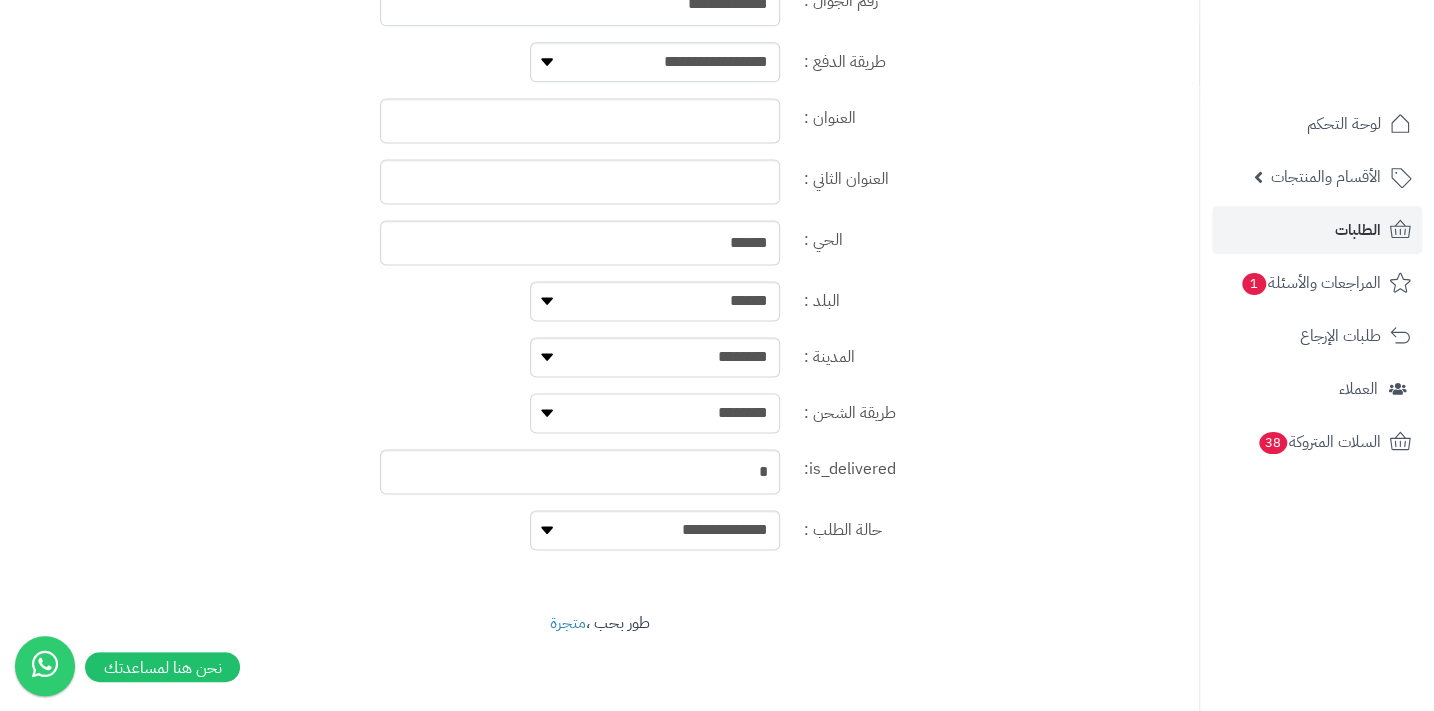 select on "**********" 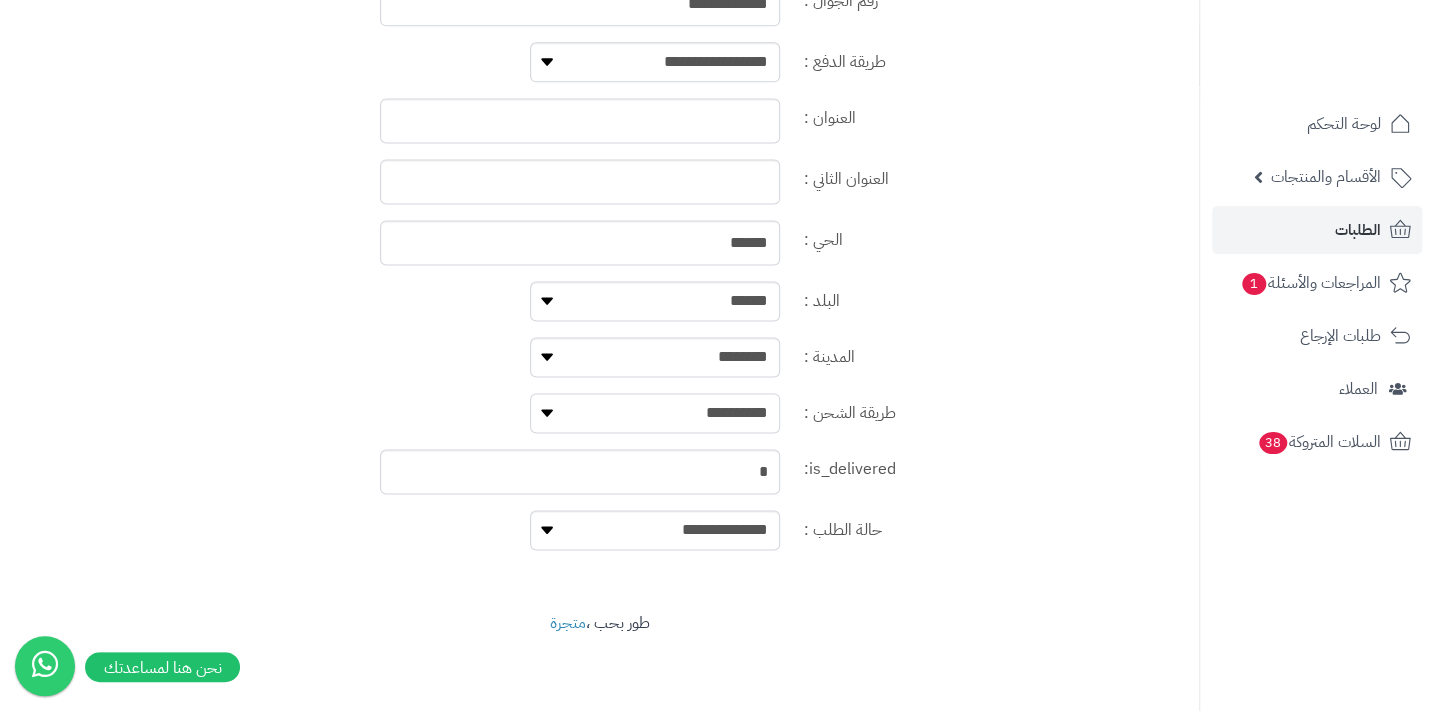click on "**********" at bounding box center [655, 413] 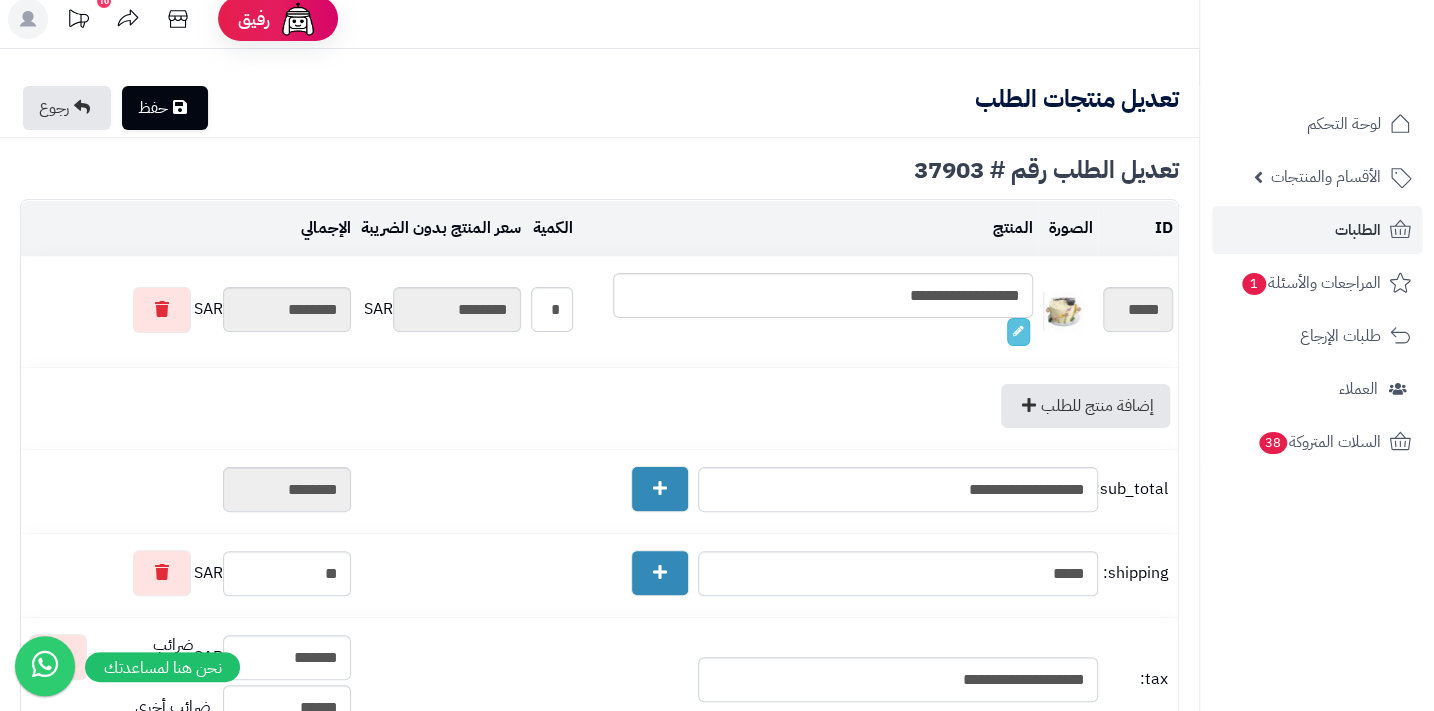 scroll, scrollTop: 0, scrollLeft: 0, axis: both 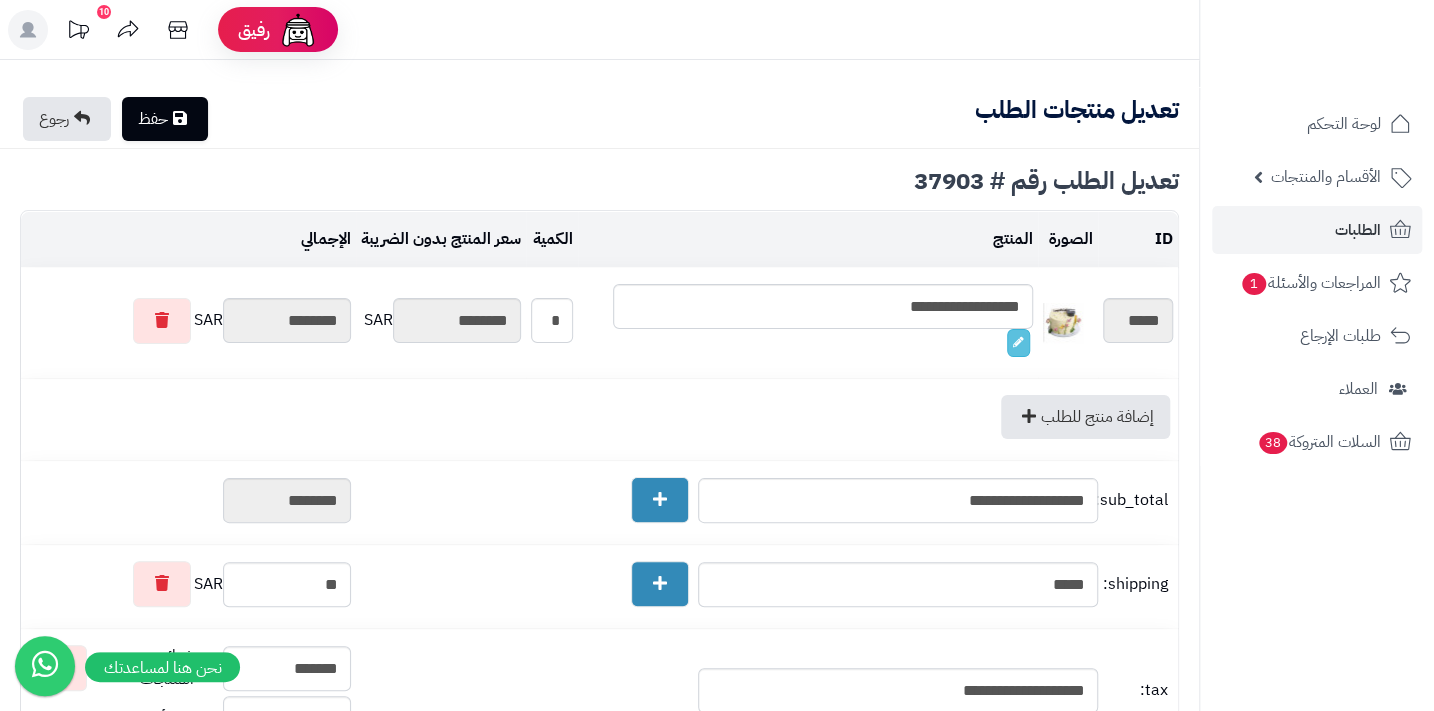 click at bounding box center (180, 118) 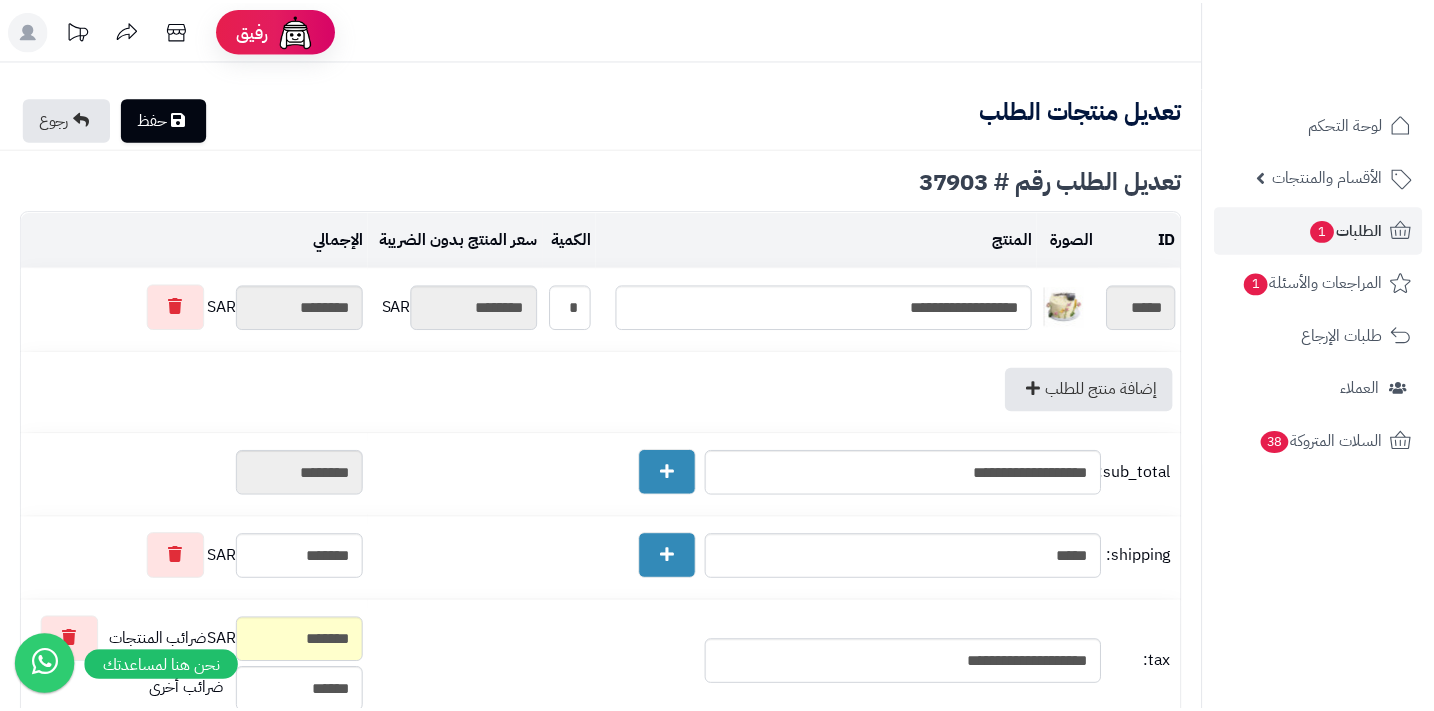 scroll, scrollTop: 0, scrollLeft: 0, axis: both 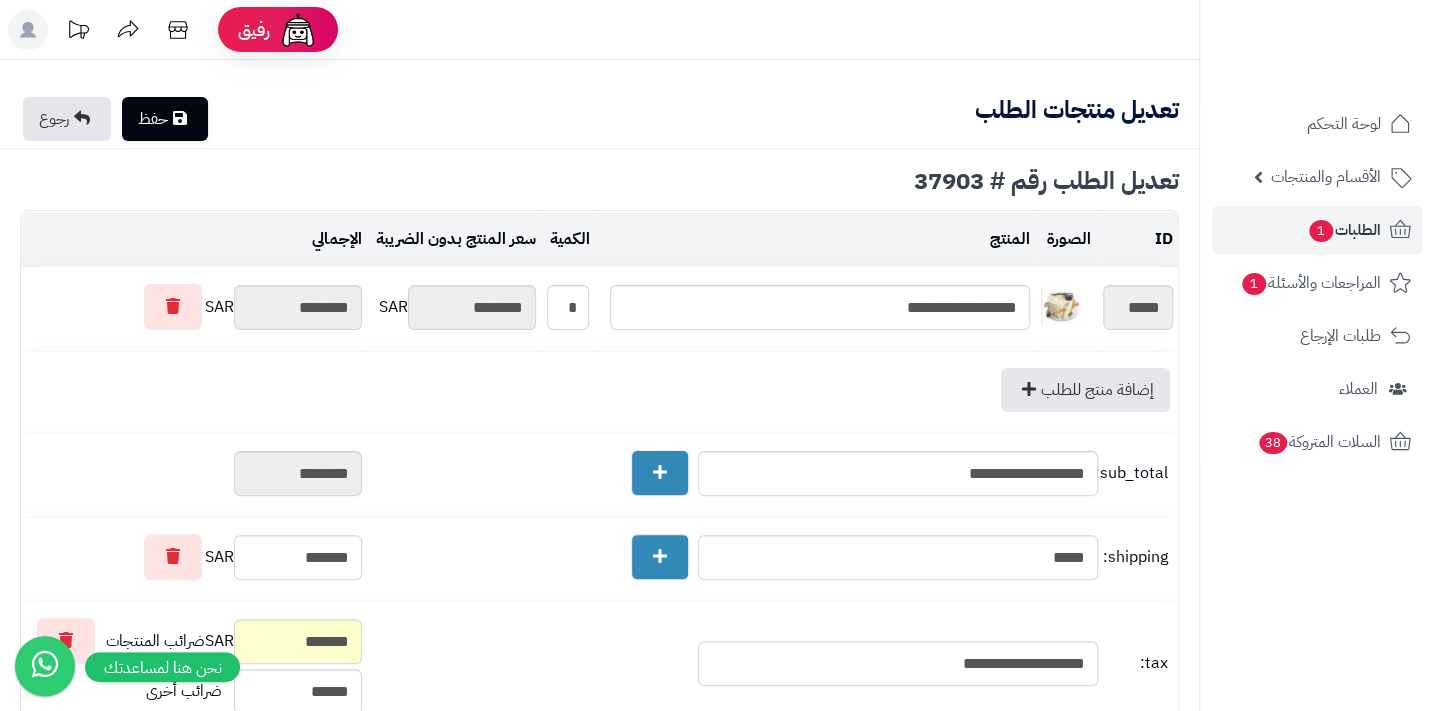 type on "**********" 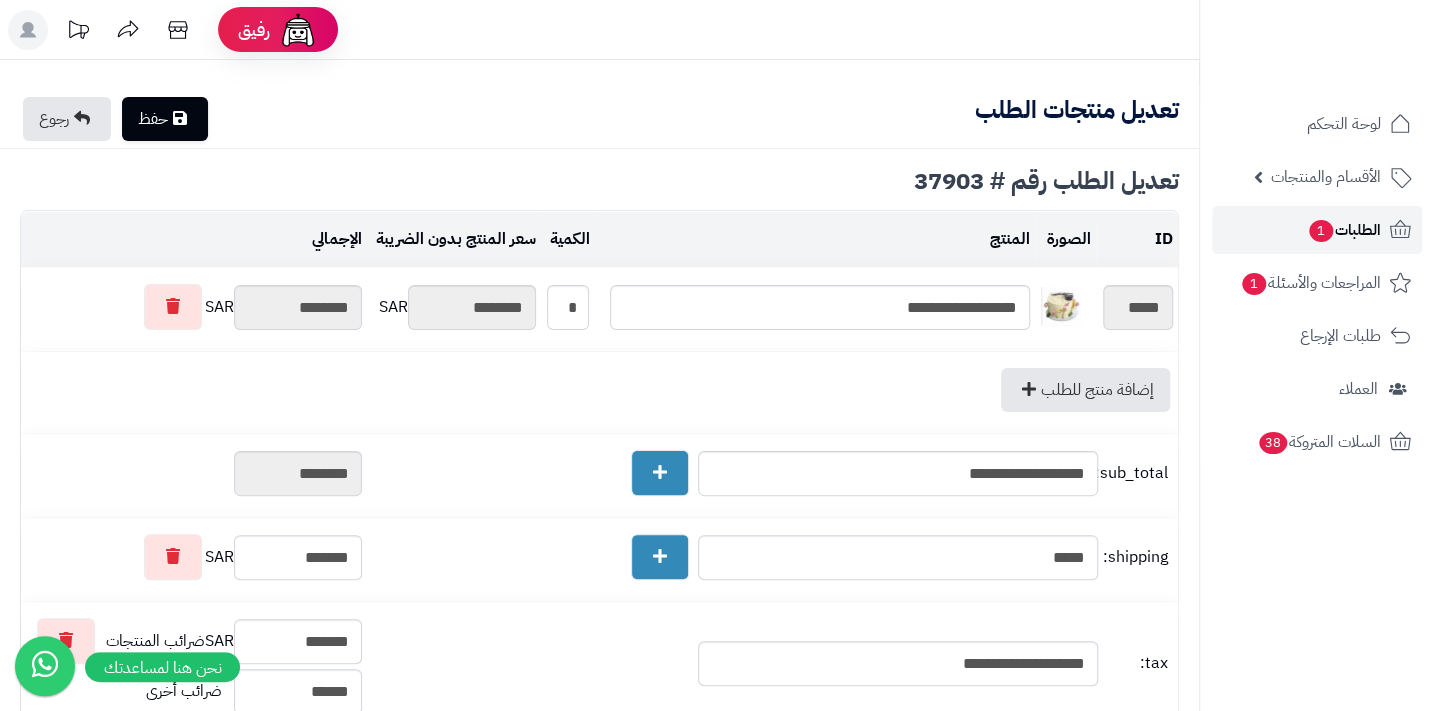 click on "الطلبات  1" at bounding box center [1344, 230] 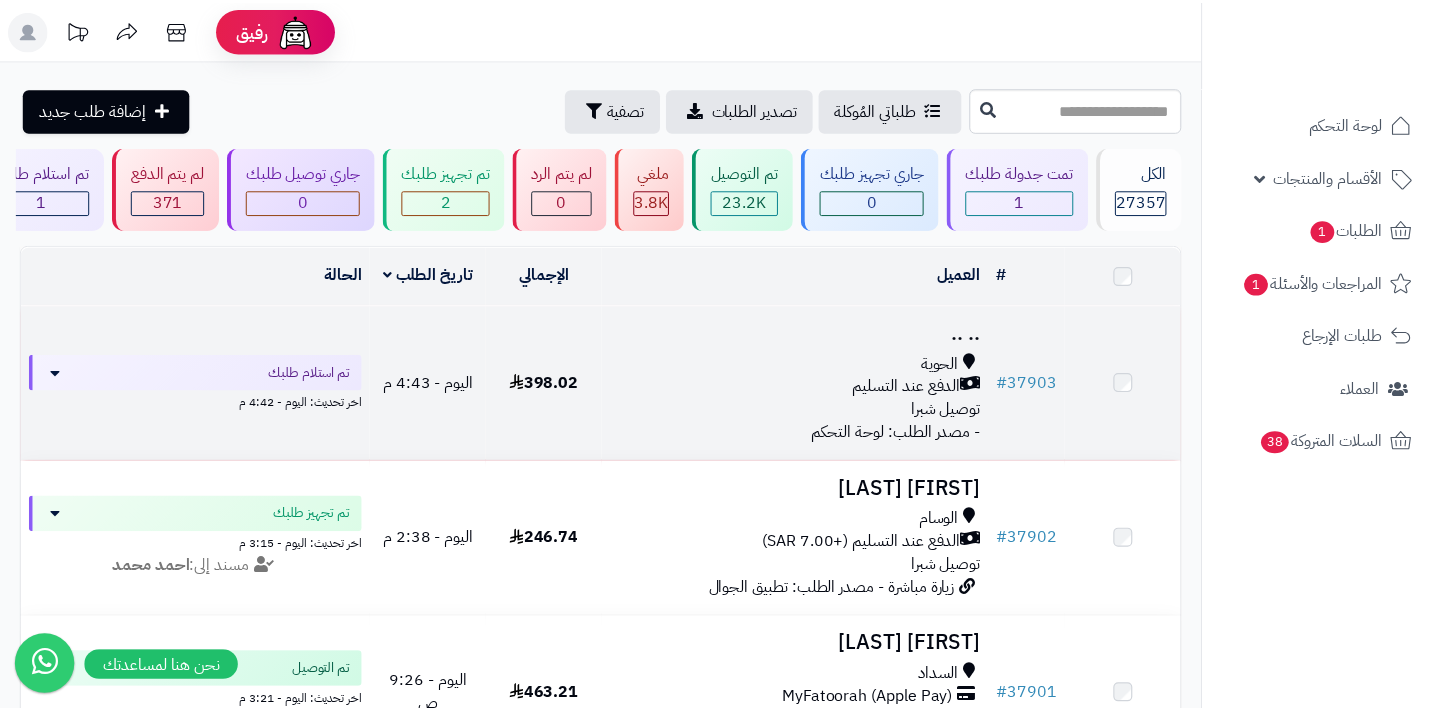 scroll, scrollTop: 0, scrollLeft: 0, axis: both 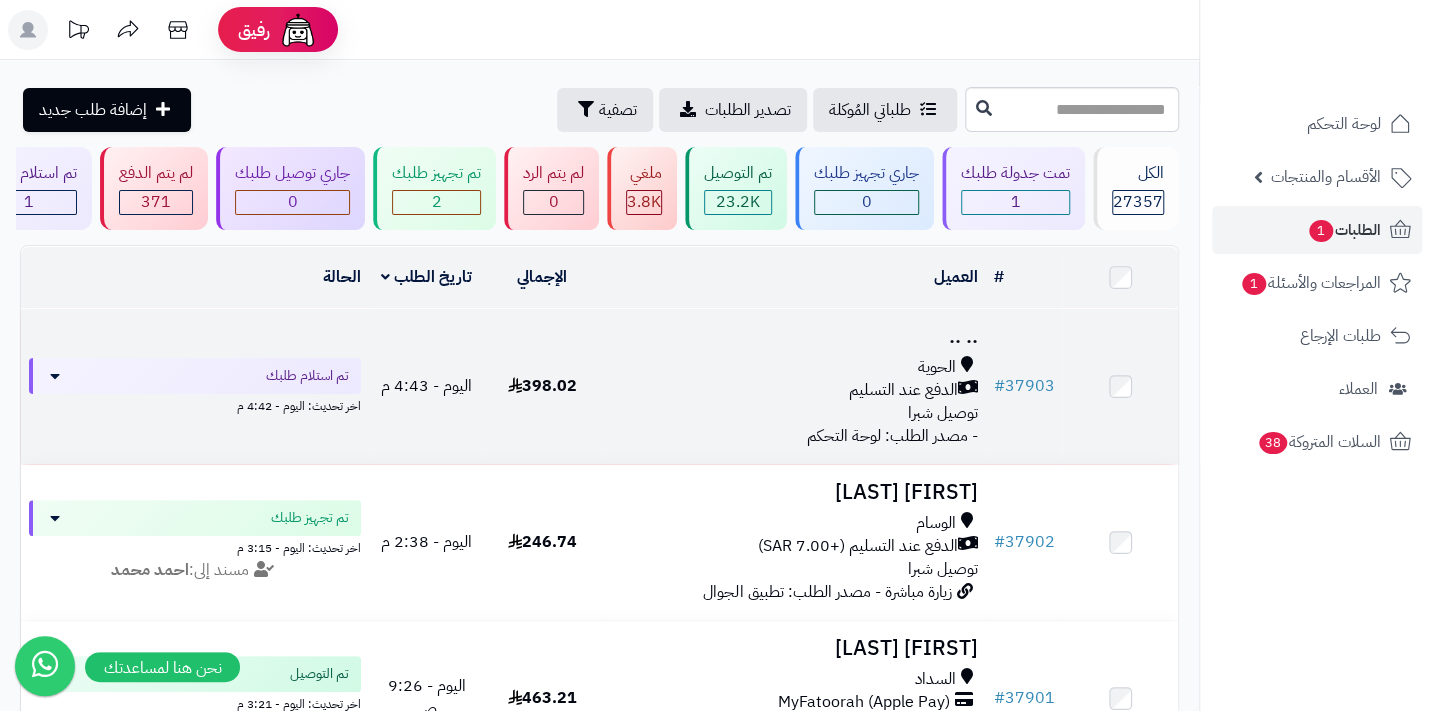 click on "الدفع عند التسليم" at bounding box center (902, 390) 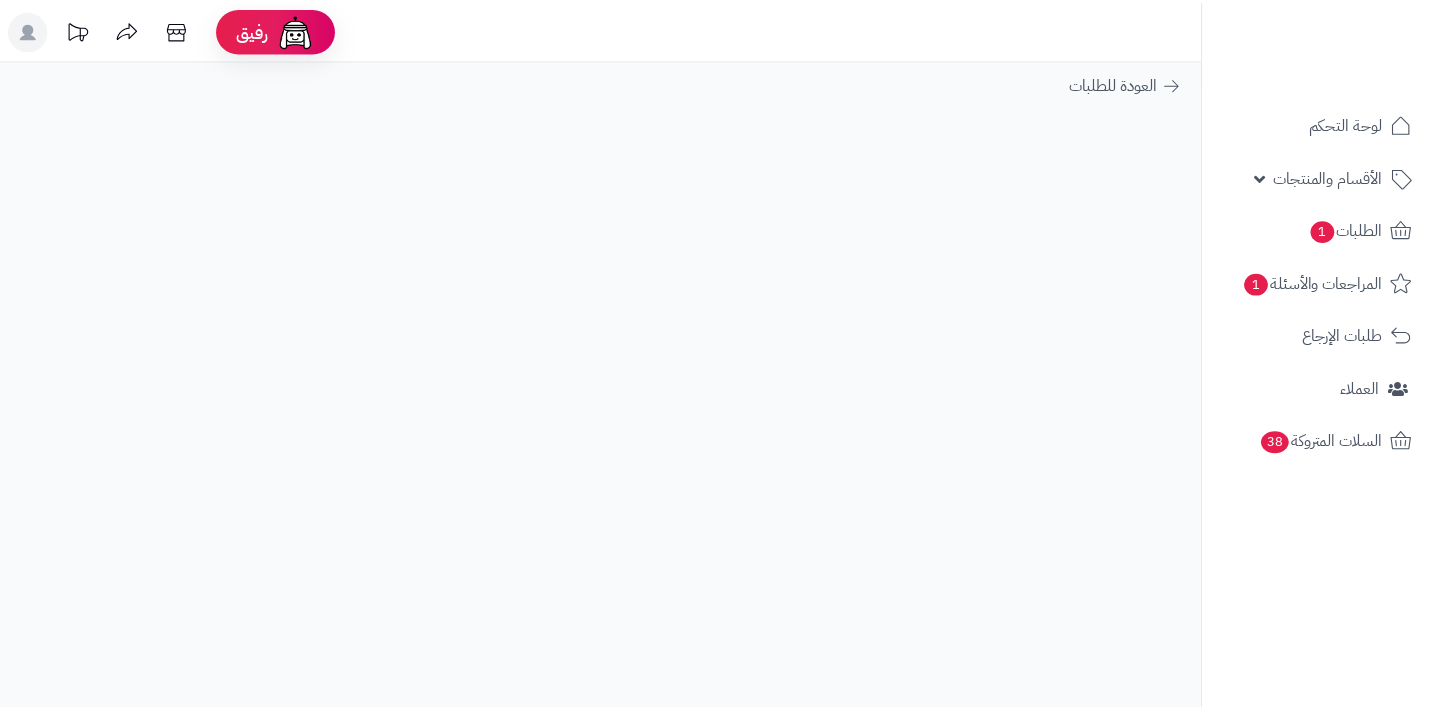 scroll, scrollTop: 0, scrollLeft: 0, axis: both 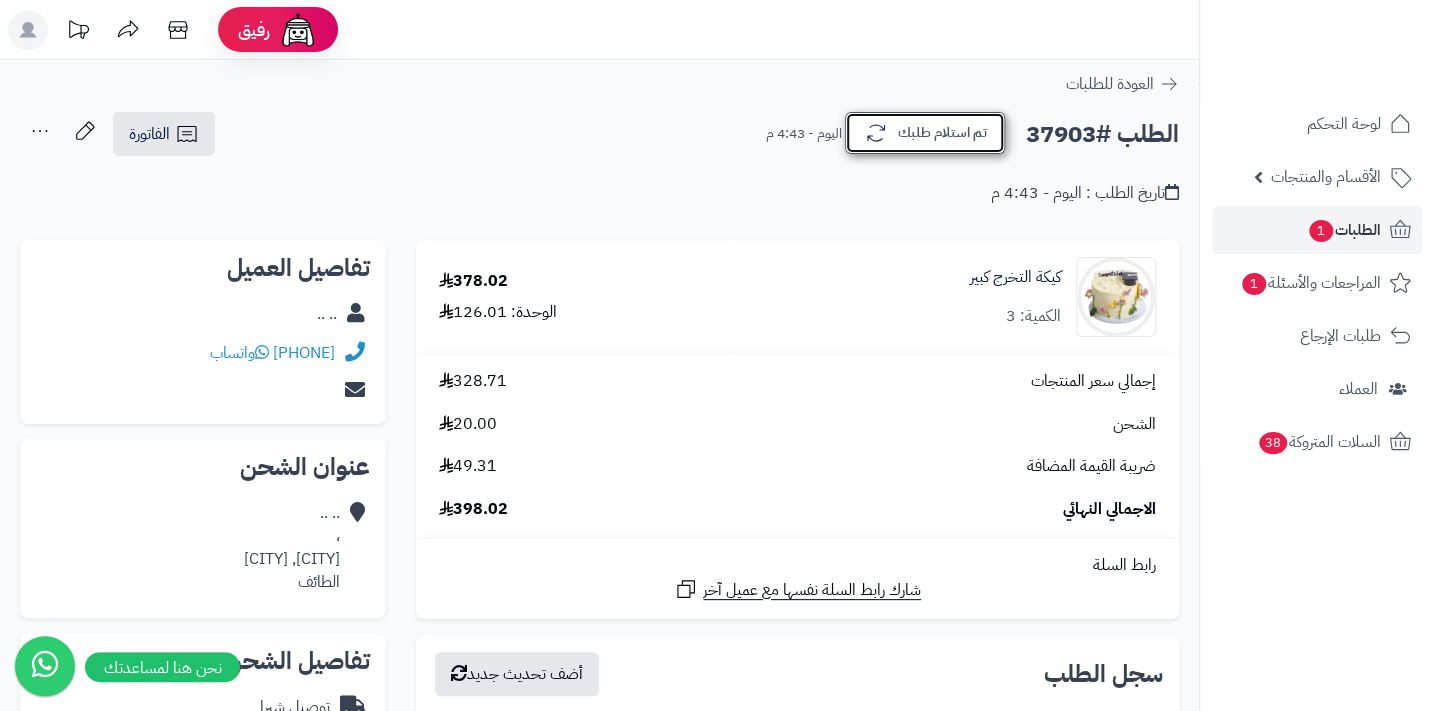 click on "تم استلام طلبك" at bounding box center (925, 133) 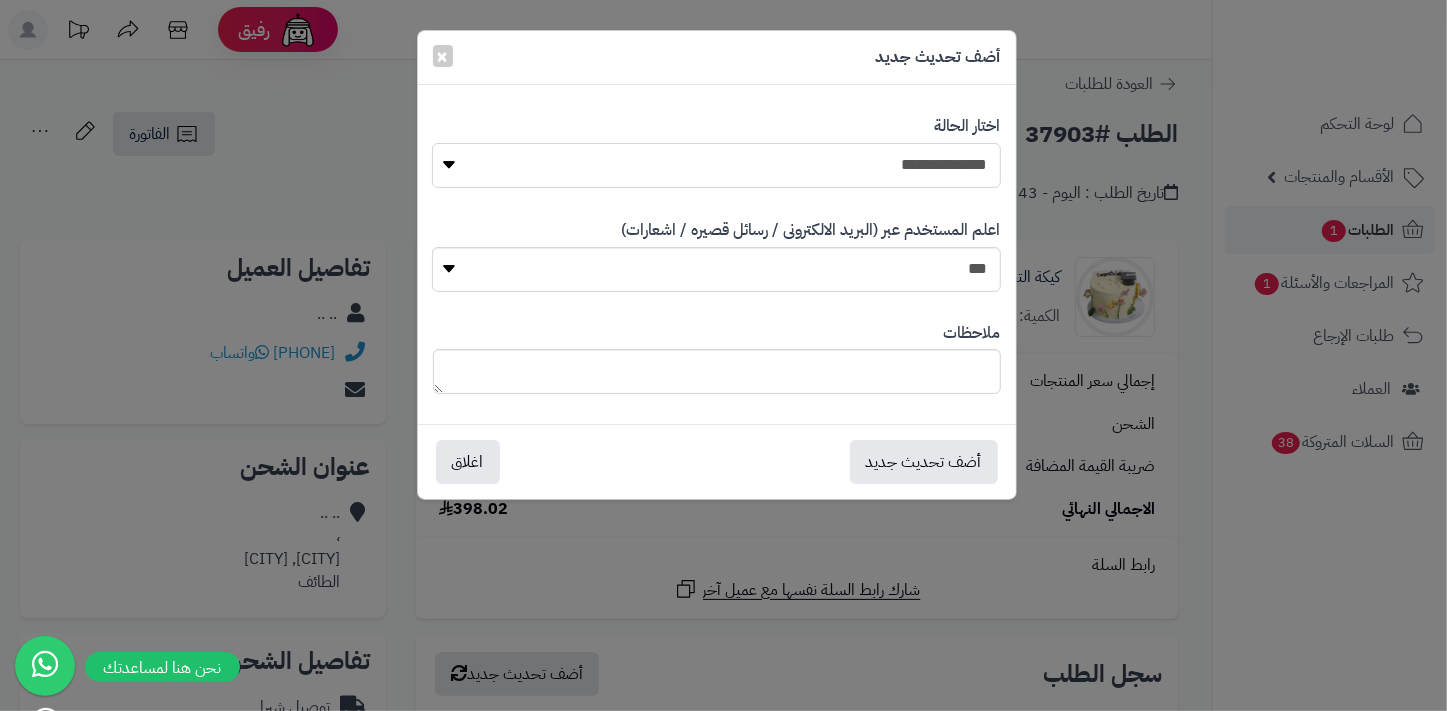 click on "**********" at bounding box center (716, 165) 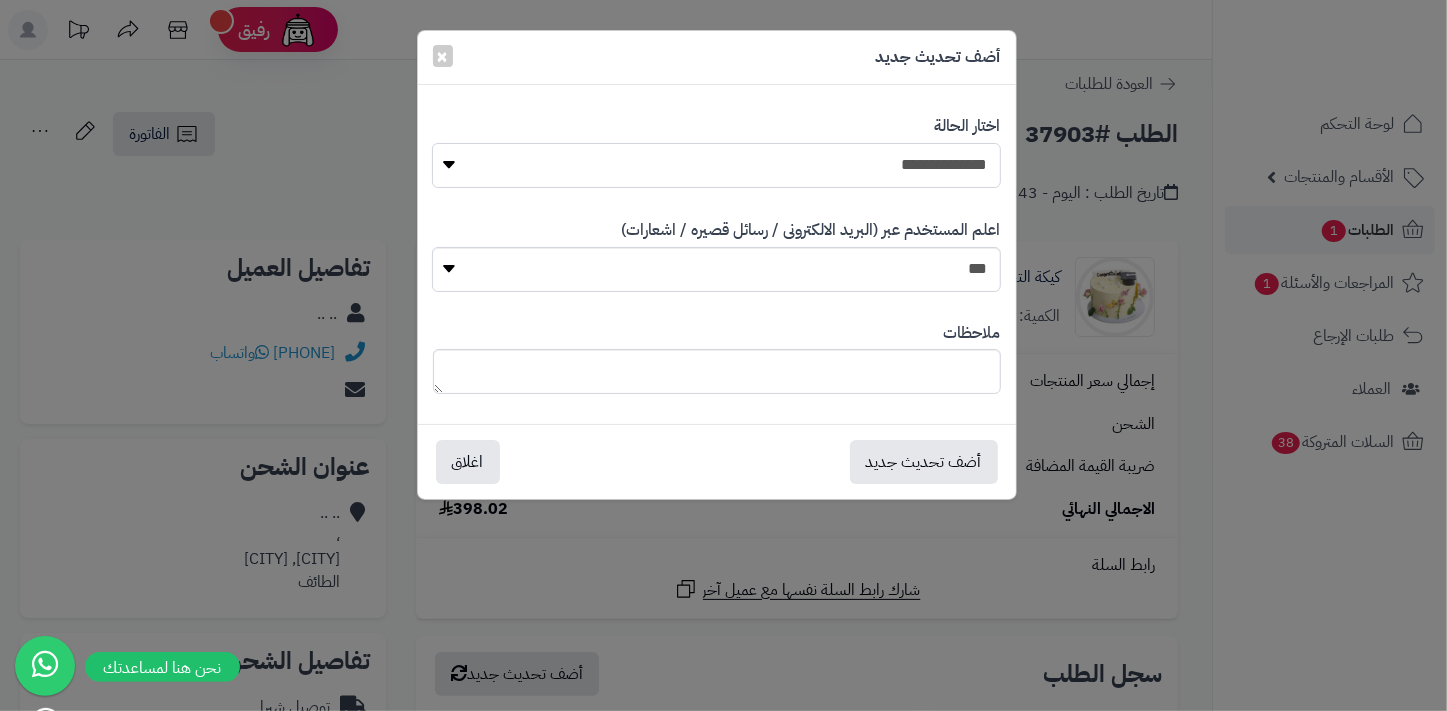 select on "*" 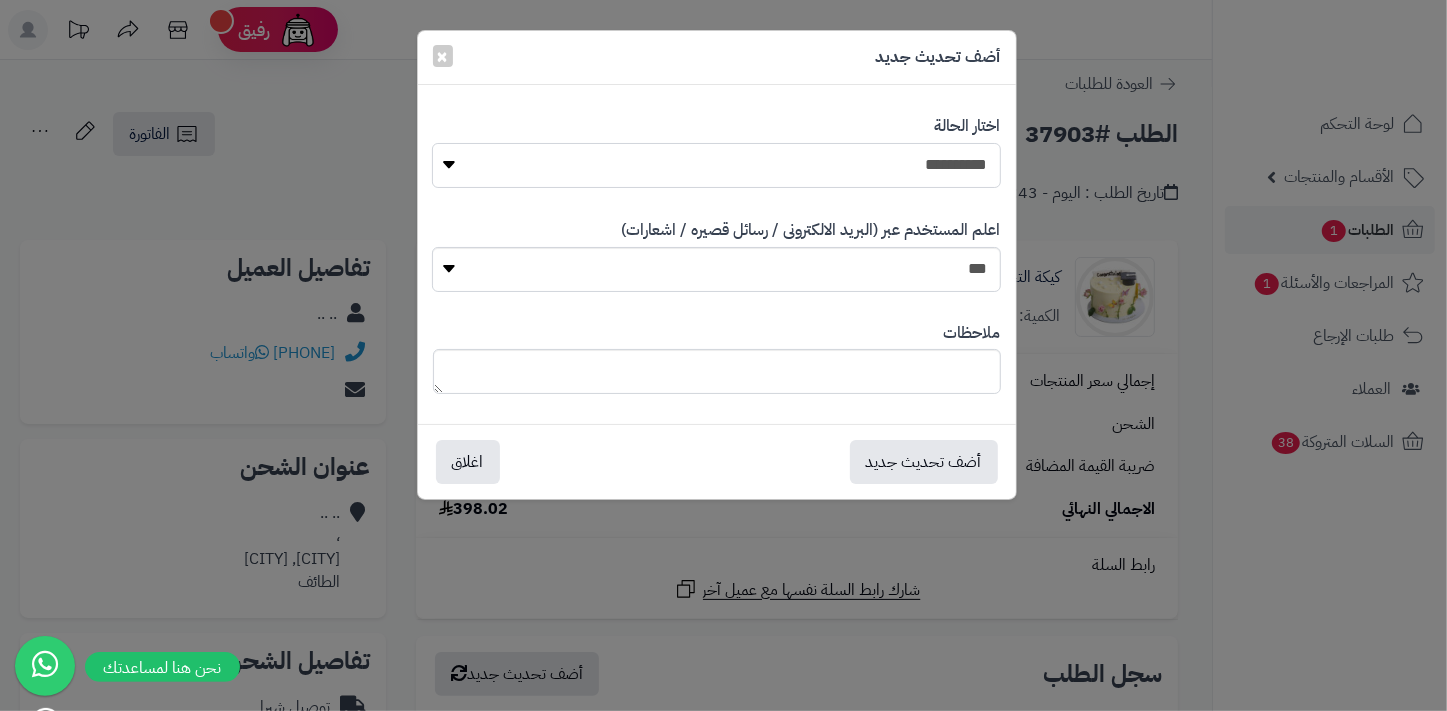 click on "**********" at bounding box center [716, 165] 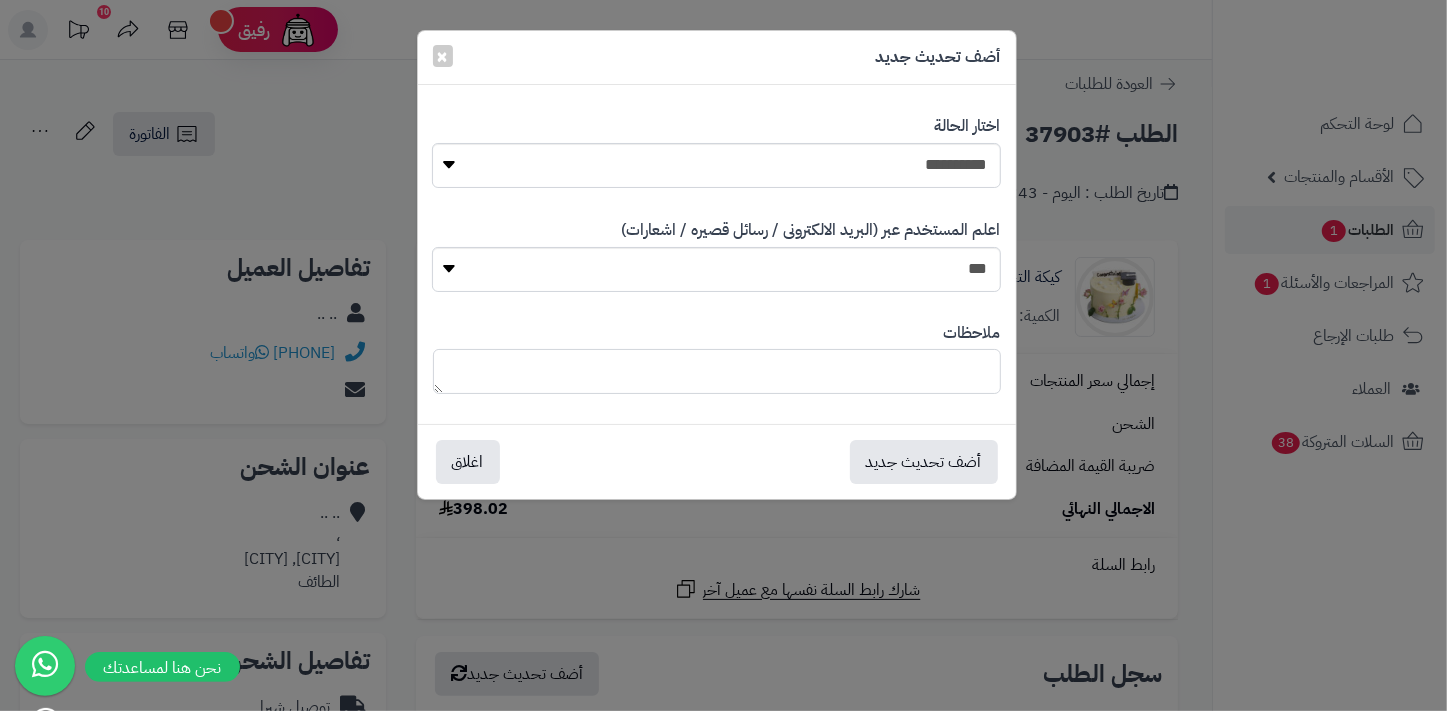 click at bounding box center [717, 371] 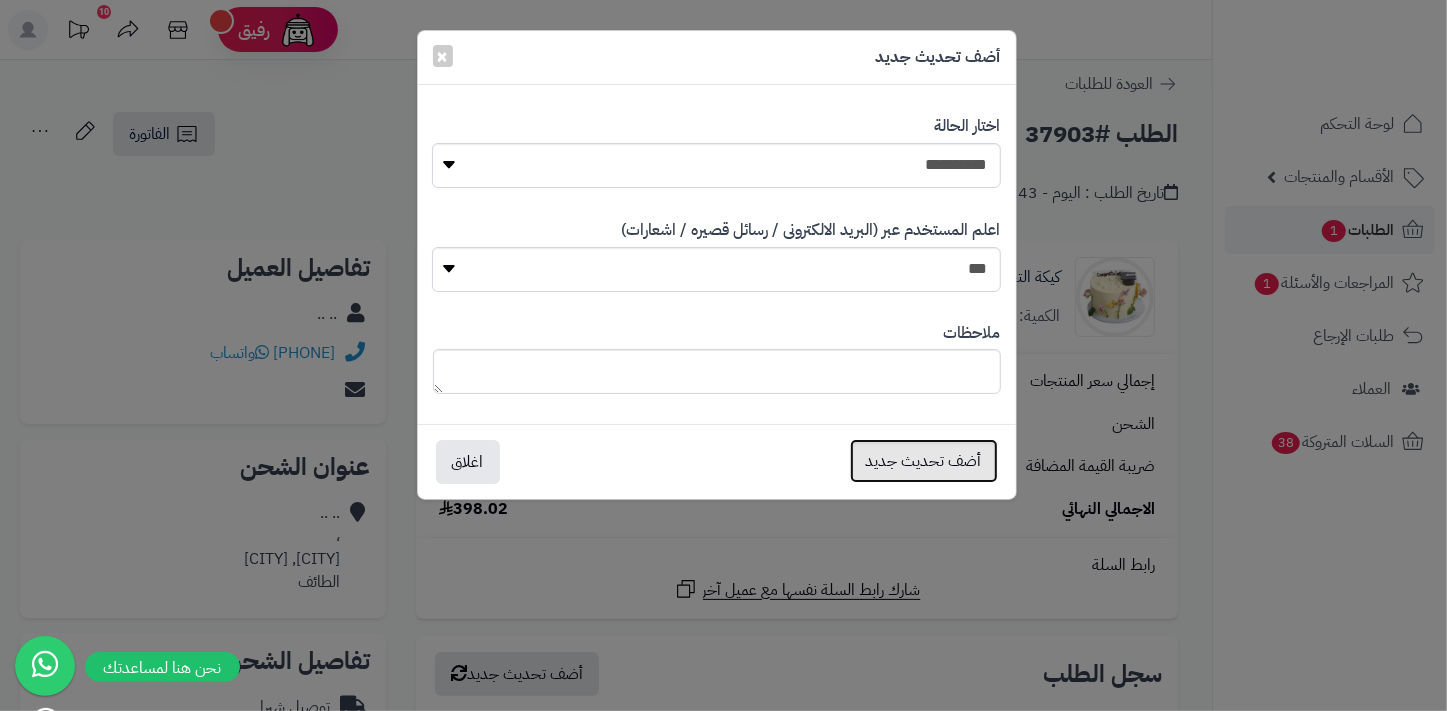 click on "أضف تحديث جديد" at bounding box center (924, 461) 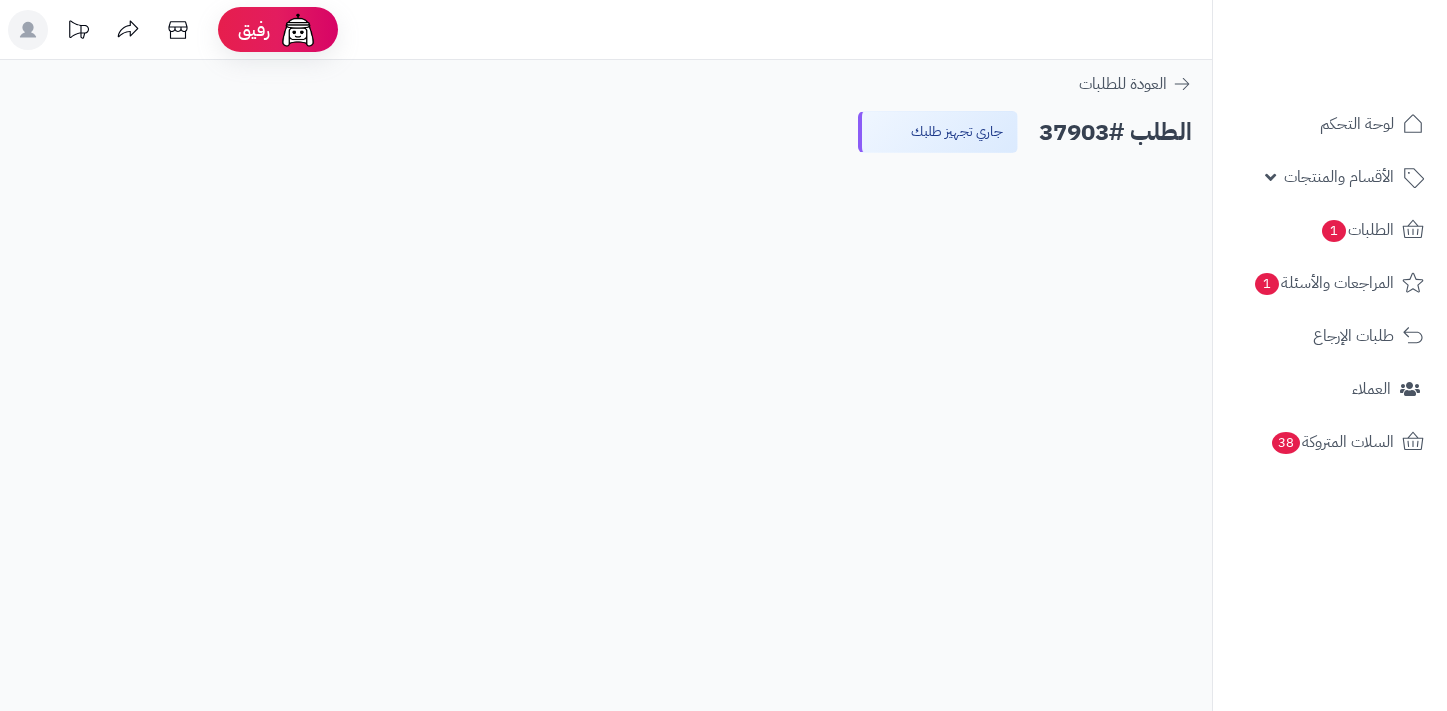 scroll, scrollTop: 0, scrollLeft: 0, axis: both 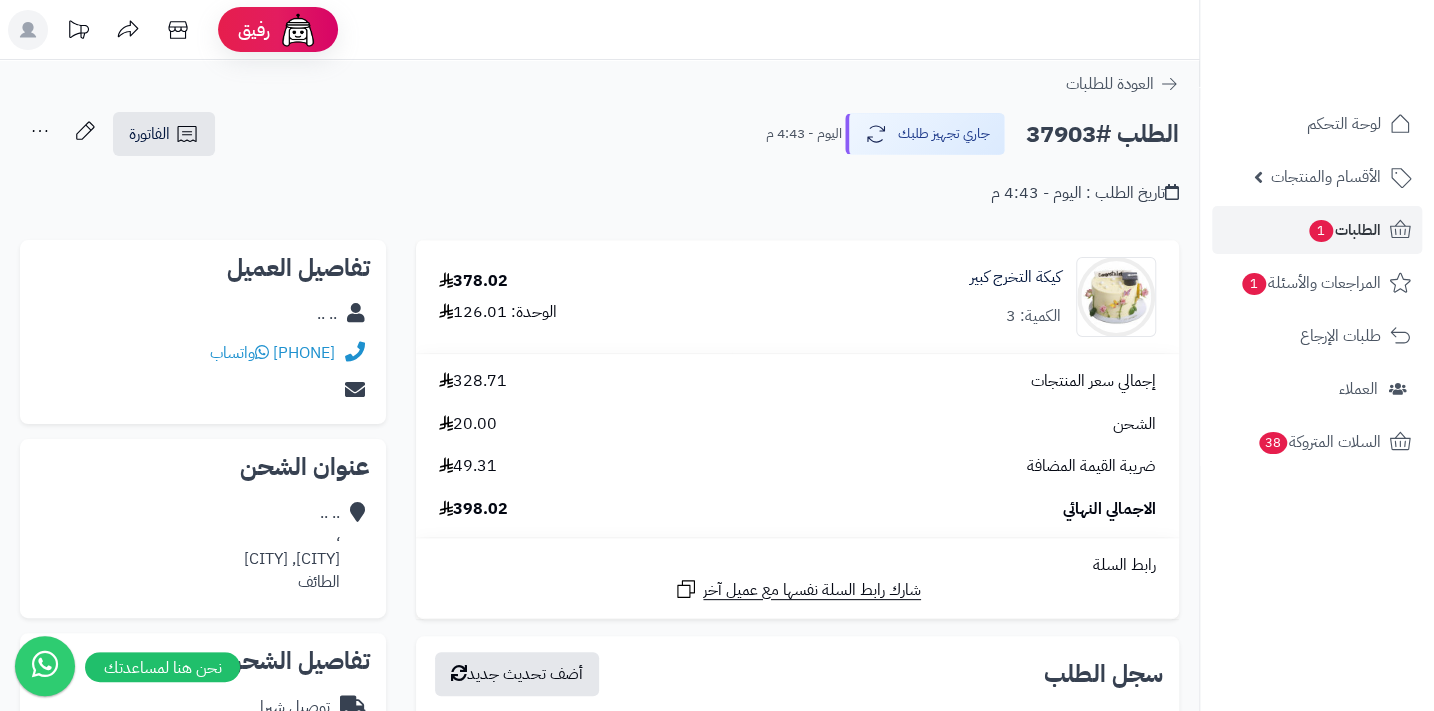 click 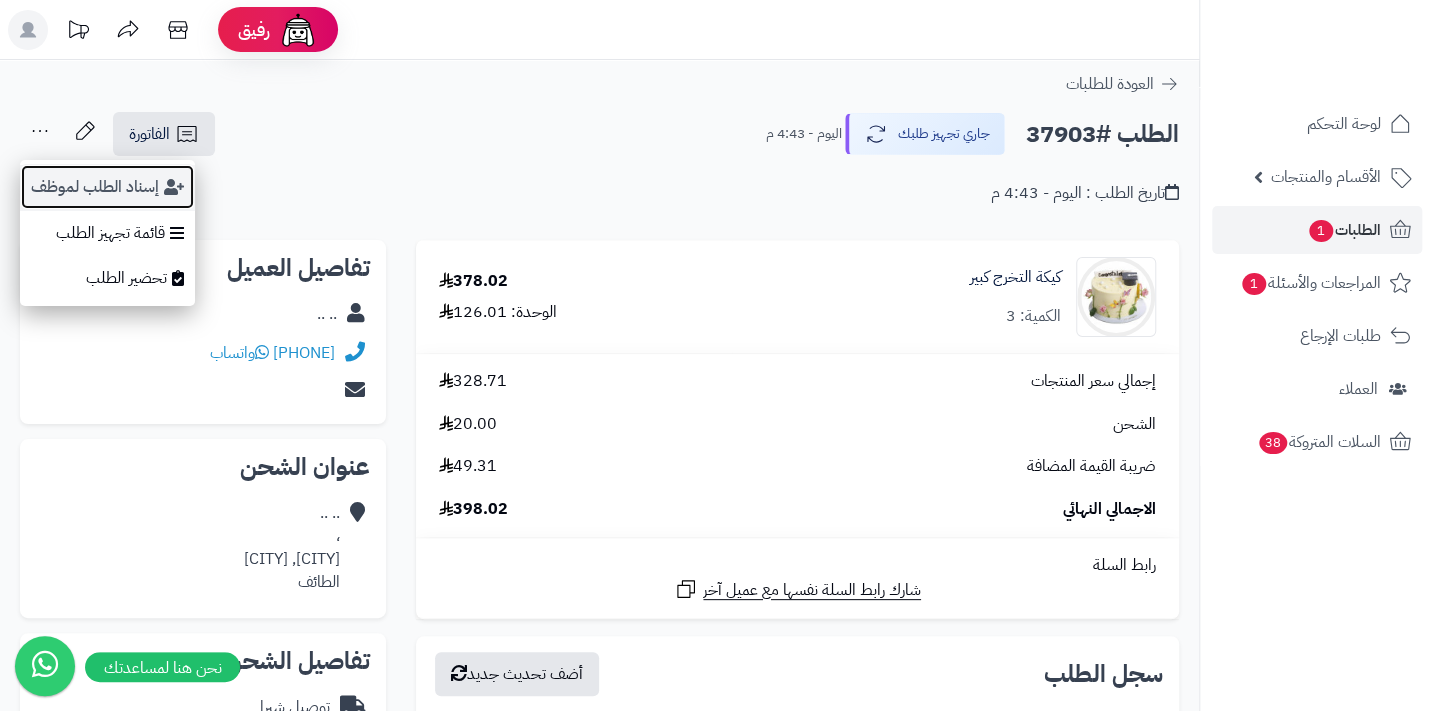click on "إسناد الطلب لموظف" at bounding box center (107, 187) 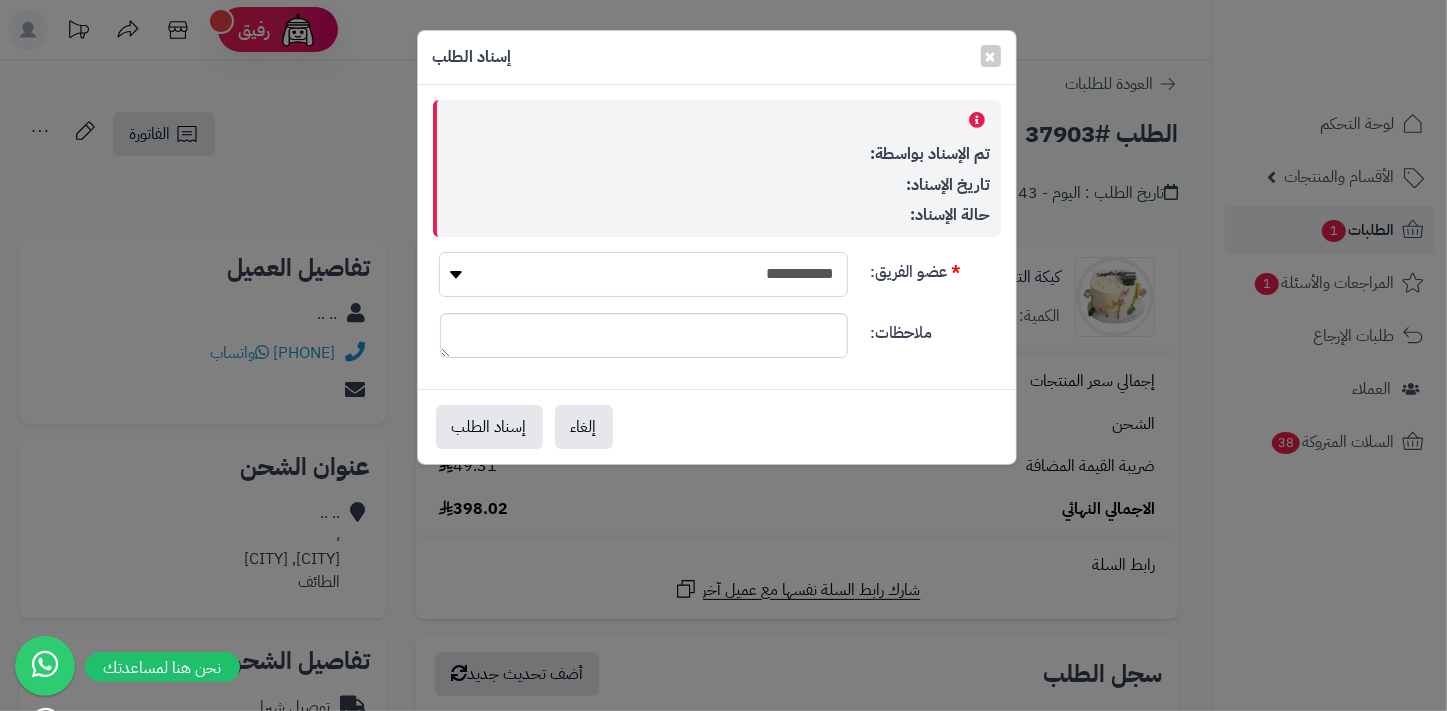 click on "**********" at bounding box center [643, 274] 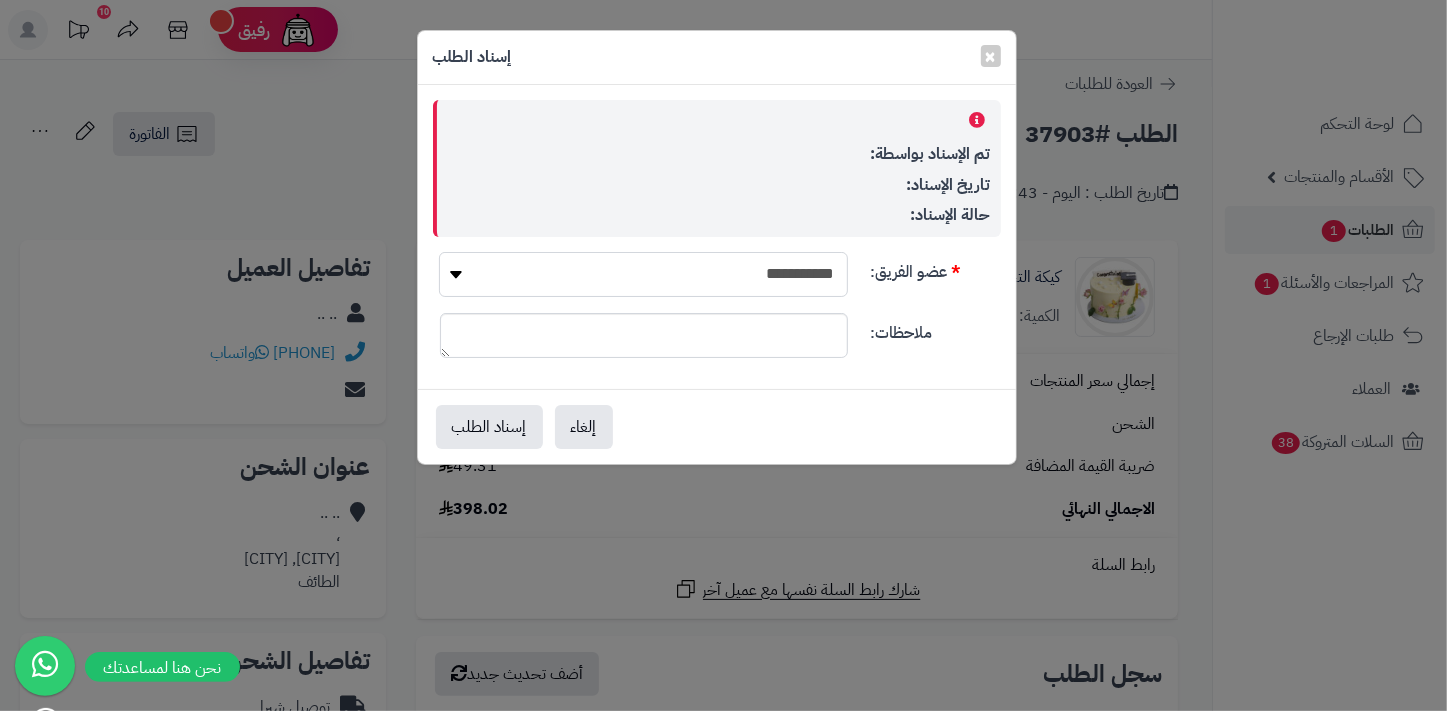 select on "**" 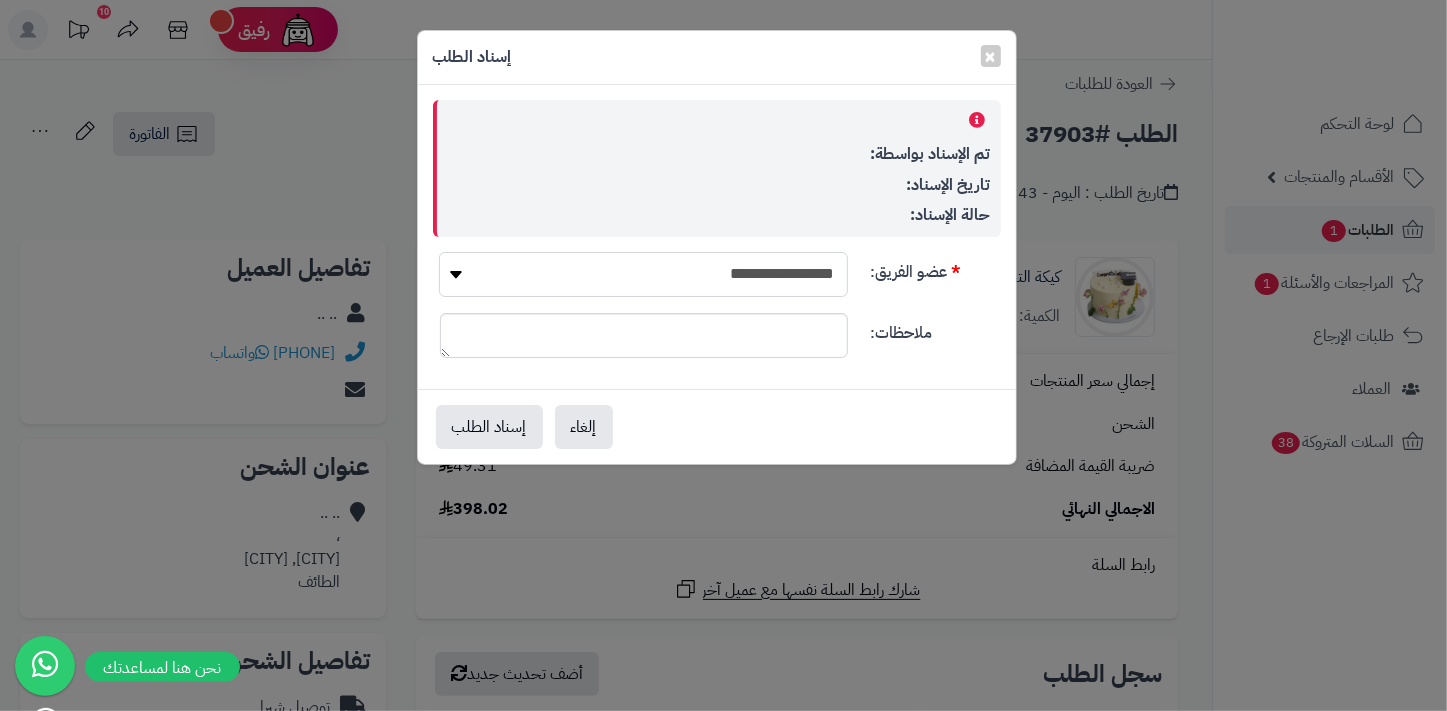 click on "**********" at bounding box center [643, 274] 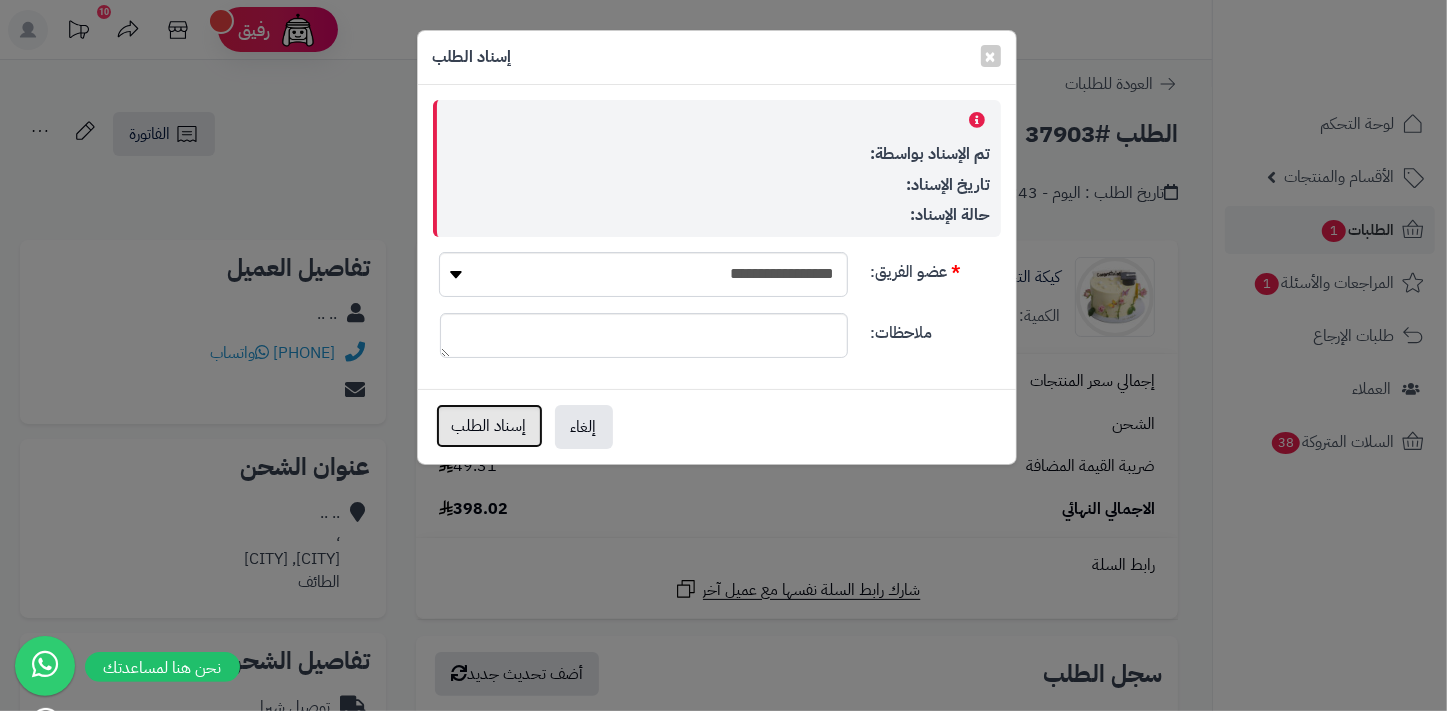 click on "إسناد الطلب" at bounding box center (489, 426) 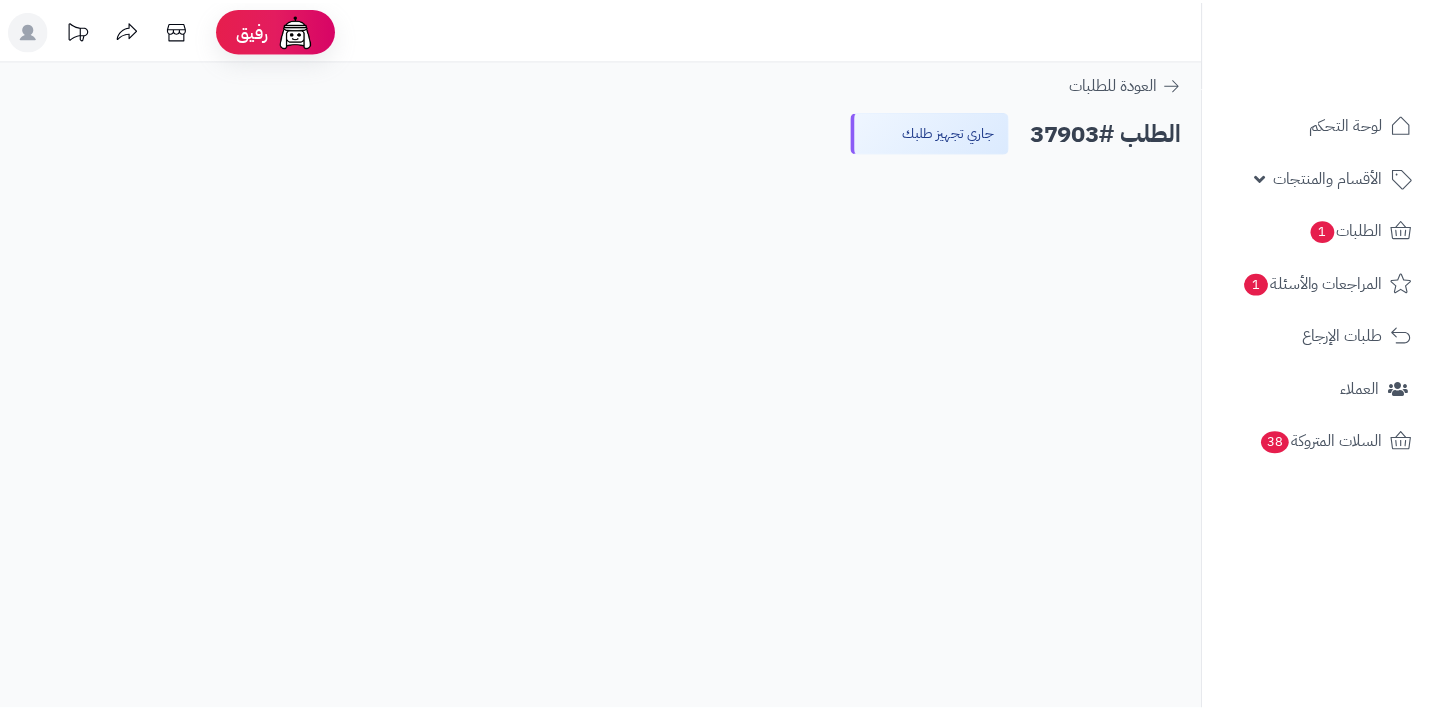 scroll, scrollTop: 0, scrollLeft: 0, axis: both 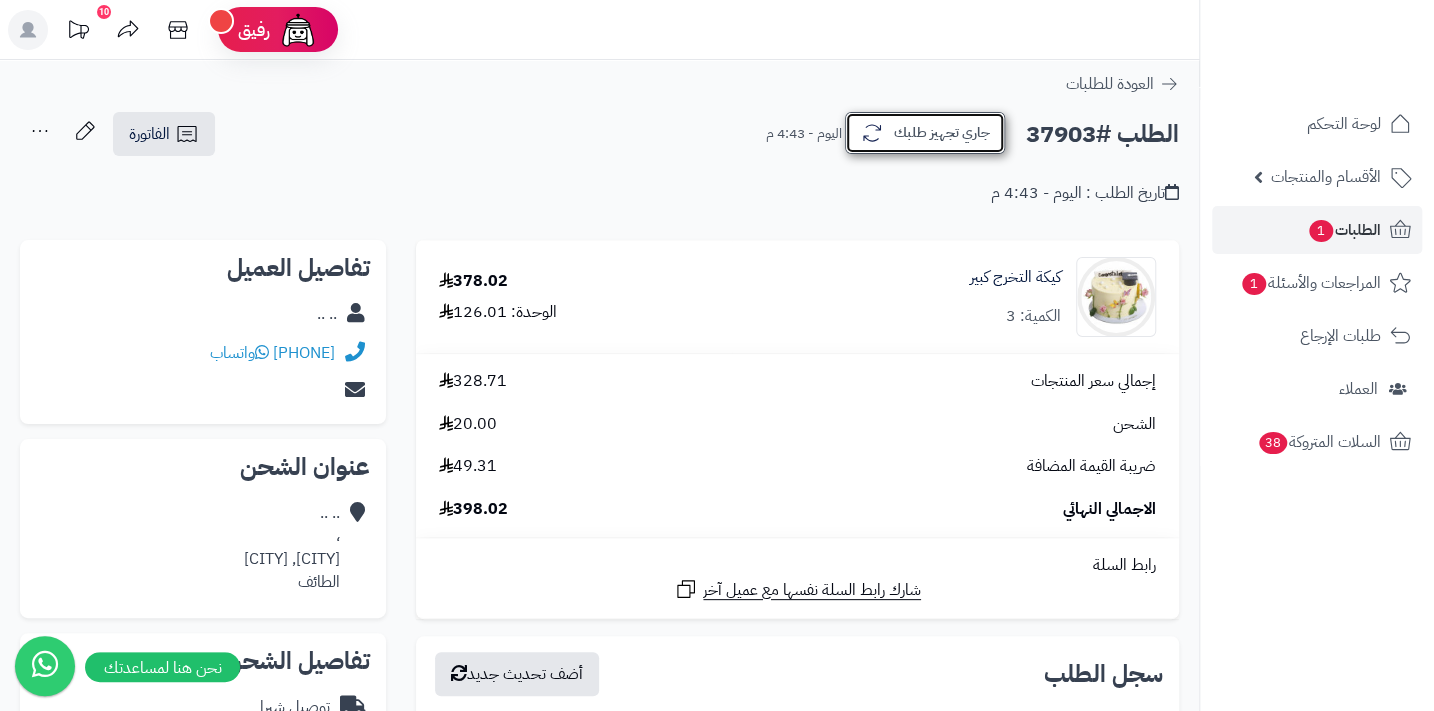 click on "جاري تجهيز طلبك" at bounding box center [925, 133] 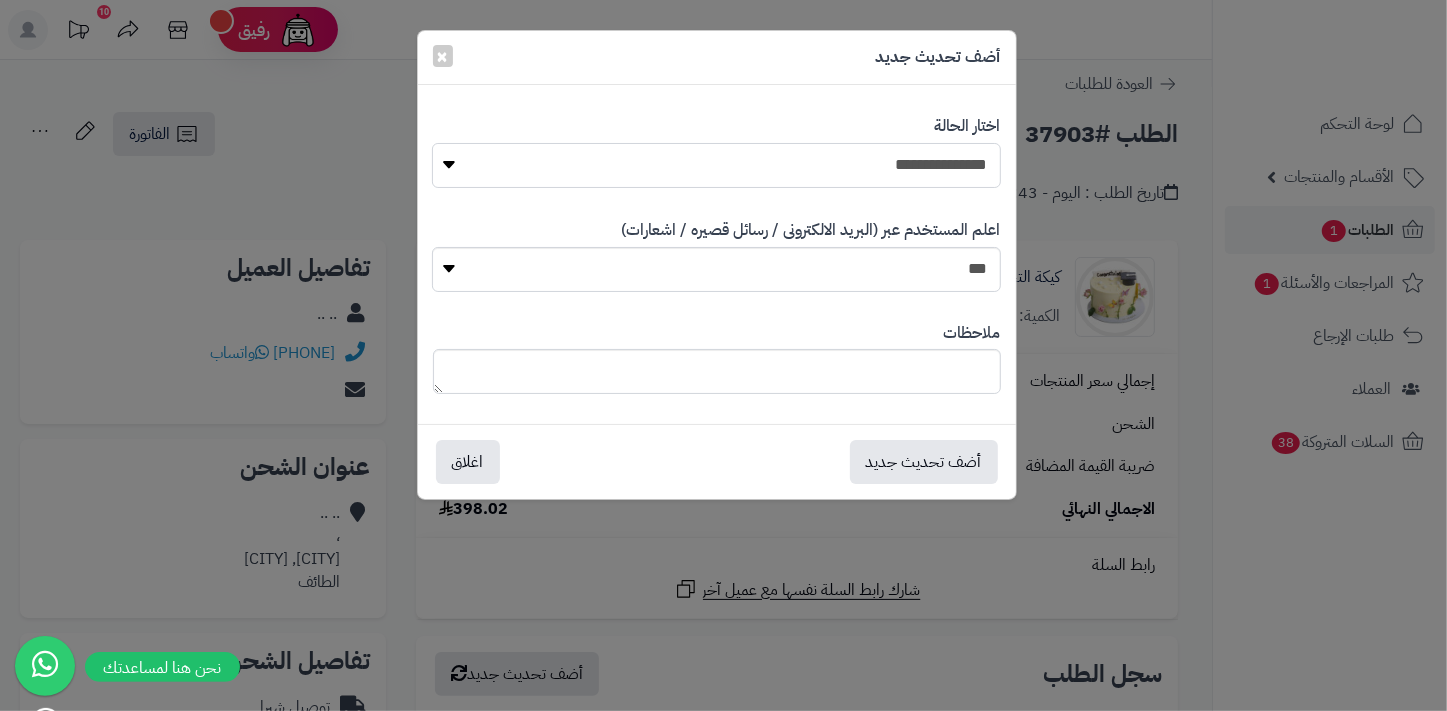 click on "**********" at bounding box center [716, 165] 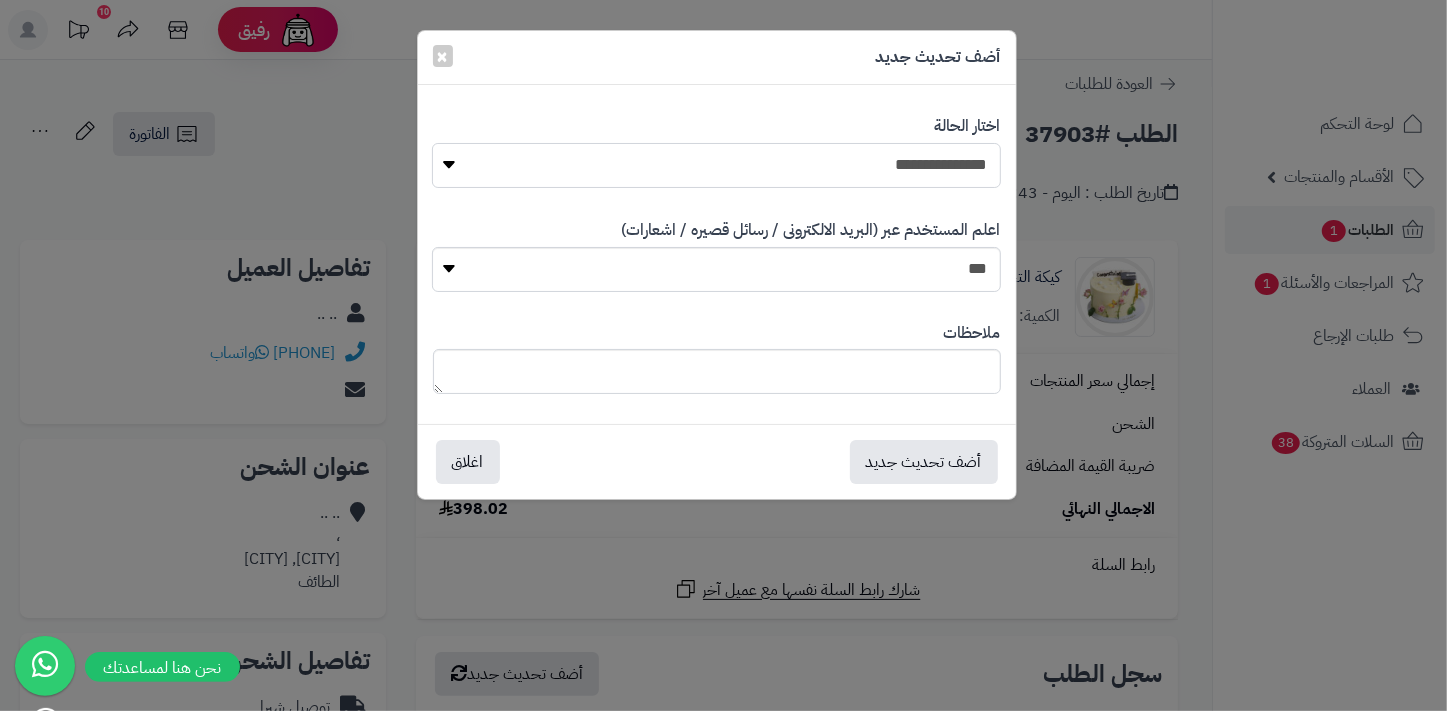 select on "**" 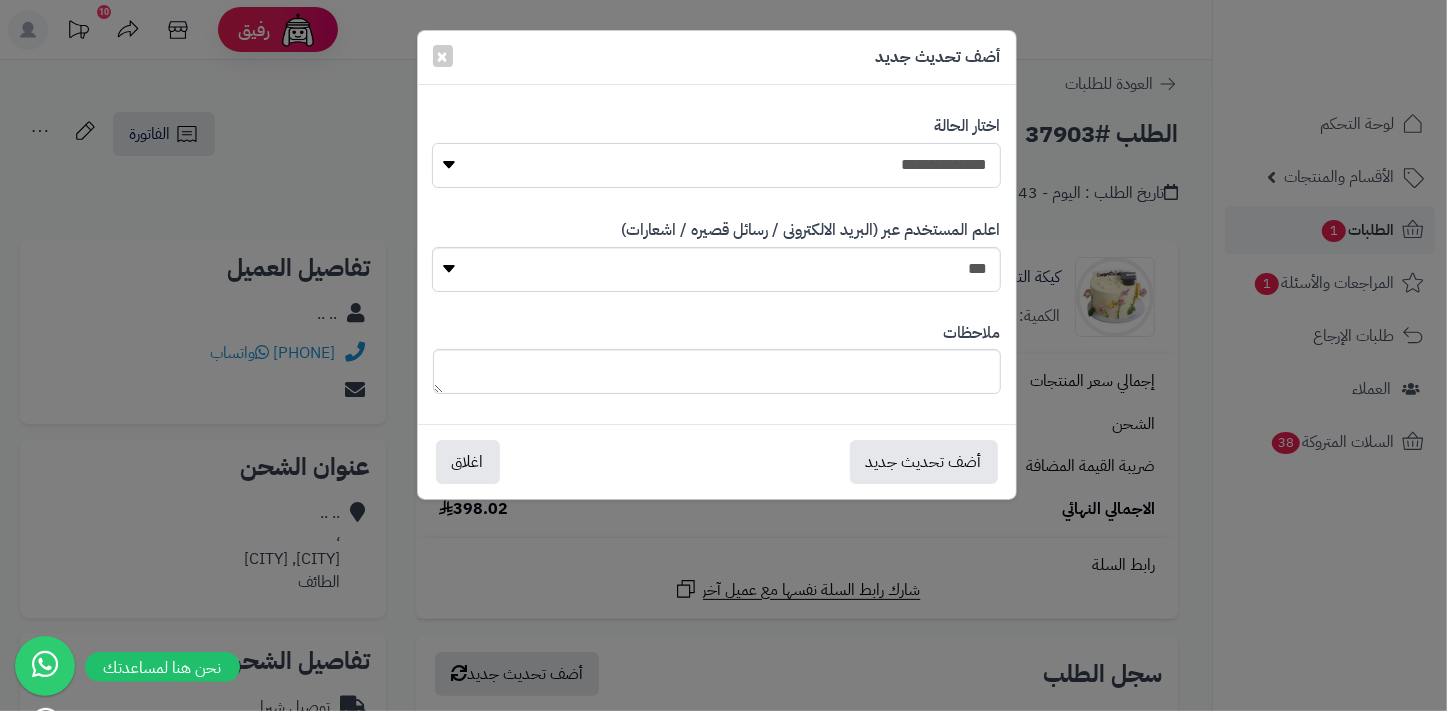 click on "**********" at bounding box center (716, 165) 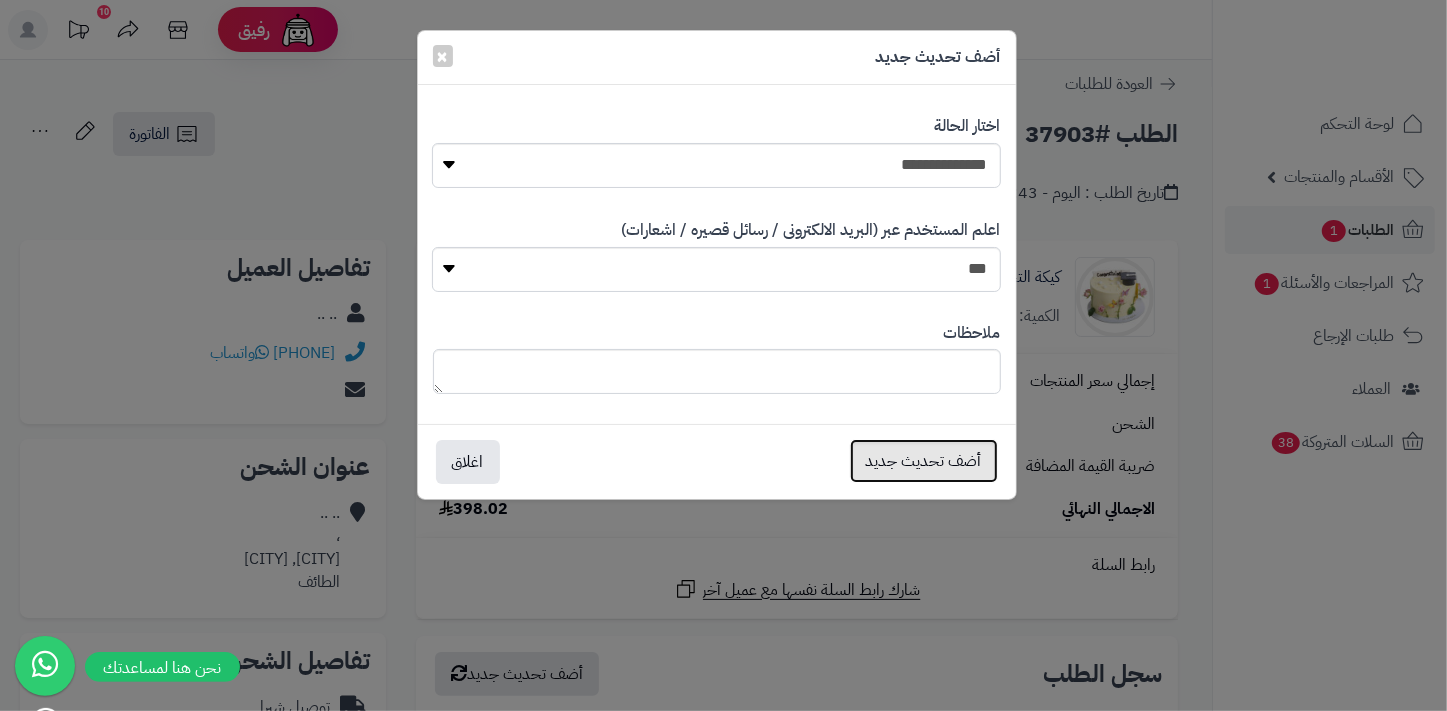 click on "أضف تحديث جديد" at bounding box center [924, 461] 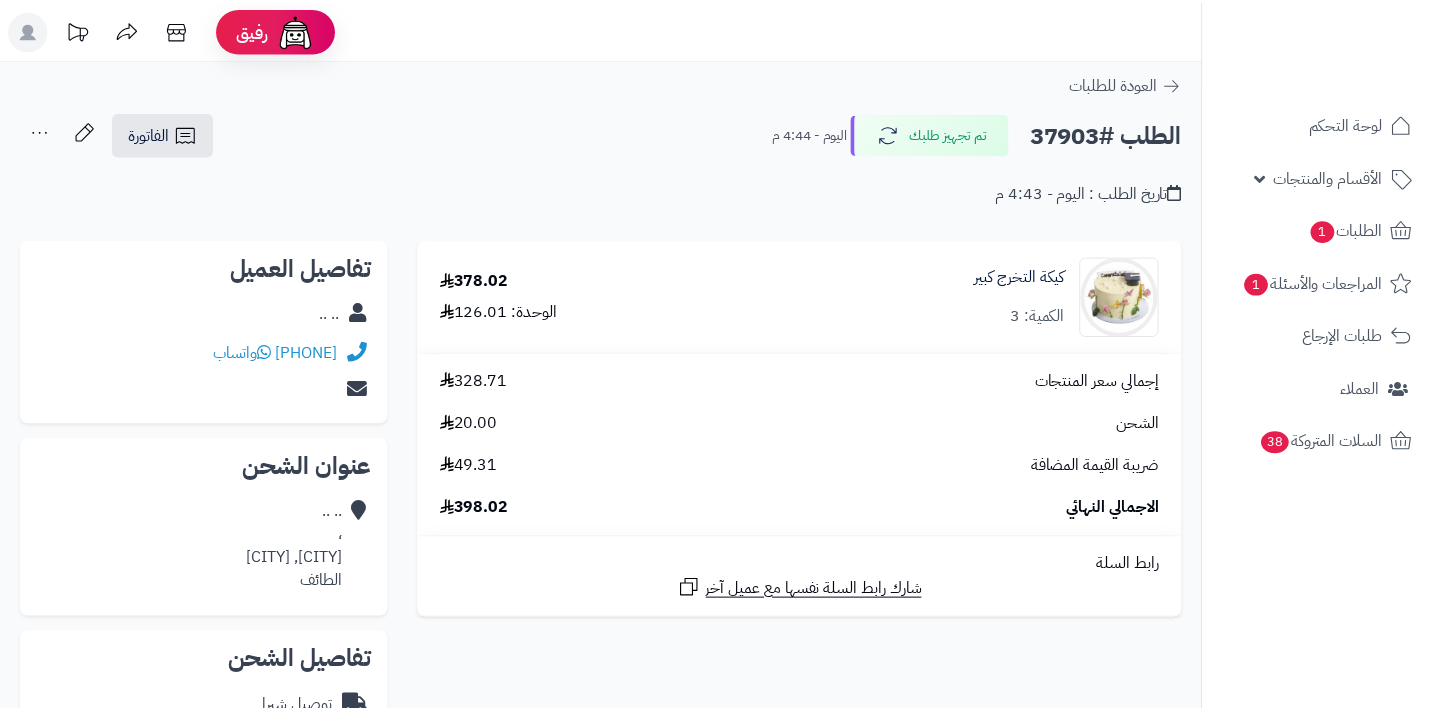 scroll, scrollTop: 0, scrollLeft: 0, axis: both 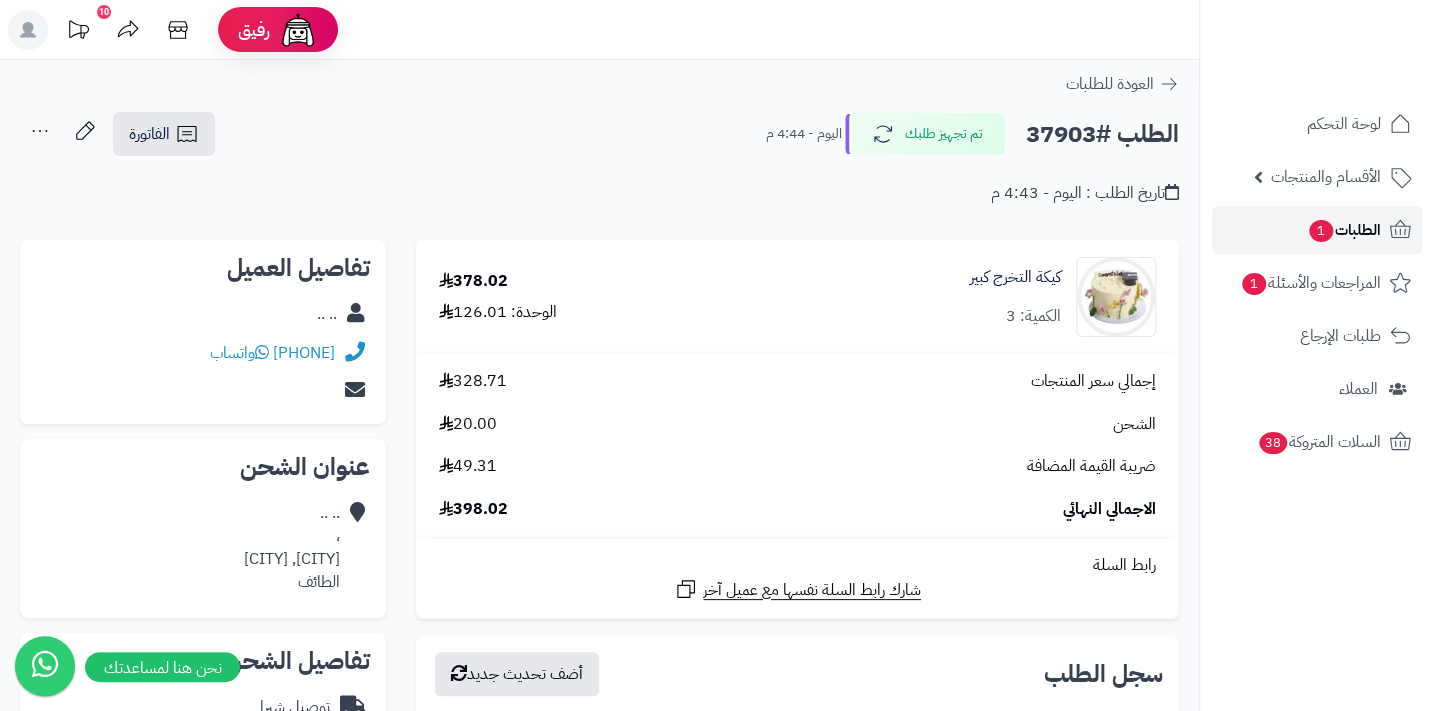 click on "الطلبات  1" at bounding box center (1344, 230) 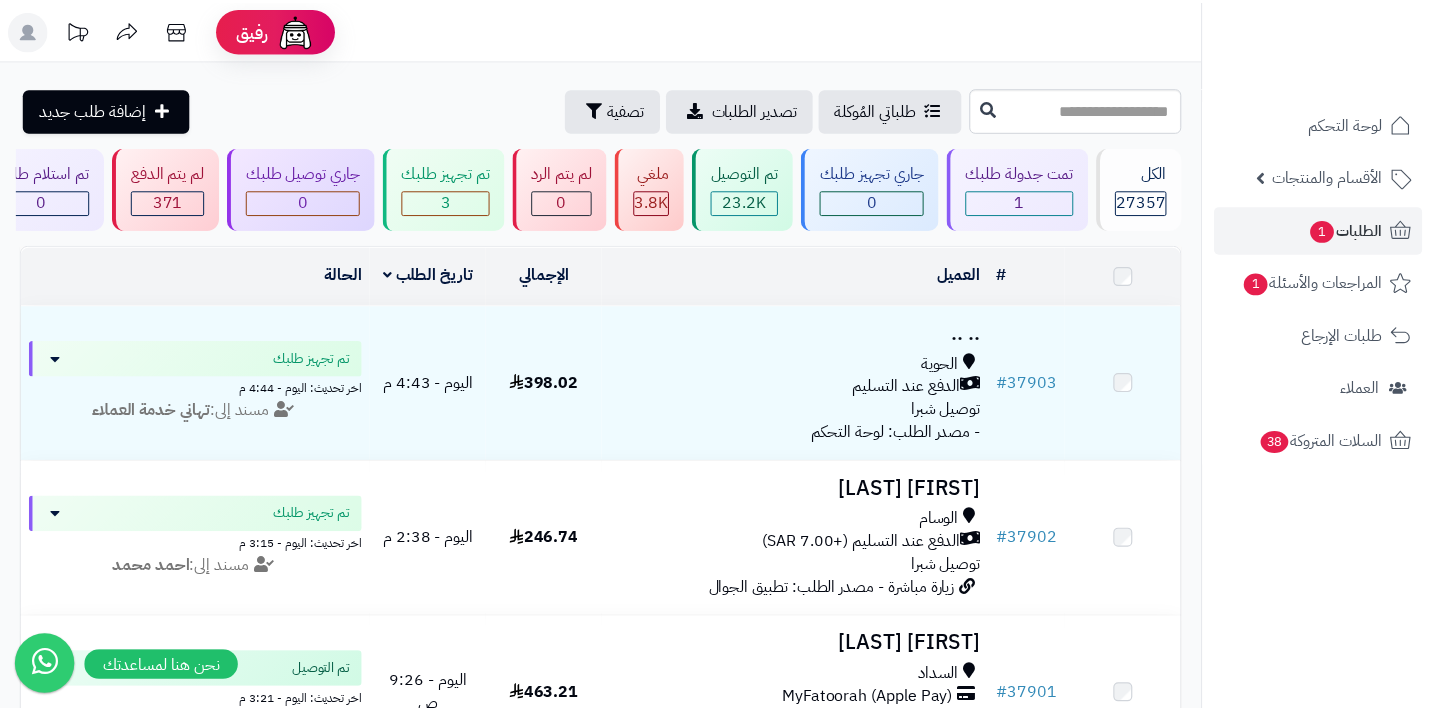 scroll, scrollTop: 0, scrollLeft: 0, axis: both 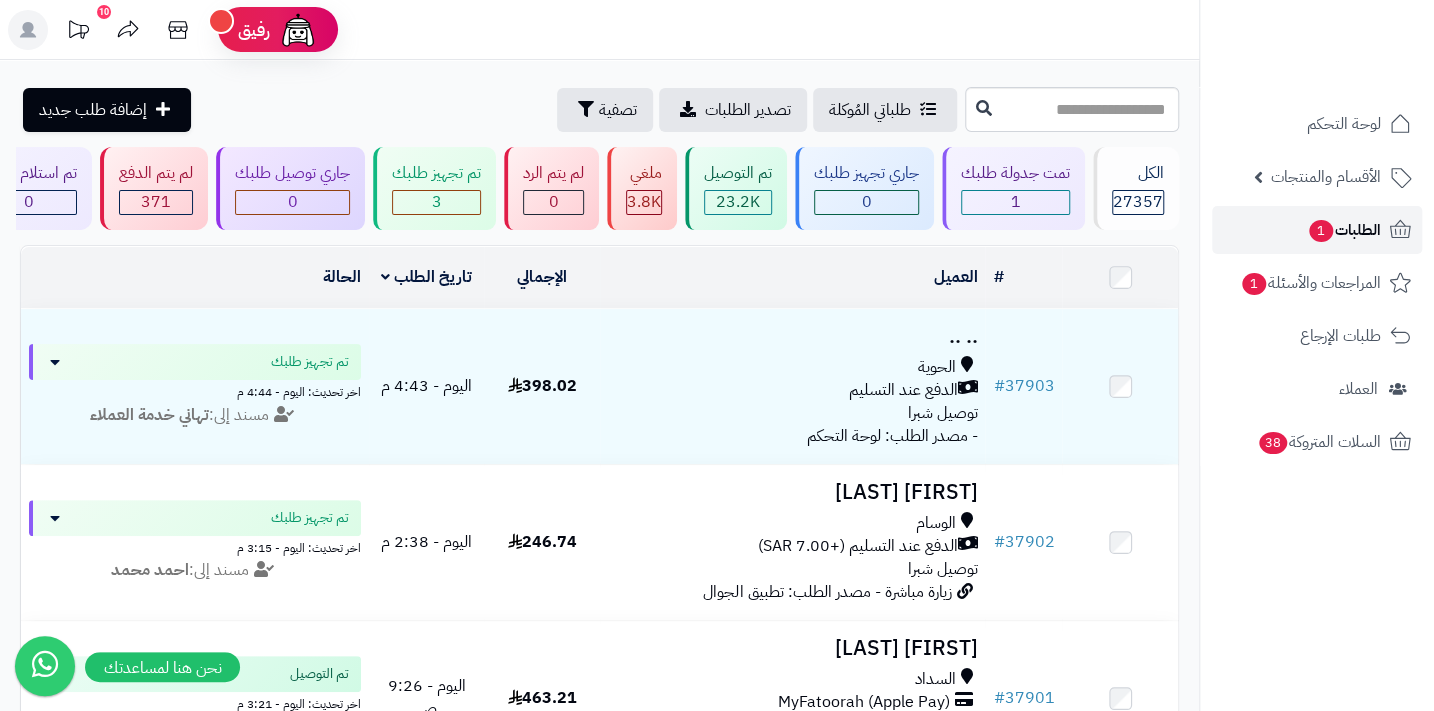 click on "الطلبات  1" at bounding box center [1344, 230] 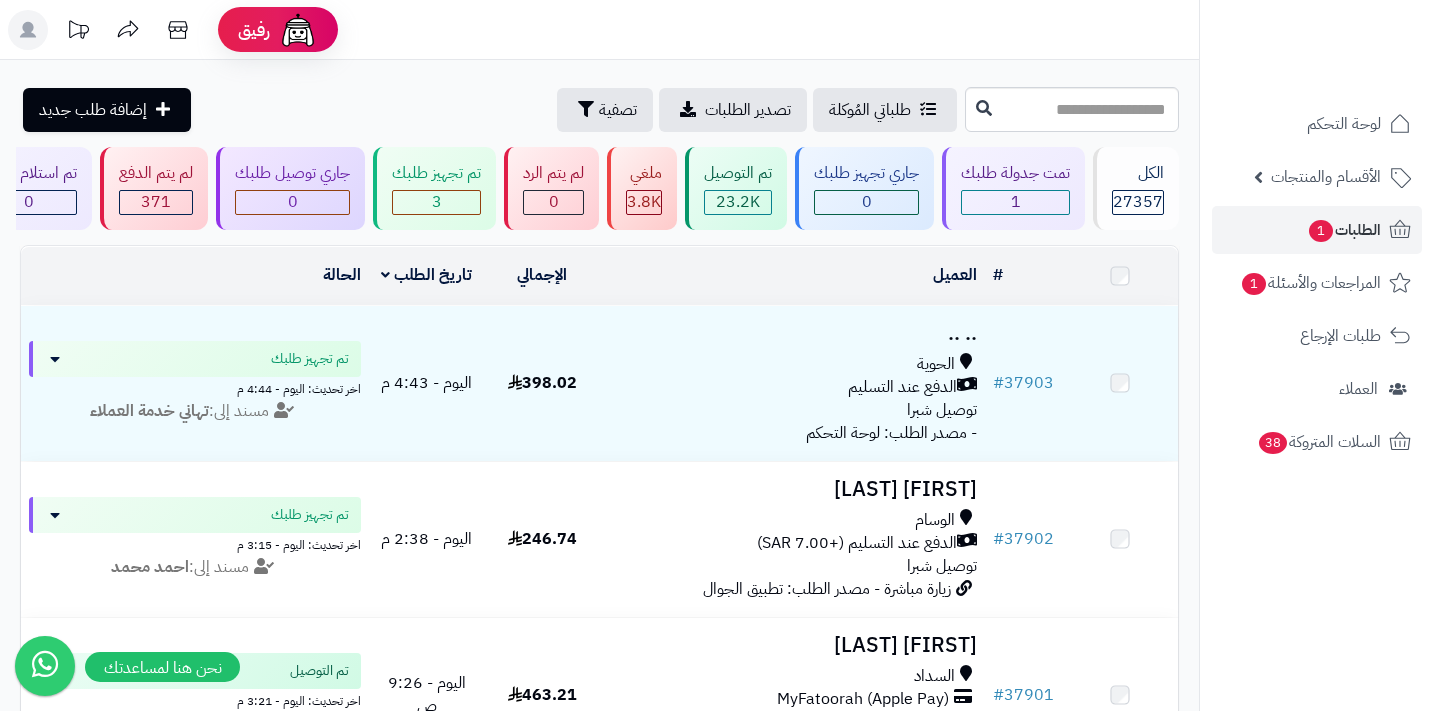 scroll, scrollTop: 0, scrollLeft: 0, axis: both 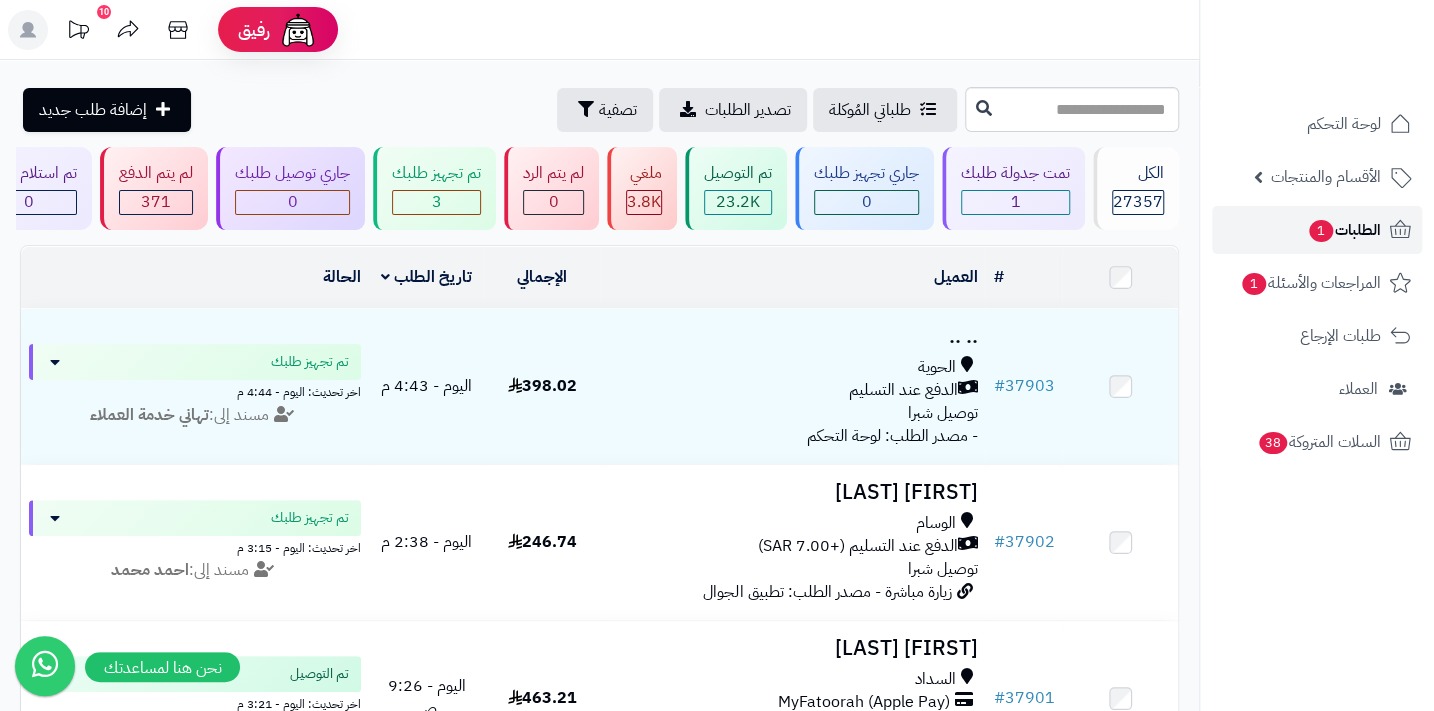 click on "الطلبات  1" at bounding box center [1344, 230] 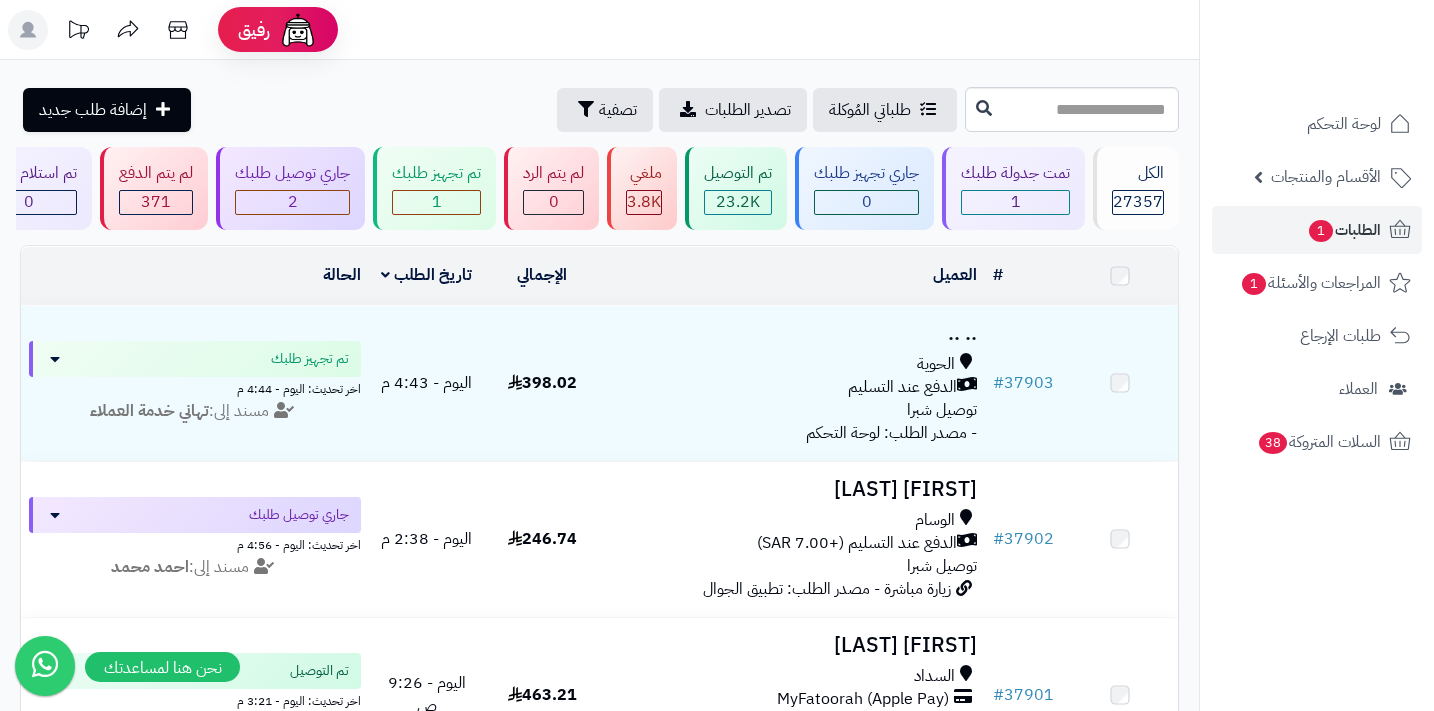 scroll, scrollTop: 0, scrollLeft: 0, axis: both 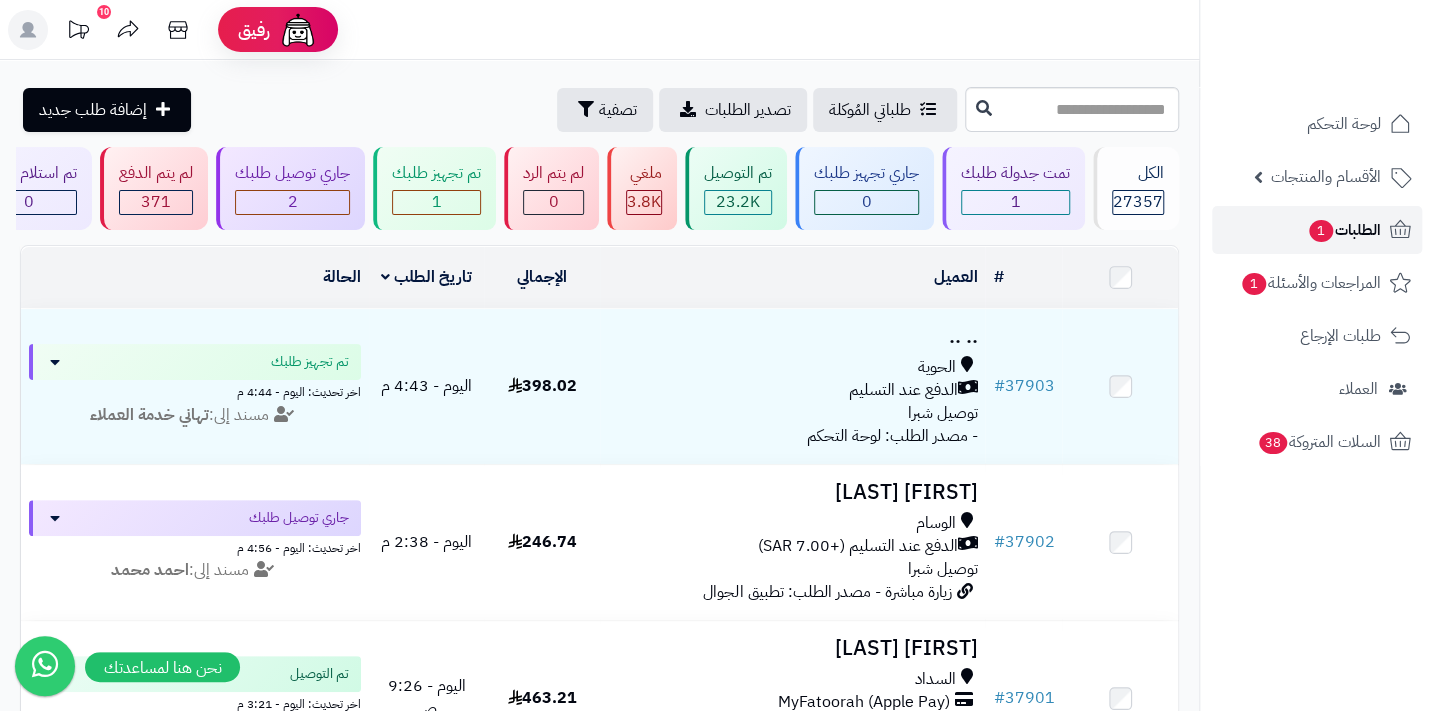 click on "الطلبات  1" at bounding box center [1317, 230] 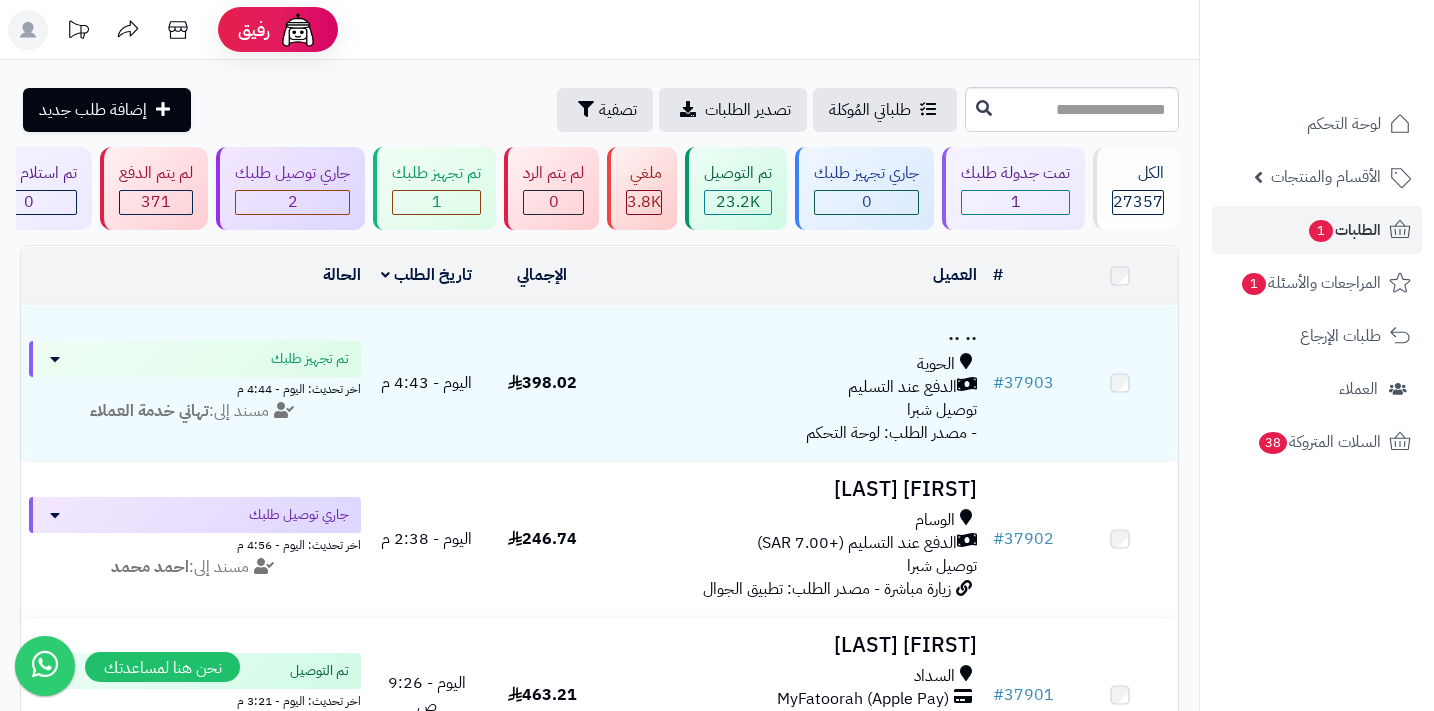 scroll, scrollTop: 0, scrollLeft: 0, axis: both 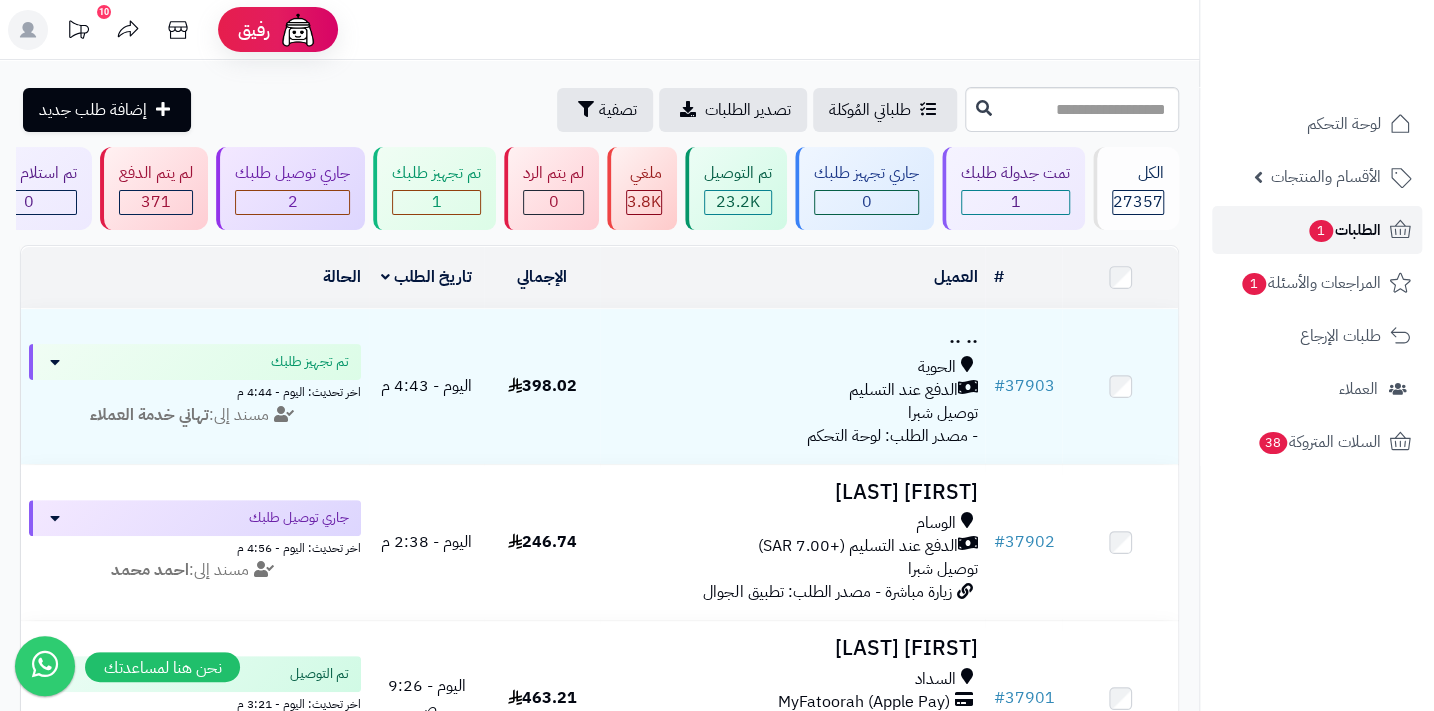 click on "1" at bounding box center [1321, 231] 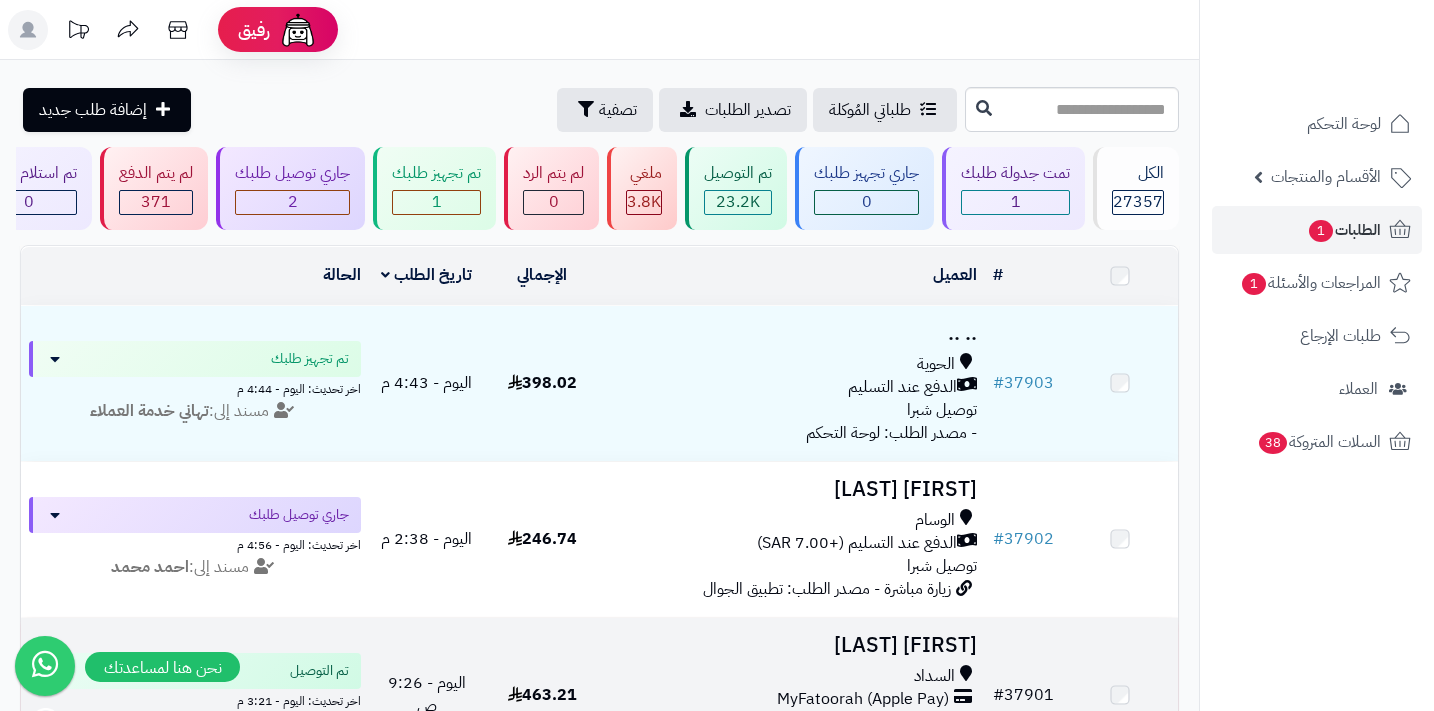 scroll, scrollTop: 0, scrollLeft: 0, axis: both 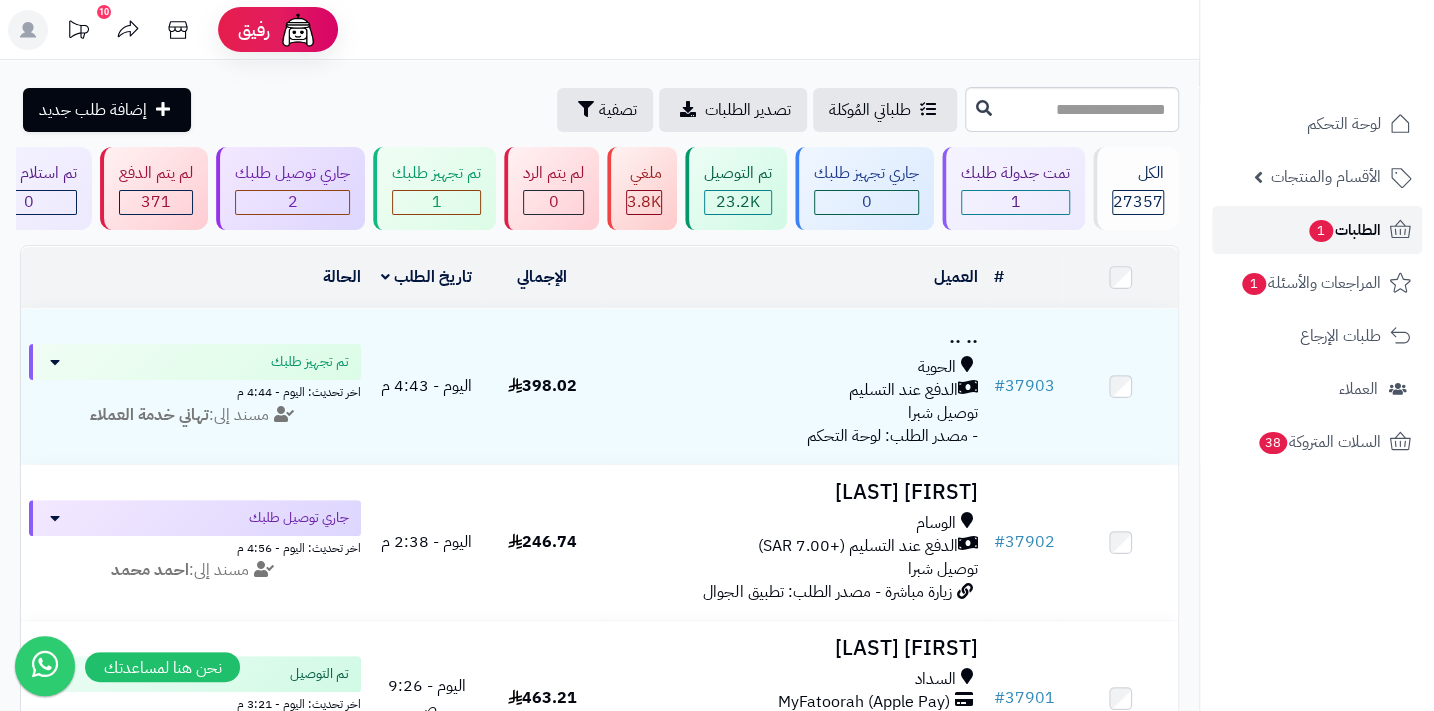 click on "الطلبات  1" at bounding box center (1344, 230) 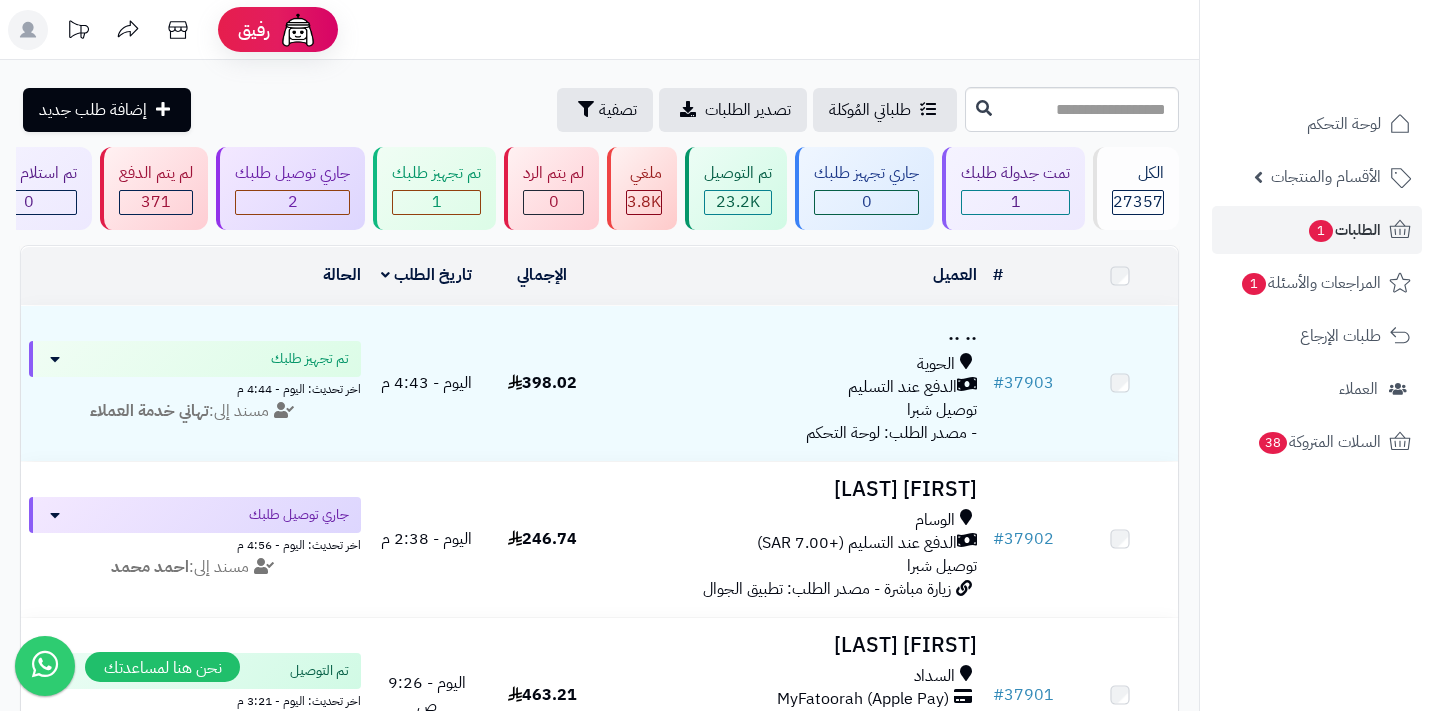 scroll, scrollTop: 0, scrollLeft: 0, axis: both 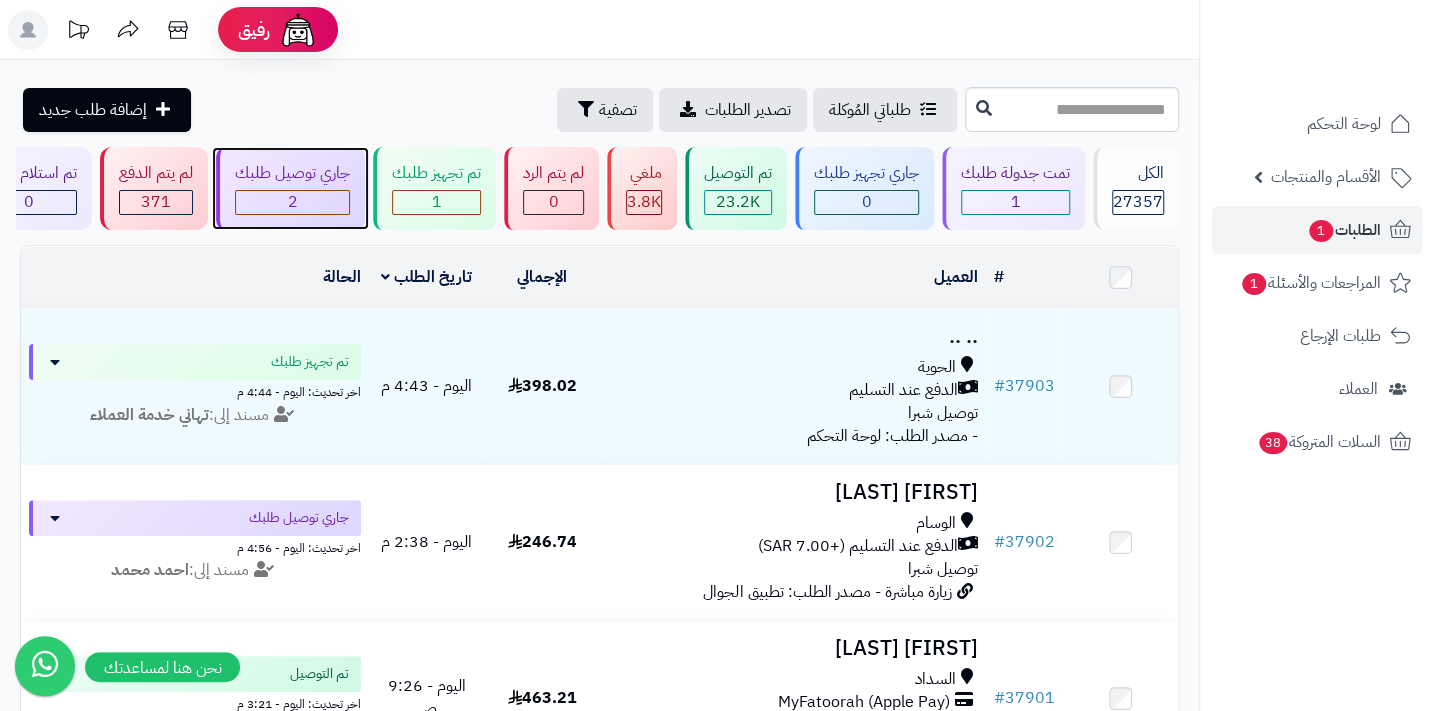 click on "2" at bounding box center [293, 202] 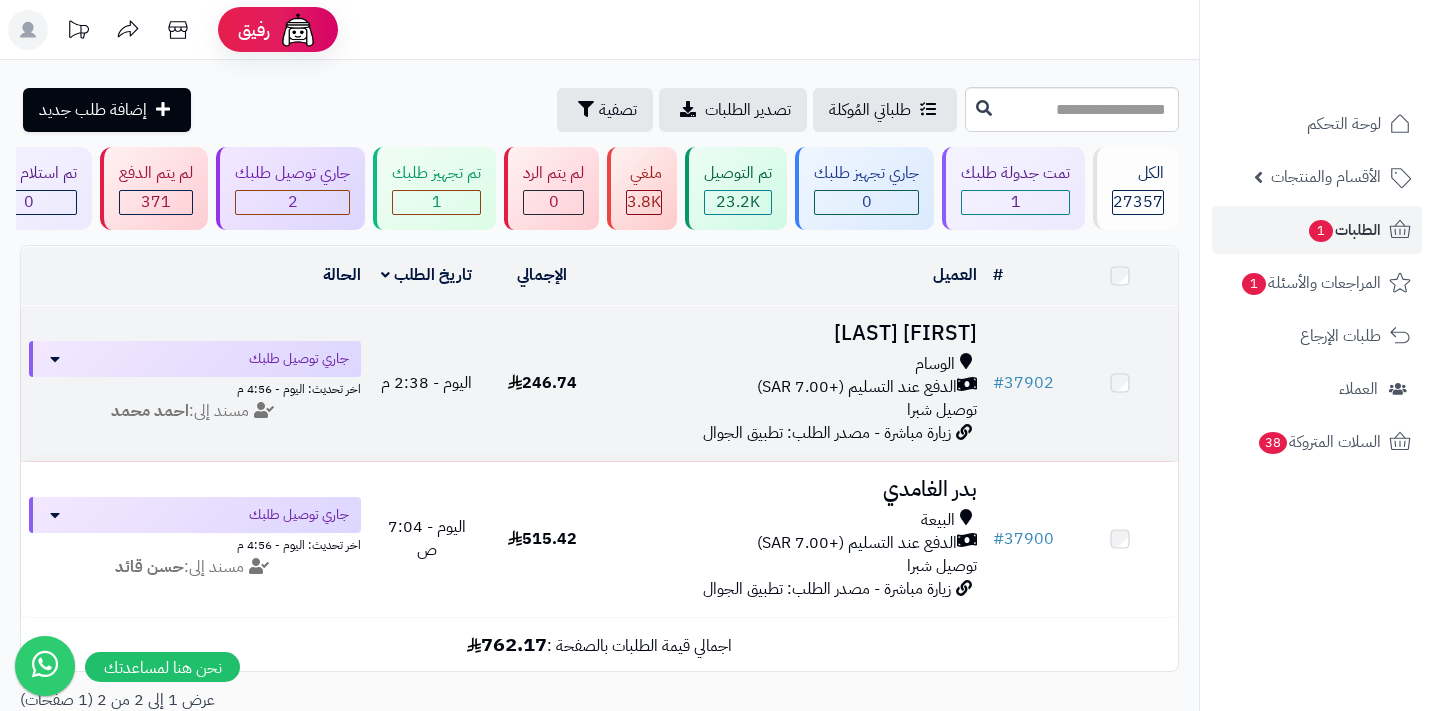 scroll, scrollTop: 0, scrollLeft: 0, axis: both 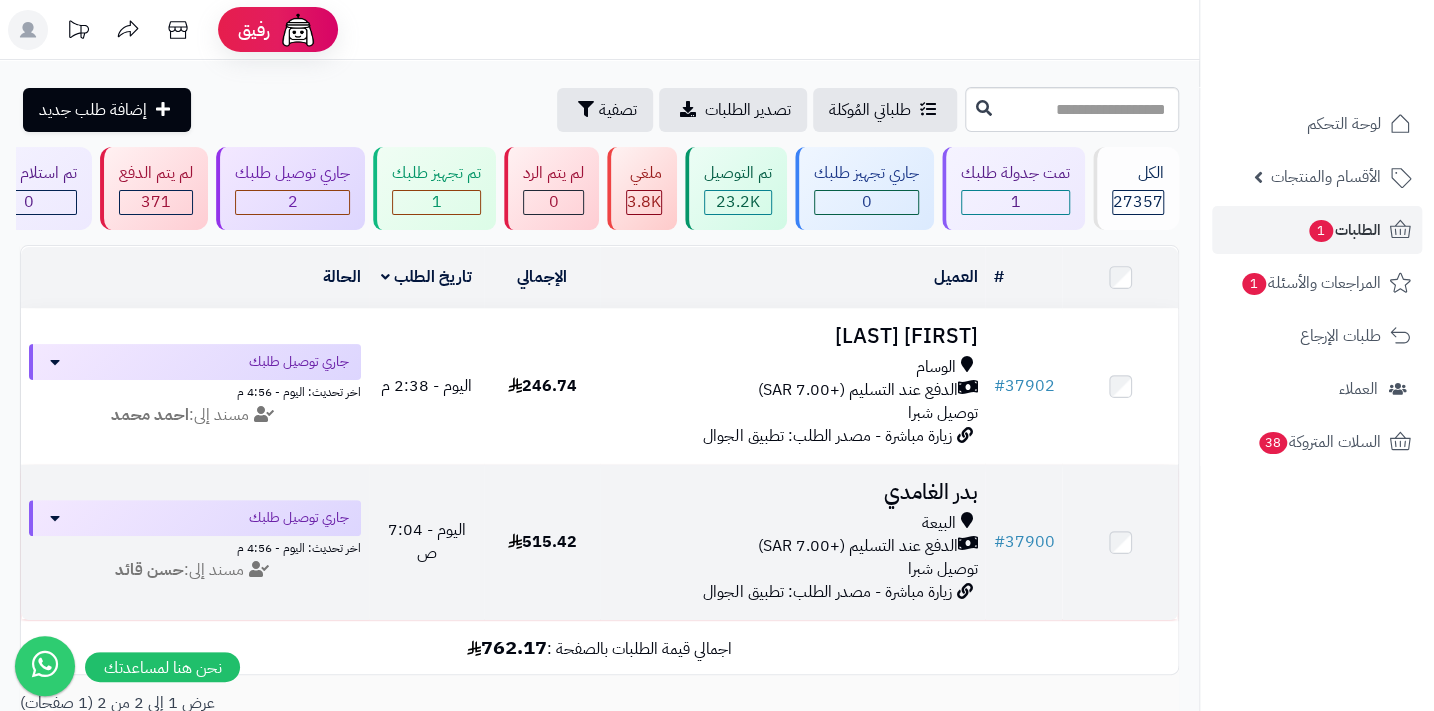 click on "البيعة" at bounding box center [938, 523] 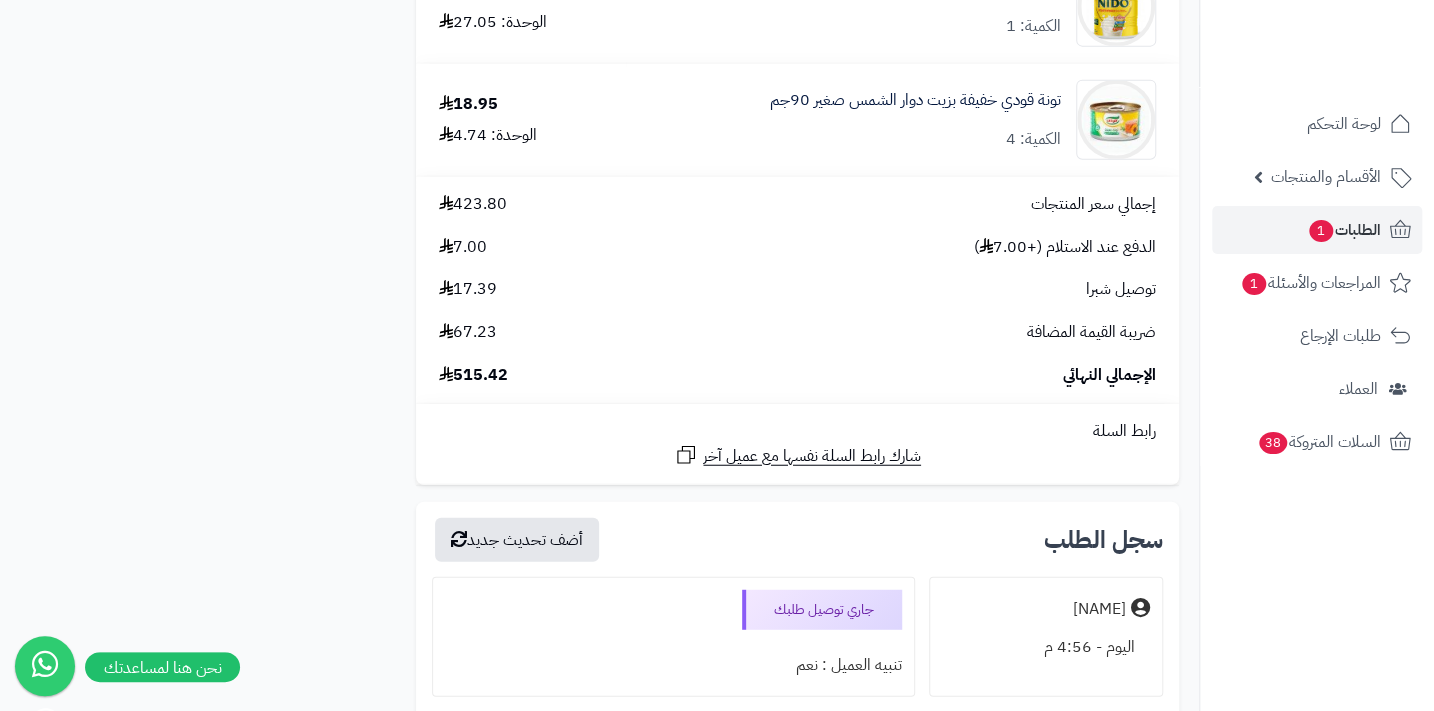 scroll, scrollTop: 2454, scrollLeft: 0, axis: vertical 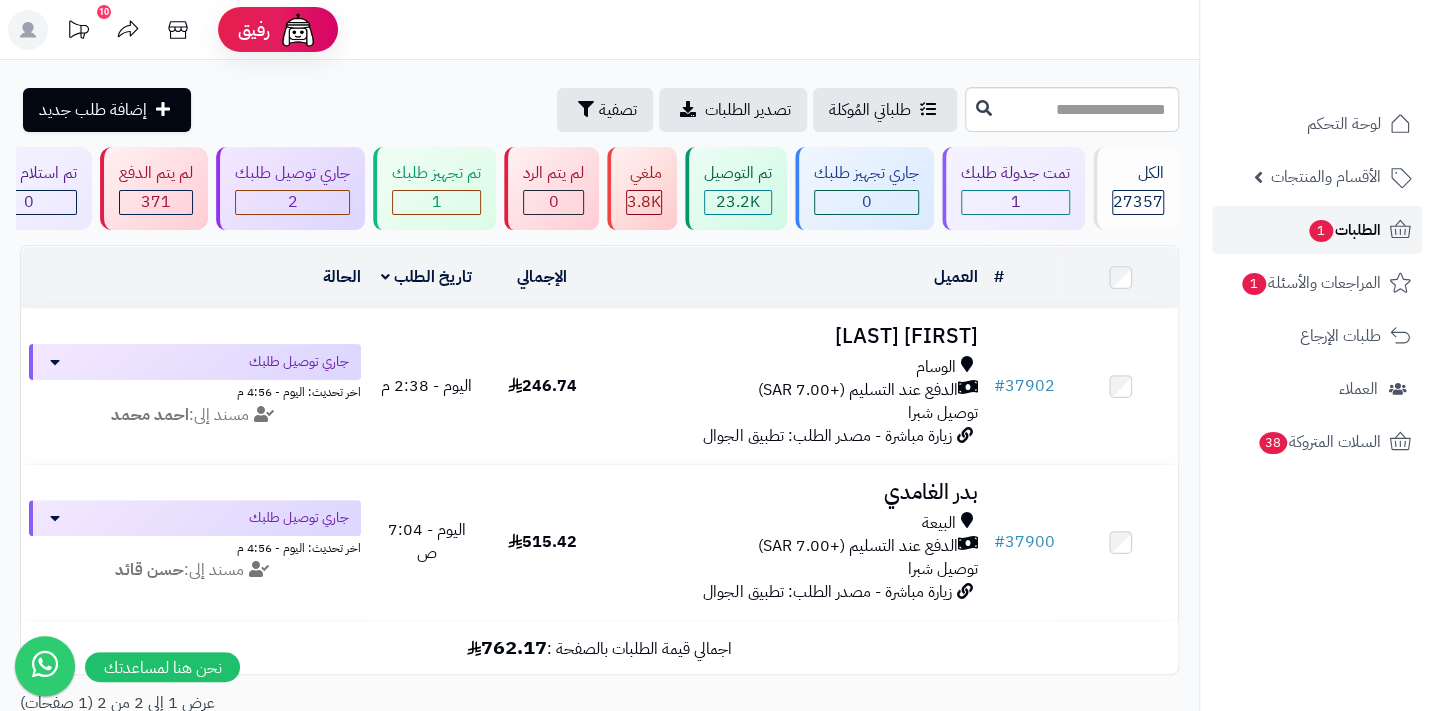click on "1" at bounding box center [1321, 231] 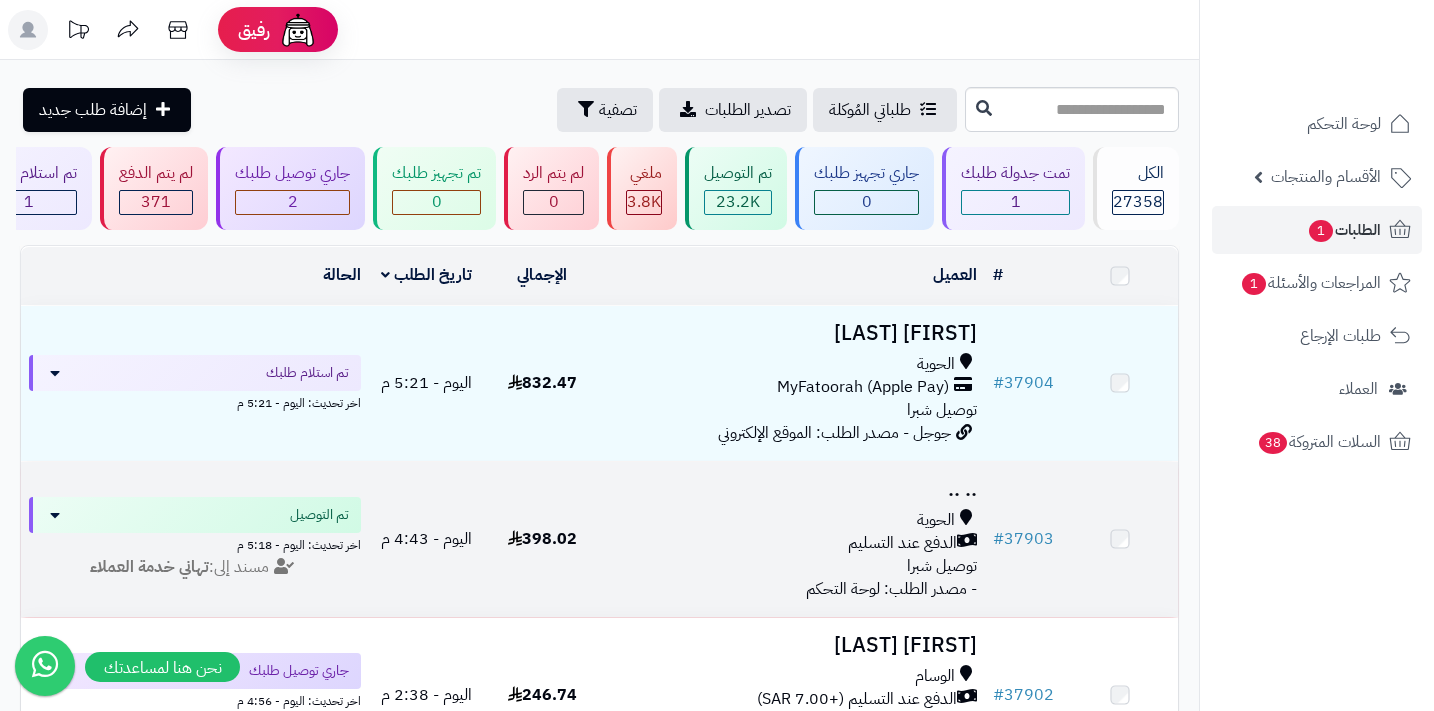 scroll, scrollTop: 0, scrollLeft: 0, axis: both 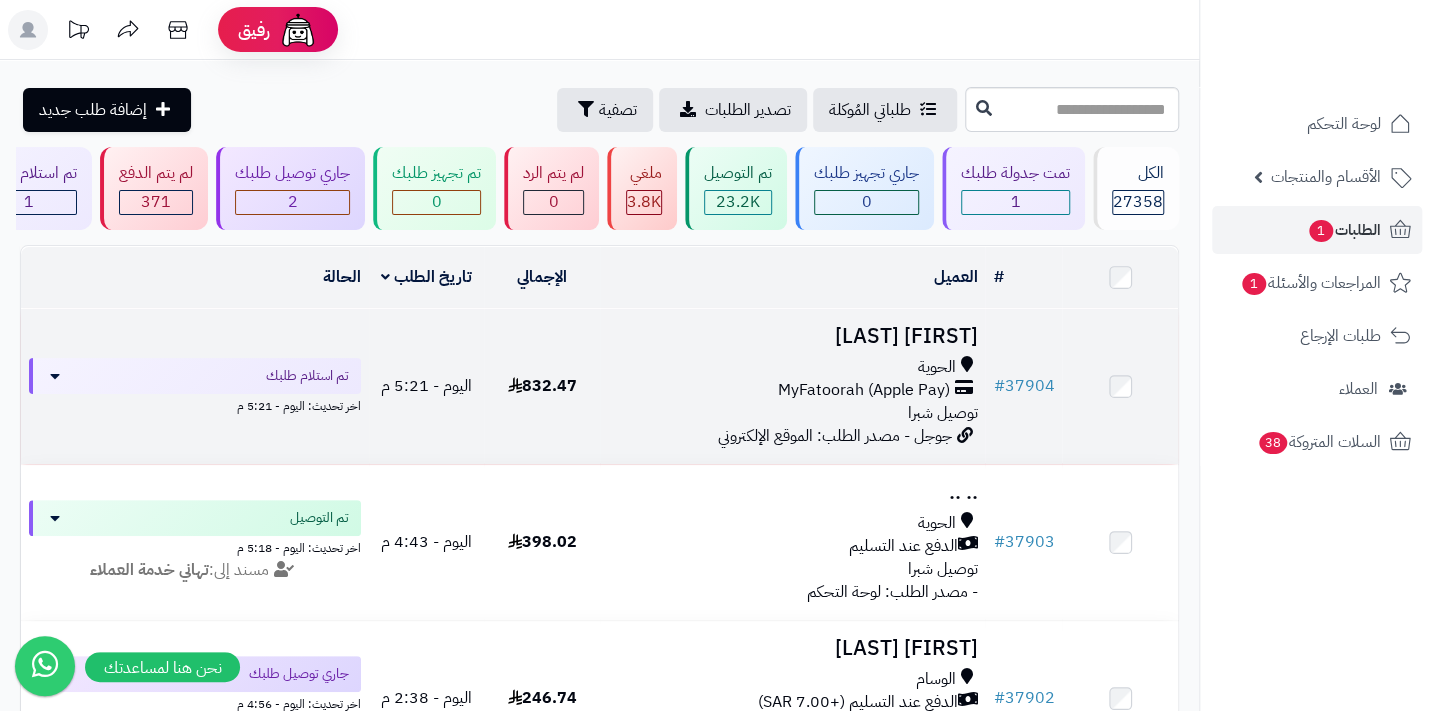 click on "MyFatoorah (Apple Pay)" at bounding box center [863, 390] 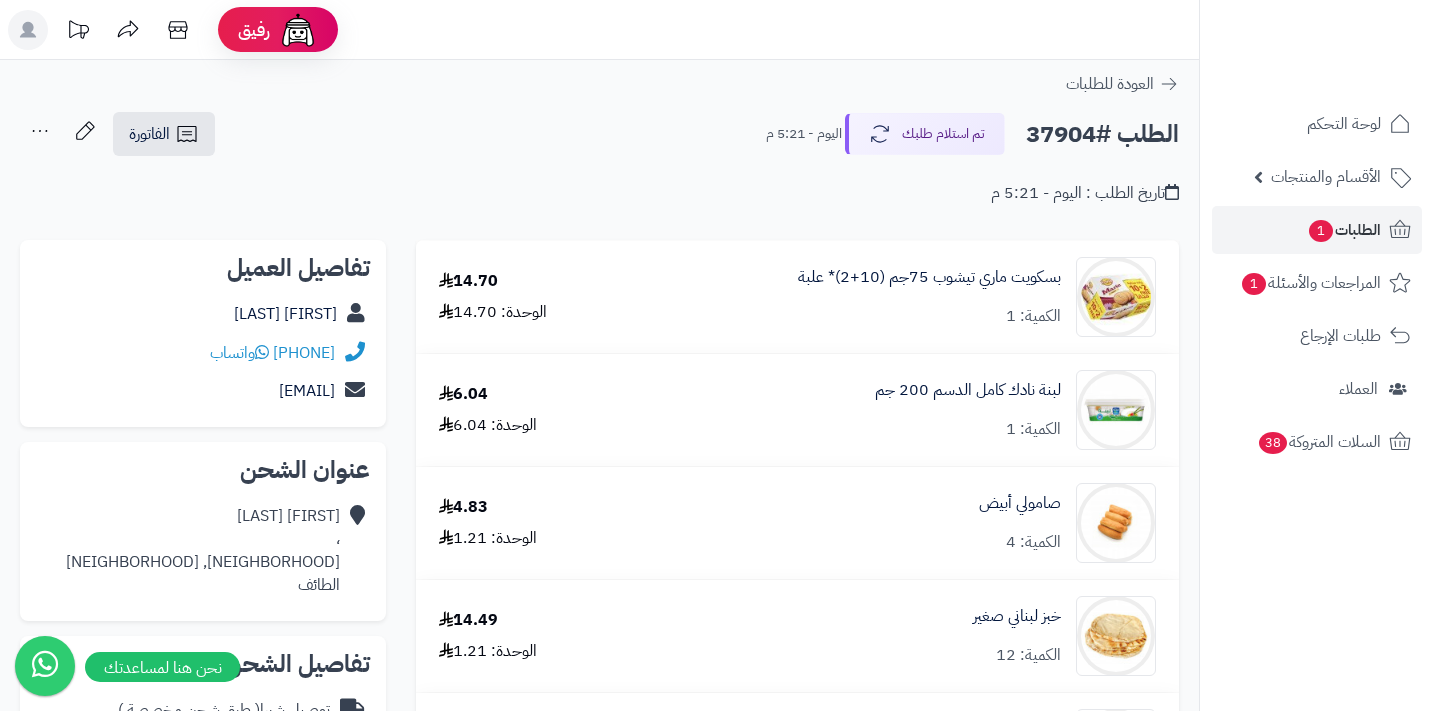 scroll, scrollTop: 0, scrollLeft: 0, axis: both 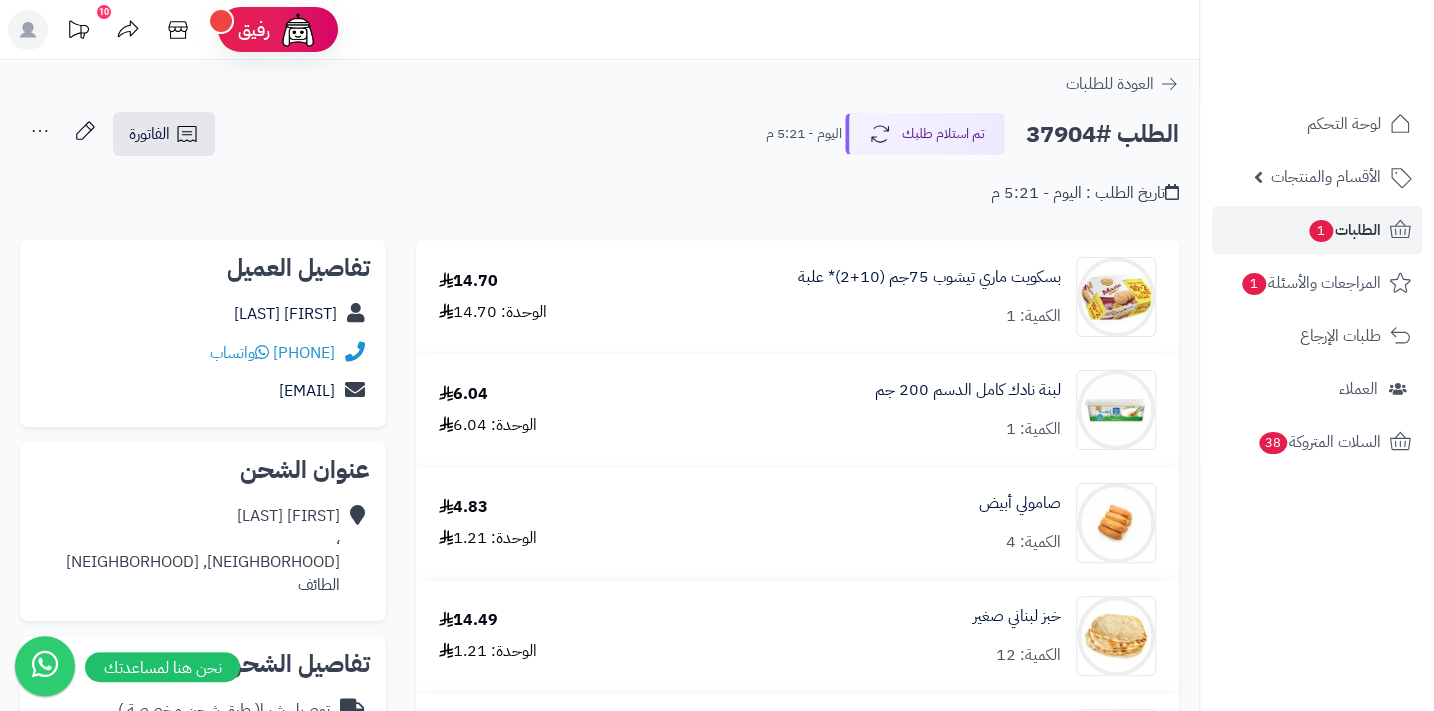 drag, startPoint x: 219, startPoint y: 350, endPoint x: 340, endPoint y: 352, distance: 121.016525 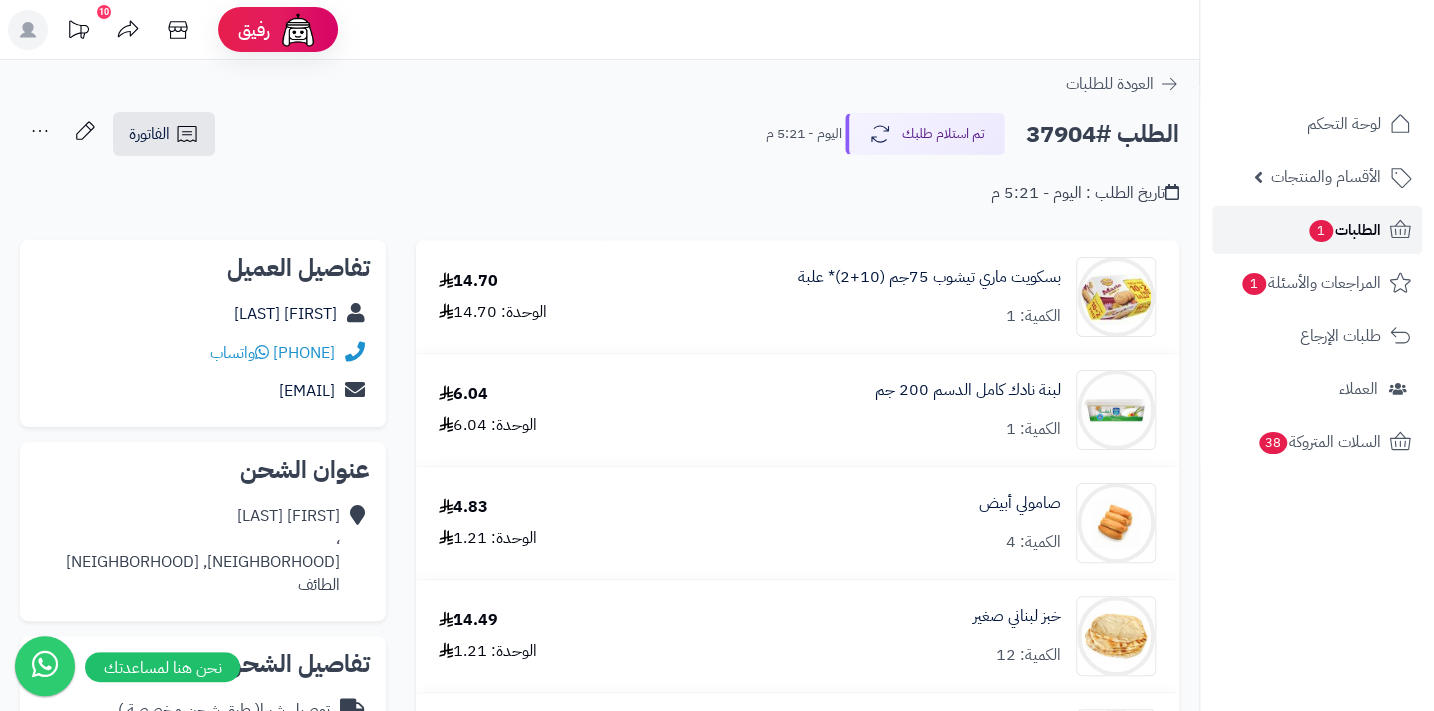 click on "الطلبات  1" at bounding box center [1317, 230] 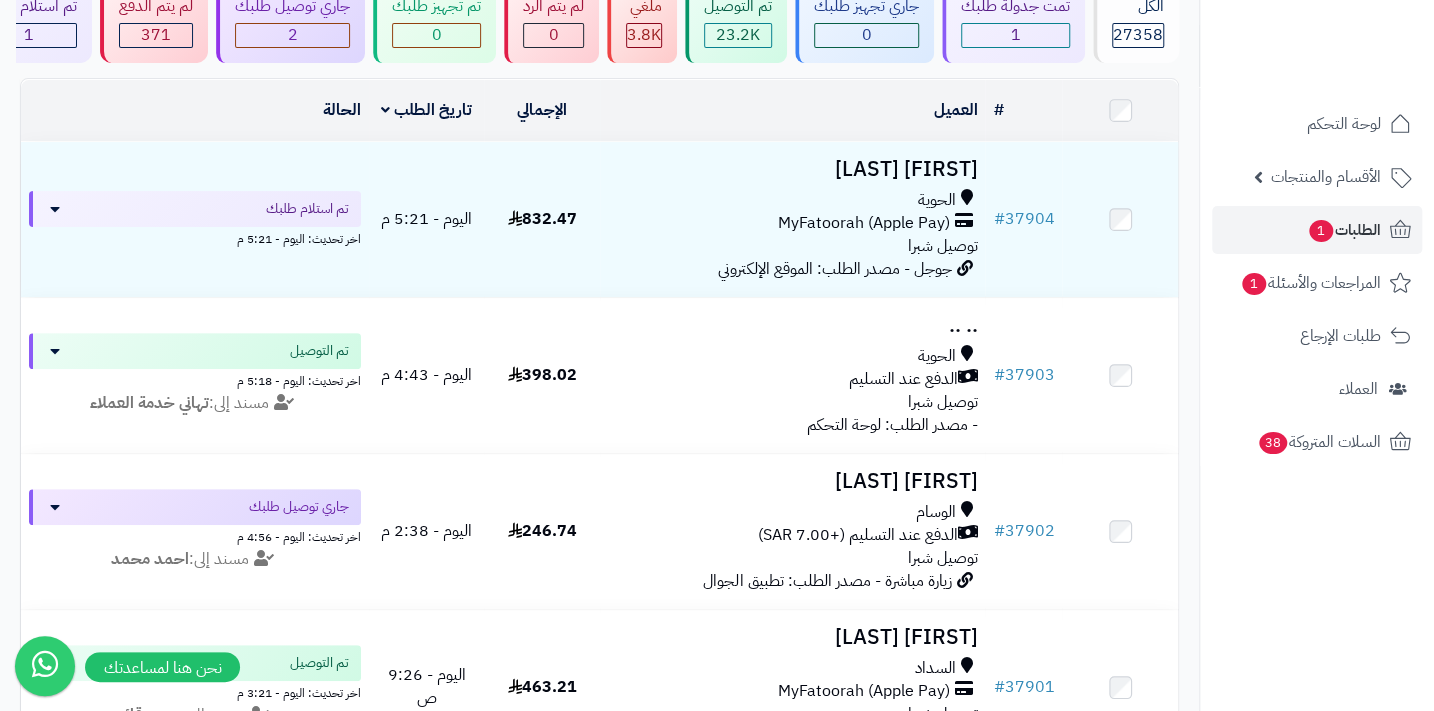 scroll, scrollTop: 0, scrollLeft: 0, axis: both 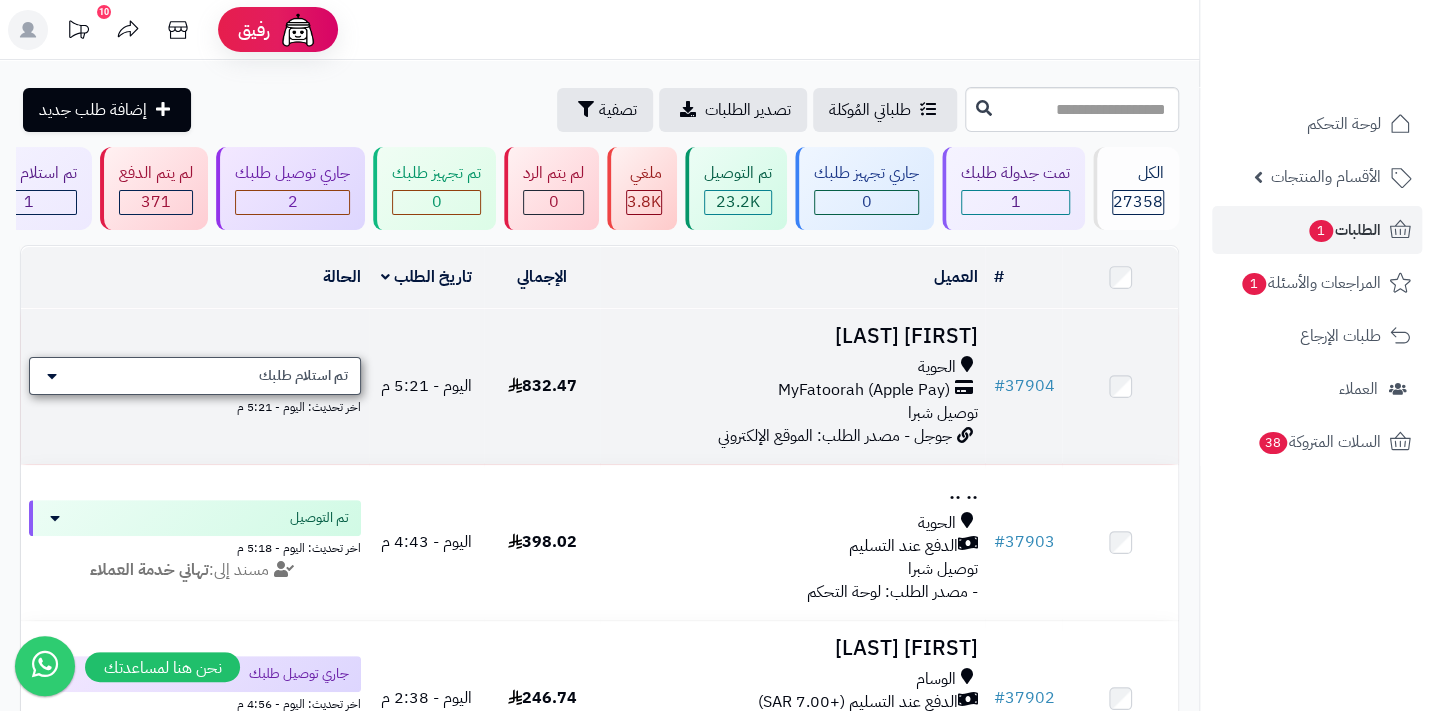 click on "تم استلام طلبك" at bounding box center (303, 376) 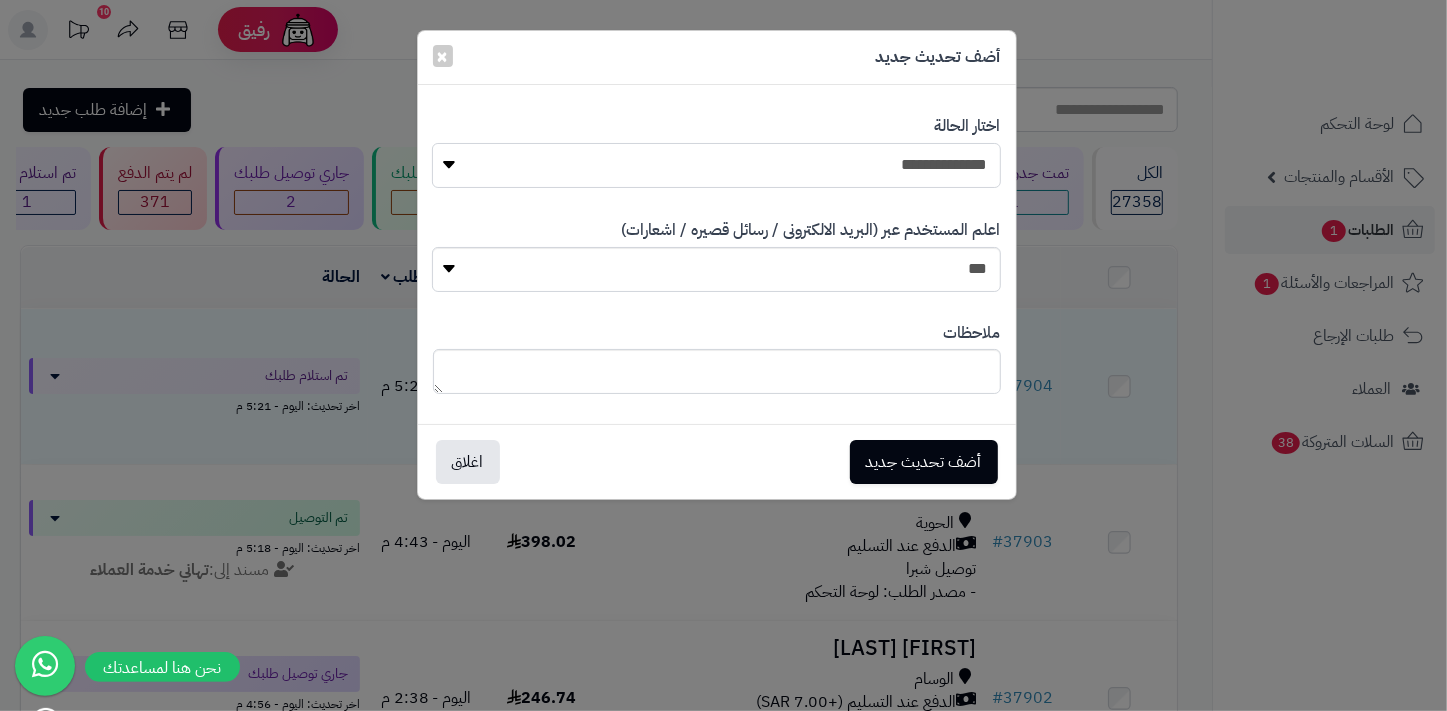 click on "**********" at bounding box center (716, 165) 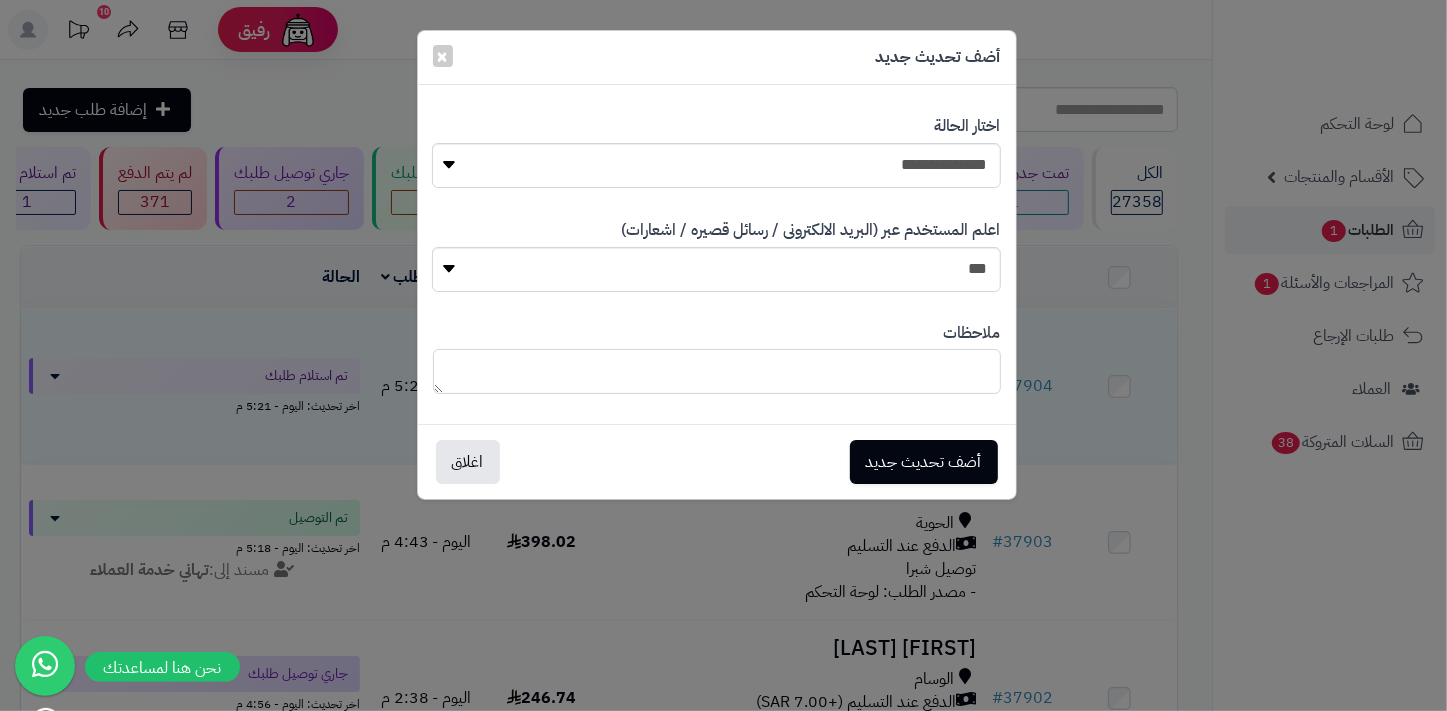 click at bounding box center (717, 371) 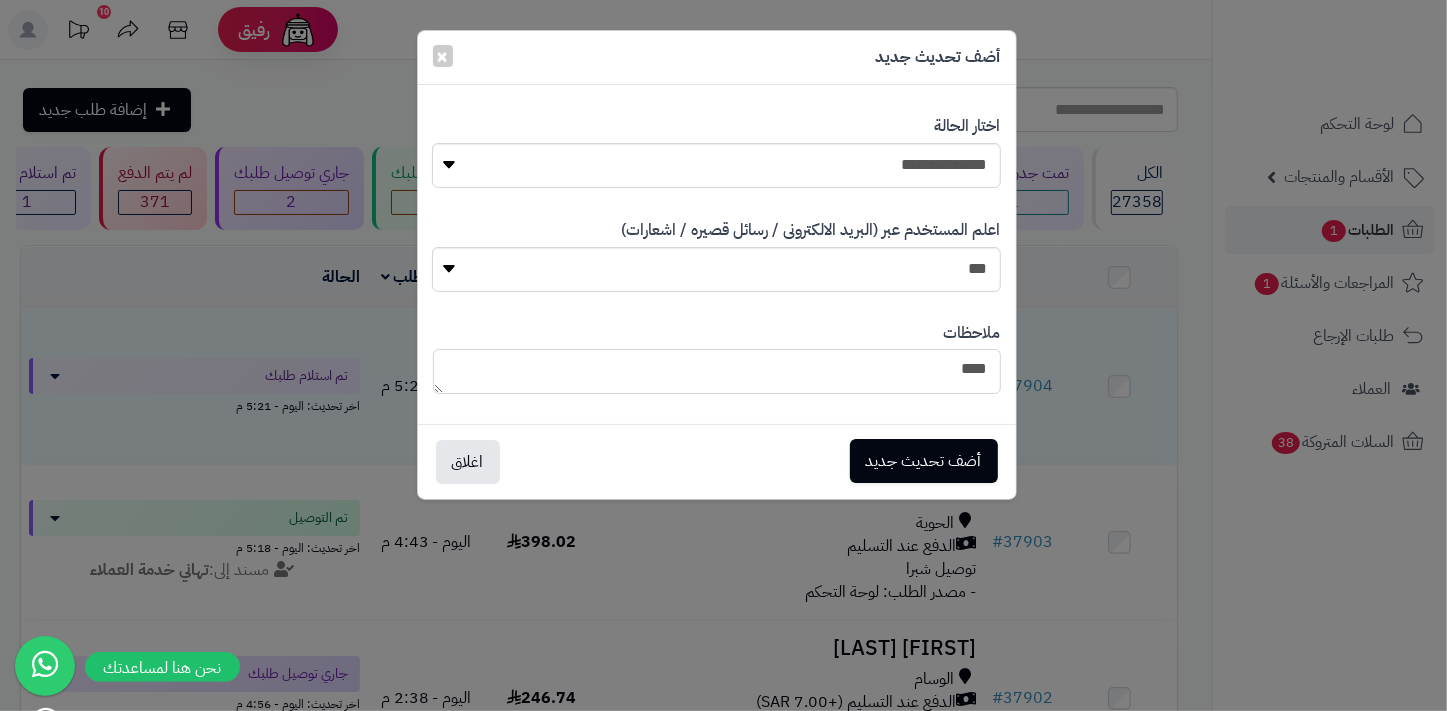 type on "****" 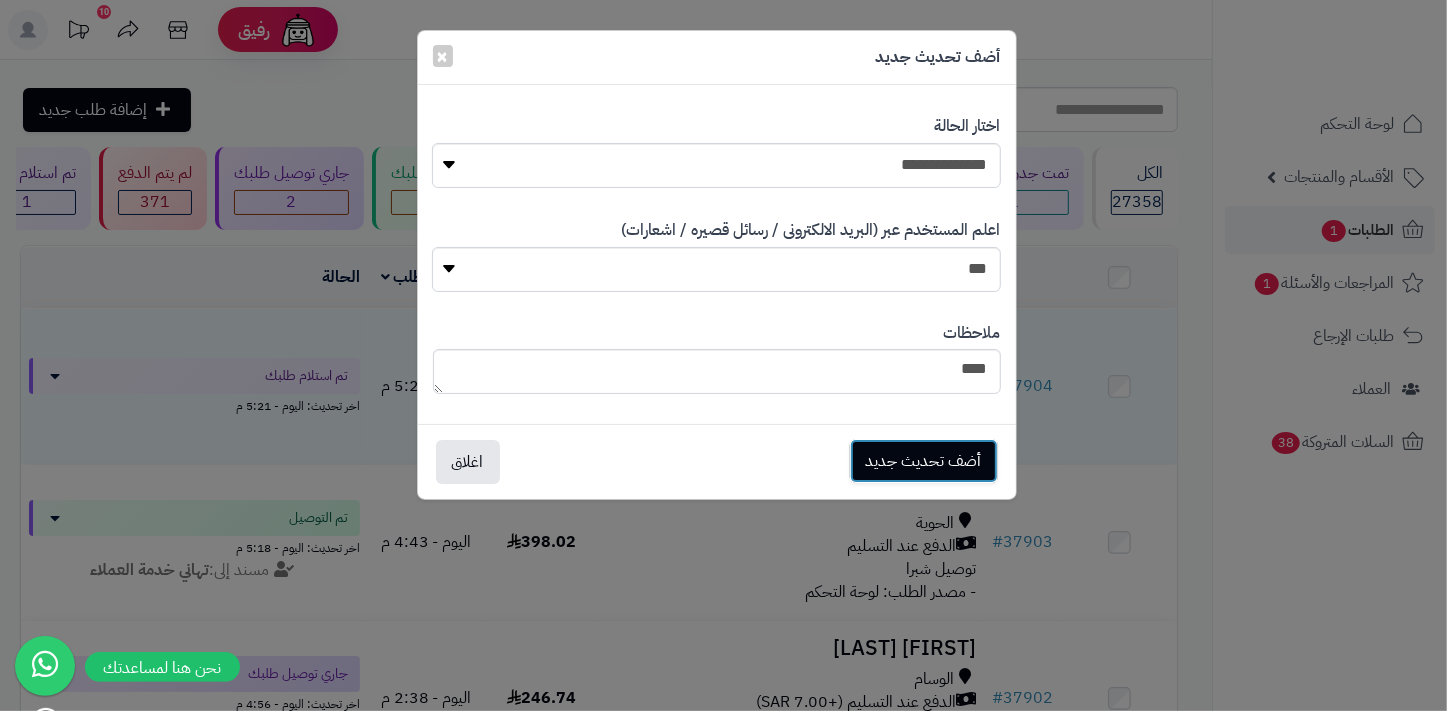 click on "أضف تحديث جديد" at bounding box center [924, 461] 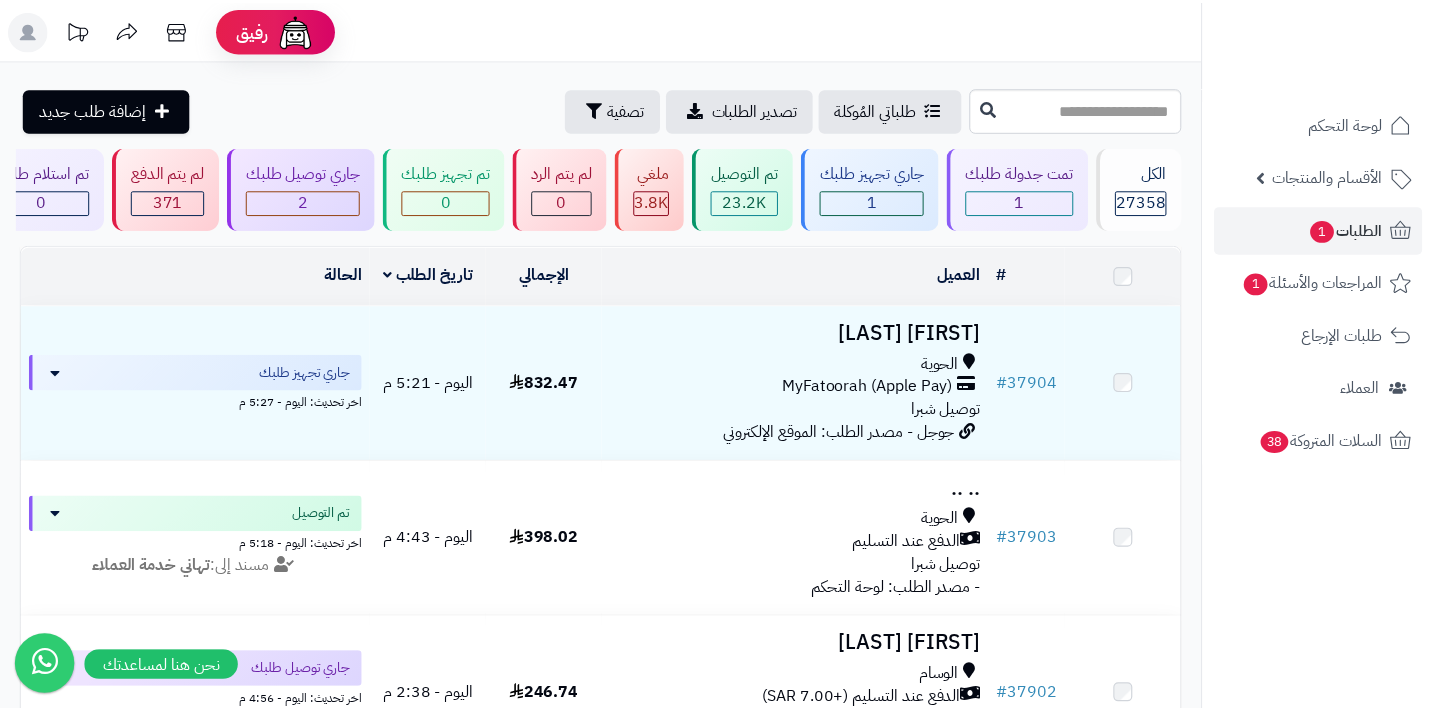 scroll, scrollTop: 0, scrollLeft: 0, axis: both 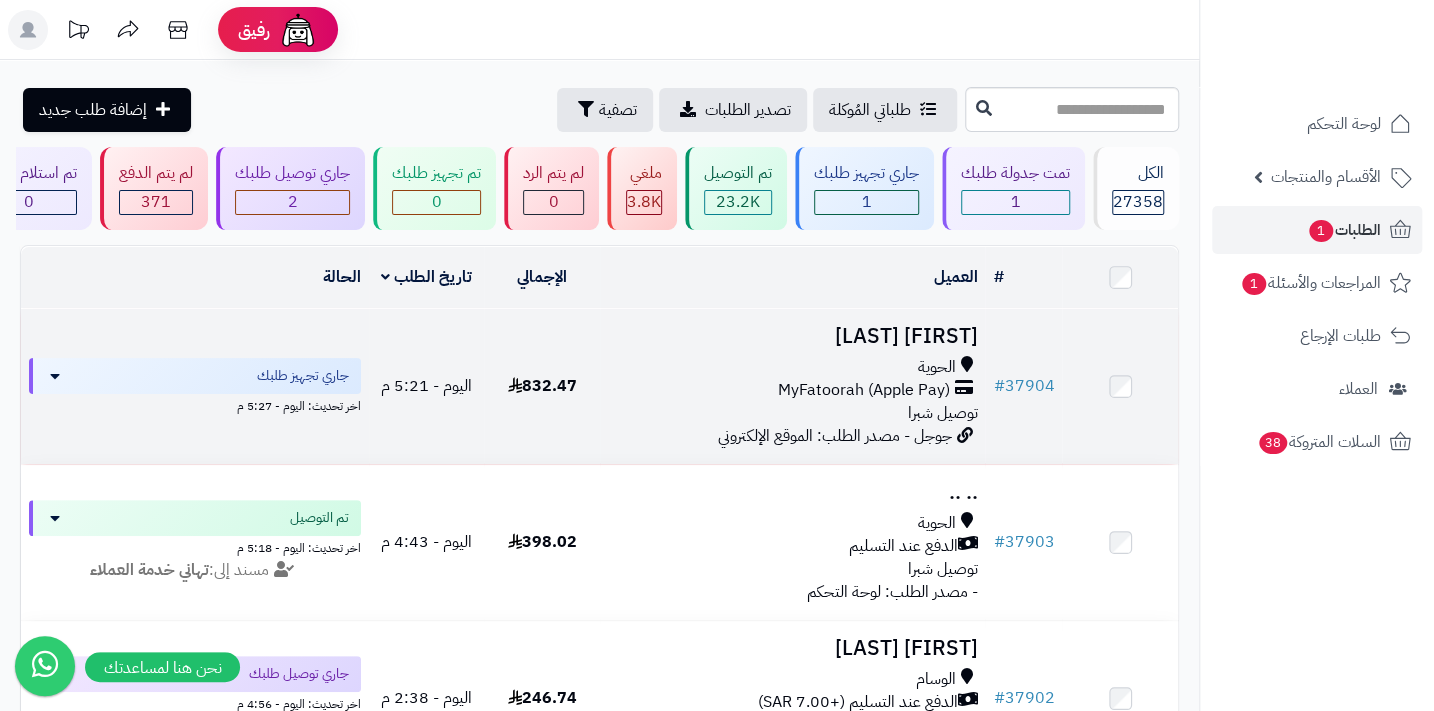 click on "توصيل شبرا" at bounding box center [942, 413] 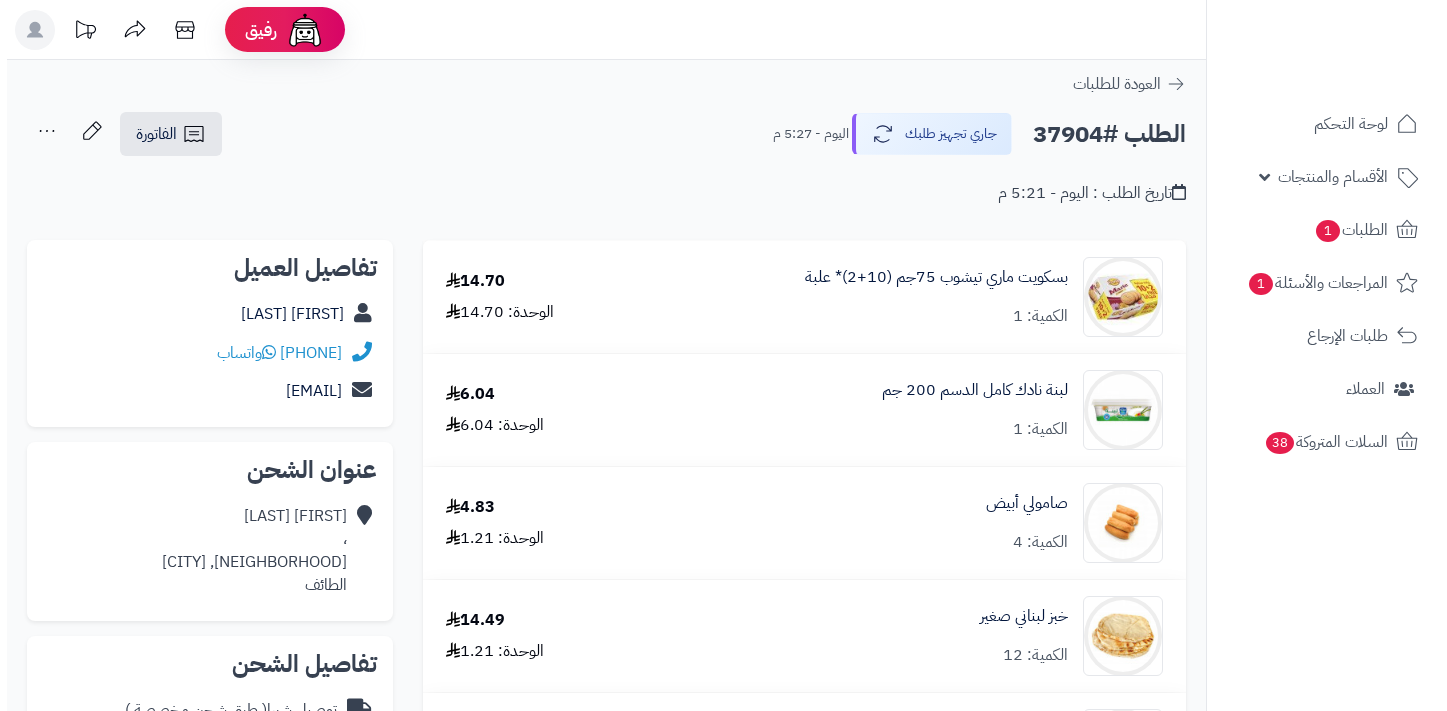 scroll, scrollTop: 0, scrollLeft: 0, axis: both 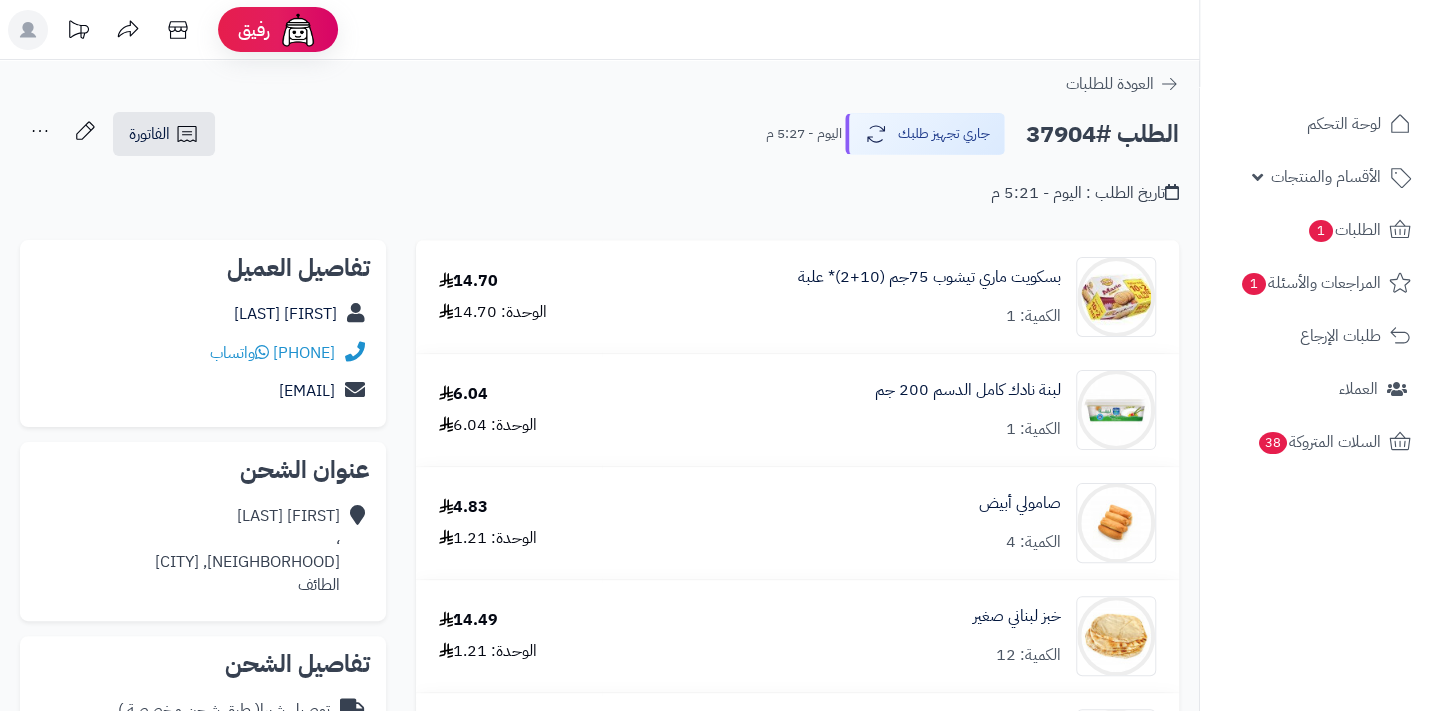 click 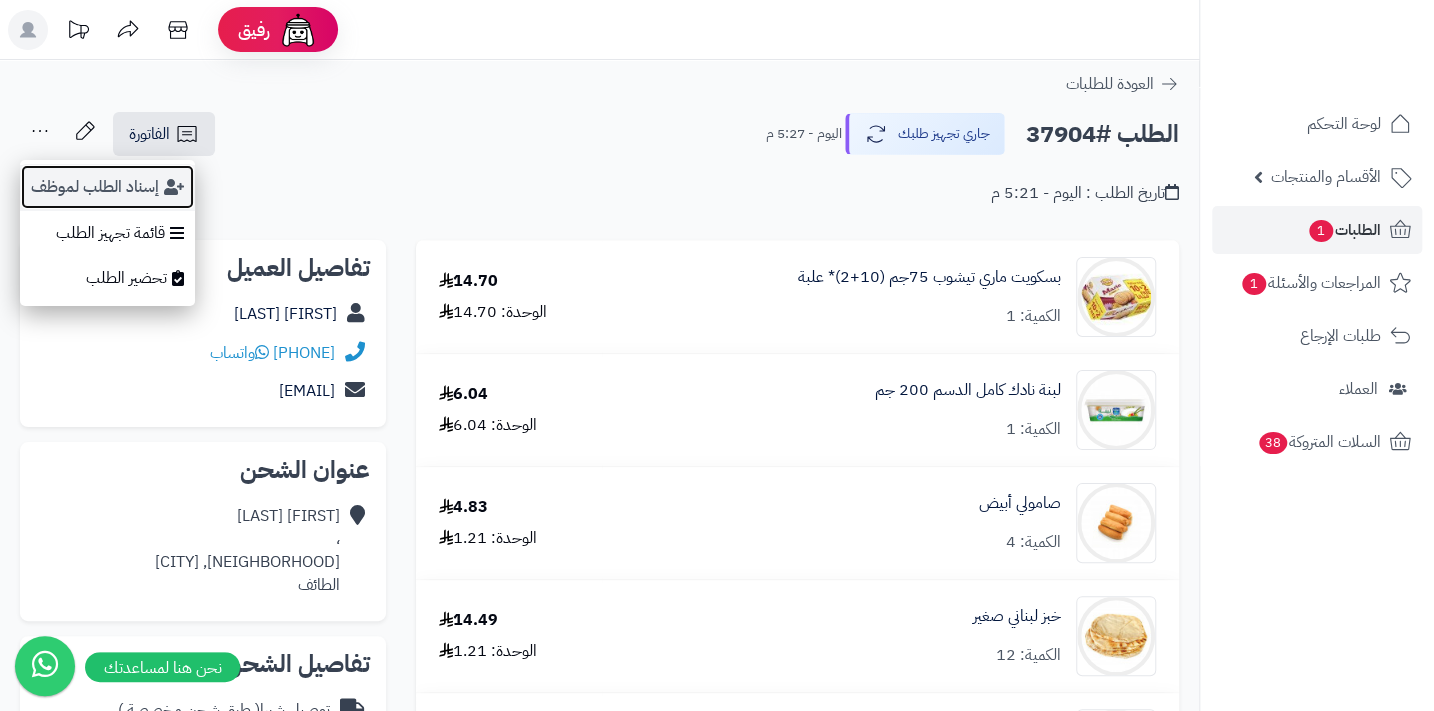 click on "إسناد الطلب لموظف" at bounding box center [107, 187] 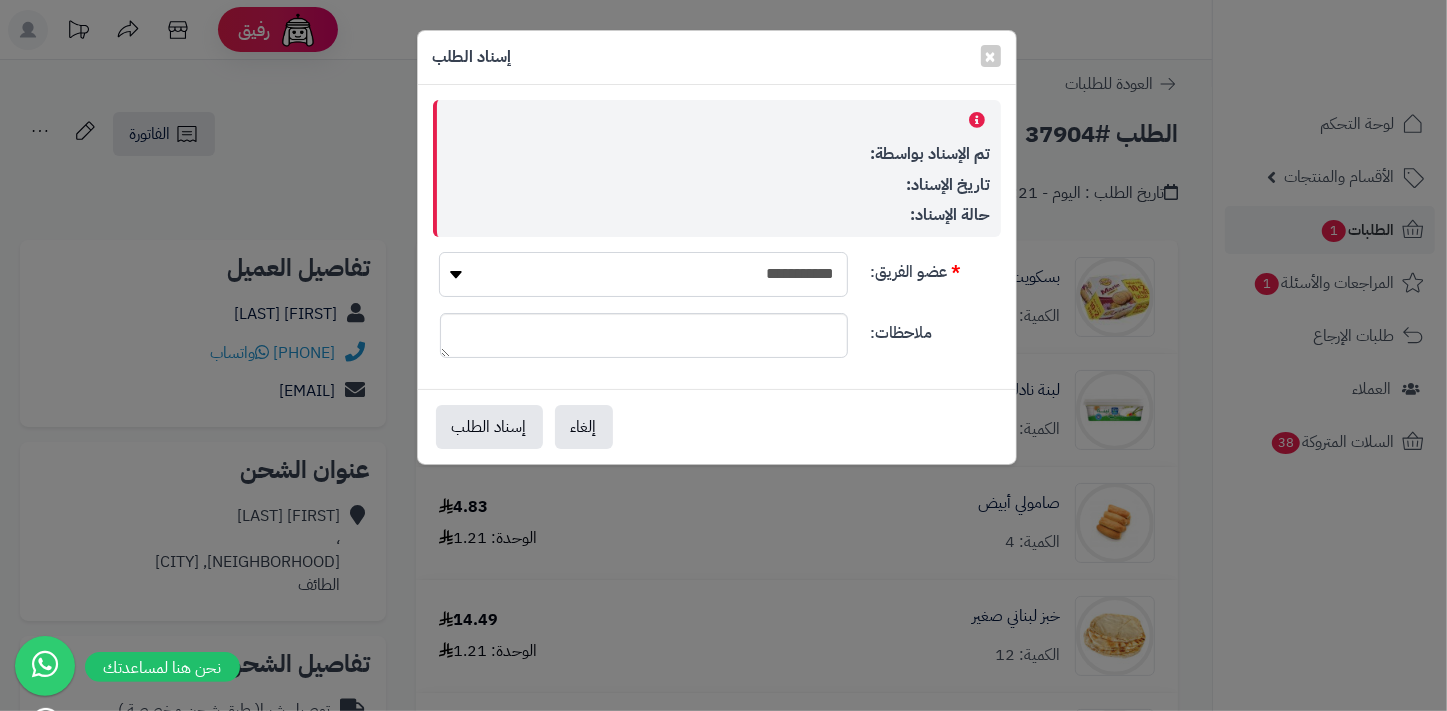 click on "**********" at bounding box center [643, 274] 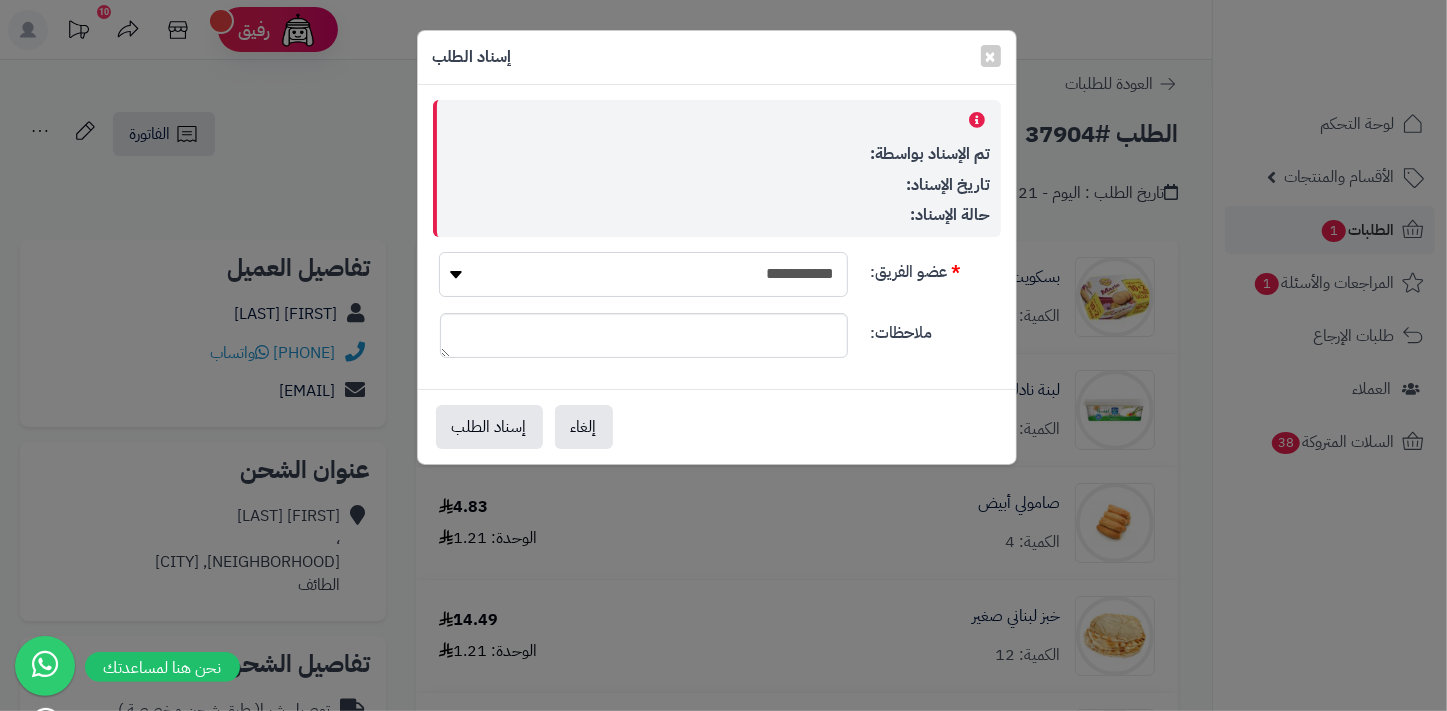 select on "**" 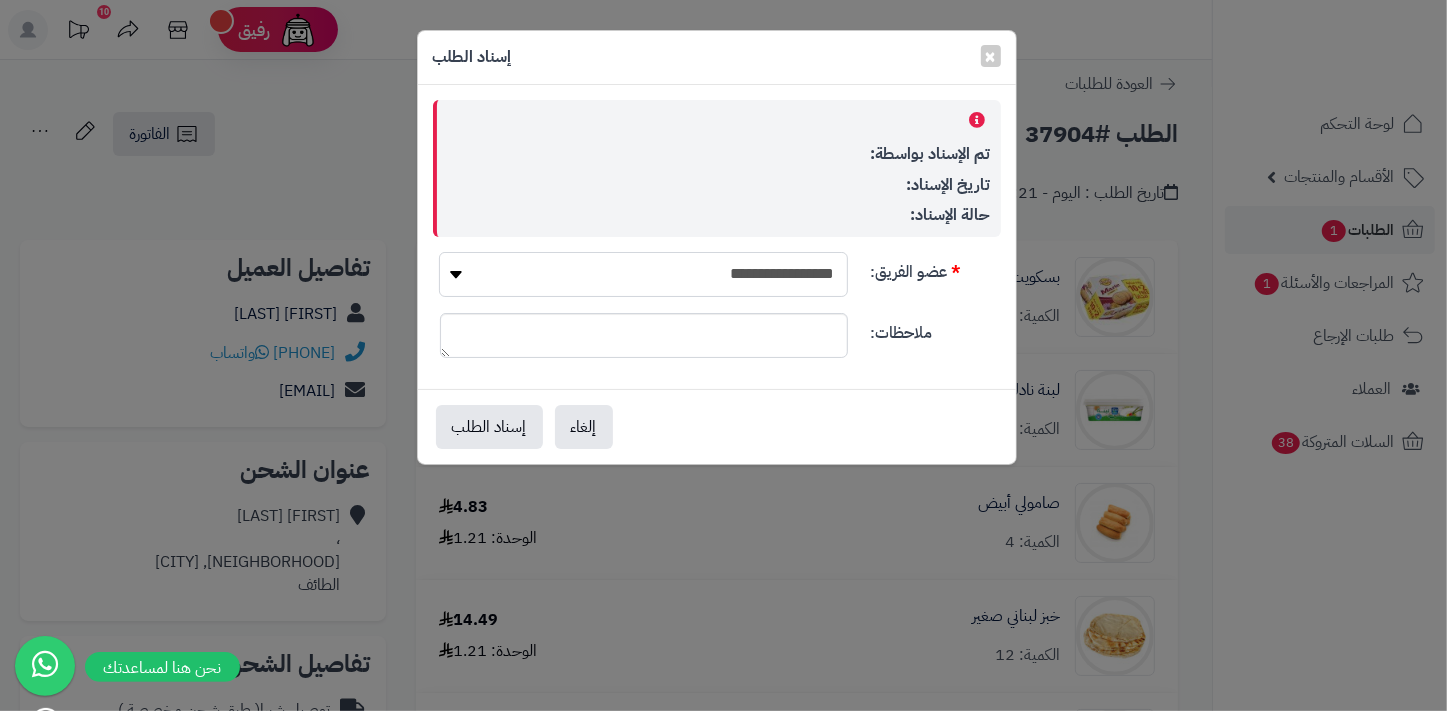 click on "**********" at bounding box center (643, 274) 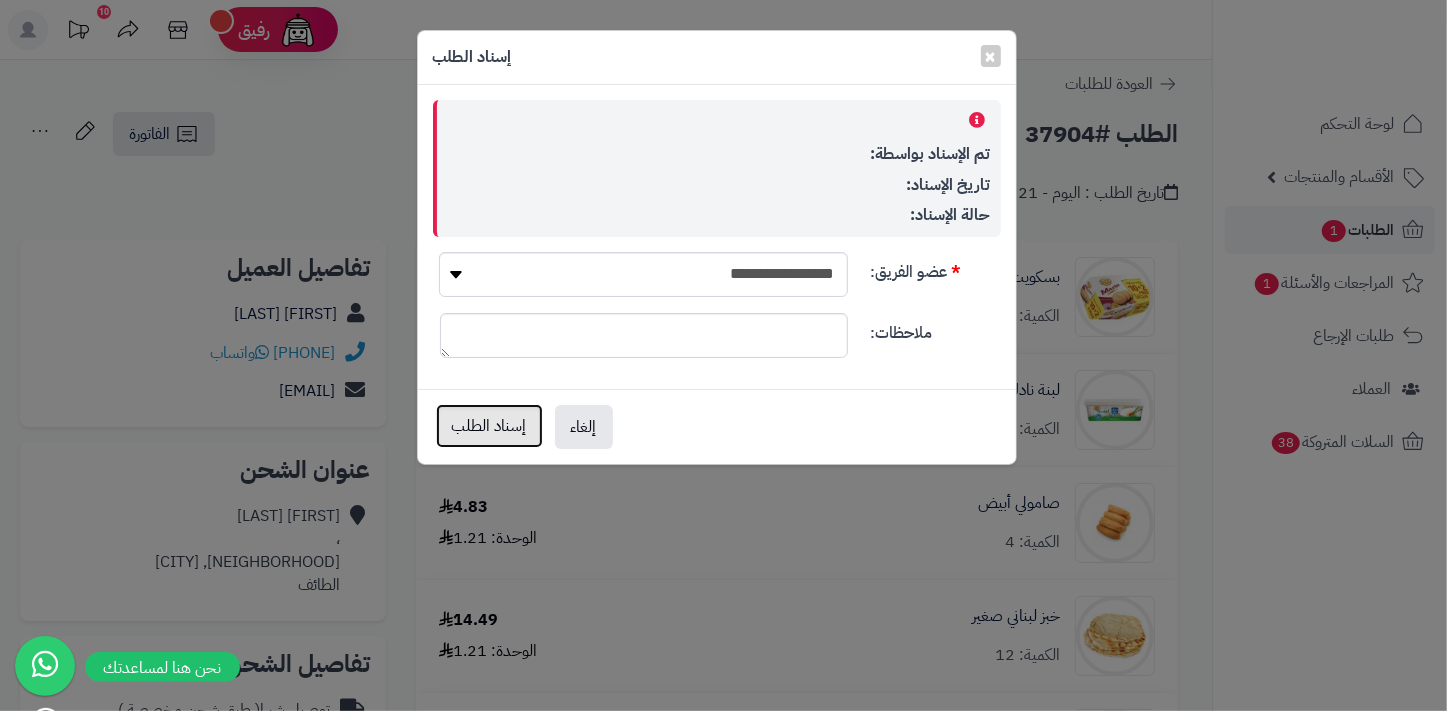 click on "إسناد الطلب" at bounding box center [489, 426] 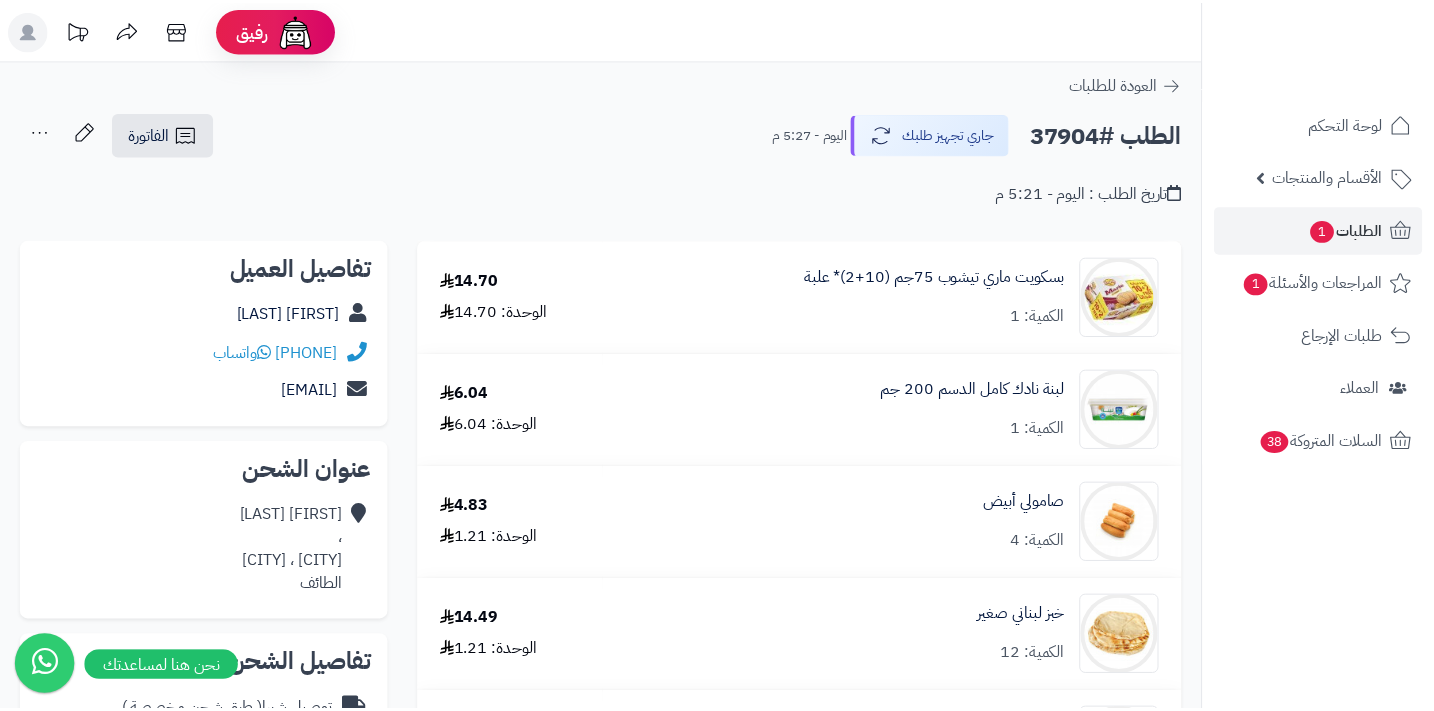 scroll, scrollTop: 0, scrollLeft: 0, axis: both 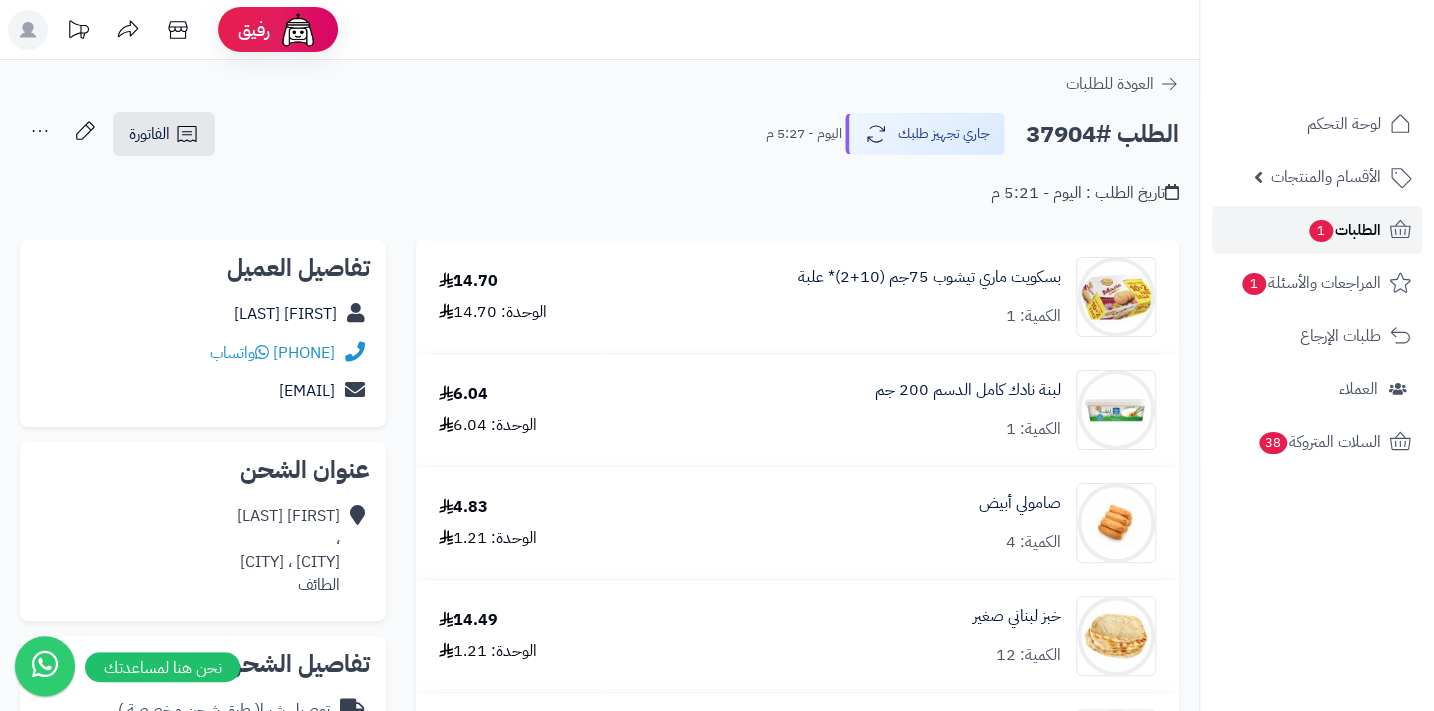 click on "الطلبات  1" at bounding box center [1344, 230] 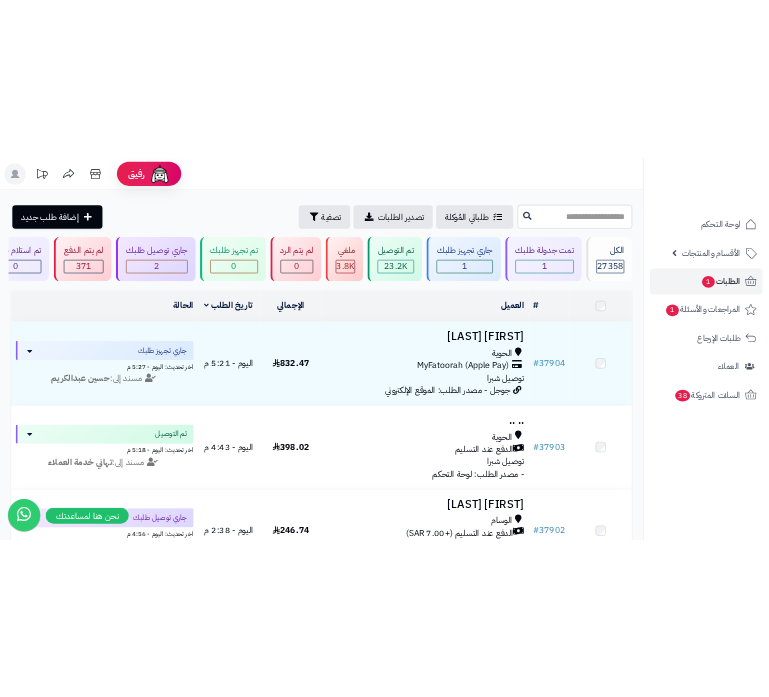 scroll, scrollTop: 0, scrollLeft: 0, axis: both 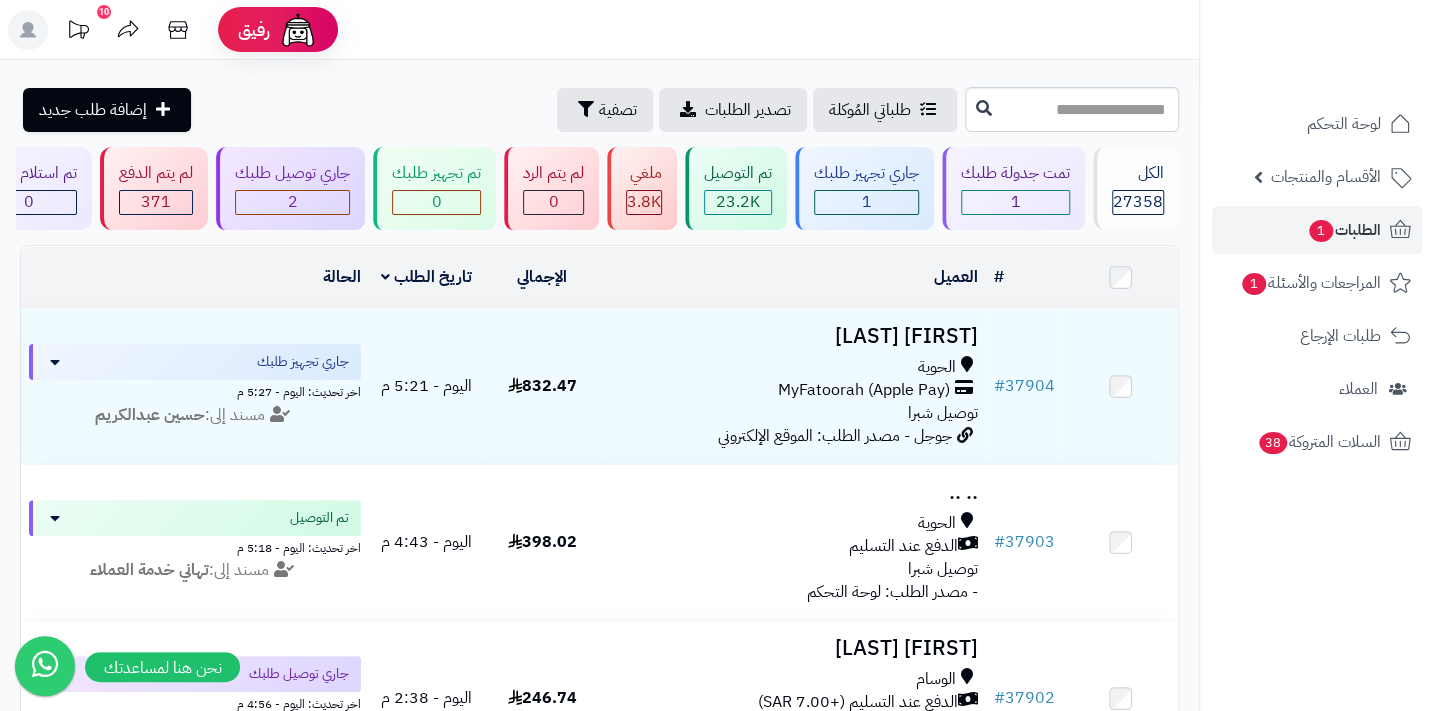 click on "رفيق !
10   الطلبات معالجة مكتمل إرجاع المنتجات العملاء المتواجدون الان 28105 عملاء منتظرين موافقة التسجيل المنتجات غير متوفر
تهاني خدمة العملاء خدمة العملاء برجاء تجديد الاشتراك
الباقة المتقدمة
تسجيل الخروج" at bounding box center [717, 30] 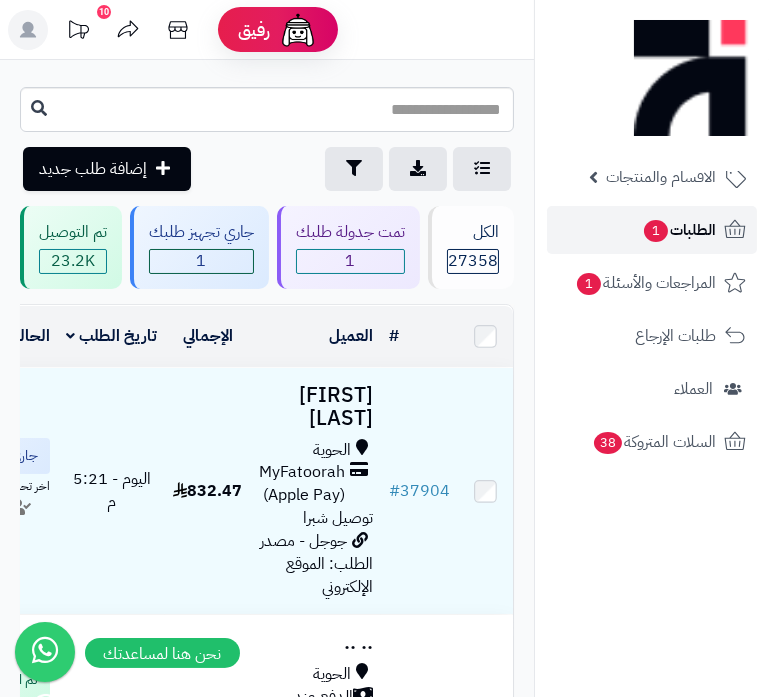 click on "الطلبات  1" at bounding box center (679, 230) 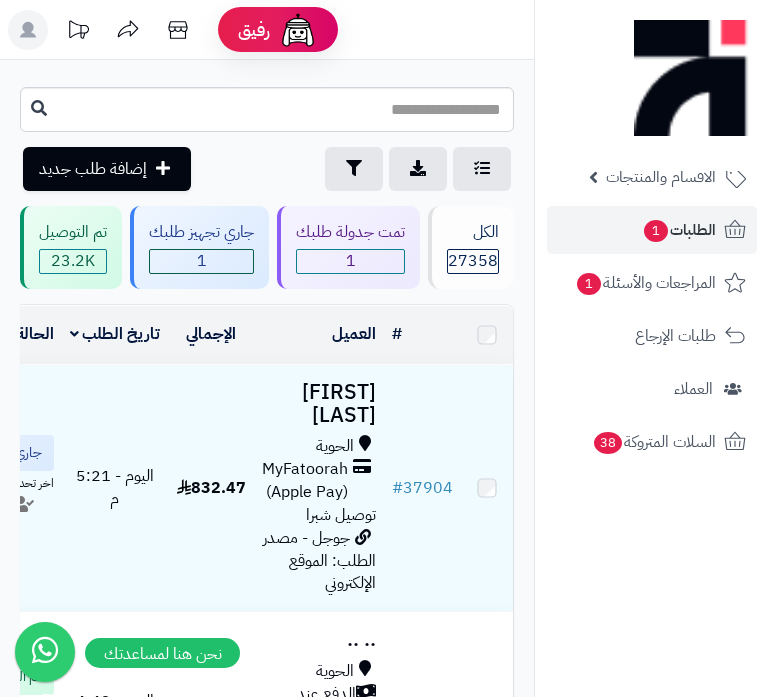 scroll, scrollTop: 0, scrollLeft: 0, axis: both 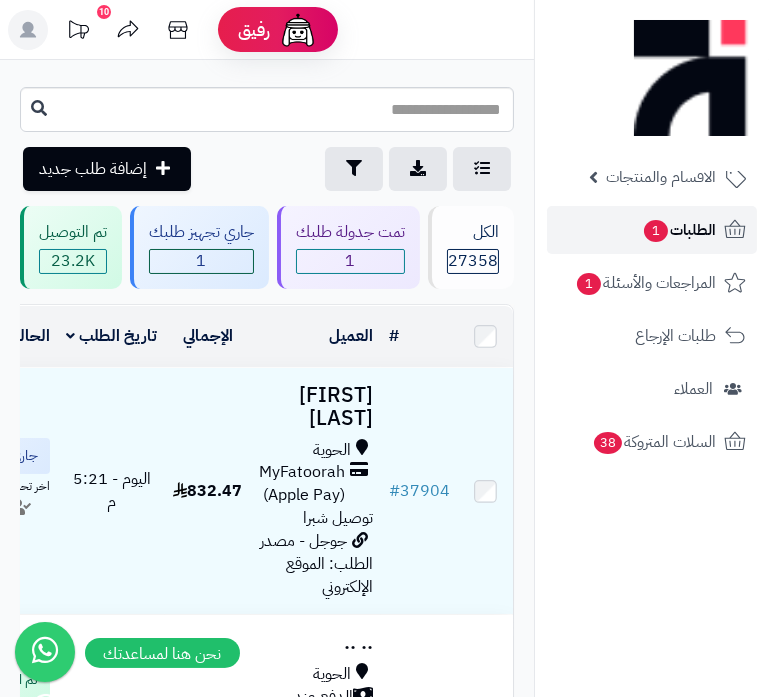 click on "الطلبات  1" at bounding box center [679, 230] 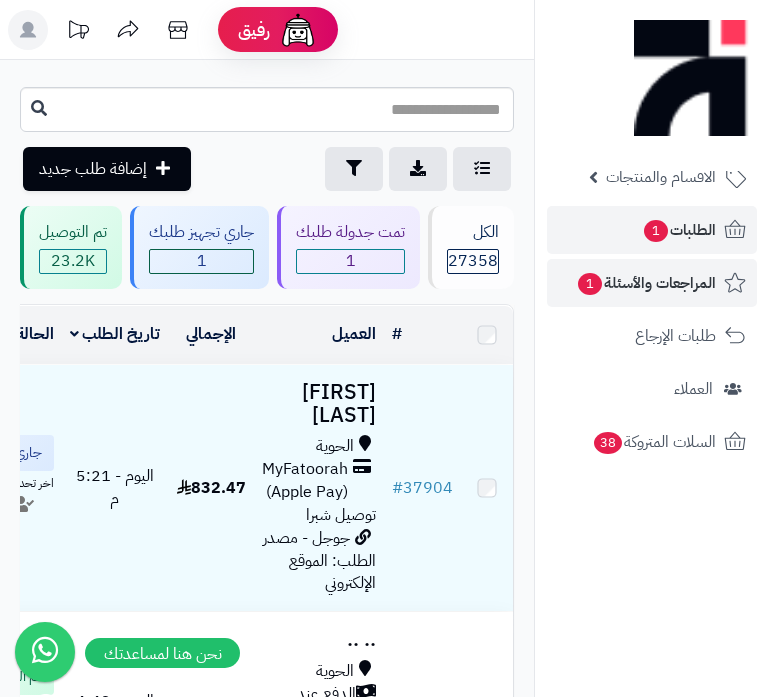 scroll, scrollTop: 0, scrollLeft: 0, axis: both 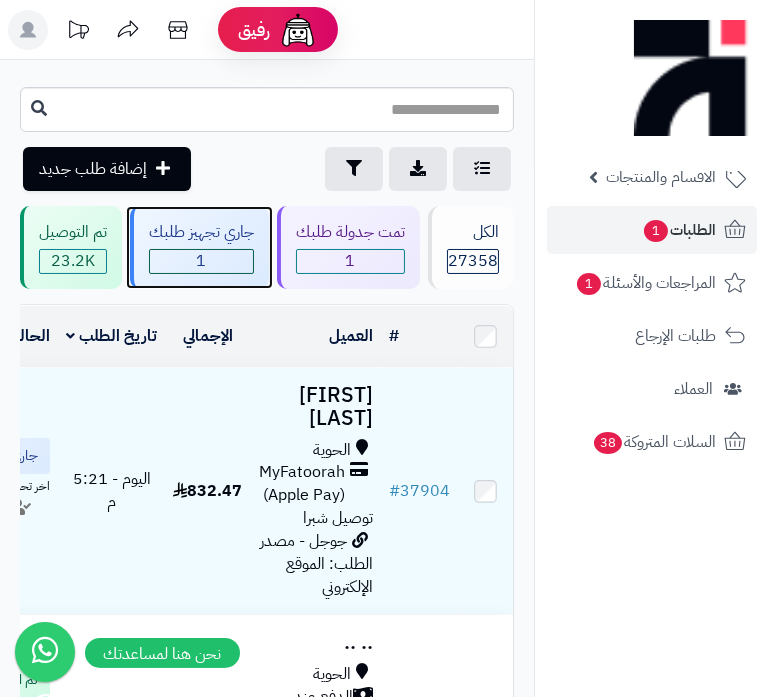 click on "1" at bounding box center [201, 261] 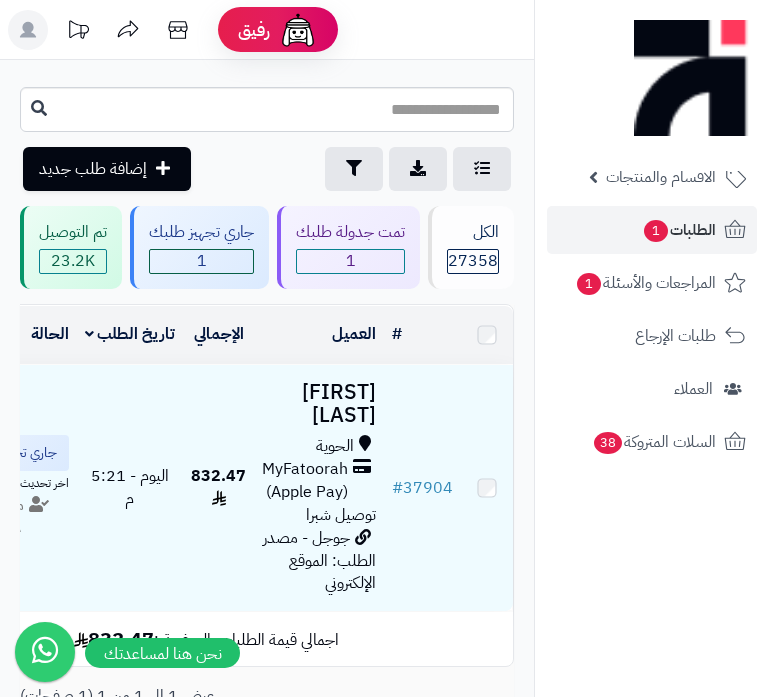 scroll, scrollTop: 0, scrollLeft: 0, axis: both 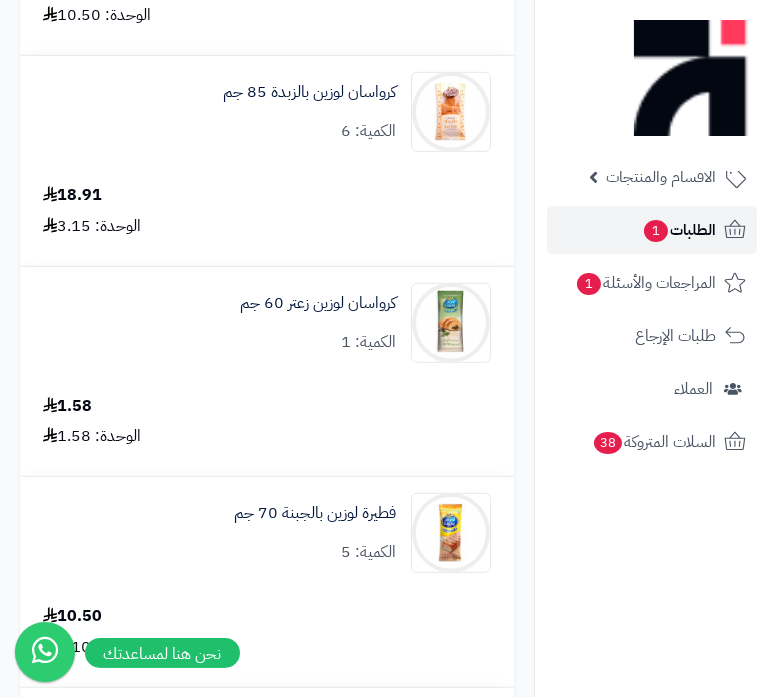 click on "الطلبات  1" at bounding box center [652, 230] 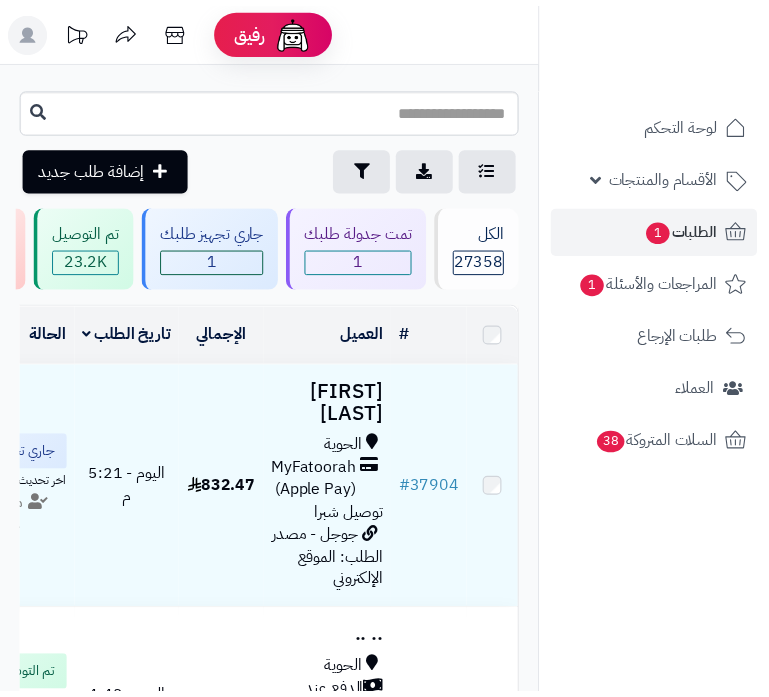 scroll, scrollTop: 0, scrollLeft: 0, axis: both 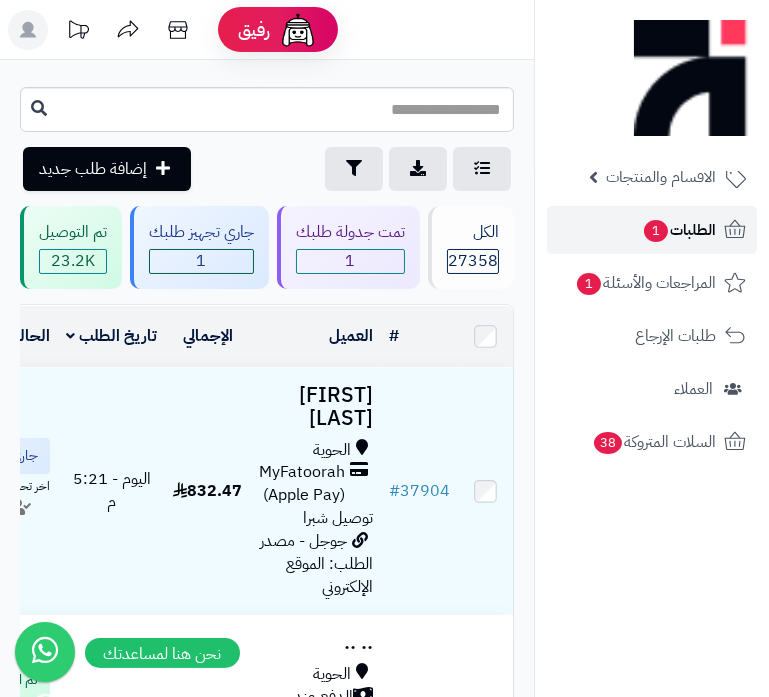 click on "الطلبات  1" at bounding box center (679, 230) 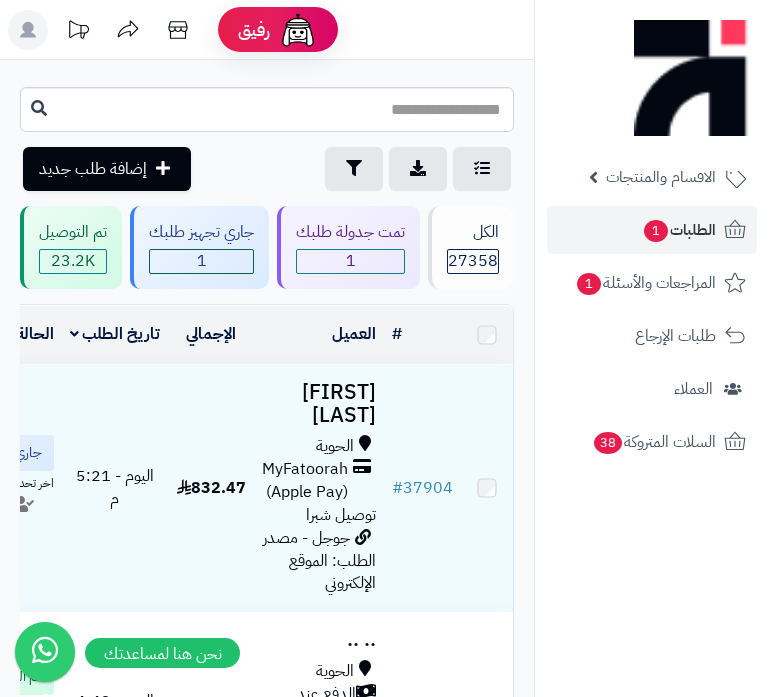 scroll, scrollTop: 0, scrollLeft: 0, axis: both 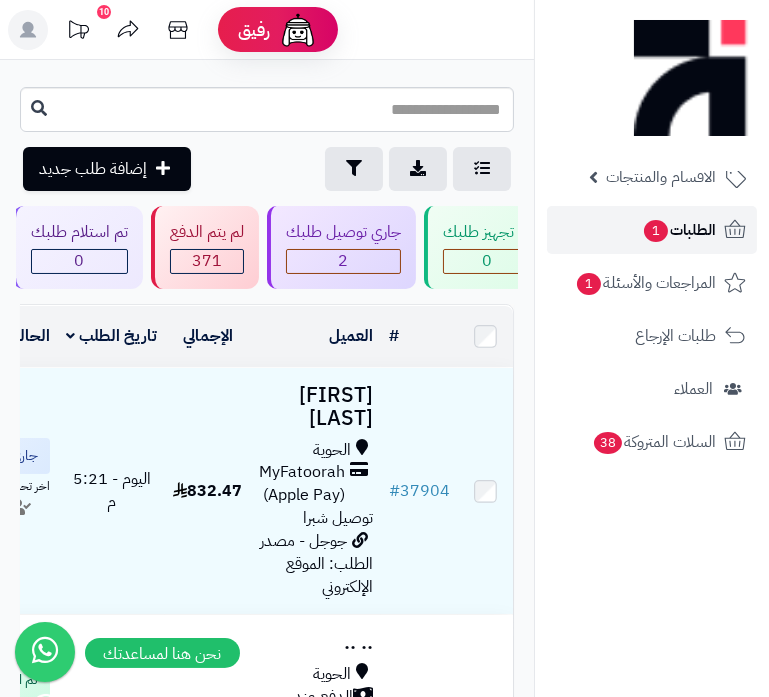 click on "الطلبات  1" at bounding box center (652, 230) 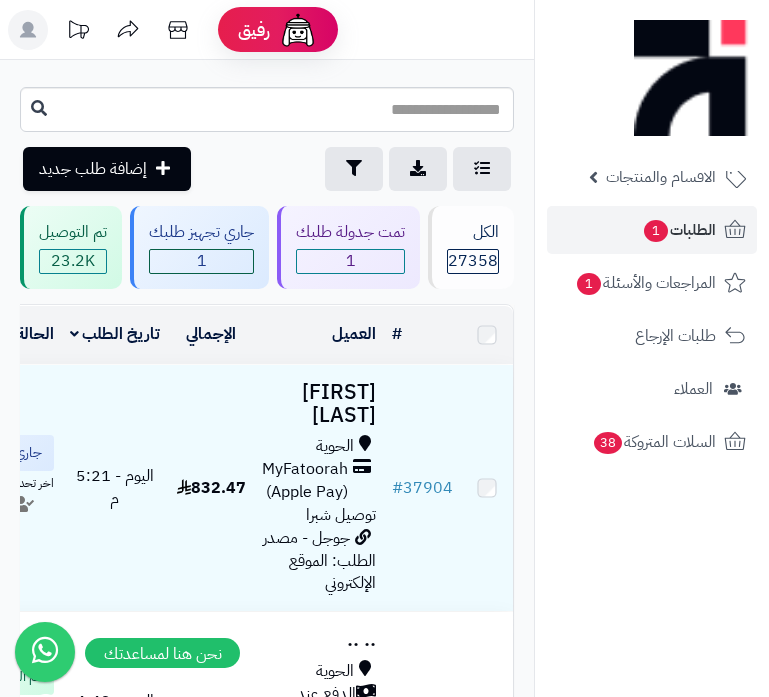 scroll, scrollTop: 0, scrollLeft: 0, axis: both 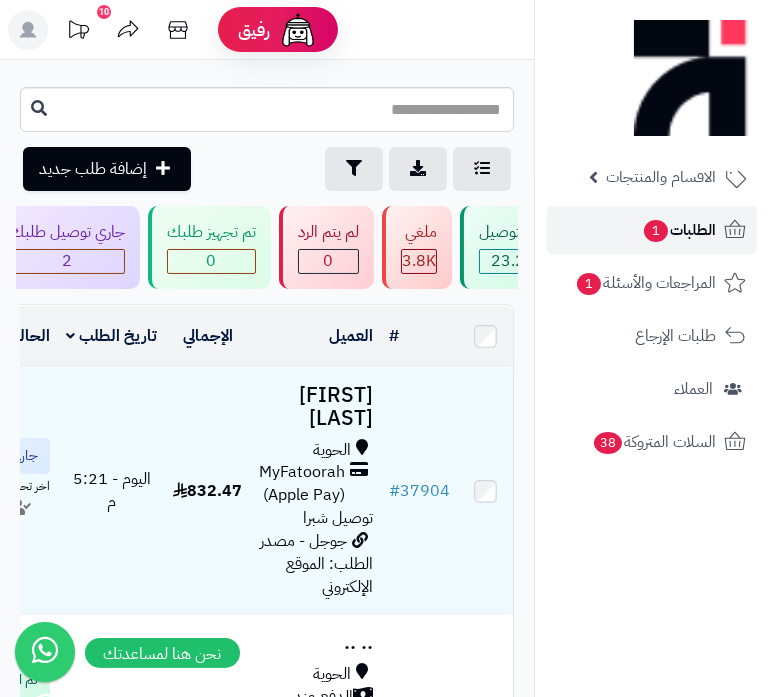 click on "1" at bounding box center [656, 231] 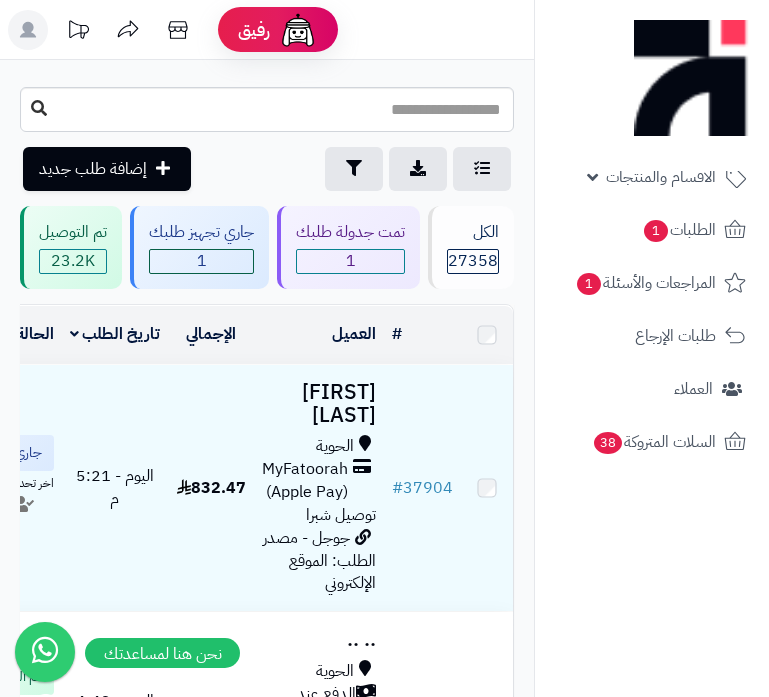 scroll, scrollTop: 0, scrollLeft: 0, axis: both 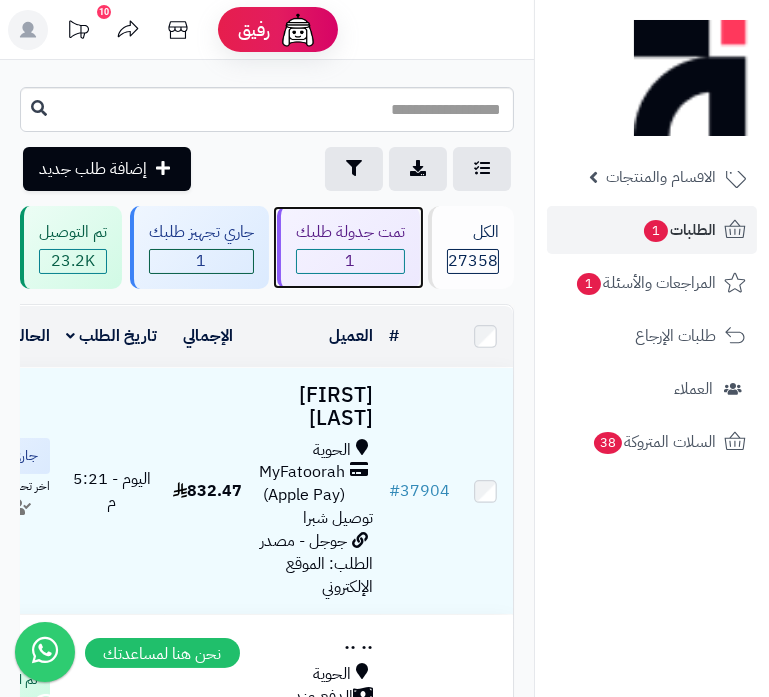 click on "1" at bounding box center (350, 261) 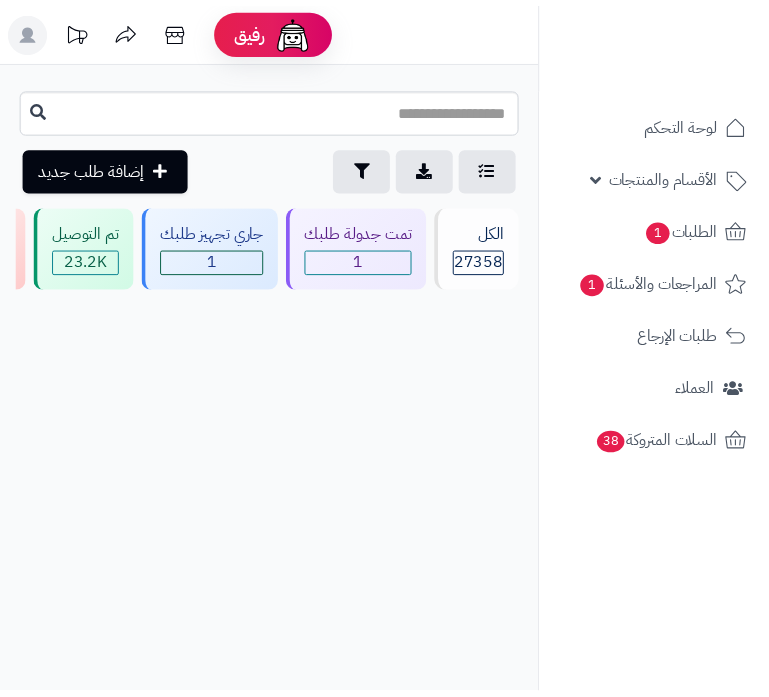 scroll, scrollTop: 0, scrollLeft: 0, axis: both 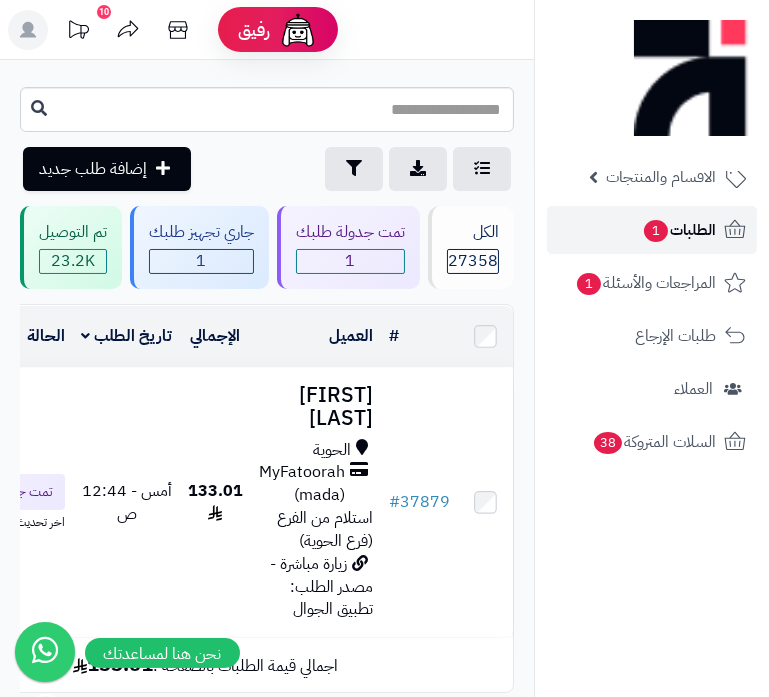 click on "الطلبات  1" at bounding box center (679, 230) 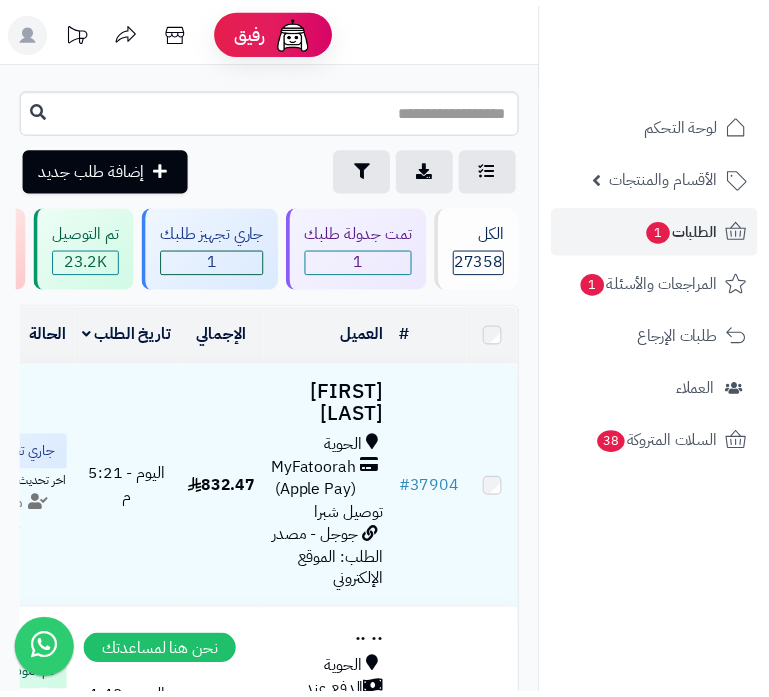 scroll, scrollTop: 0, scrollLeft: 0, axis: both 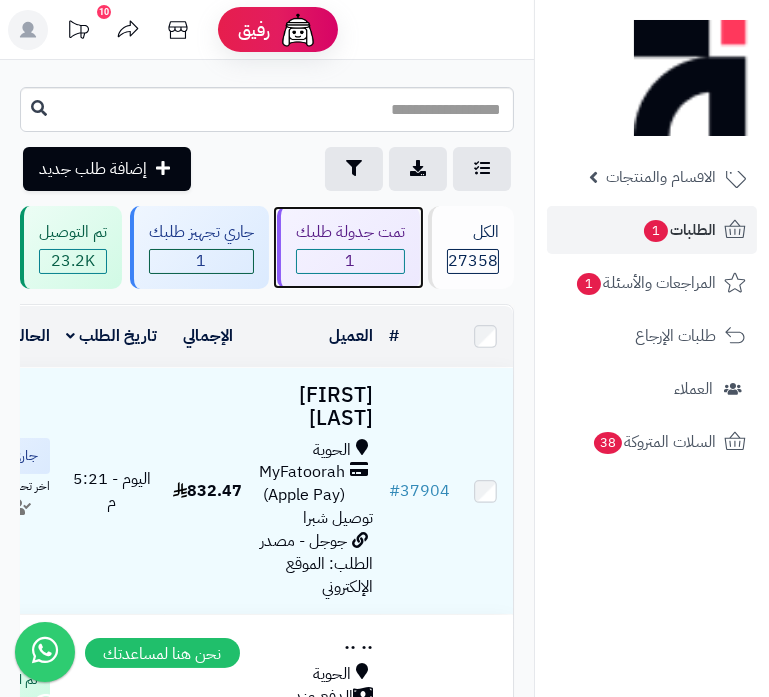 click on "1" at bounding box center [350, 261] 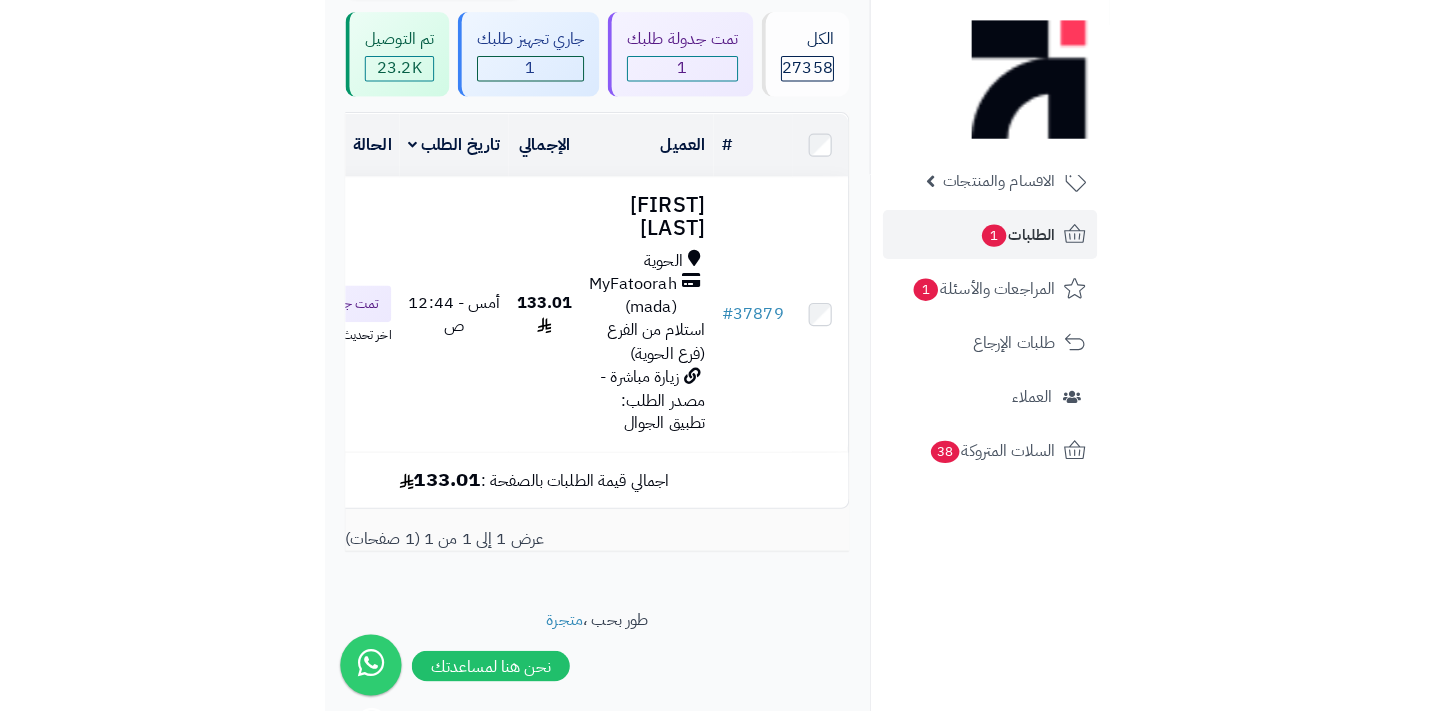 scroll, scrollTop: 14, scrollLeft: 0, axis: vertical 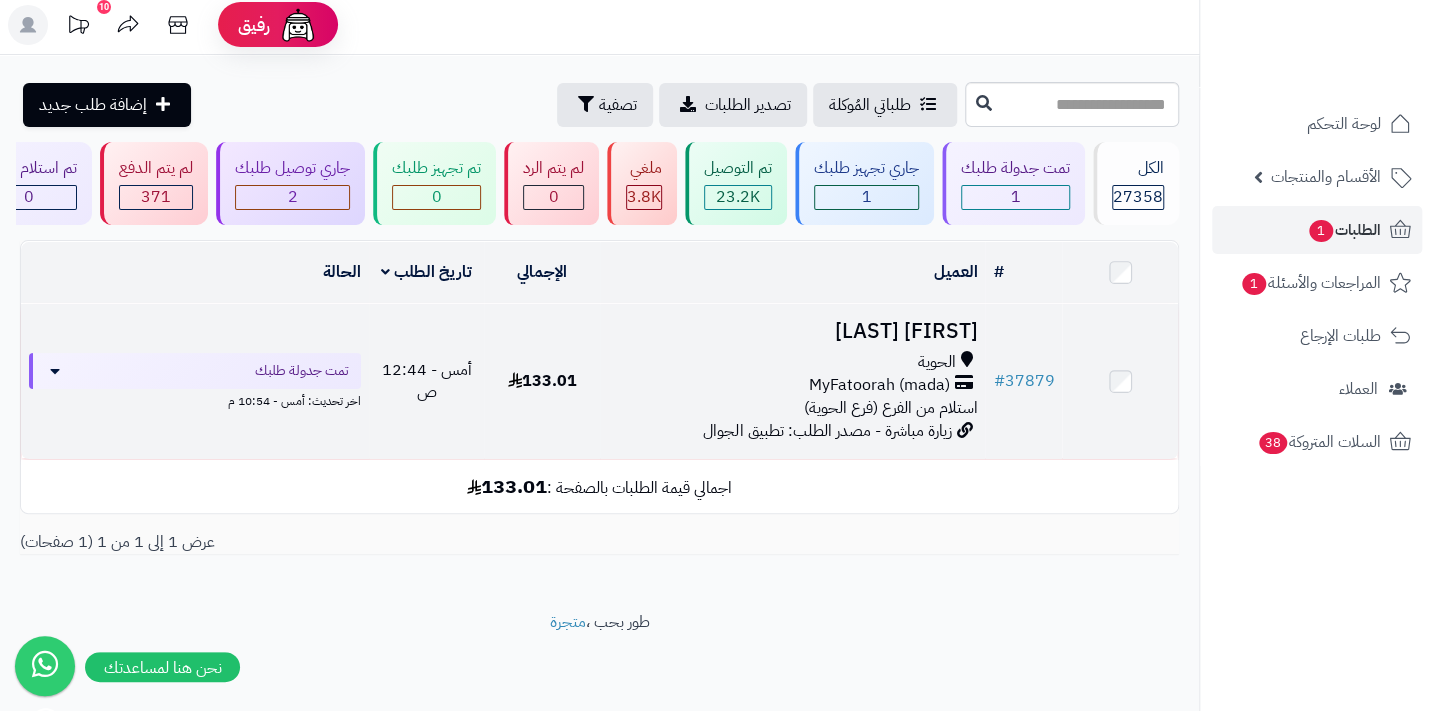 click on "MyFatoorah (mada)" at bounding box center [878, 385] 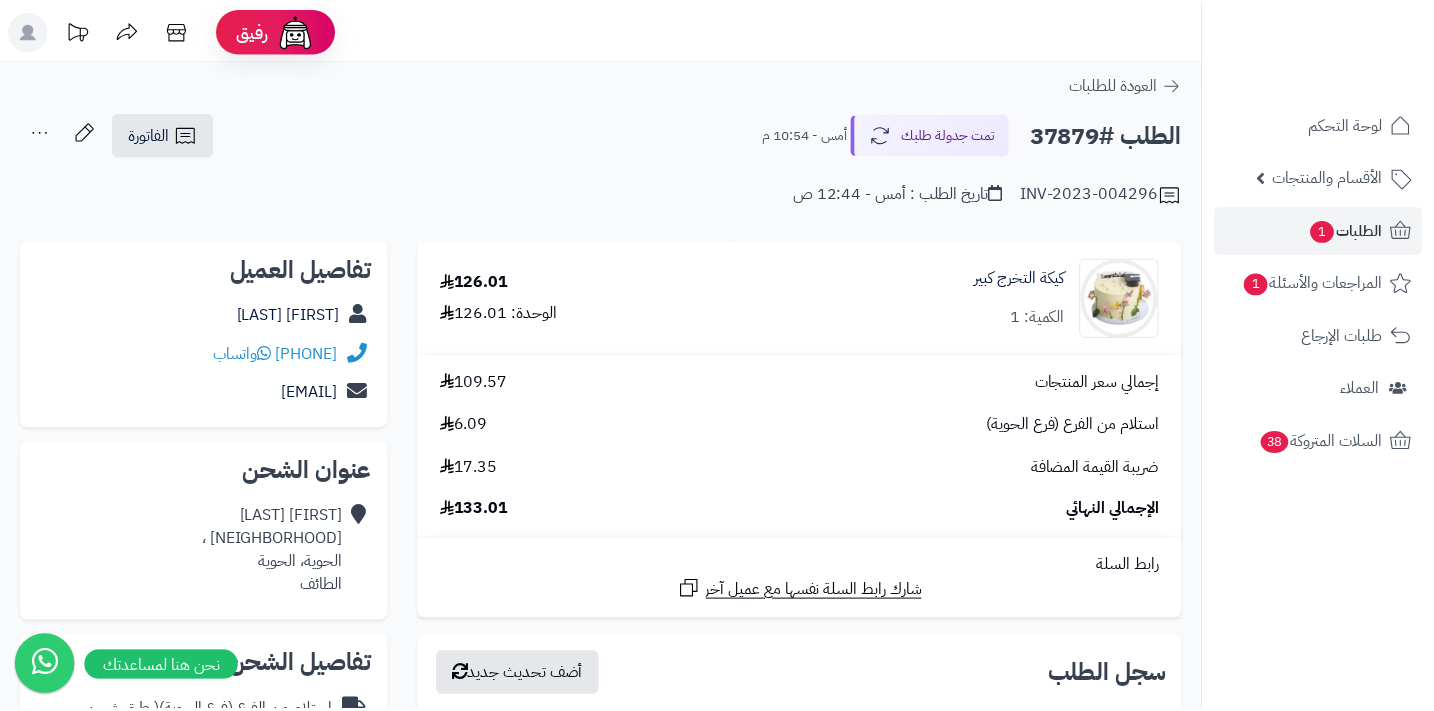 scroll, scrollTop: 0, scrollLeft: 0, axis: both 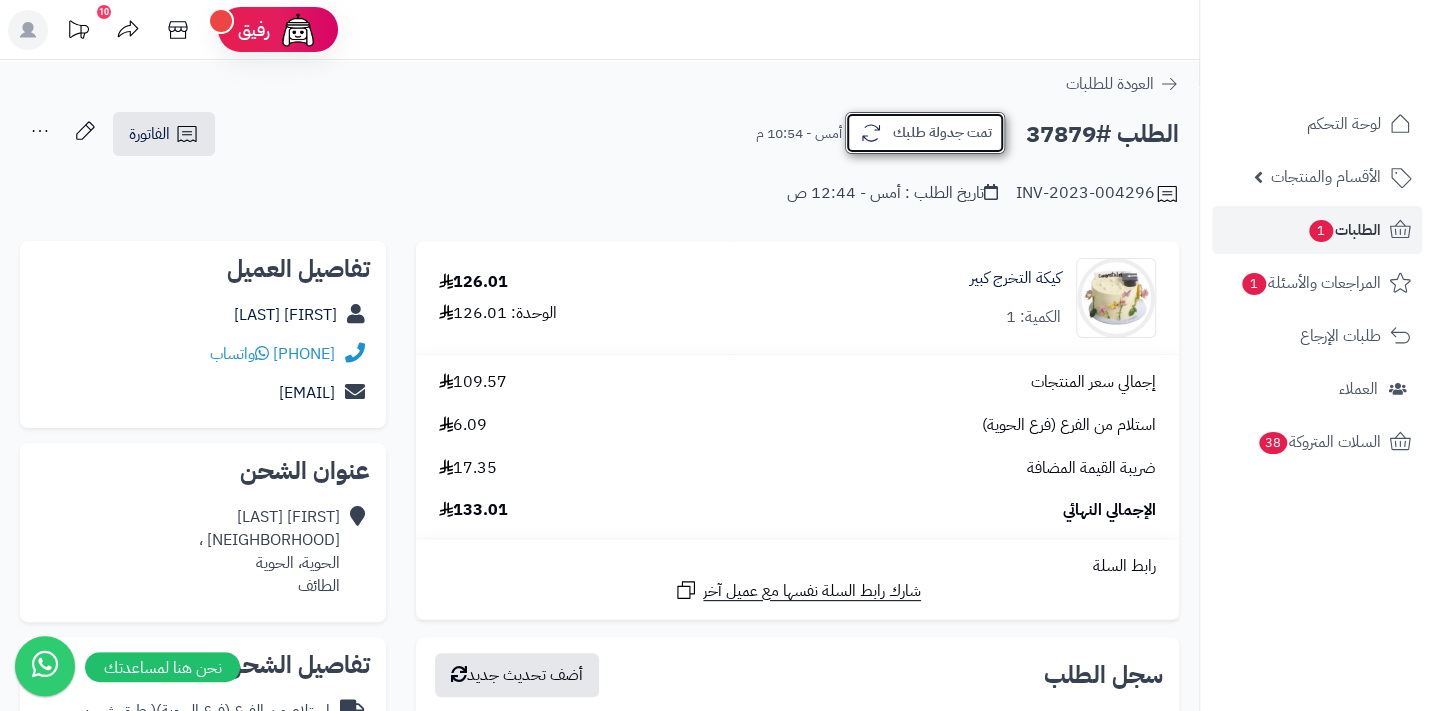 click on "تمت جدولة طلبك" at bounding box center (925, 133) 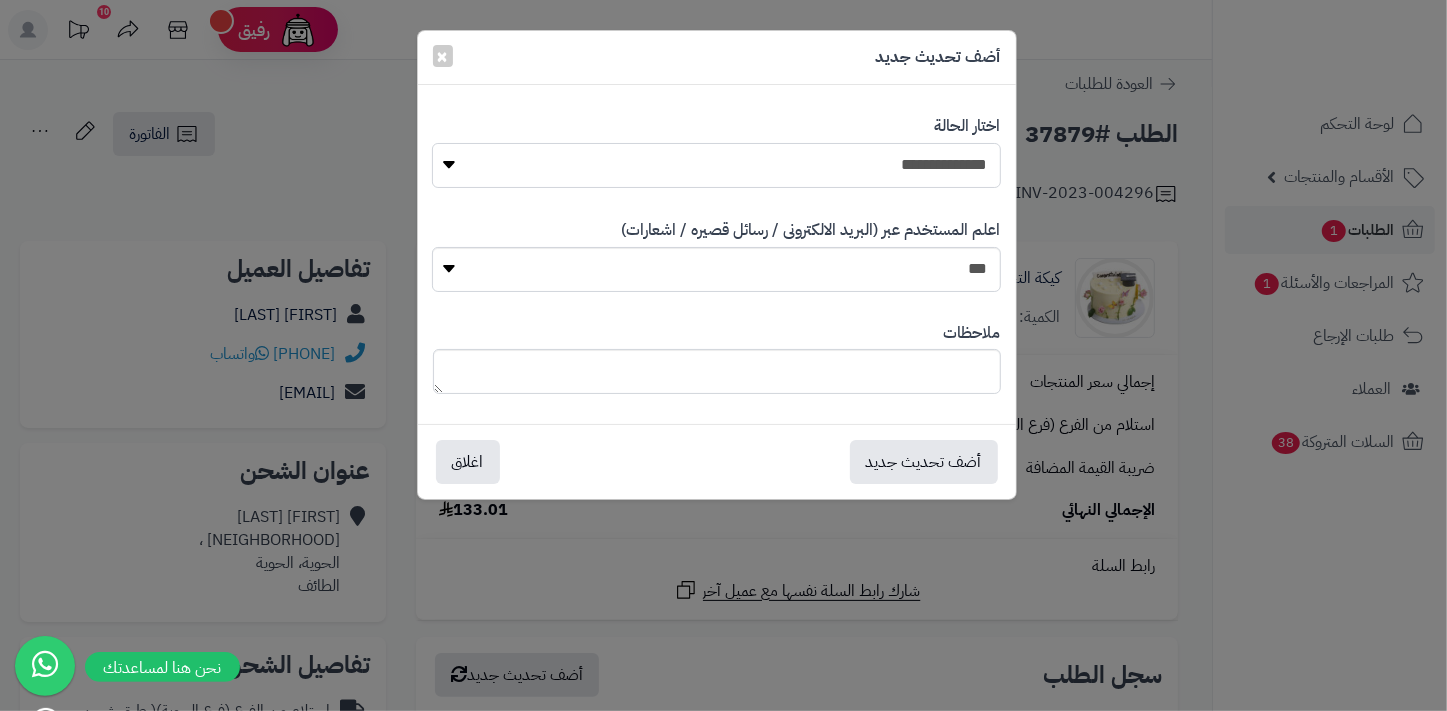 drag, startPoint x: 918, startPoint y: 164, endPoint x: 917, endPoint y: 175, distance: 11.045361 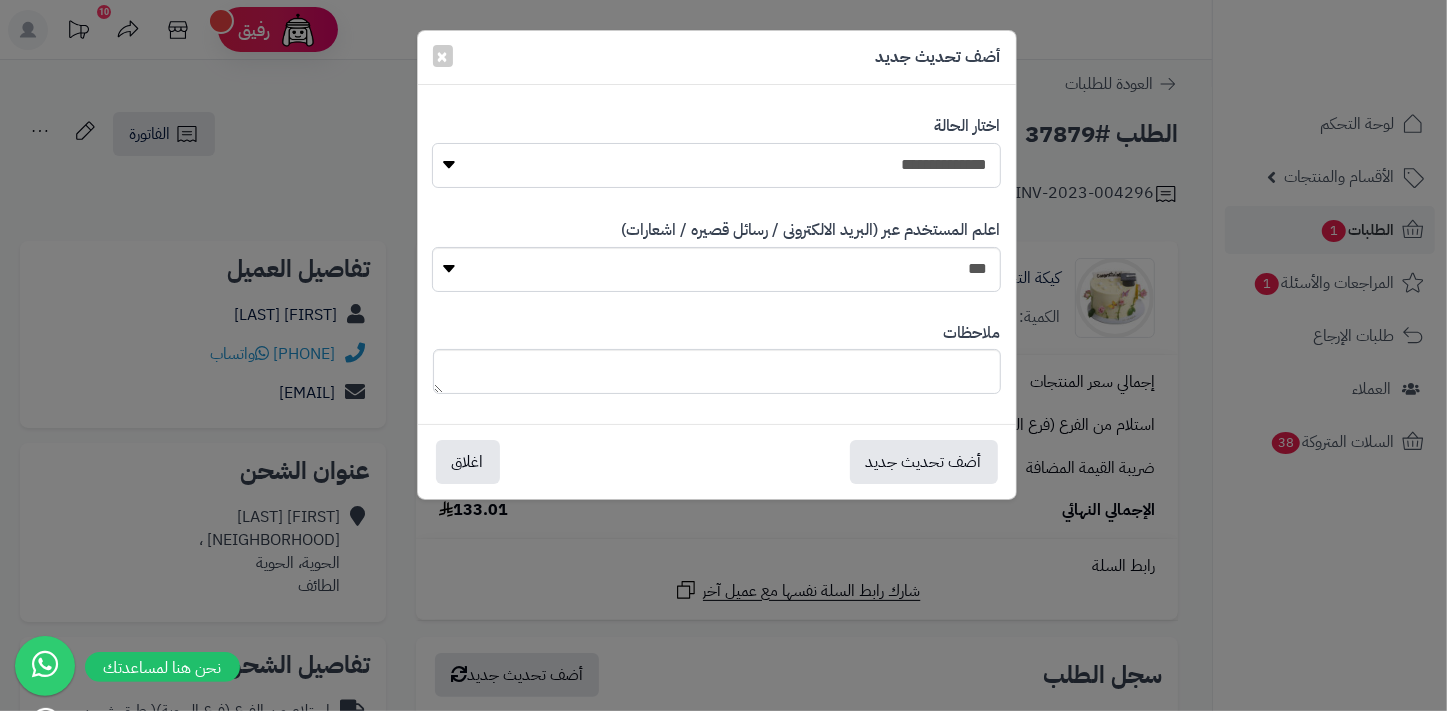 select on "*" 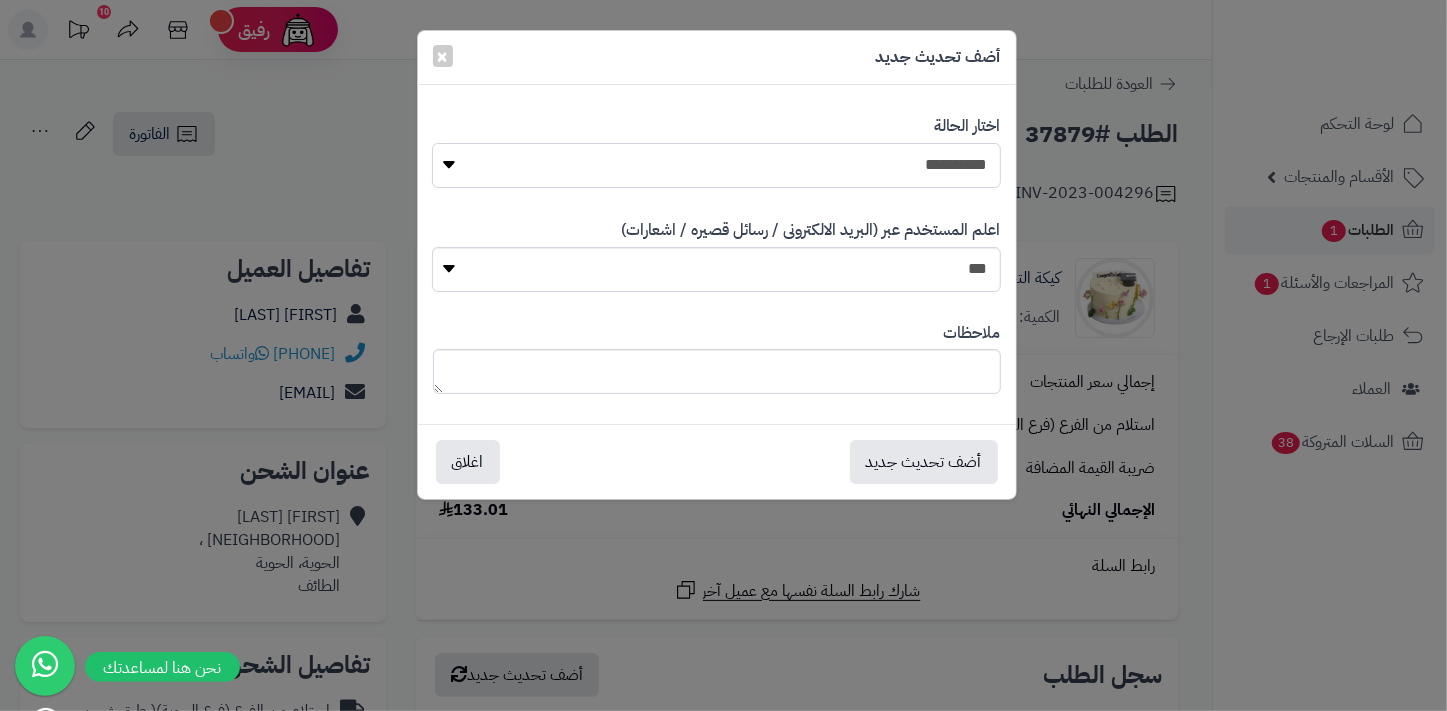 click on "**********" at bounding box center [716, 165] 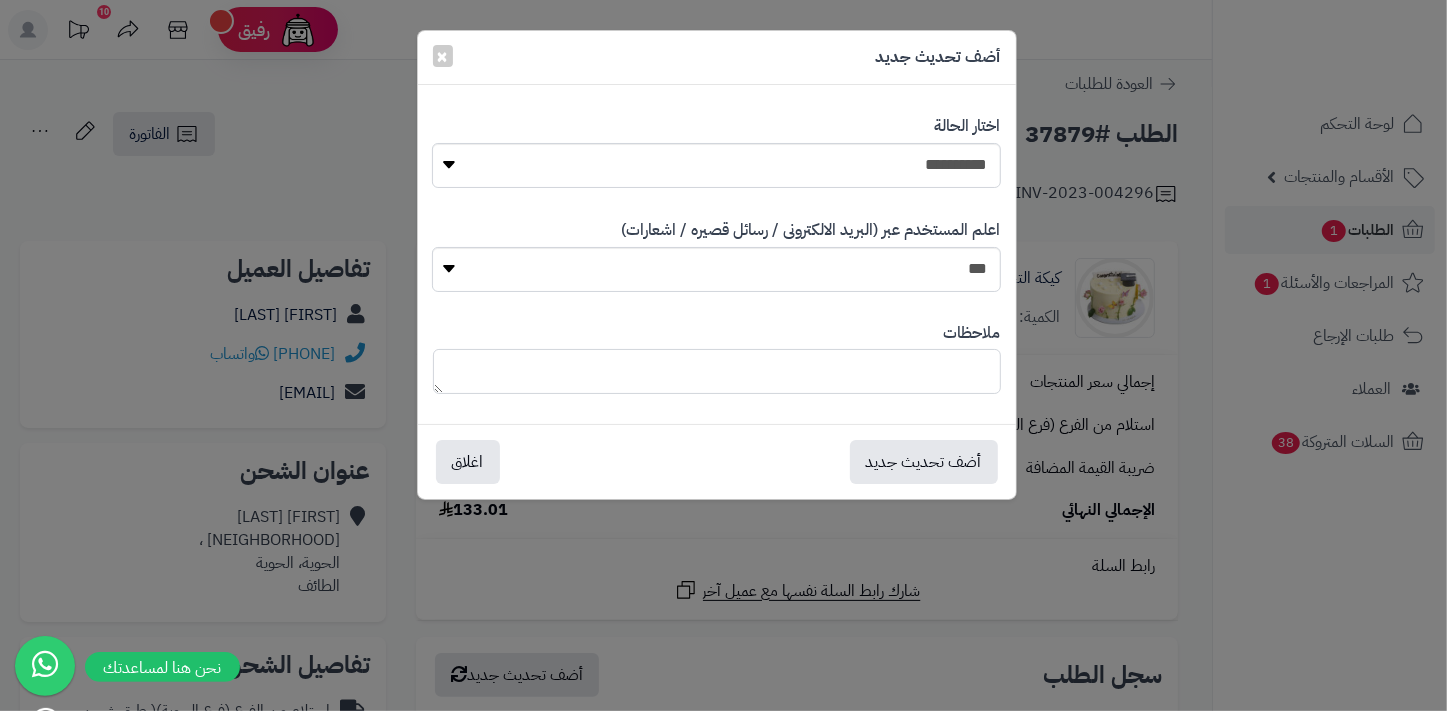 click at bounding box center [717, 371] 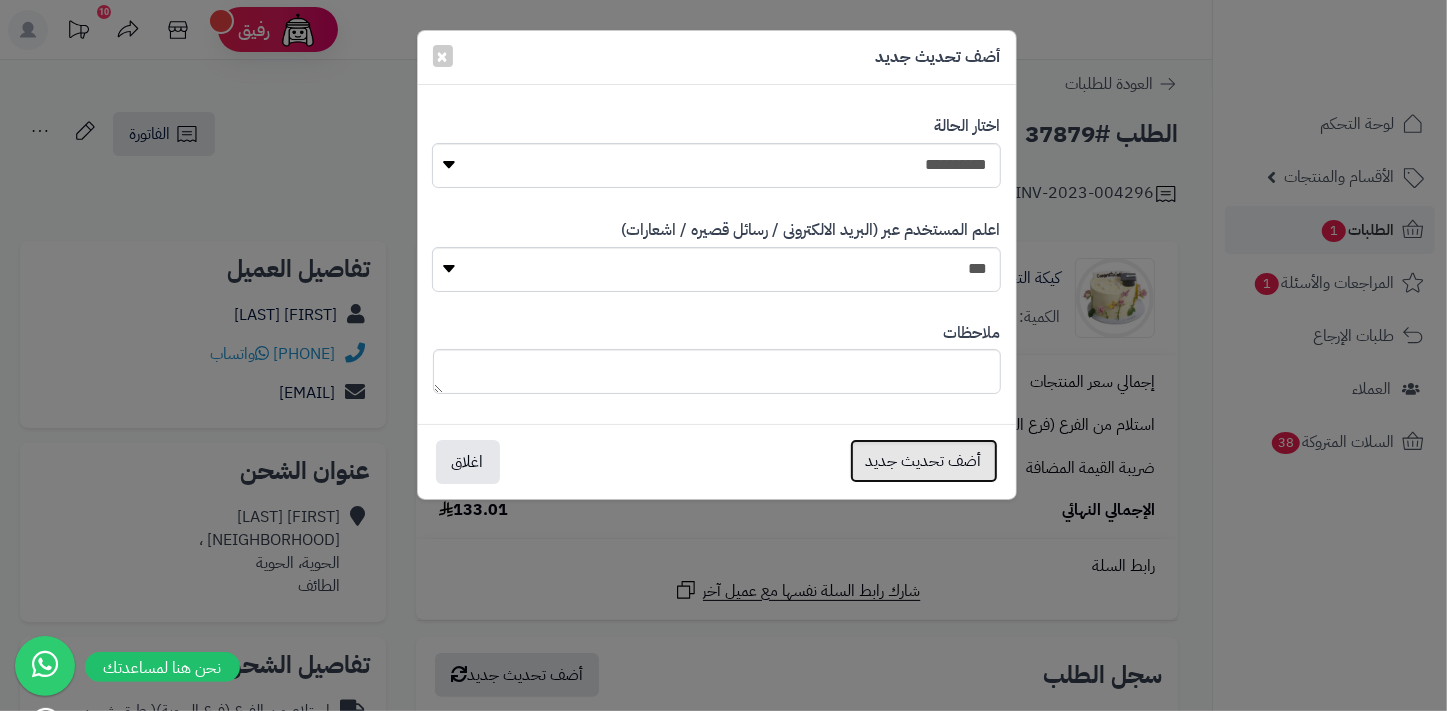 click on "أضف تحديث جديد" at bounding box center (924, 461) 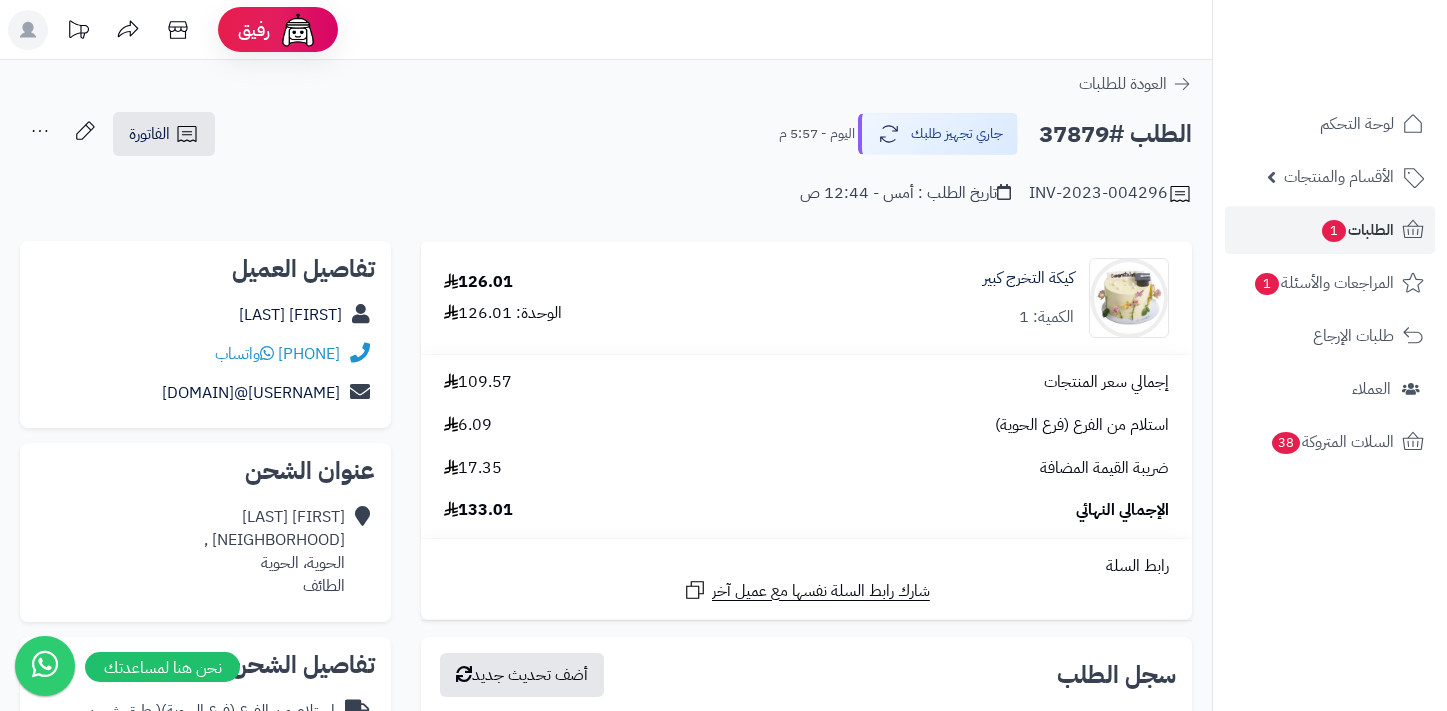 scroll, scrollTop: 0, scrollLeft: 0, axis: both 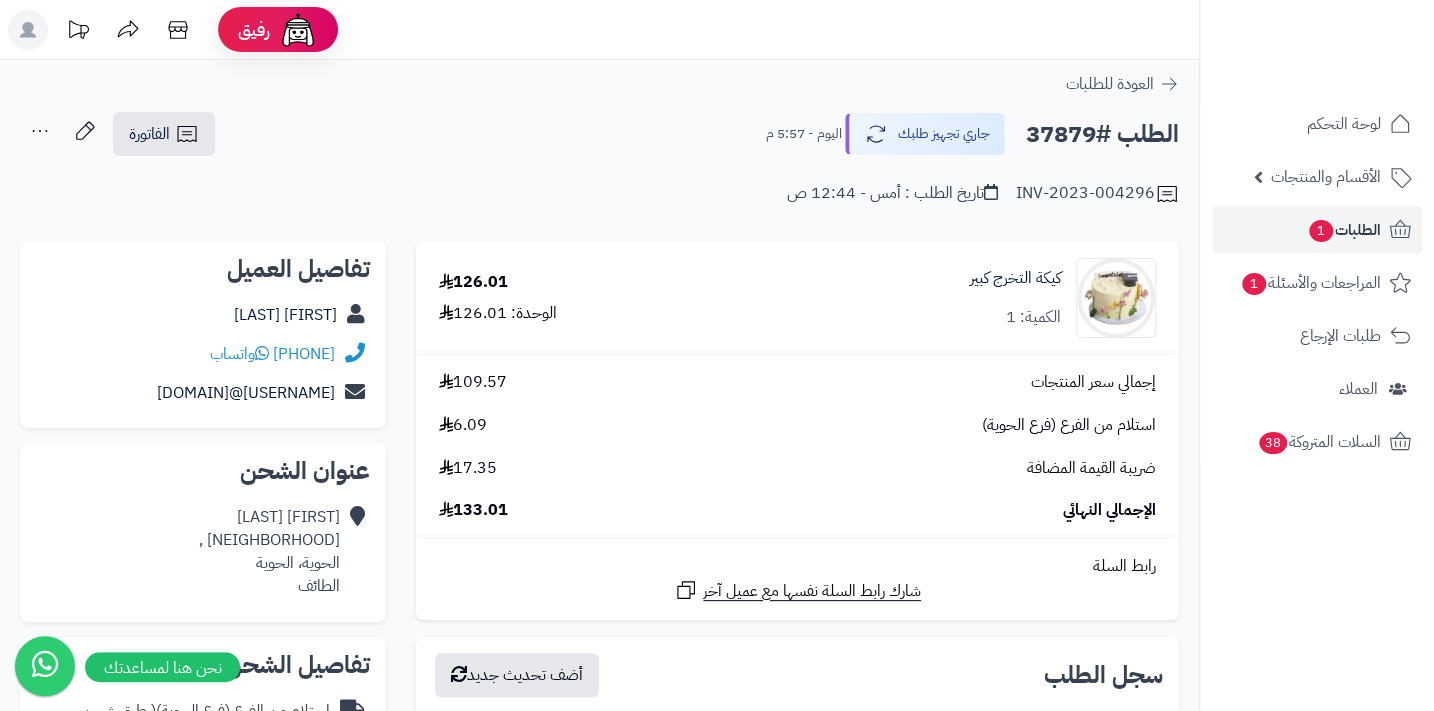 click 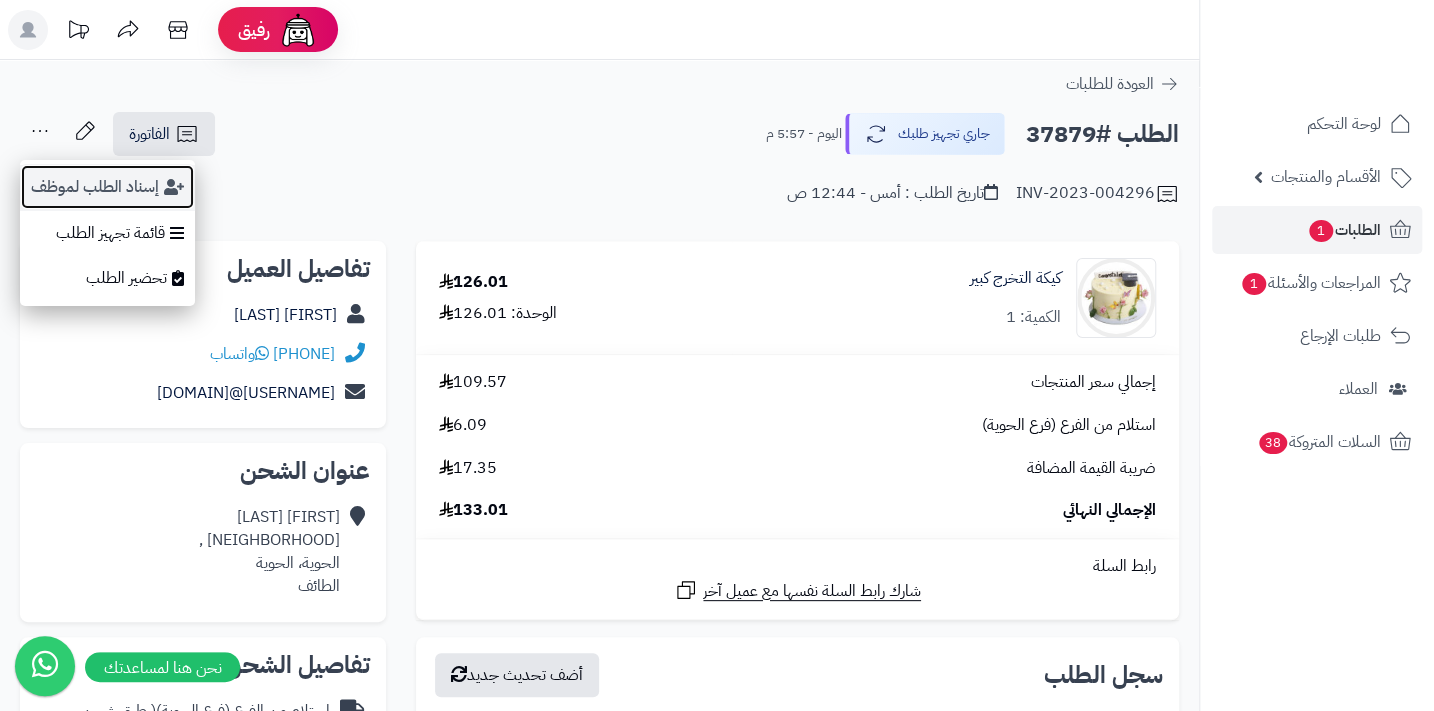 click on "إسناد الطلب لموظف" at bounding box center [107, 187] 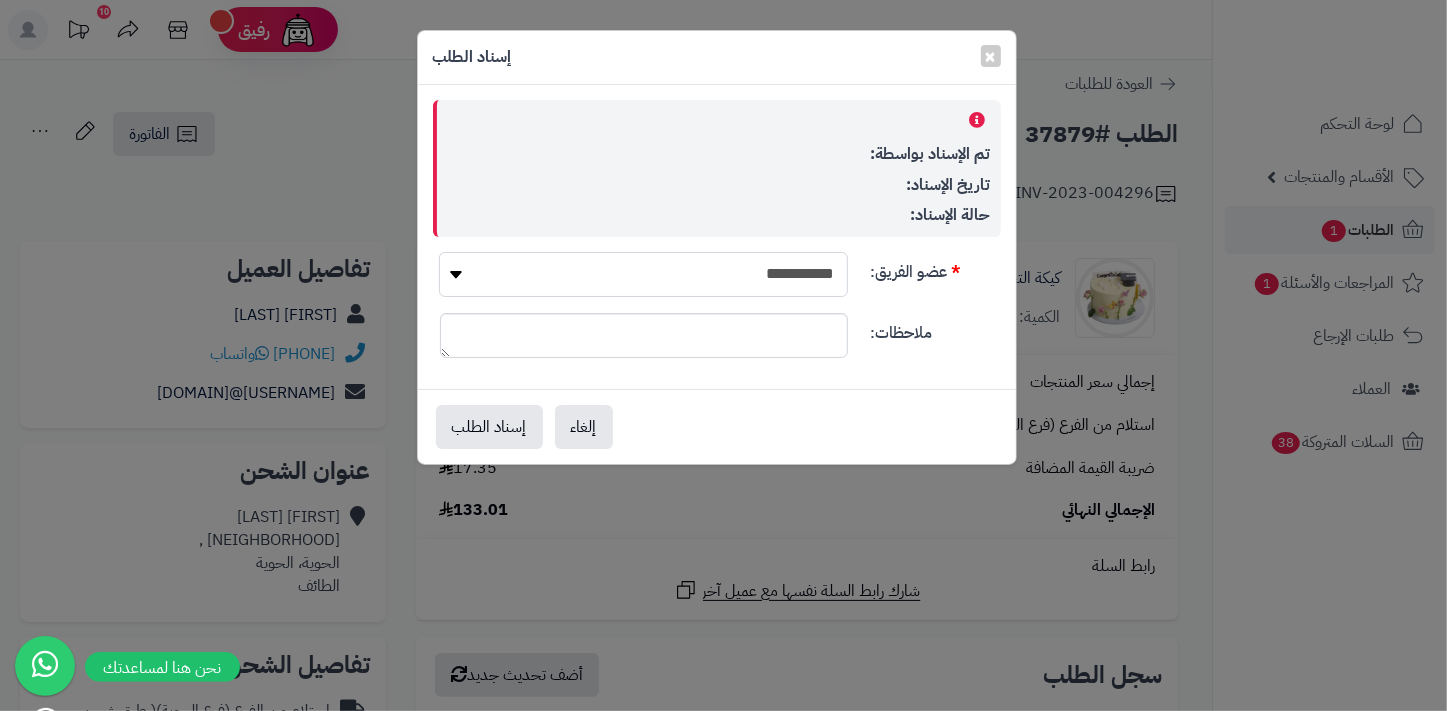 click on "**********" at bounding box center (643, 274) 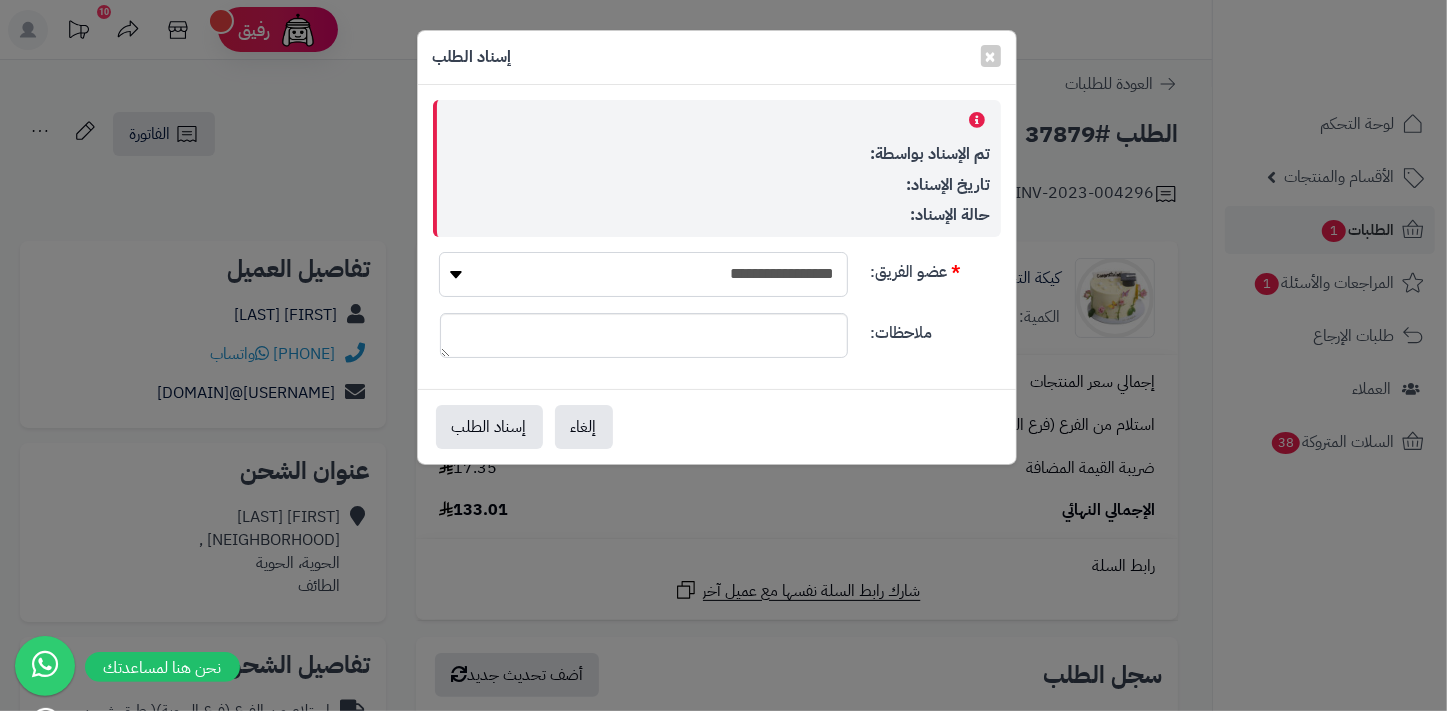click on "**********" at bounding box center [643, 274] 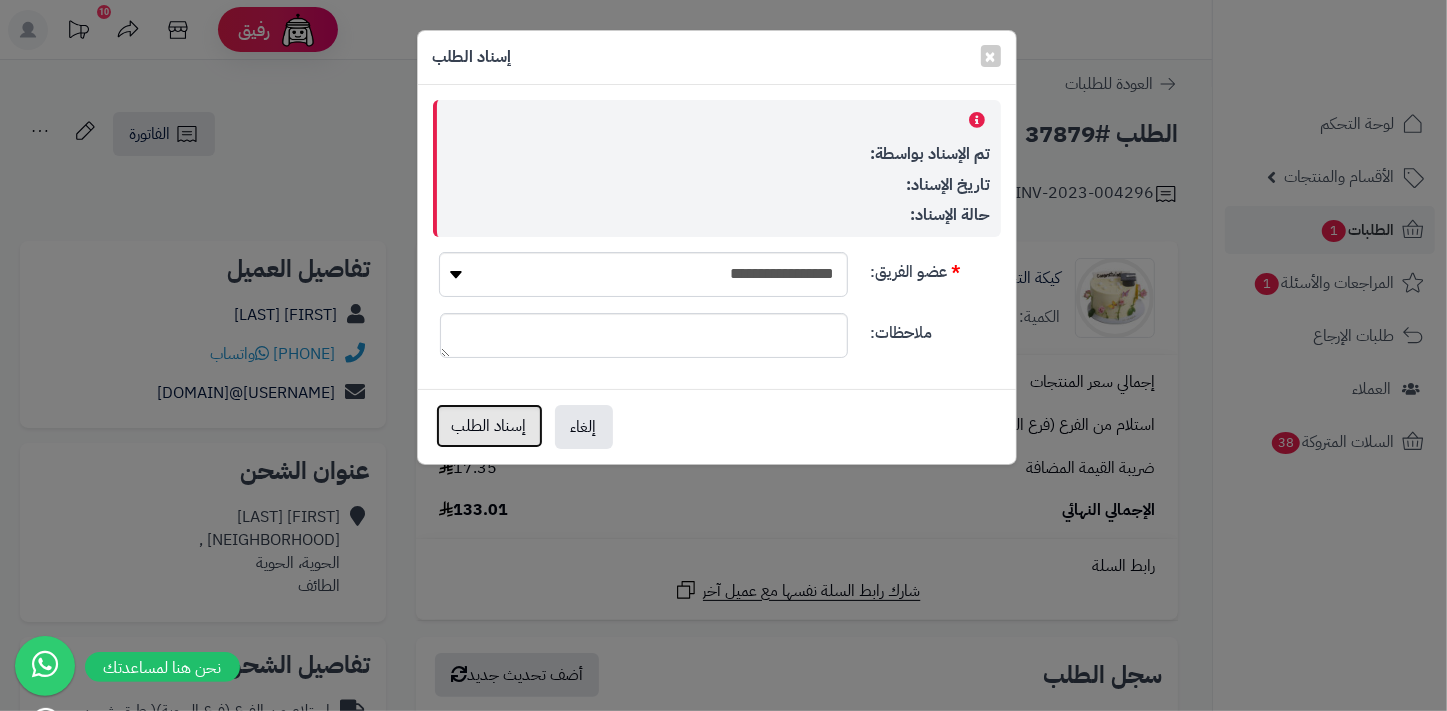 click on "إسناد الطلب" at bounding box center [489, 426] 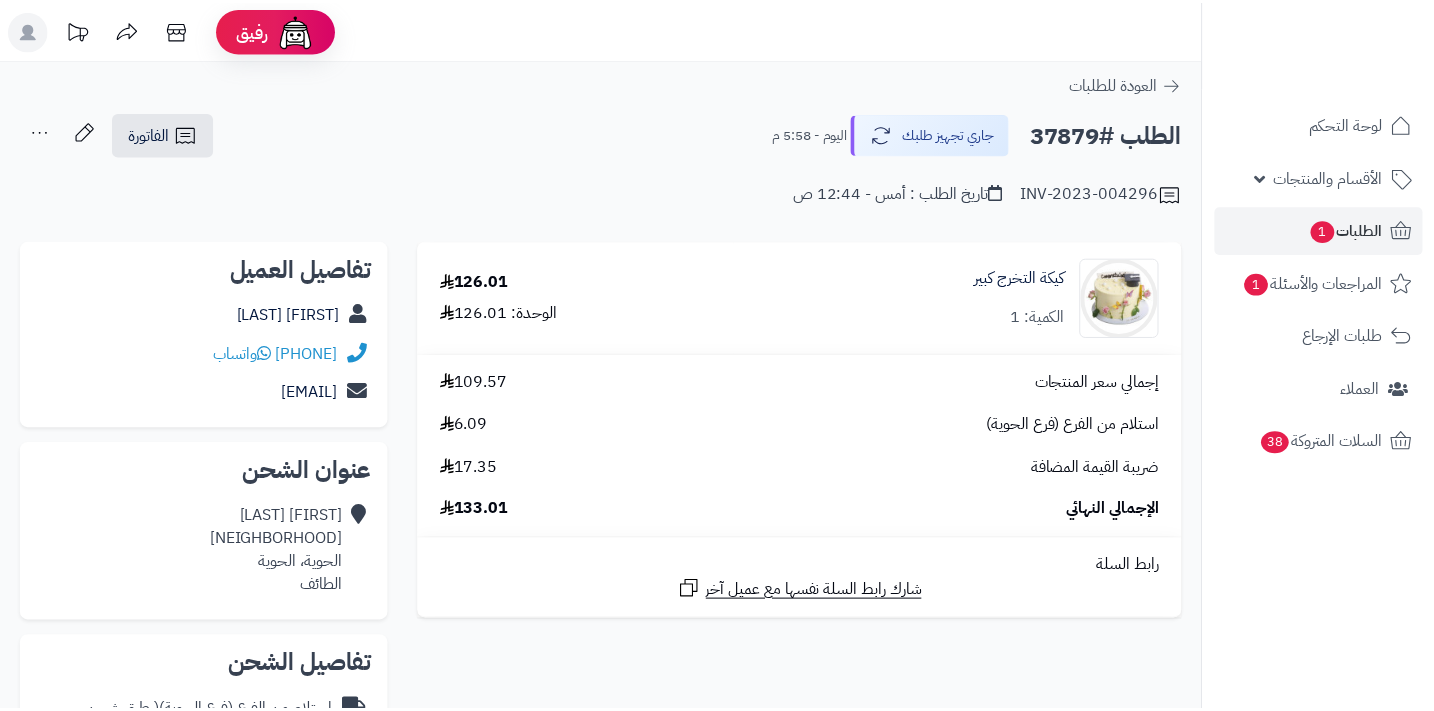scroll, scrollTop: 0, scrollLeft: 0, axis: both 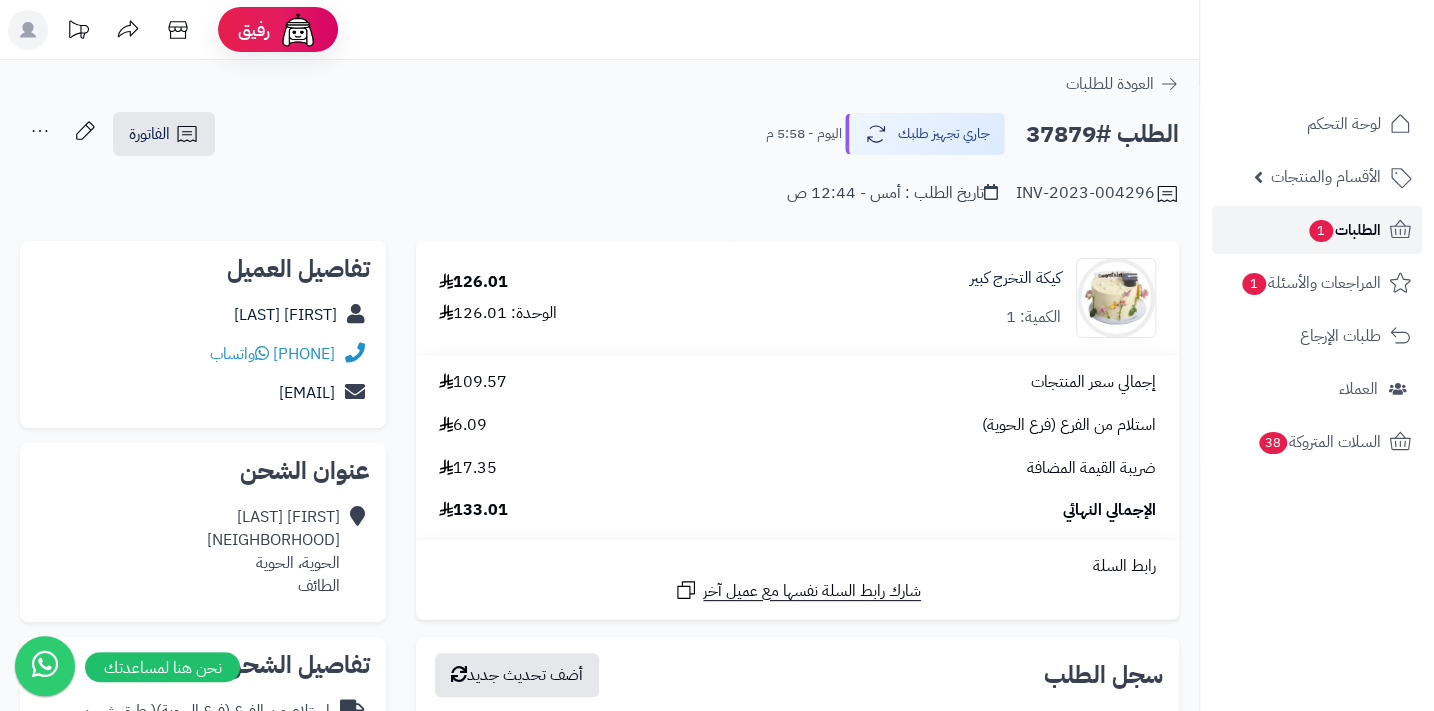 click on "الطلبات  1" at bounding box center [1317, 230] 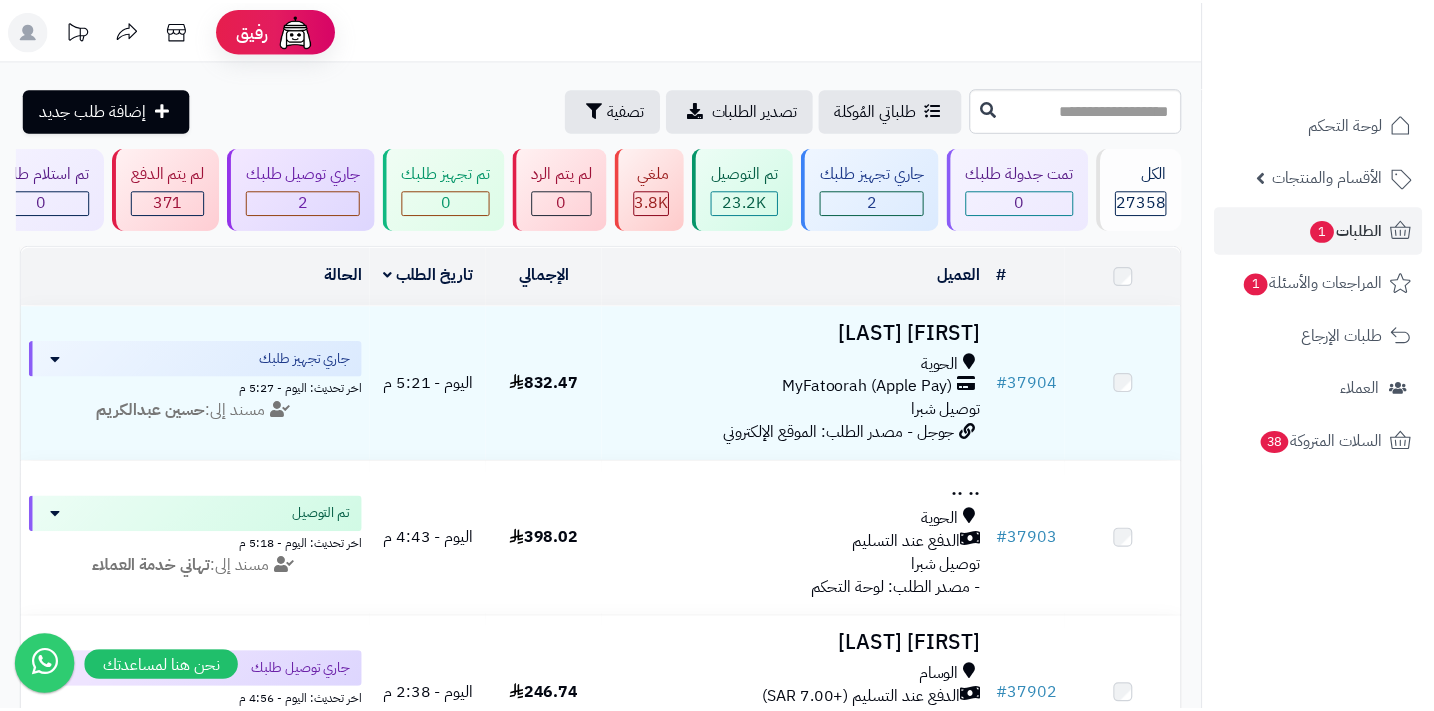 scroll, scrollTop: 0, scrollLeft: 0, axis: both 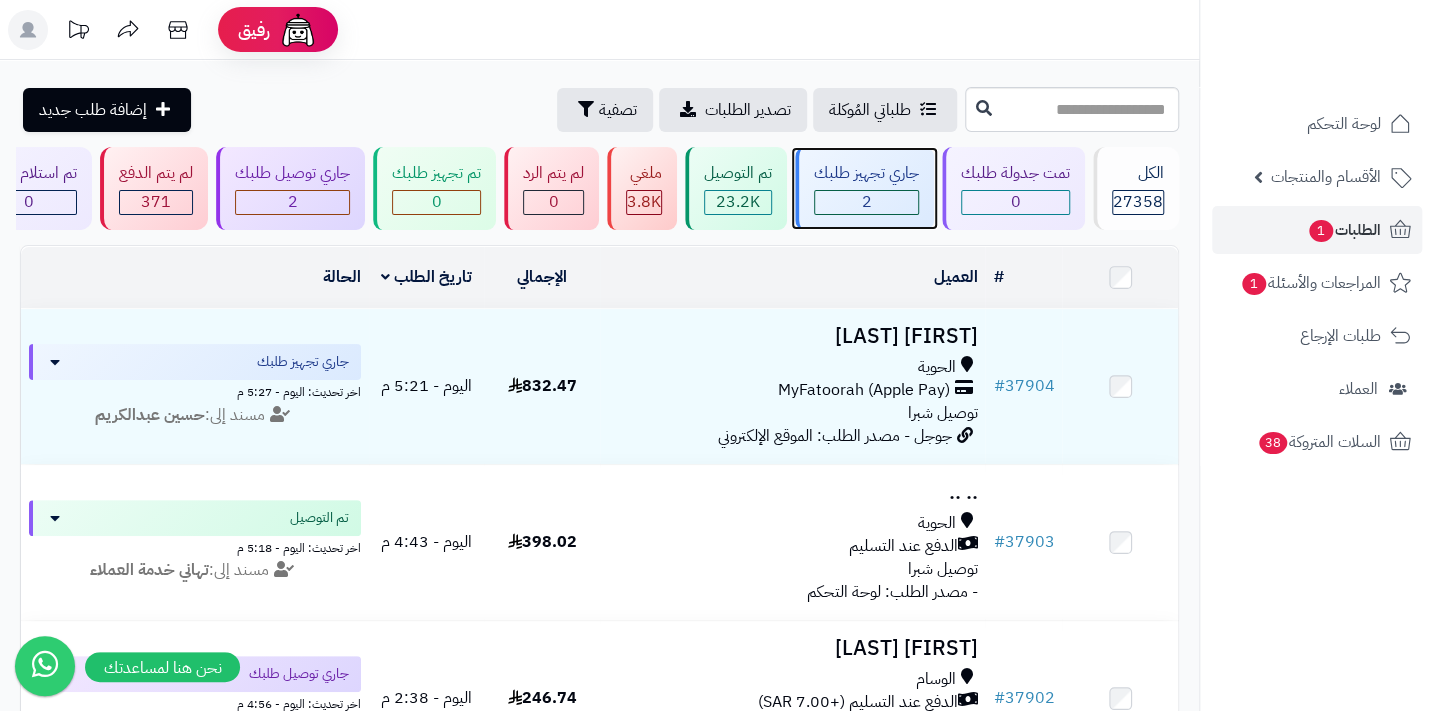 click on "2" at bounding box center (867, 202) 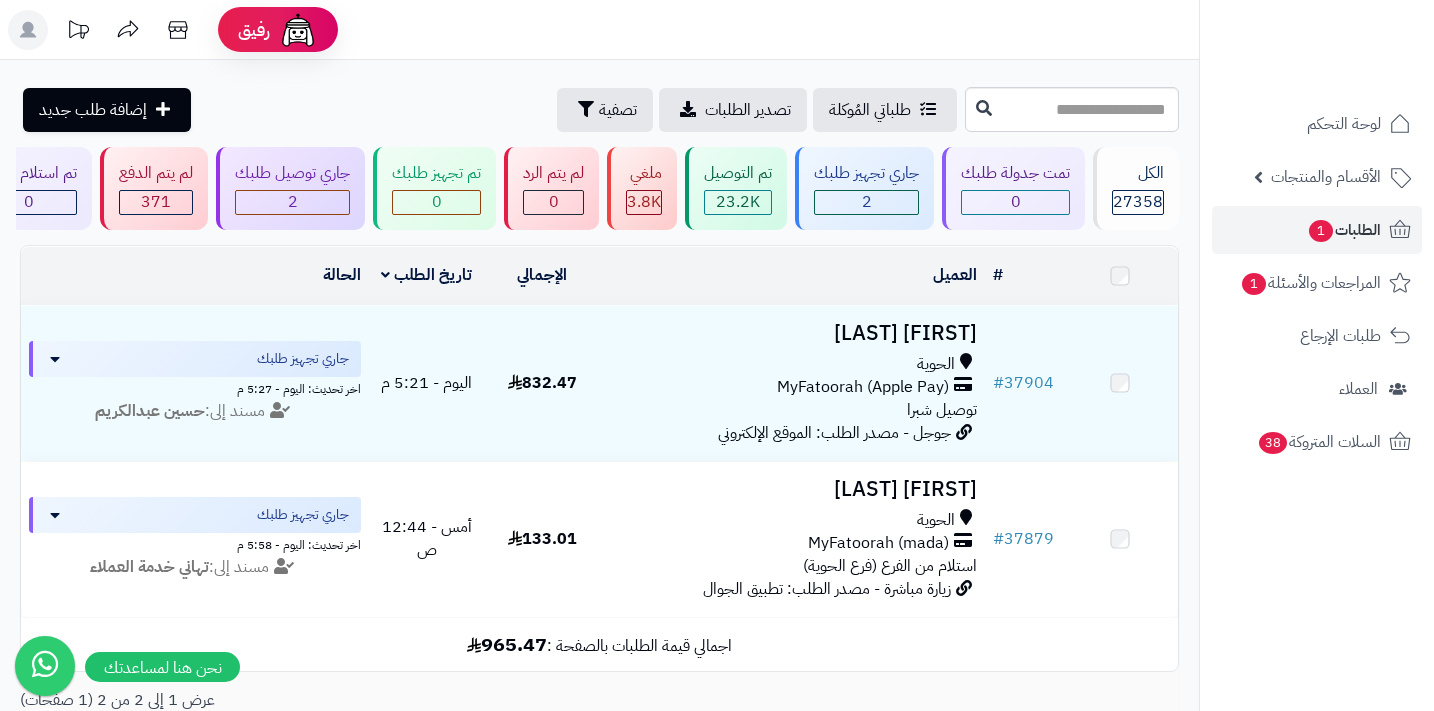 scroll, scrollTop: 0, scrollLeft: 0, axis: both 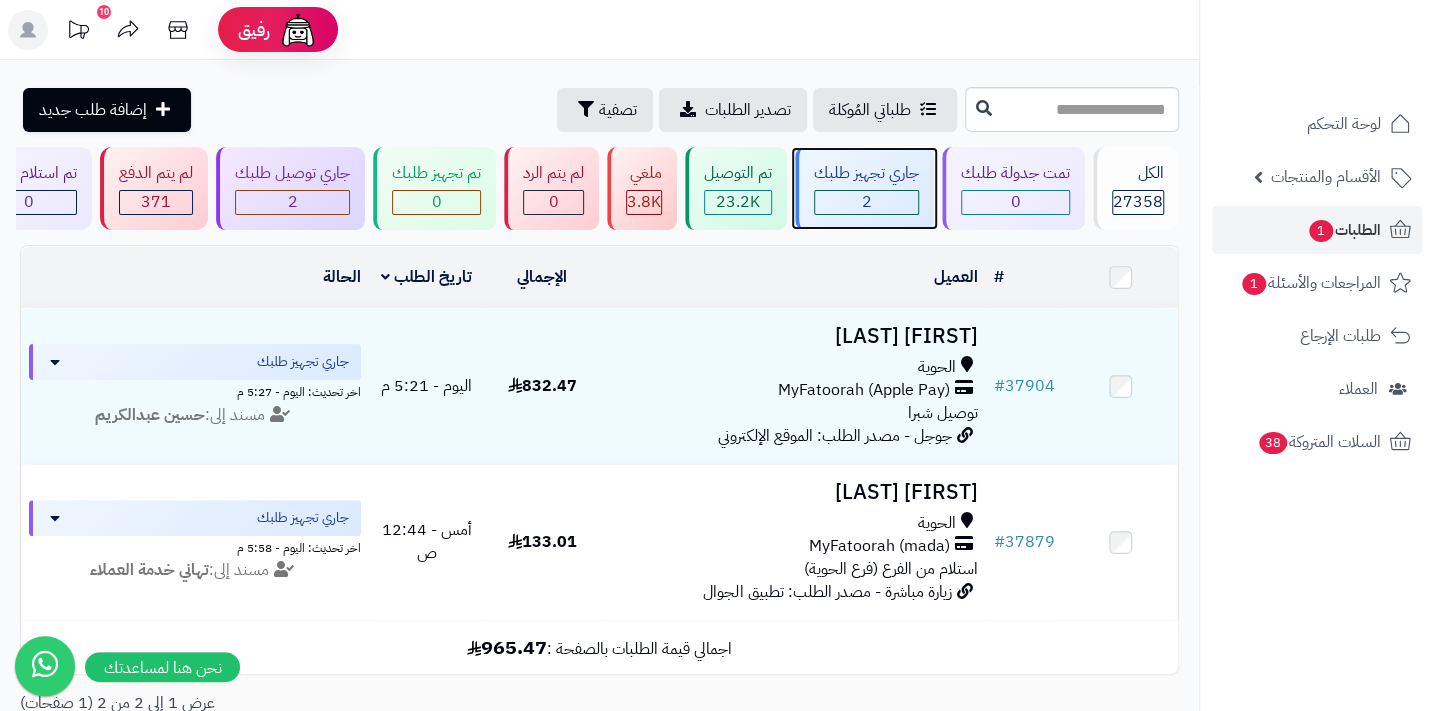 click on "2" at bounding box center (866, 202) 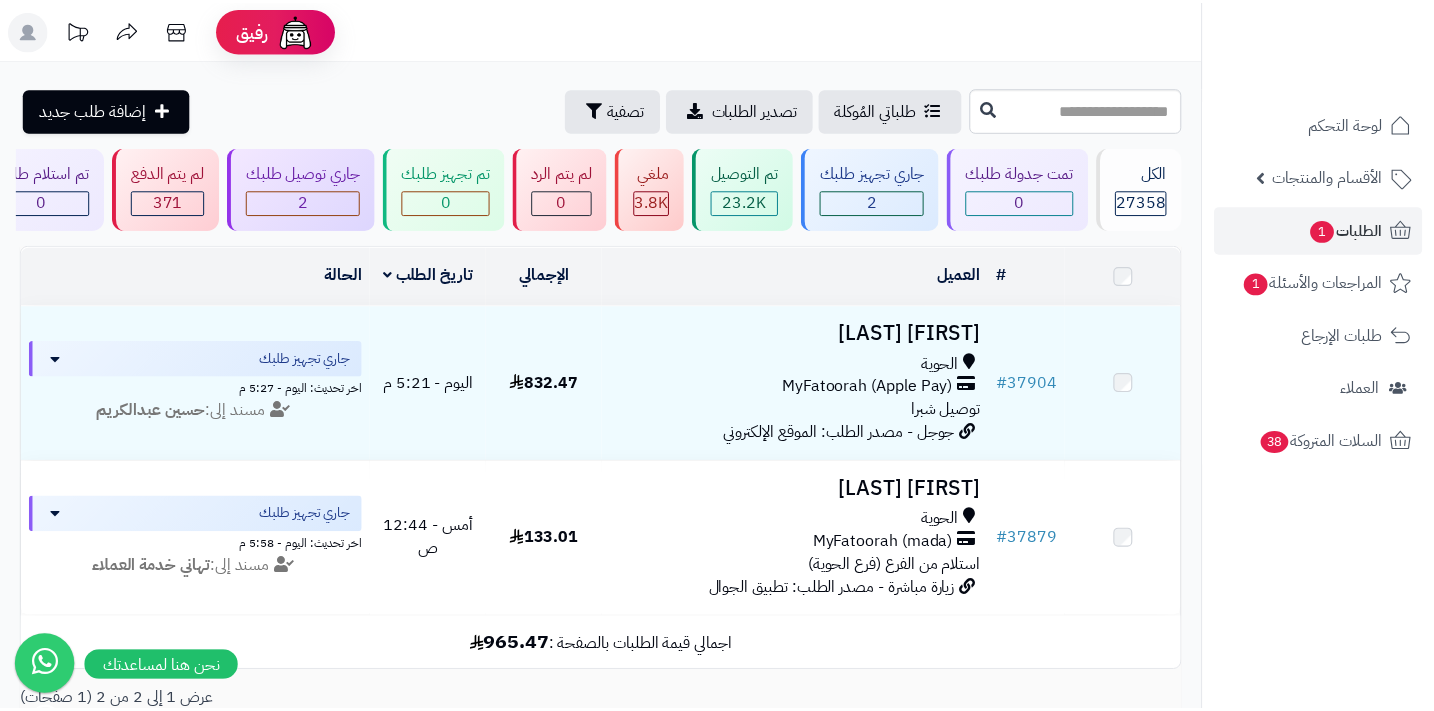 scroll, scrollTop: 0, scrollLeft: 0, axis: both 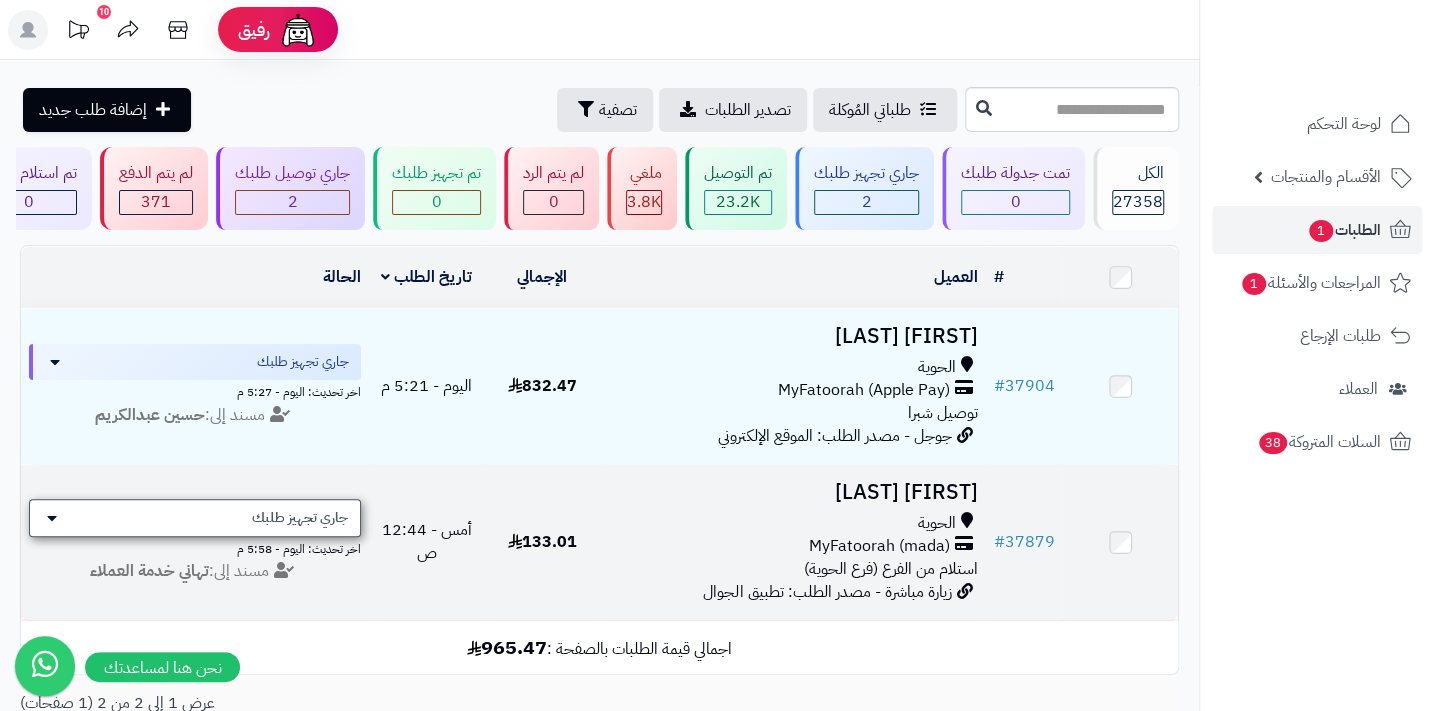click on "جاري تجهيز طلبك" at bounding box center [195, 518] 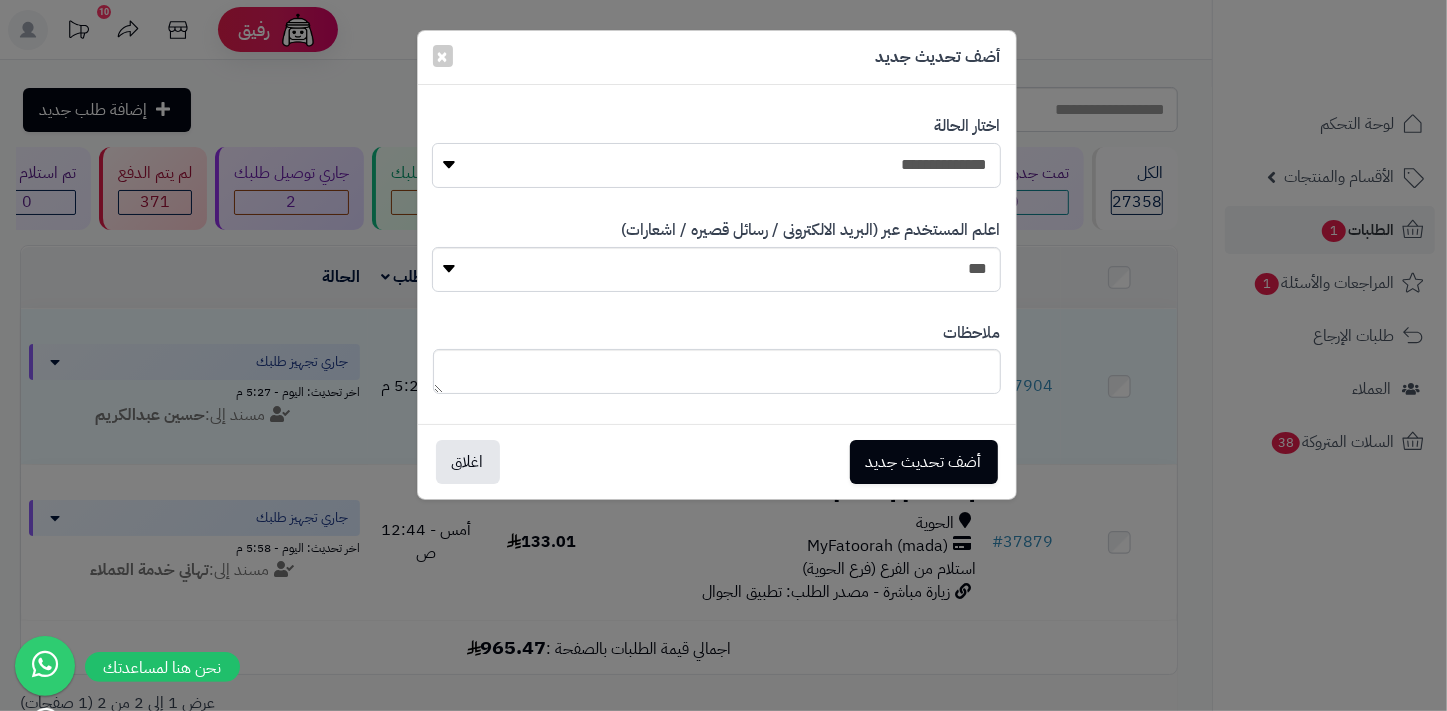 click on "**********" at bounding box center [716, 165] 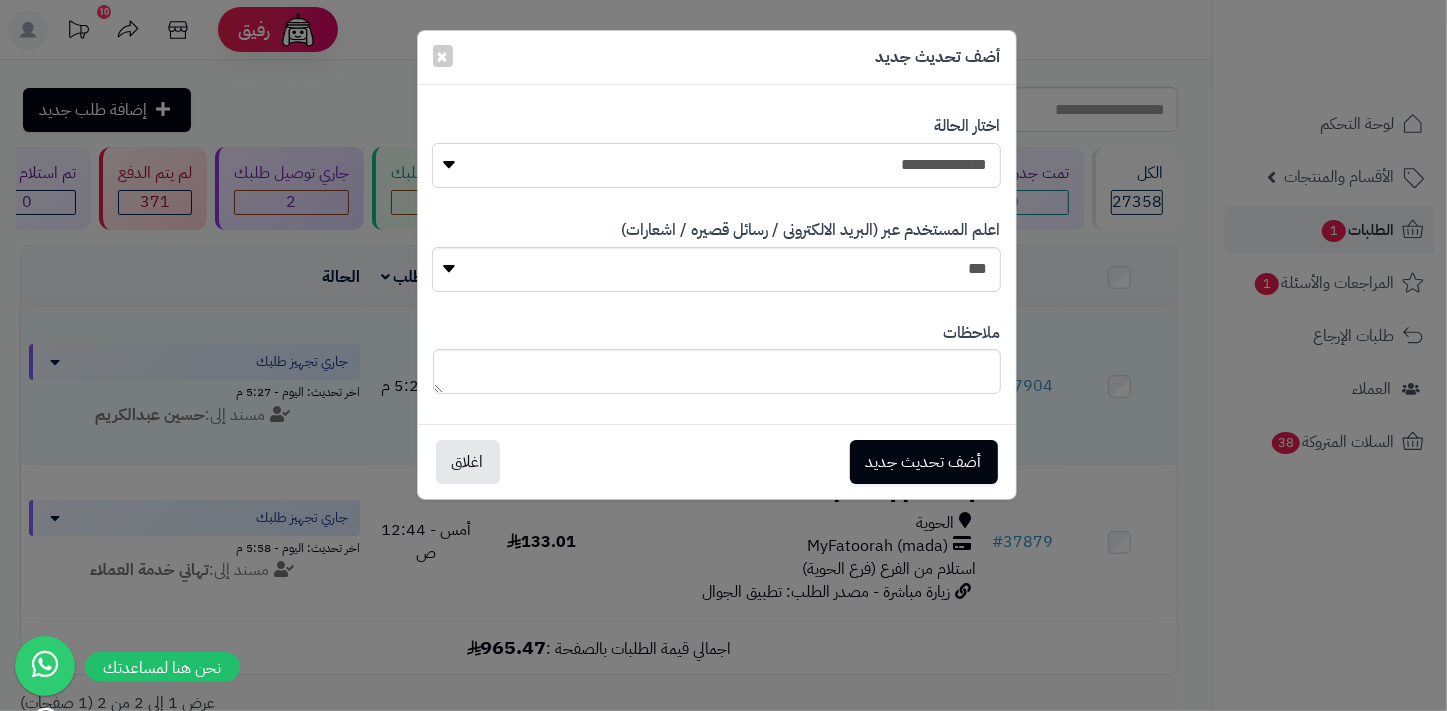 select on "**" 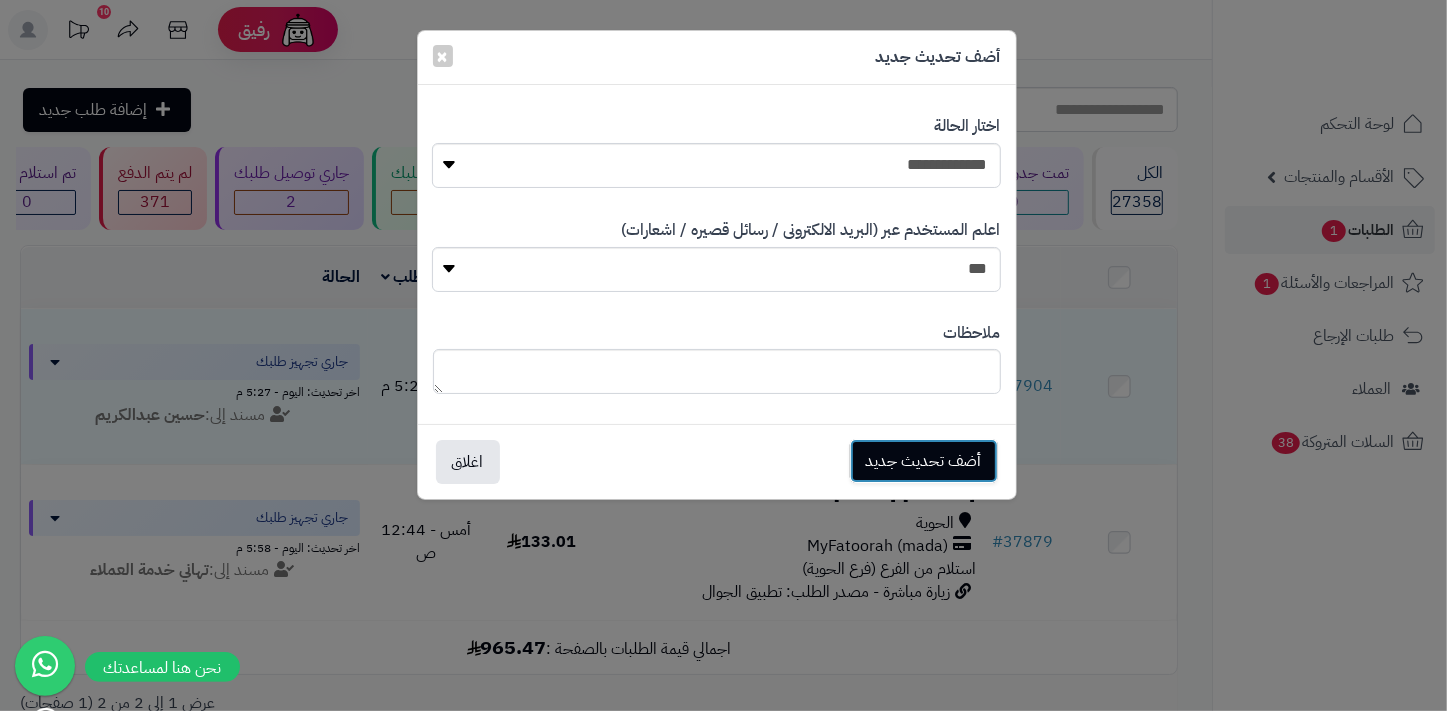 click on "أضف تحديث جديد" at bounding box center [924, 461] 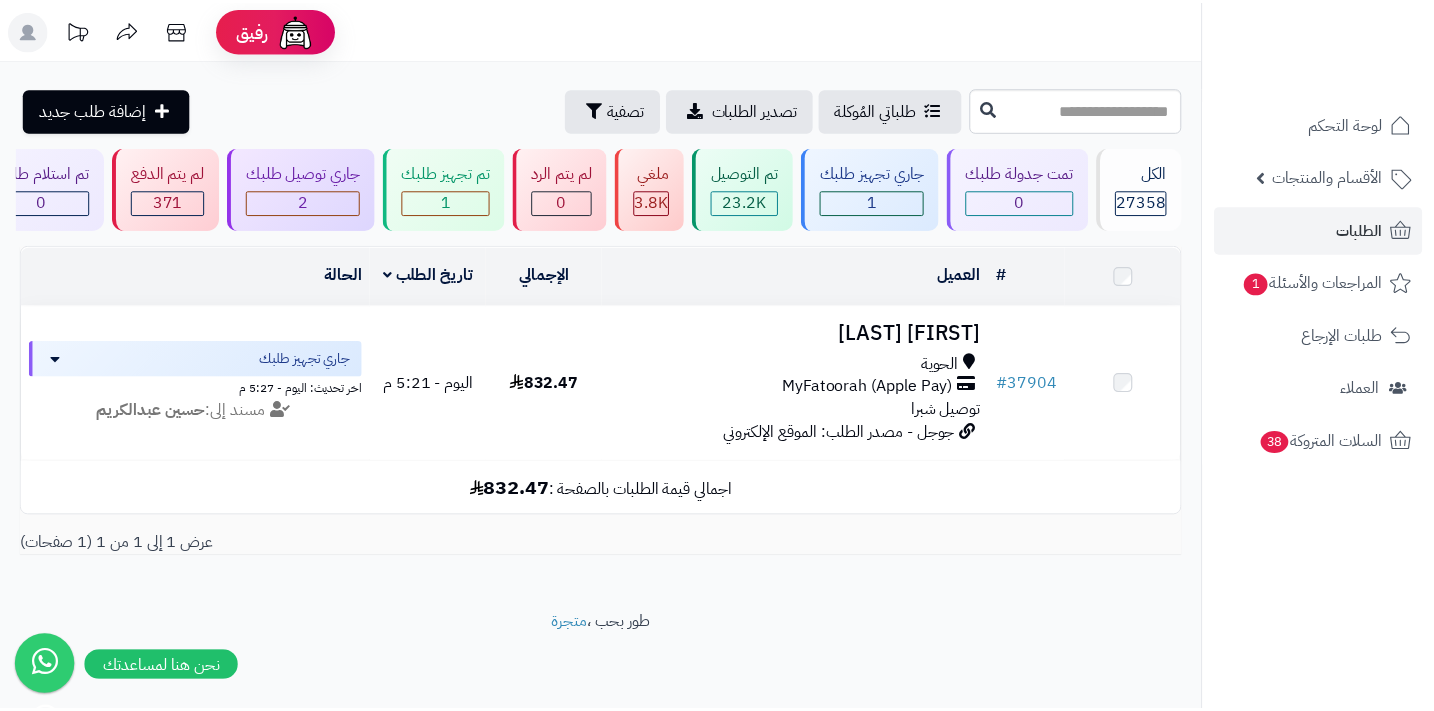 scroll, scrollTop: 0, scrollLeft: 0, axis: both 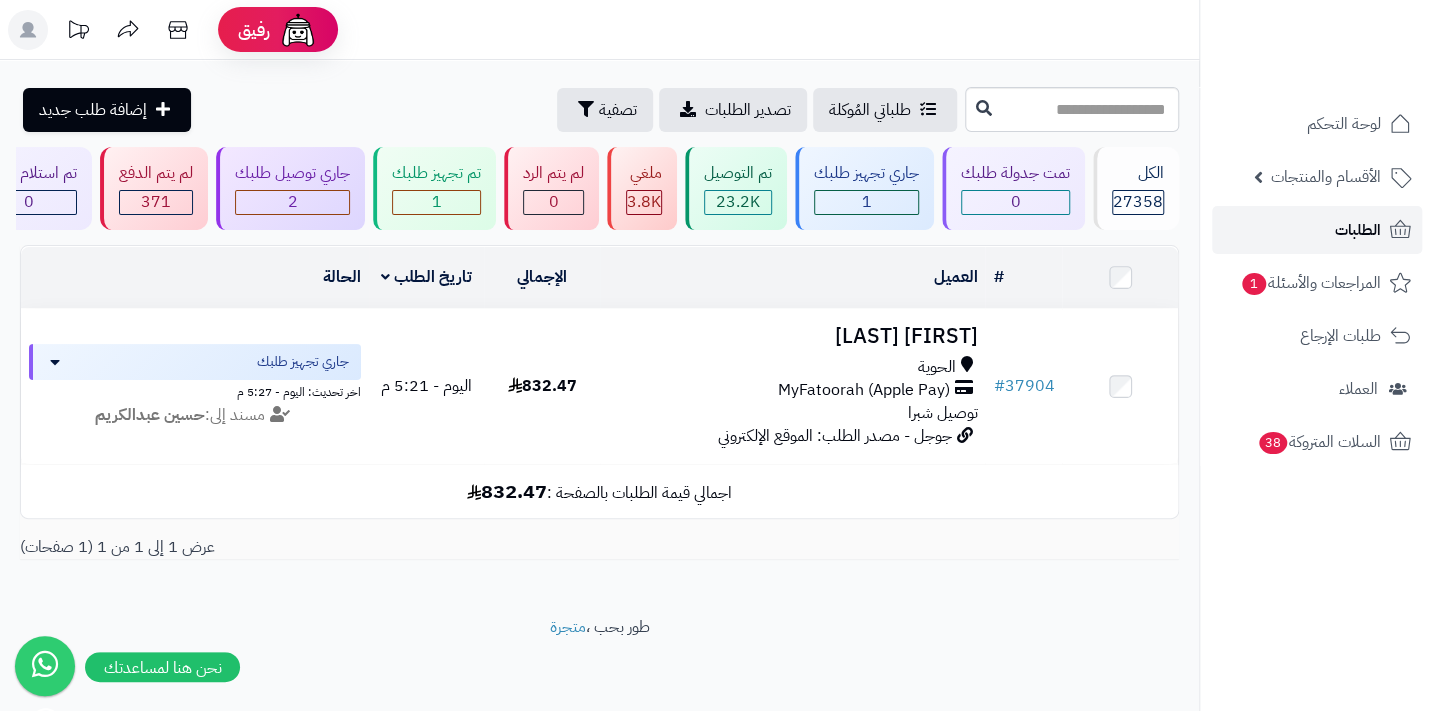 click on "الطلبات" at bounding box center (1358, 230) 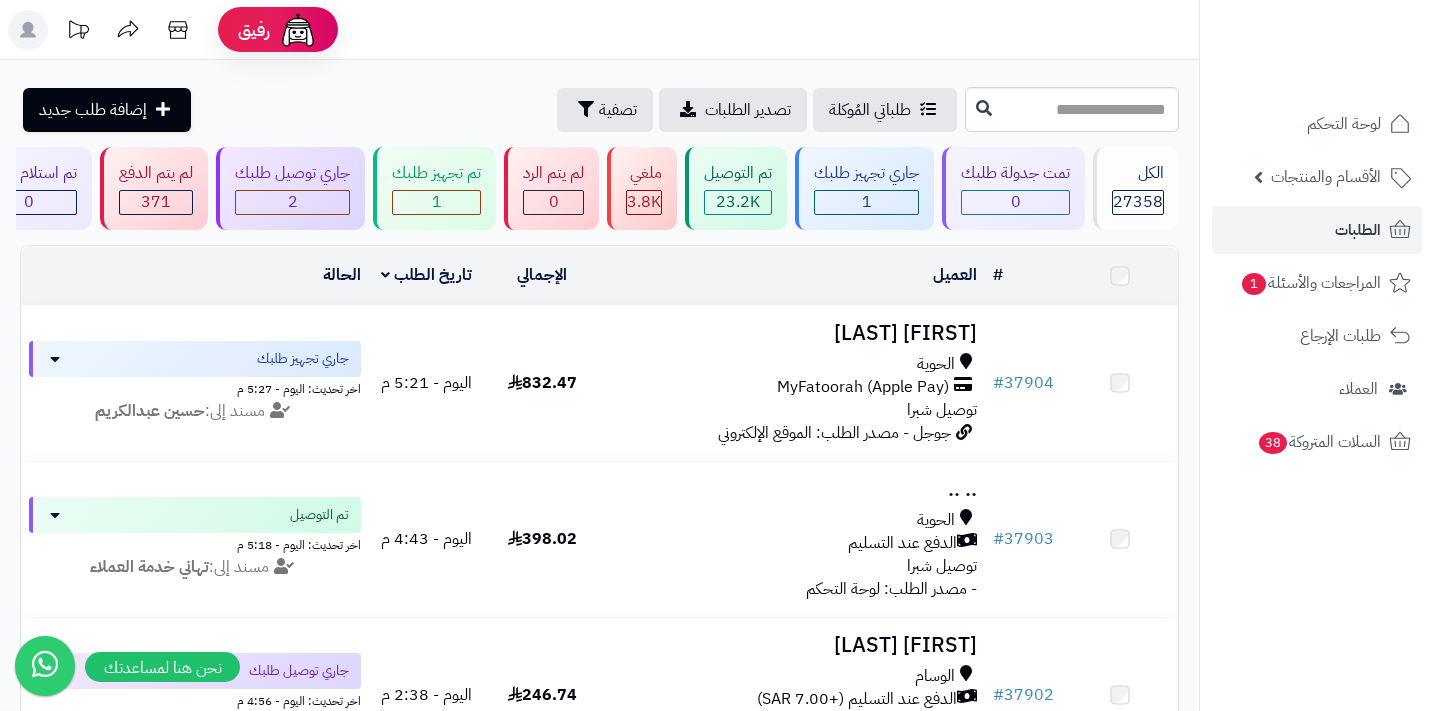 scroll, scrollTop: 0, scrollLeft: 0, axis: both 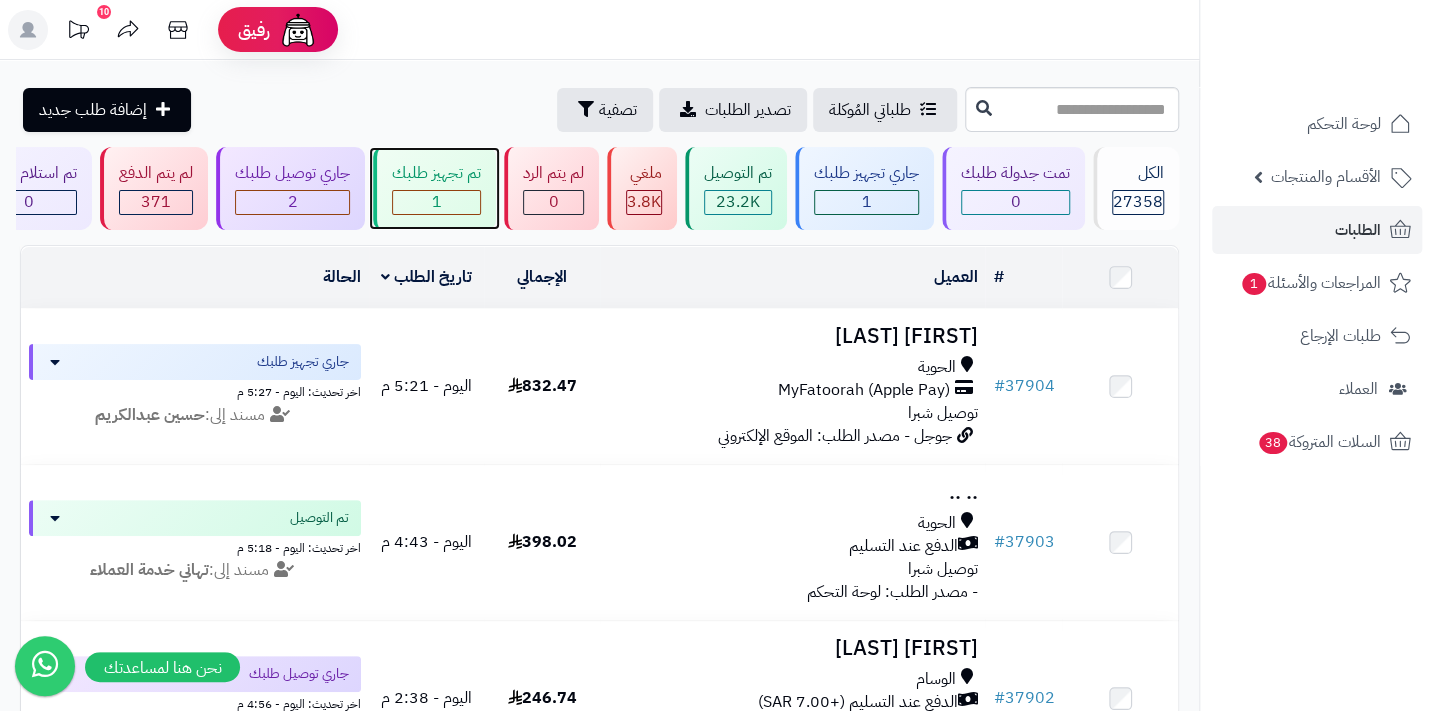 click on "1" at bounding box center [436, 202] 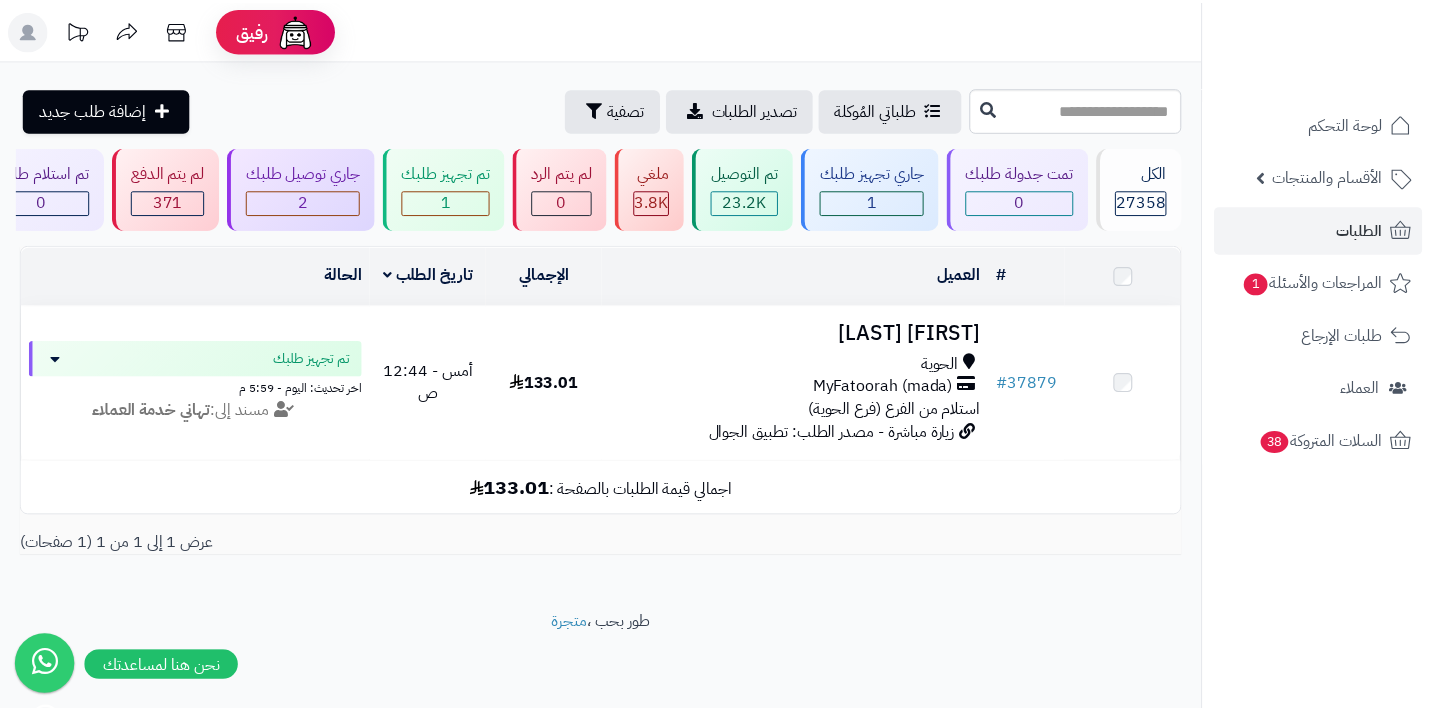 scroll, scrollTop: 0, scrollLeft: 0, axis: both 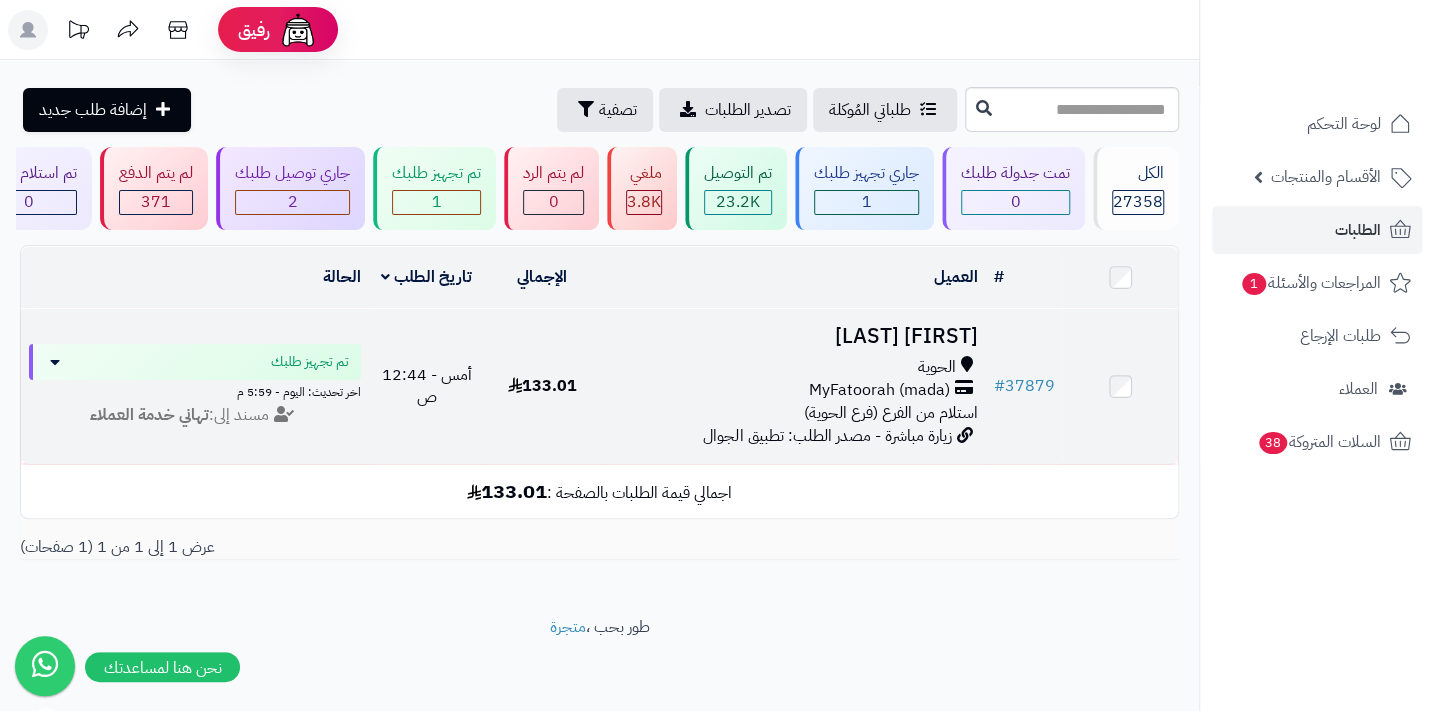 click on "MyFatoorah (mada)" at bounding box center [878, 390] 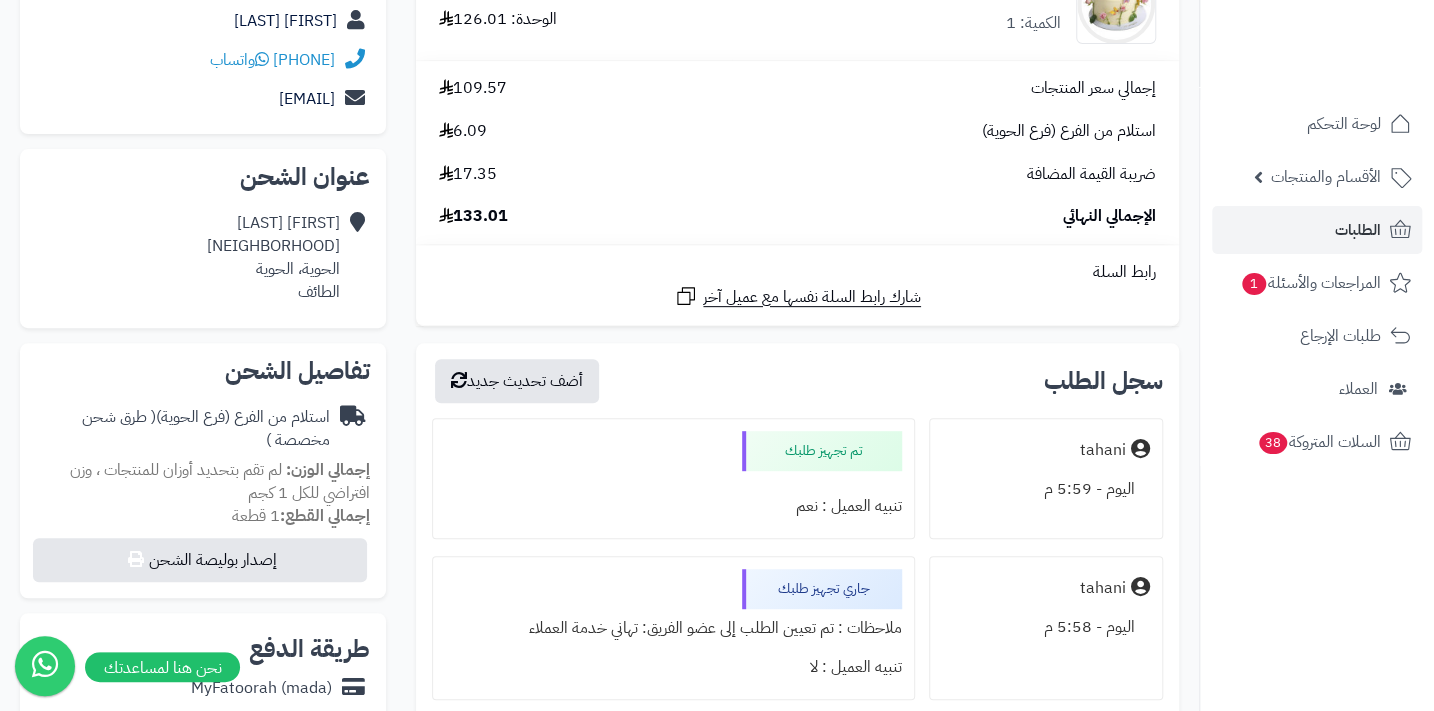 scroll, scrollTop: 0, scrollLeft: 0, axis: both 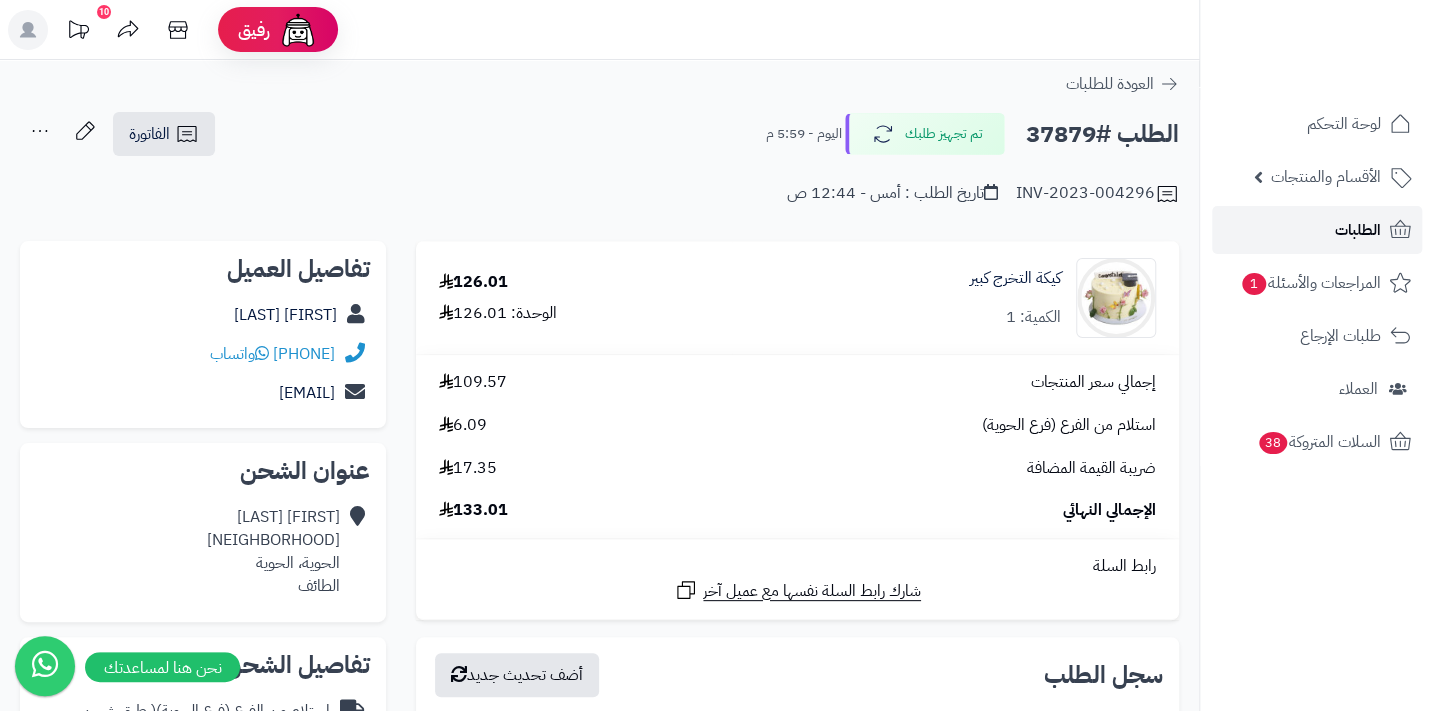 click on "الطلبات" at bounding box center (1317, 230) 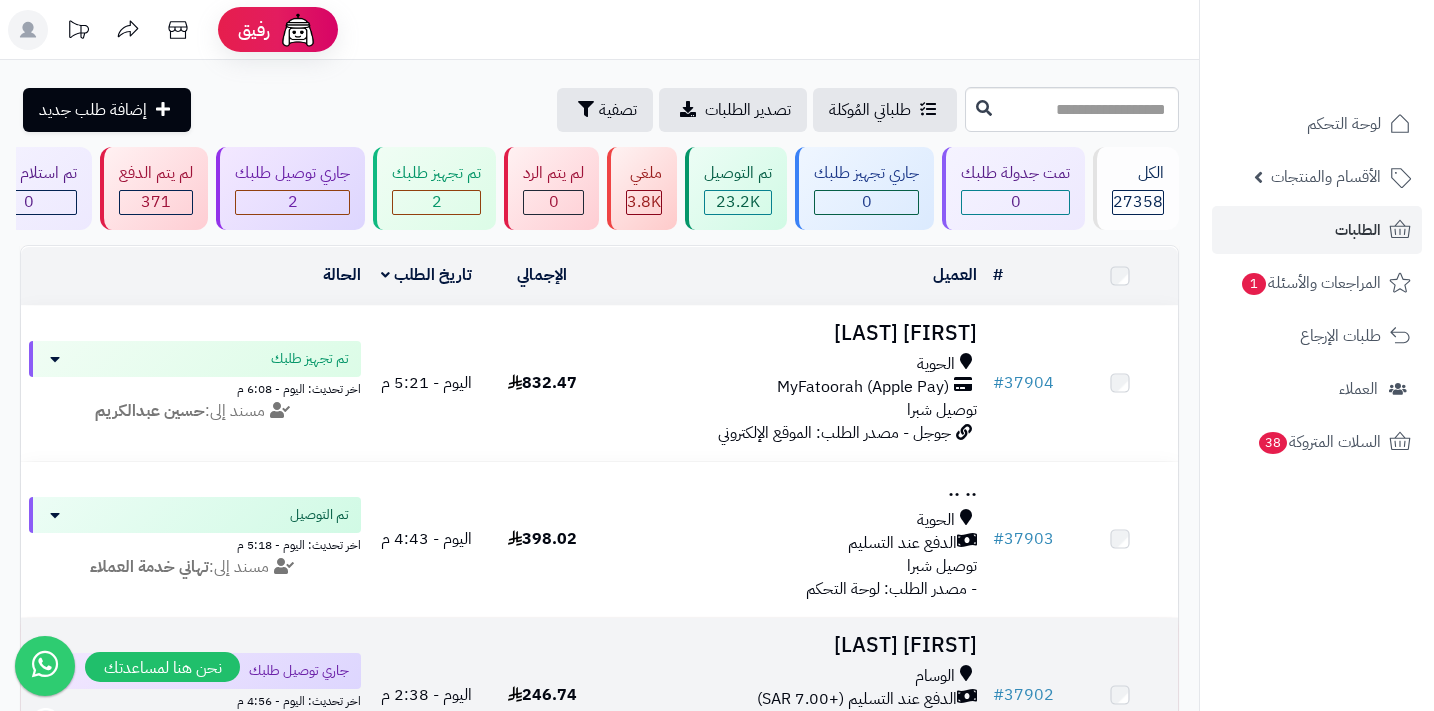 scroll, scrollTop: 0, scrollLeft: 0, axis: both 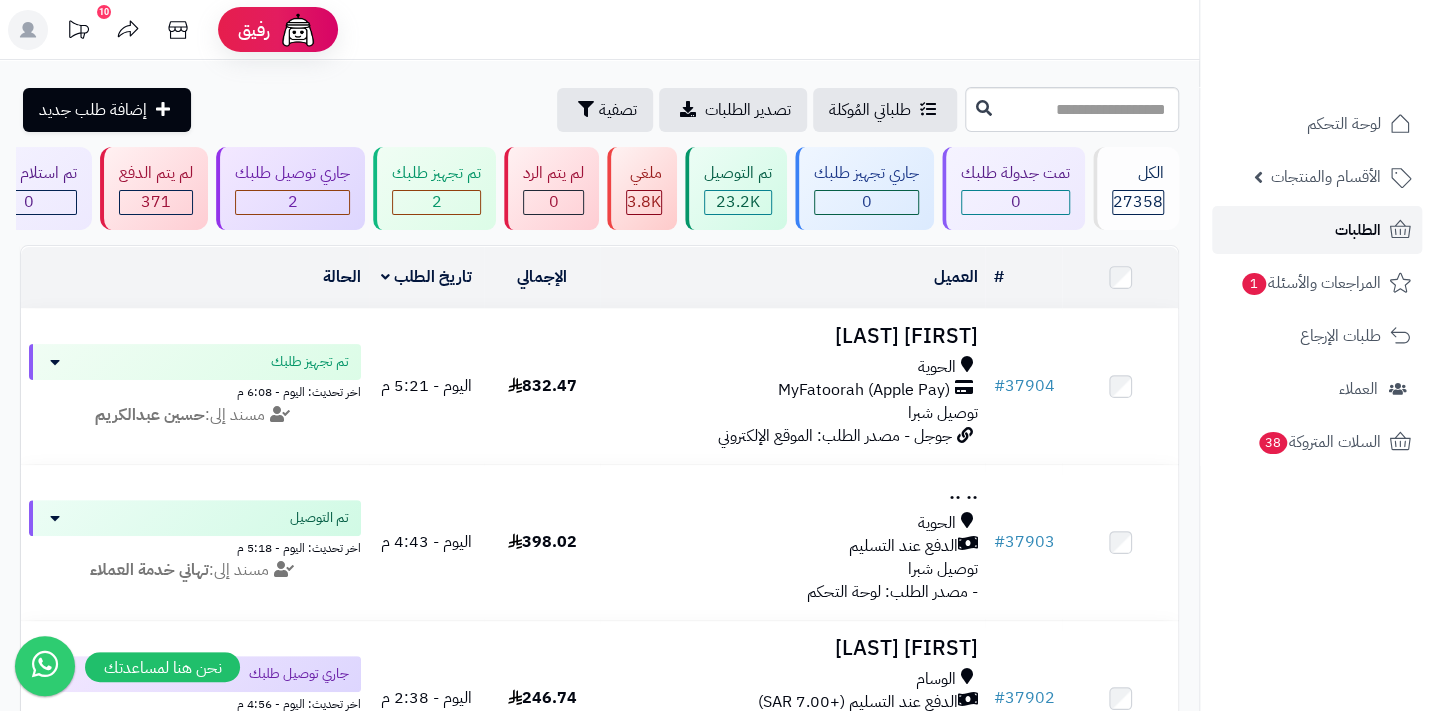click on "الطلبات" at bounding box center (1358, 230) 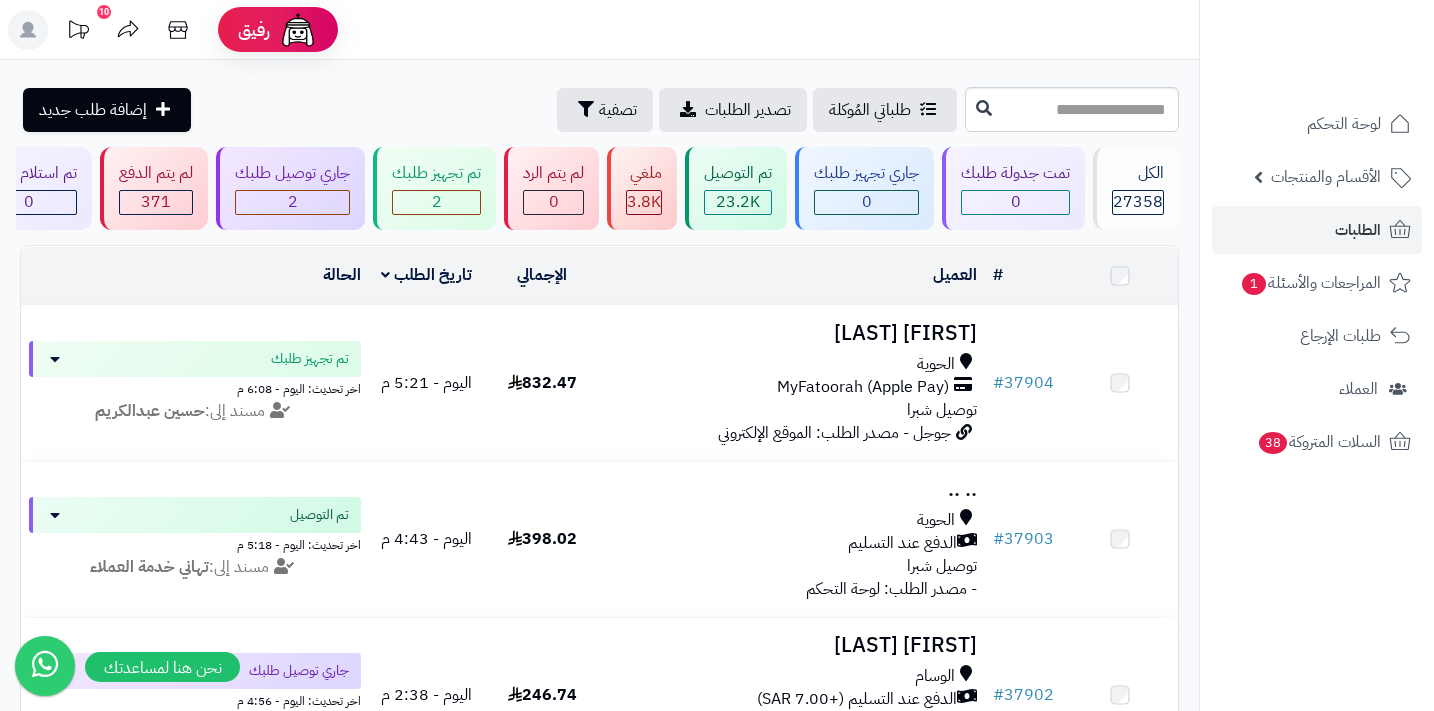 scroll, scrollTop: 0, scrollLeft: 0, axis: both 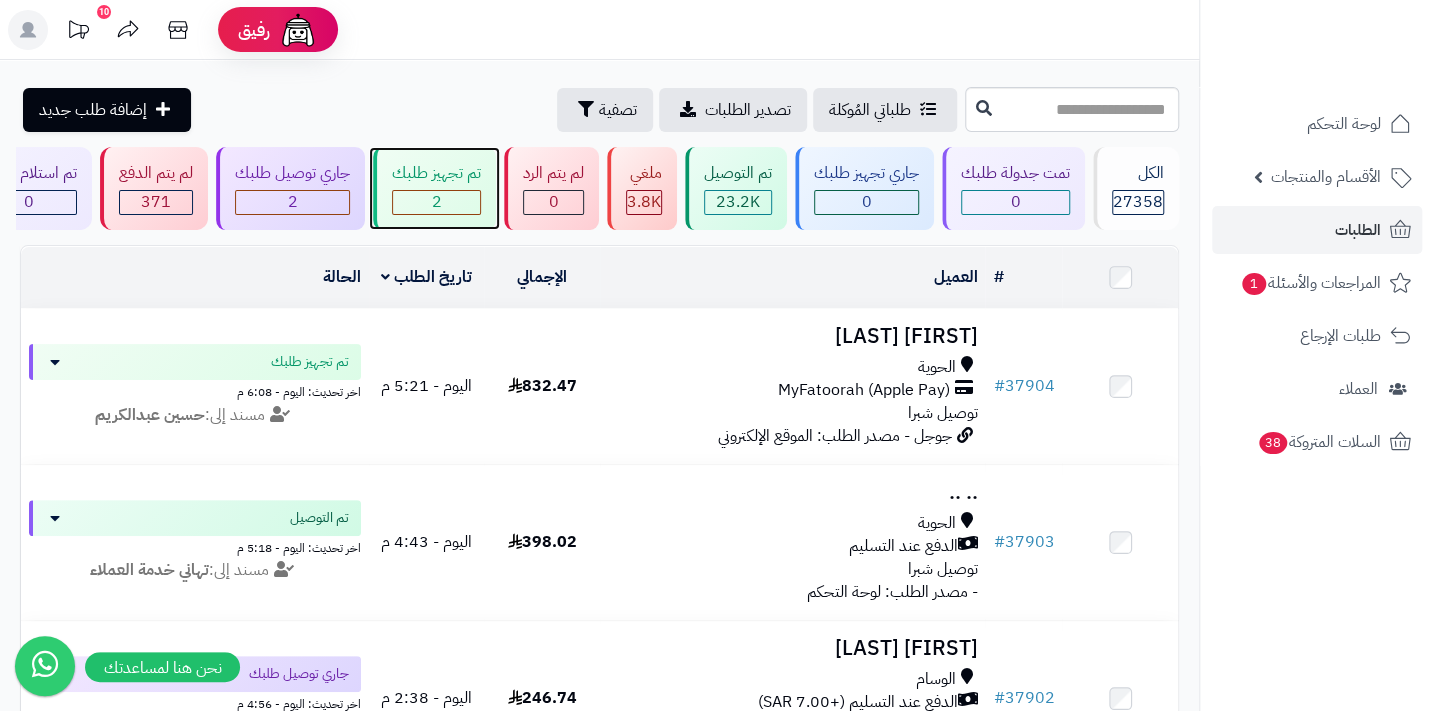 click on "2" at bounding box center (436, 202) 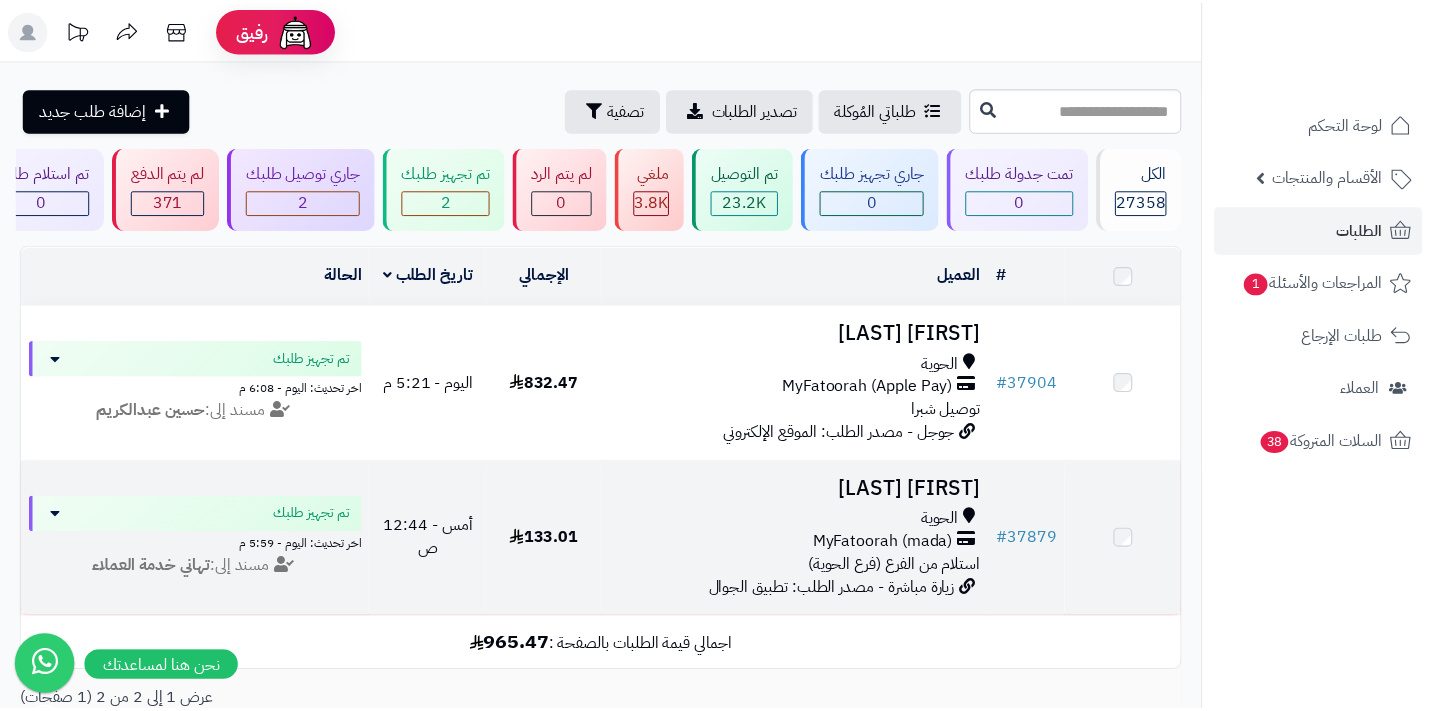 scroll, scrollTop: 0, scrollLeft: 0, axis: both 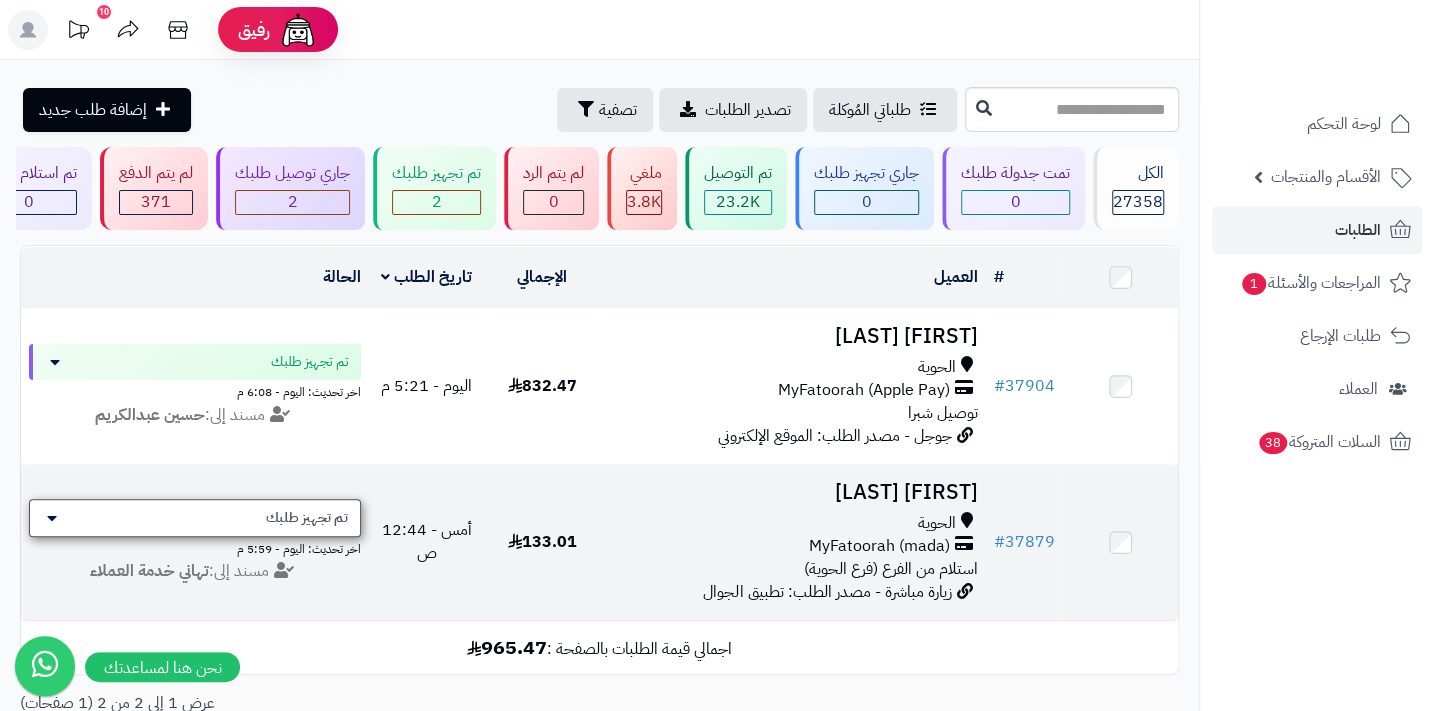 click on "تم تجهيز طلبك" at bounding box center (307, 518) 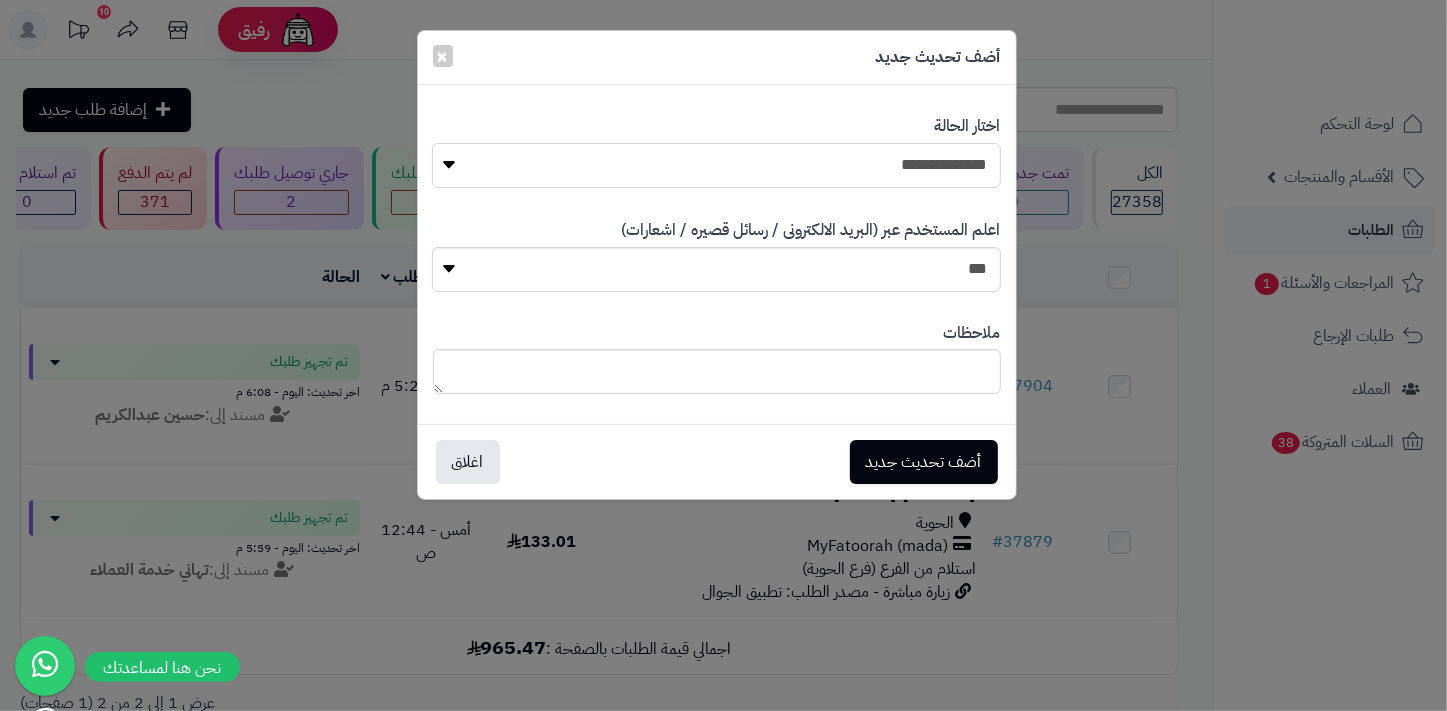 click on "**********" at bounding box center [716, 165] 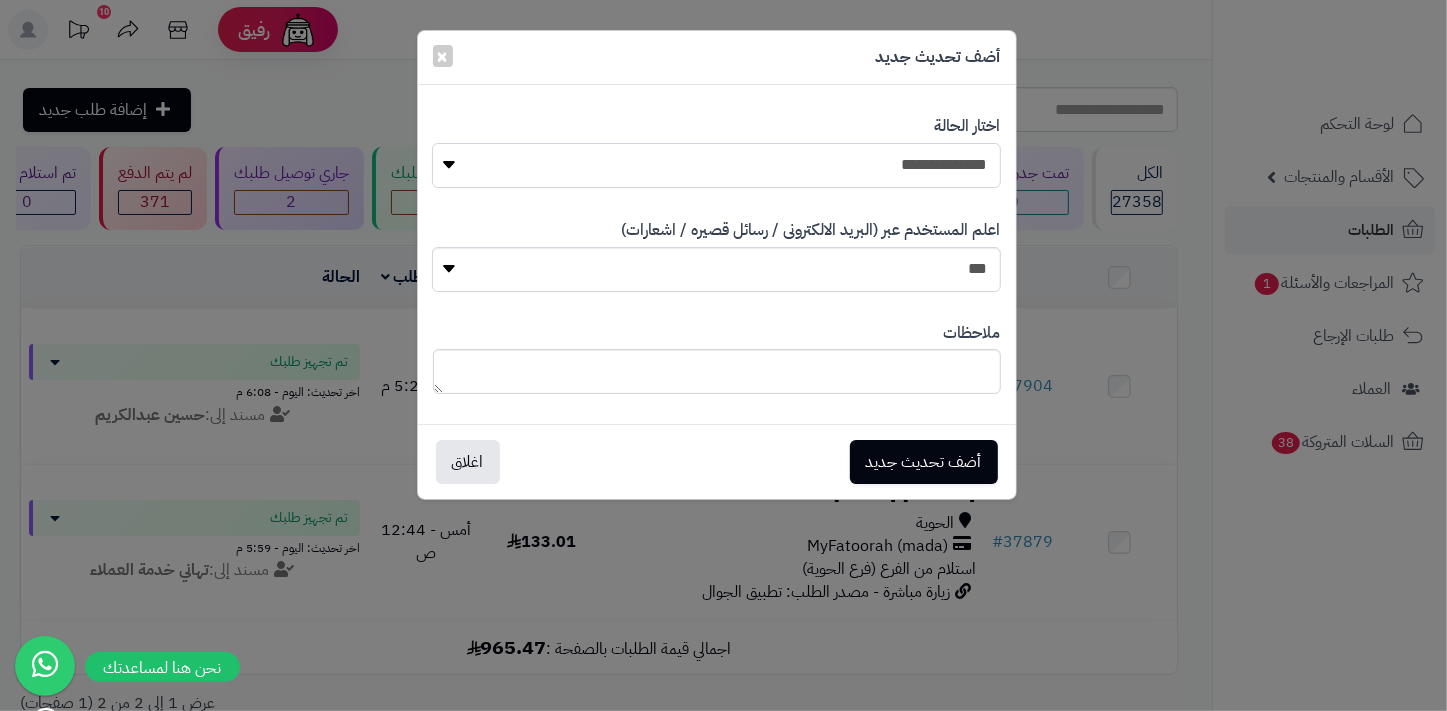 select on "*" 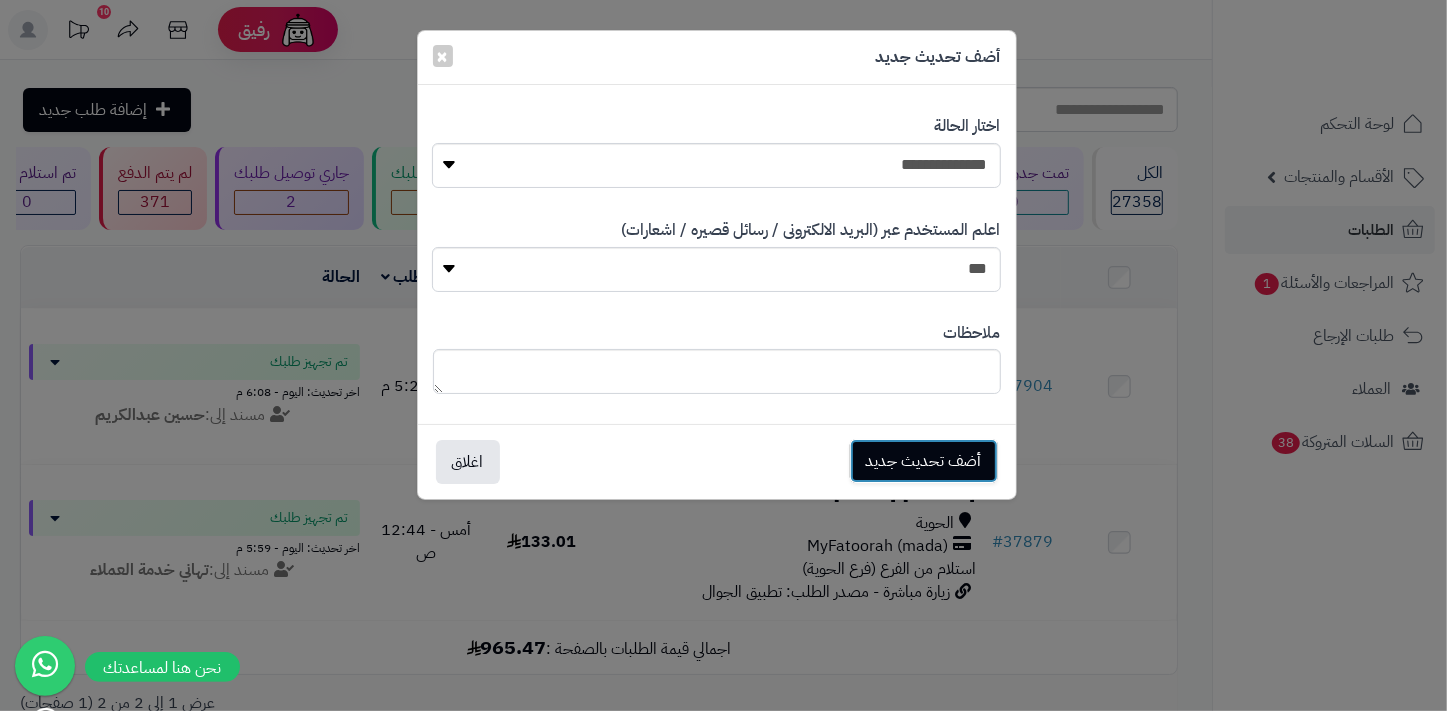 click on "أضف تحديث جديد" at bounding box center (924, 461) 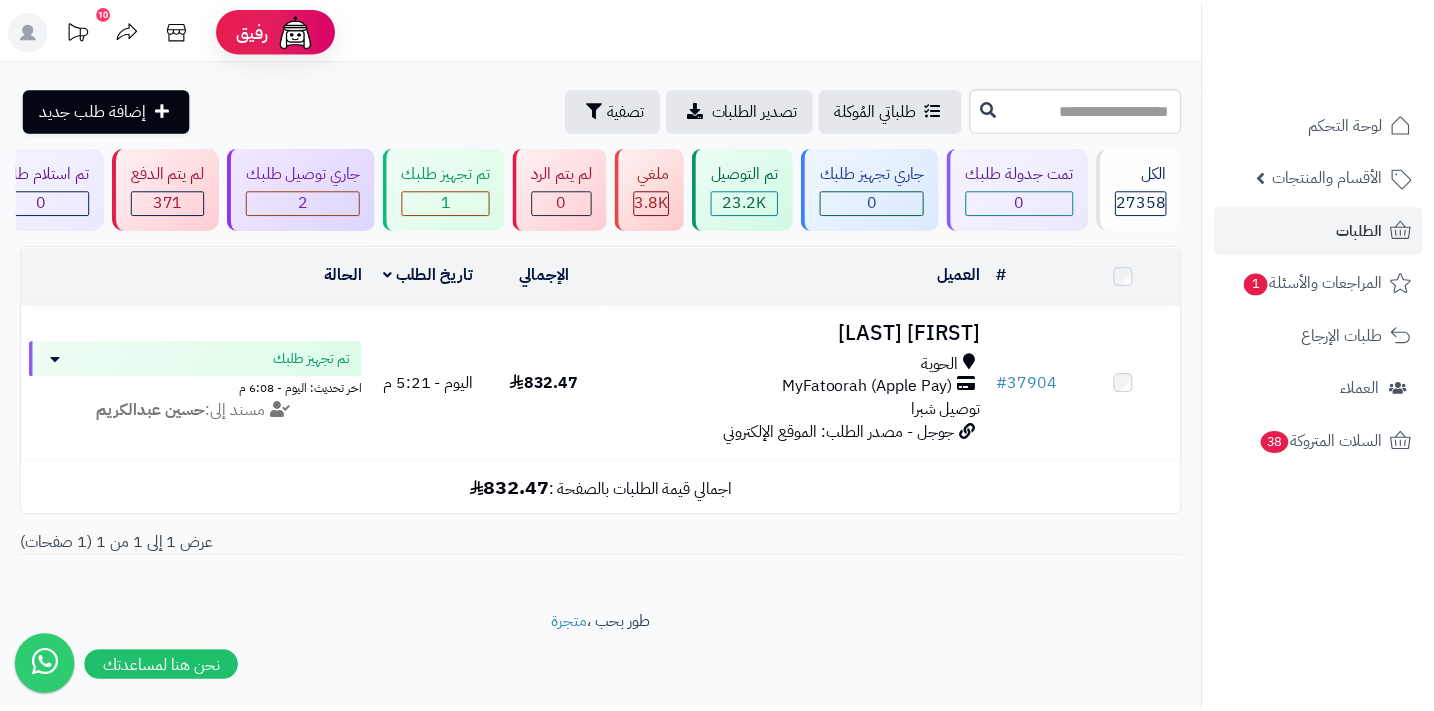 scroll, scrollTop: 0, scrollLeft: 0, axis: both 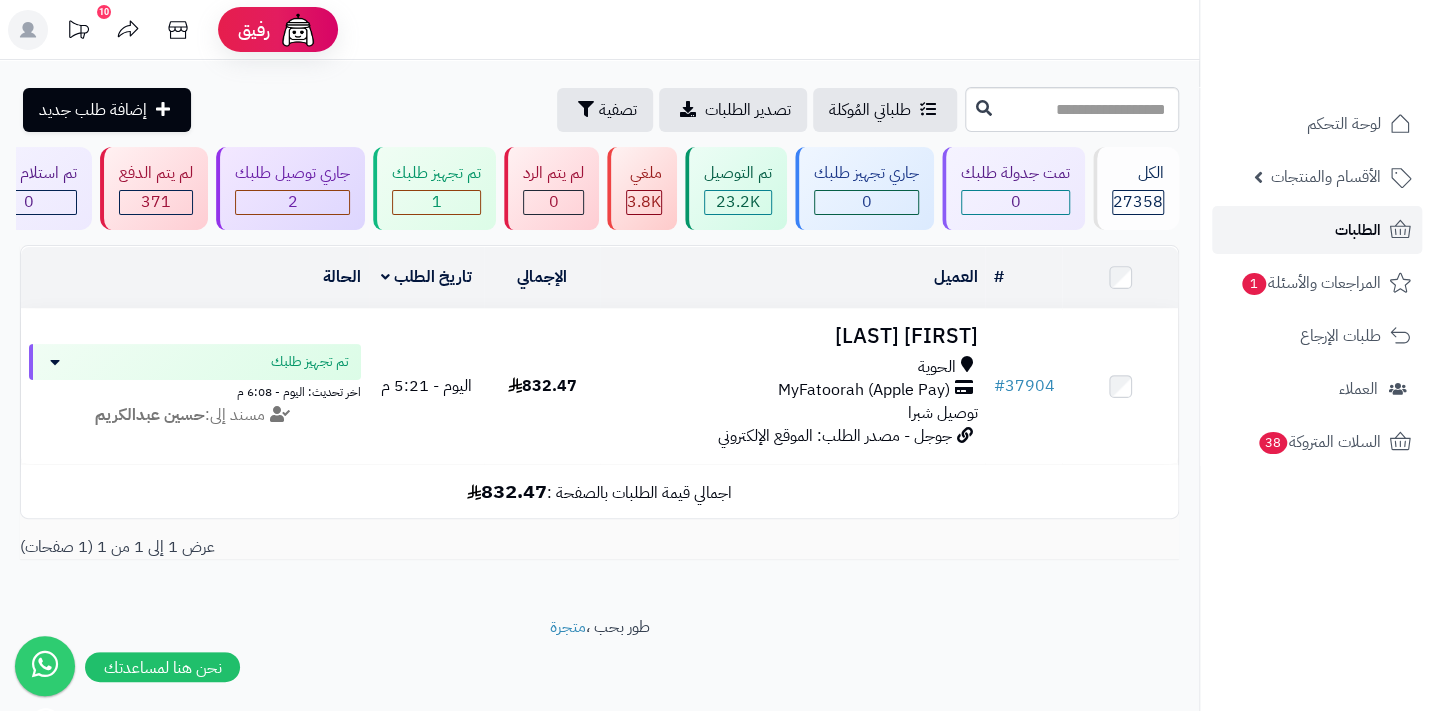 click 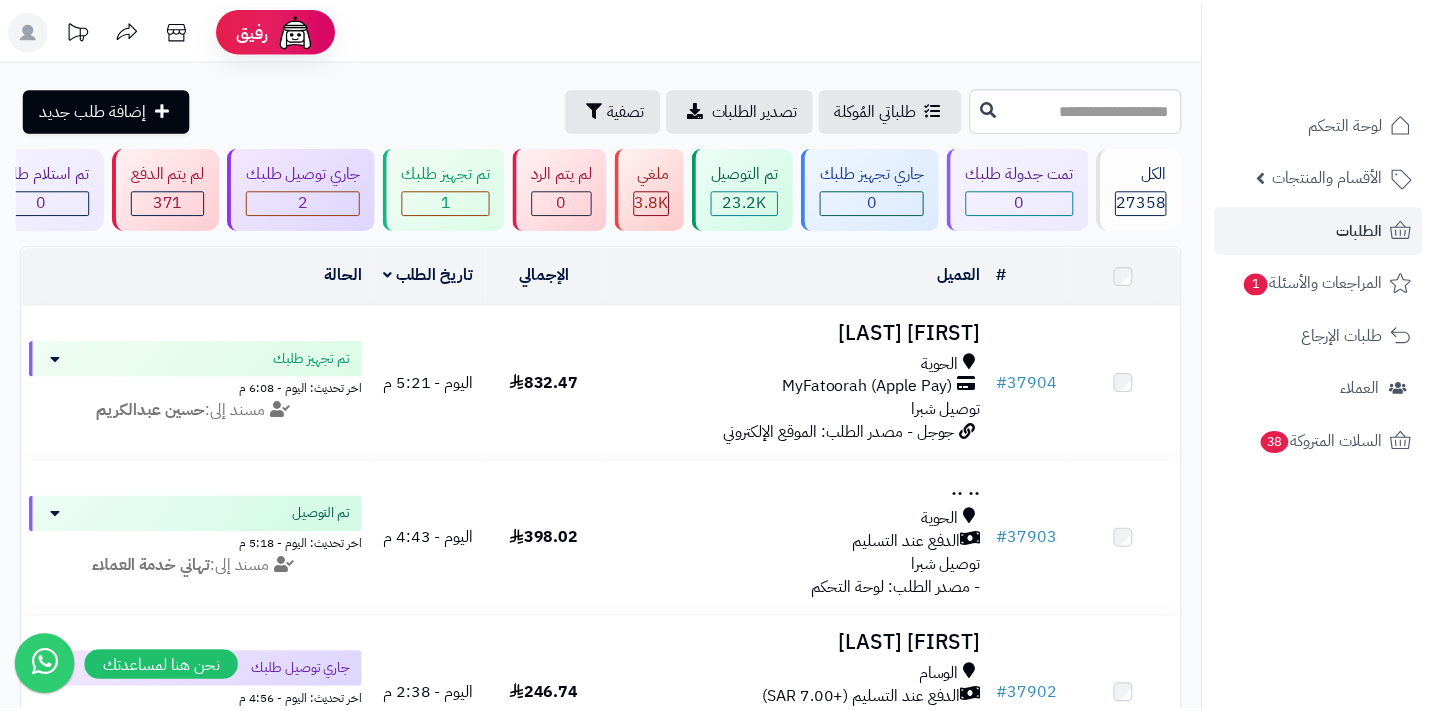 scroll, scrollTop: 0, scrollLeft: 0, axis: both 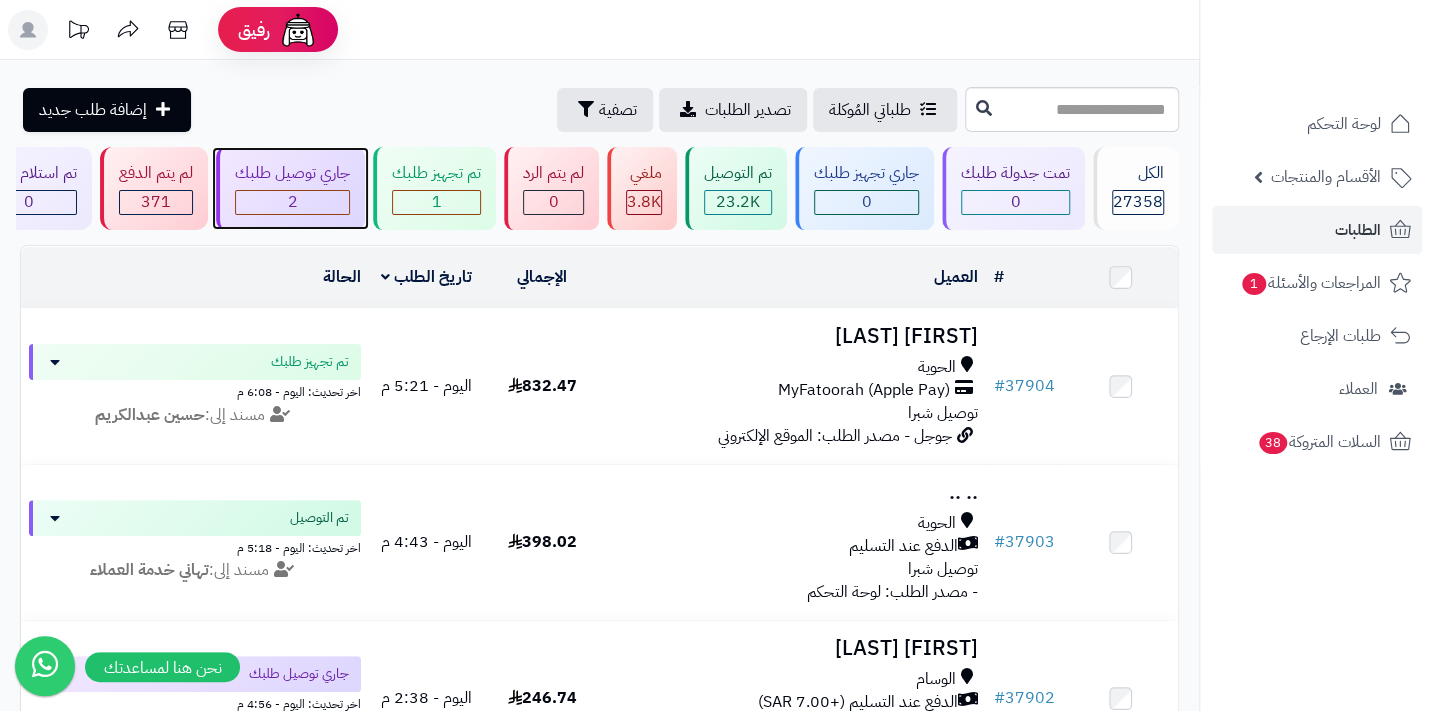 click on "جاري توصيل طلبك
2" at bounding box center (290, 188) 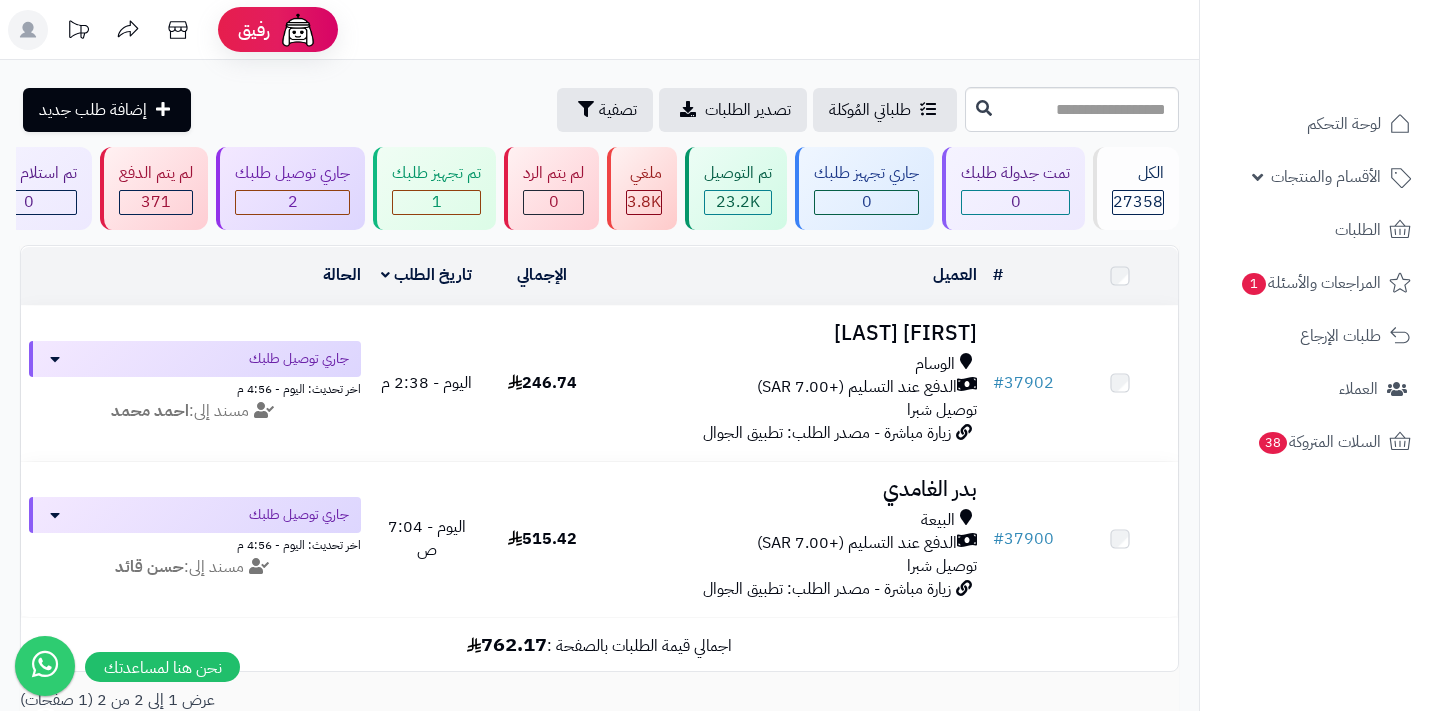 scroll, scrollTop: 0, scrollLeft: 0, axis: both 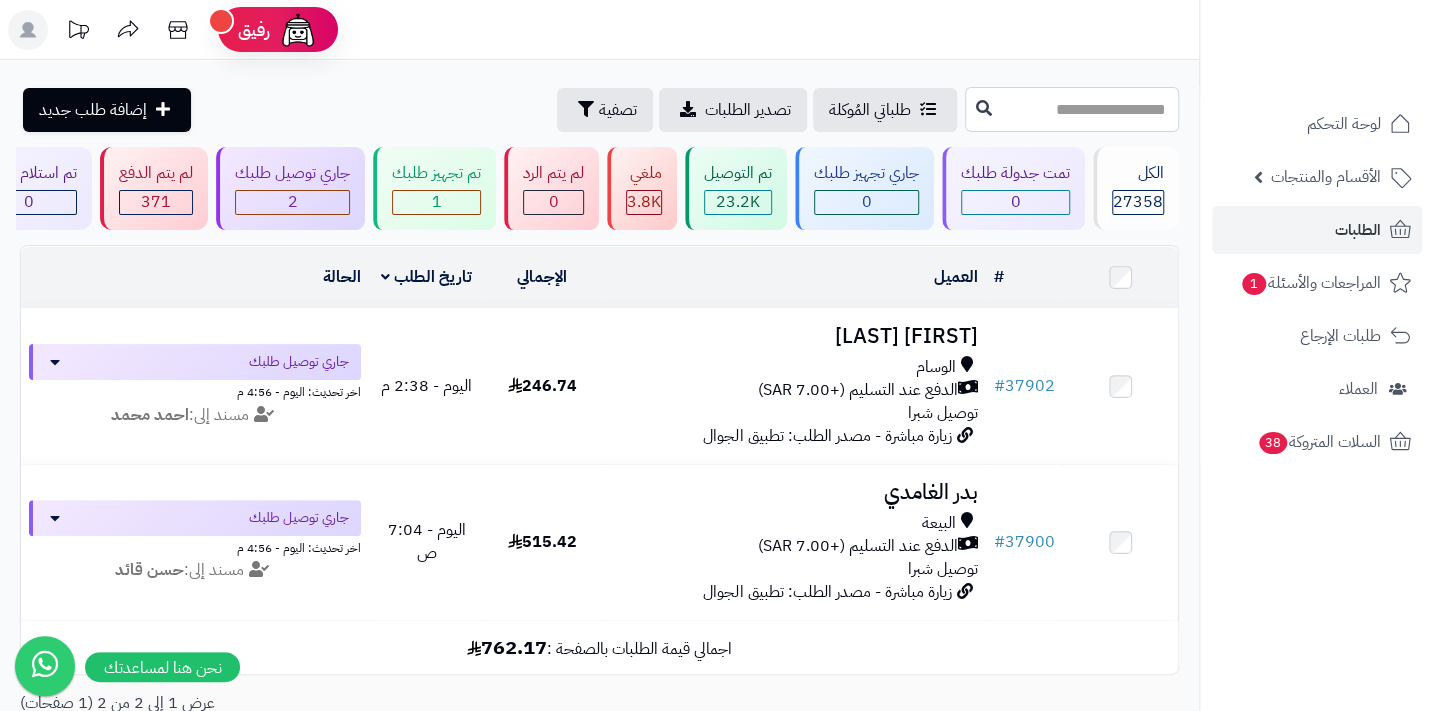 click at bounding box center (1072, 109) 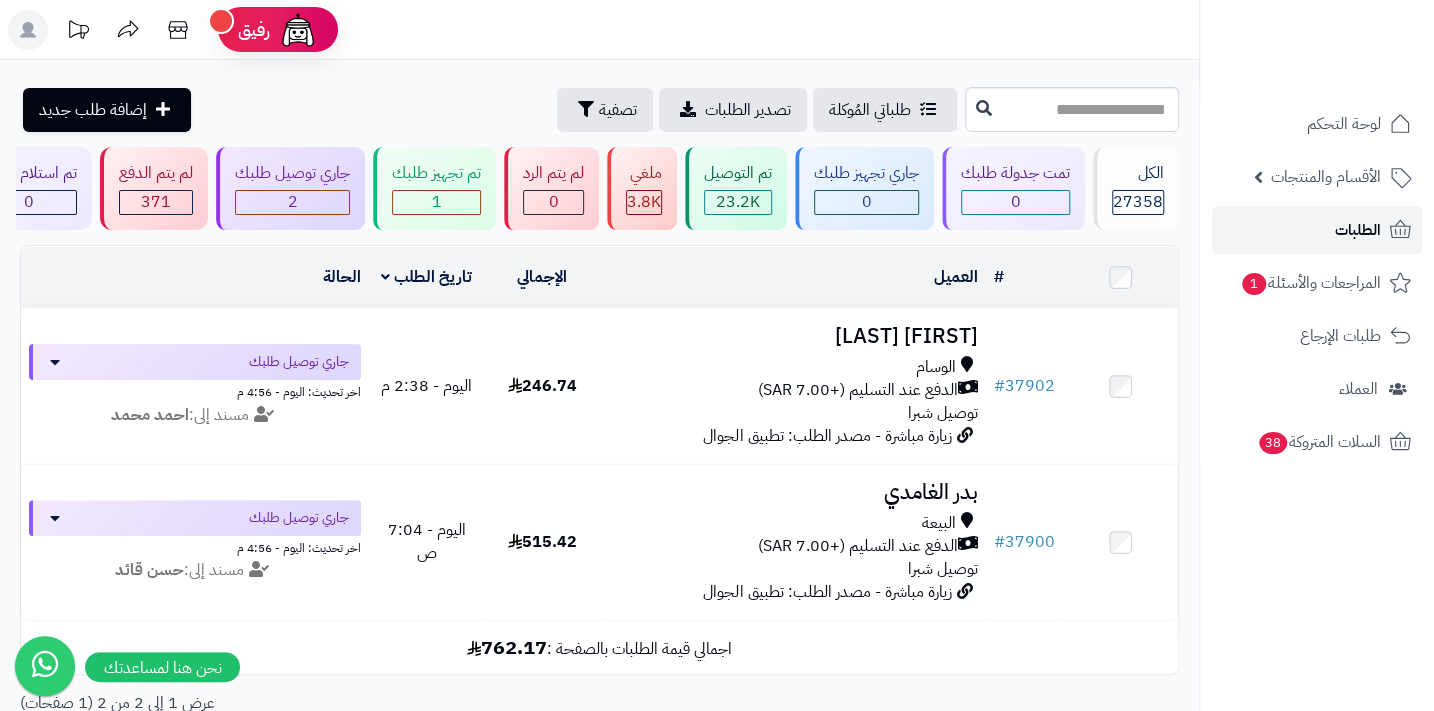 click on "الطلبات" at bounding box center [1317, 230] 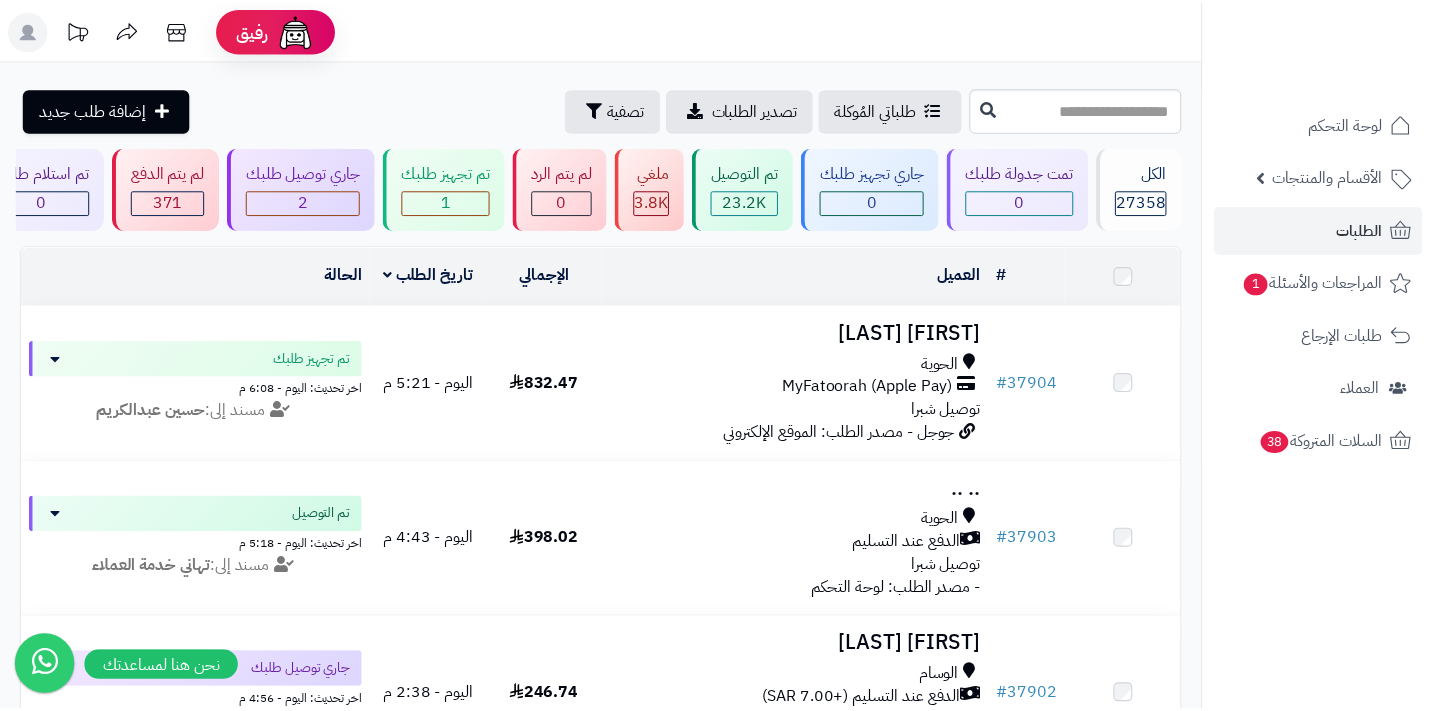 scroll, scrollTop: 0, scrollLeft: 0, axis: both 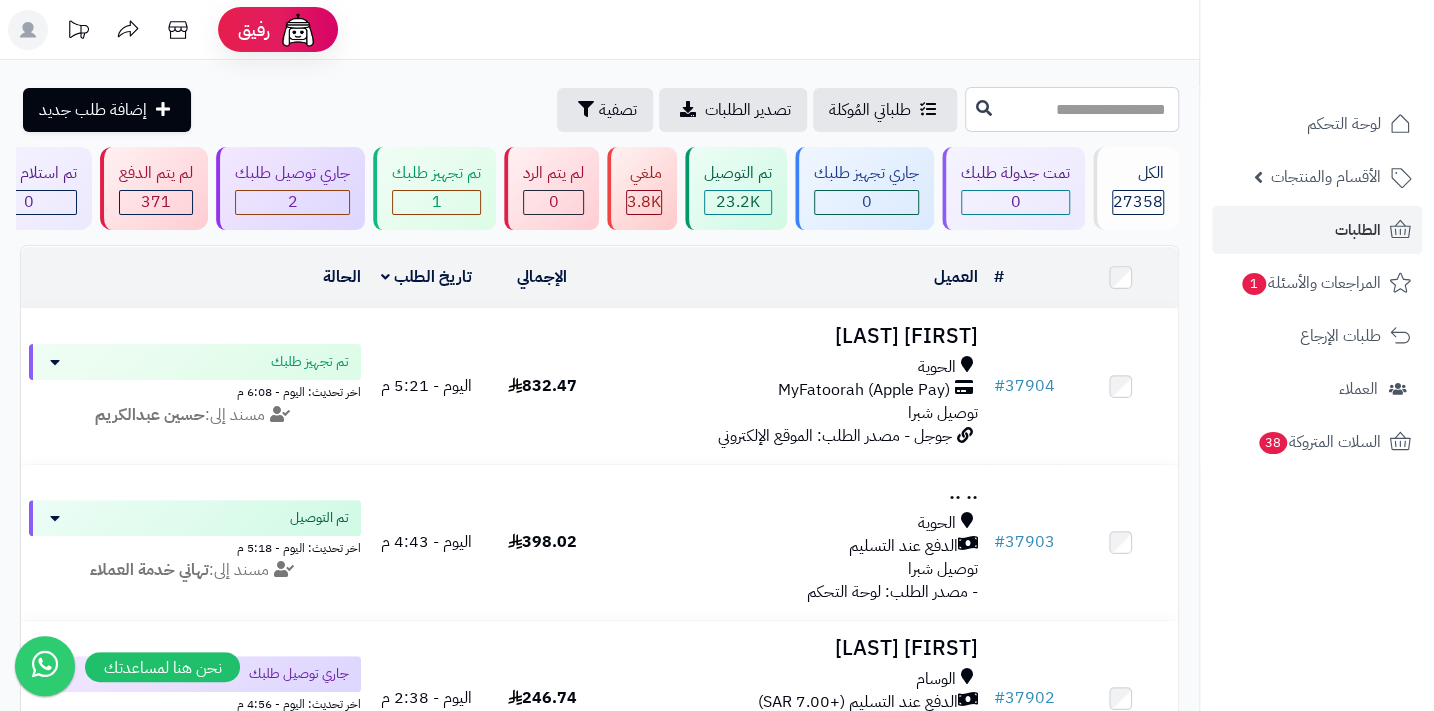 click at bounding box center (1072, 109) 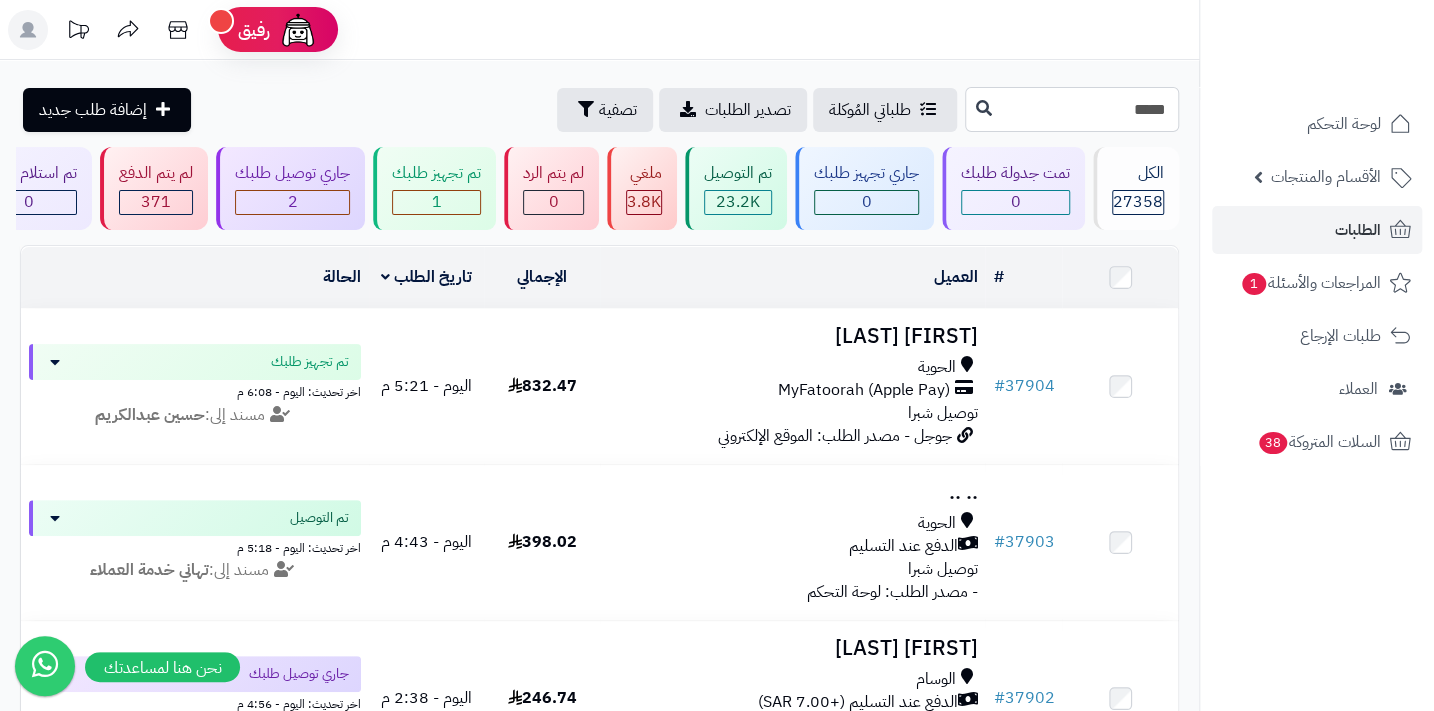 type on "*****" 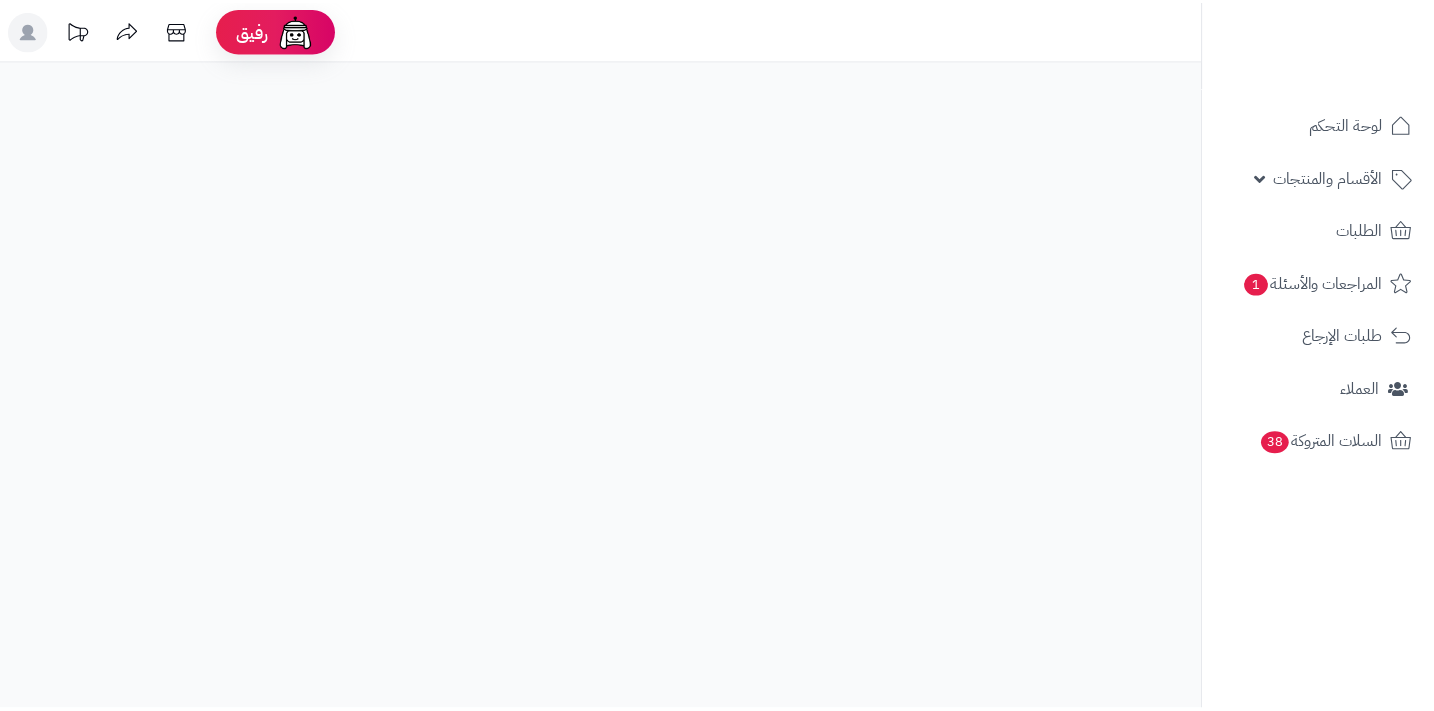 scroll, scrollTop: 0, scrollLeft: 0, axis: both 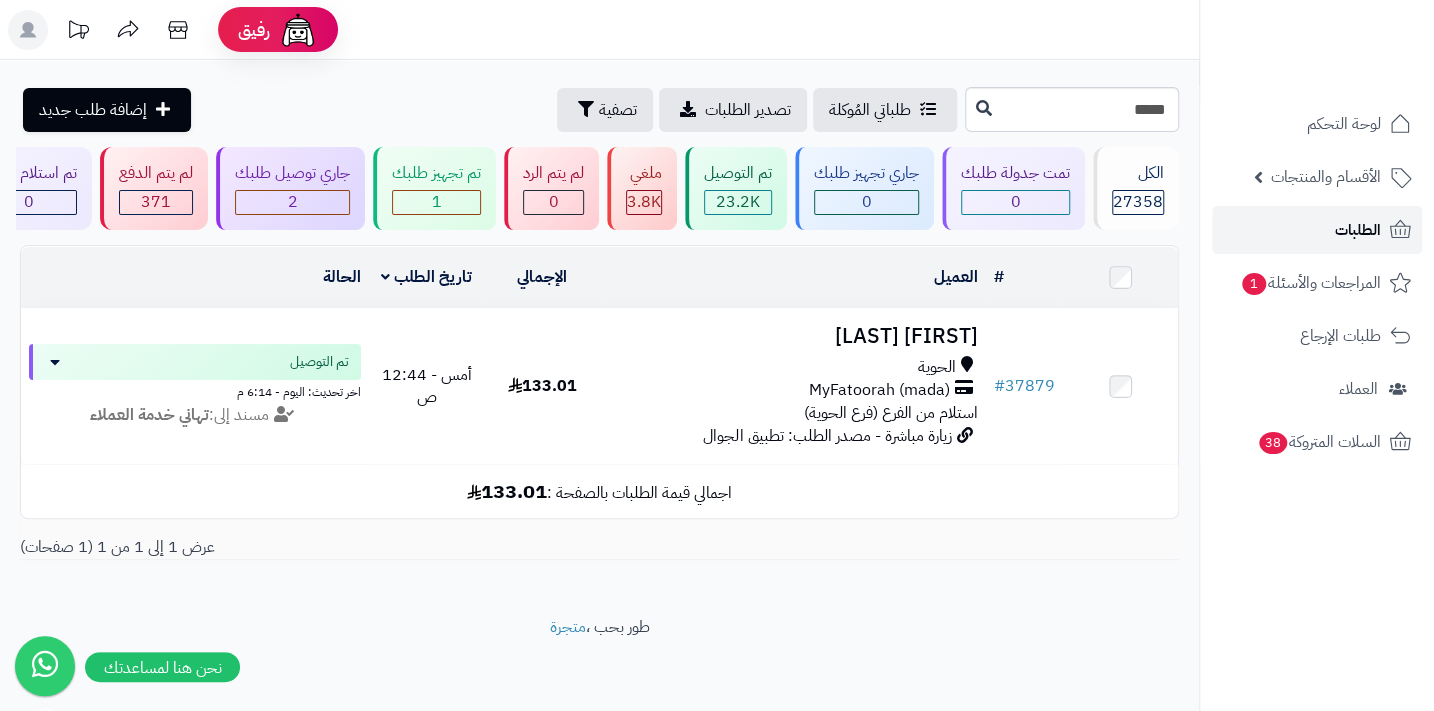 click on "الطلبات" at bounding box center [1317, 230] 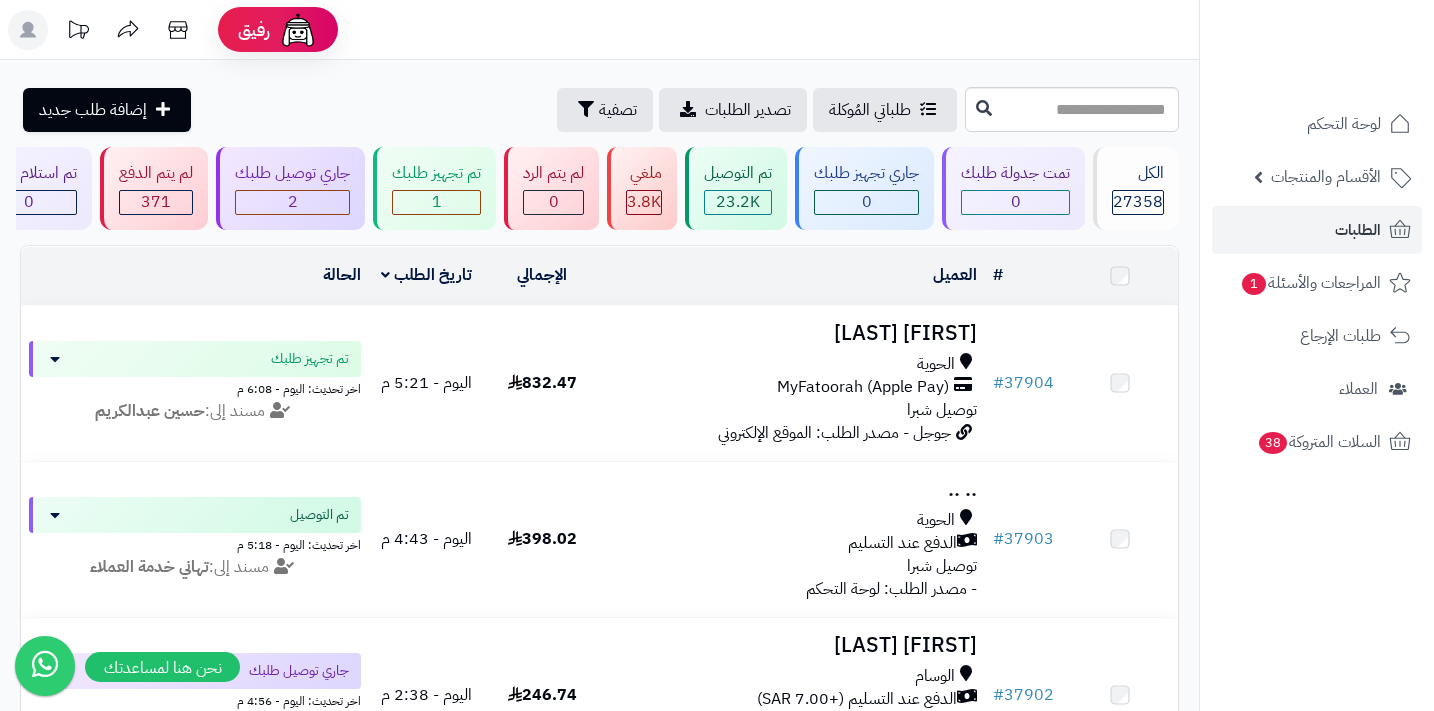 scroll, scrollTop: 0, scrollLeft: 0, axis: both 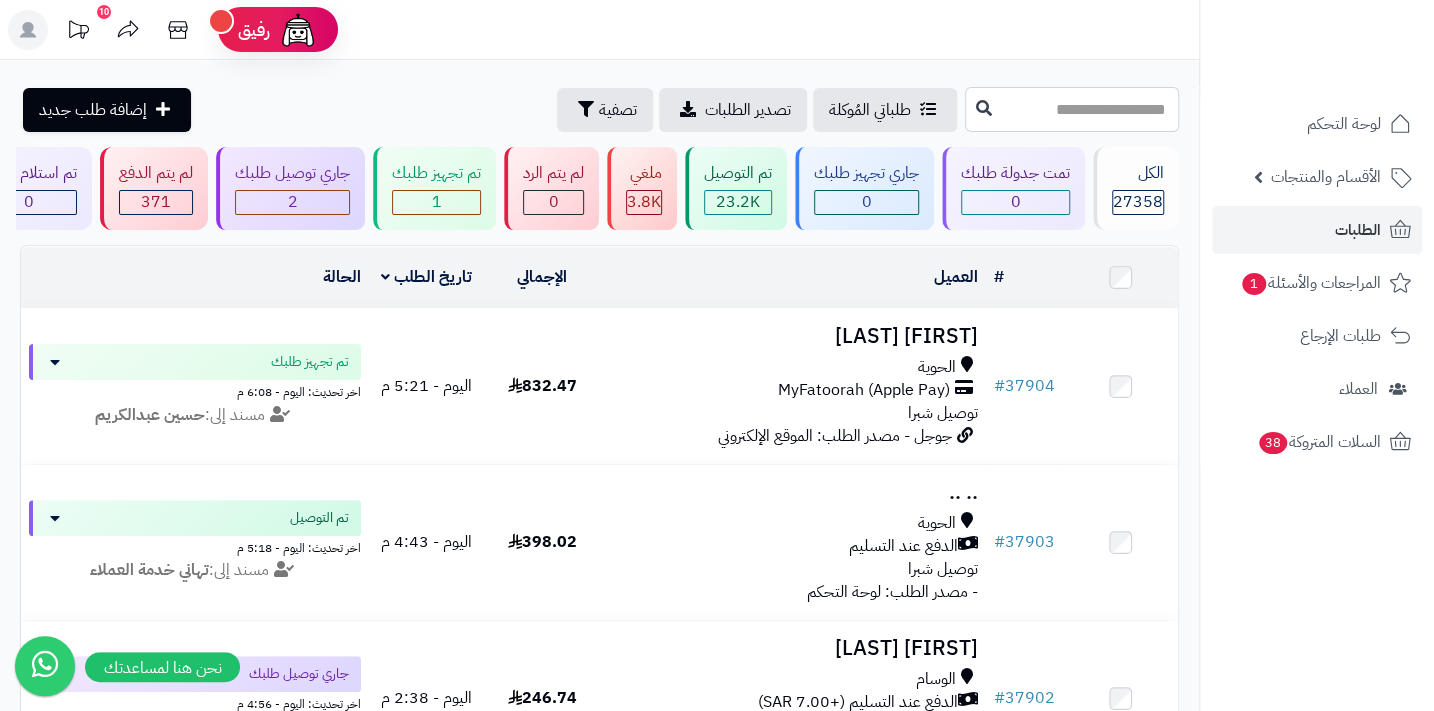 click at bounding box center (1072, 109) 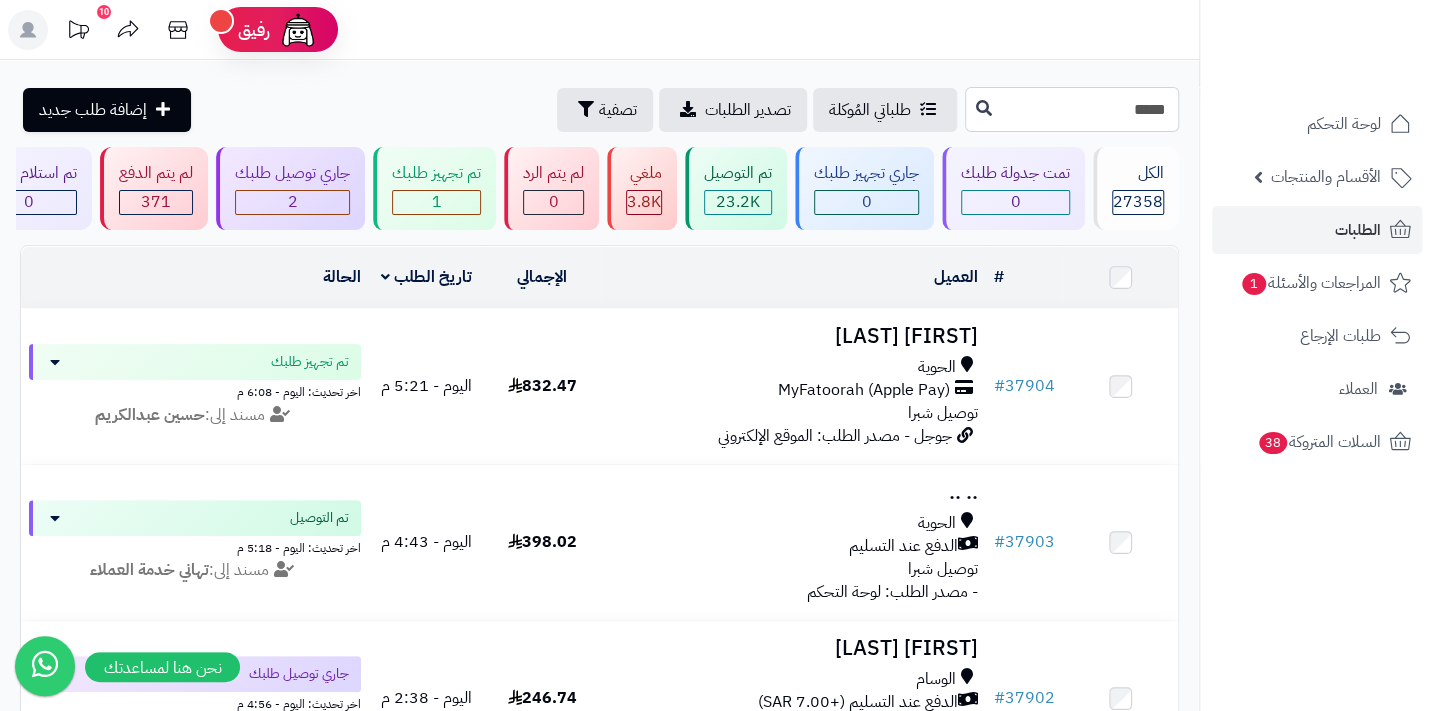type on "*****" 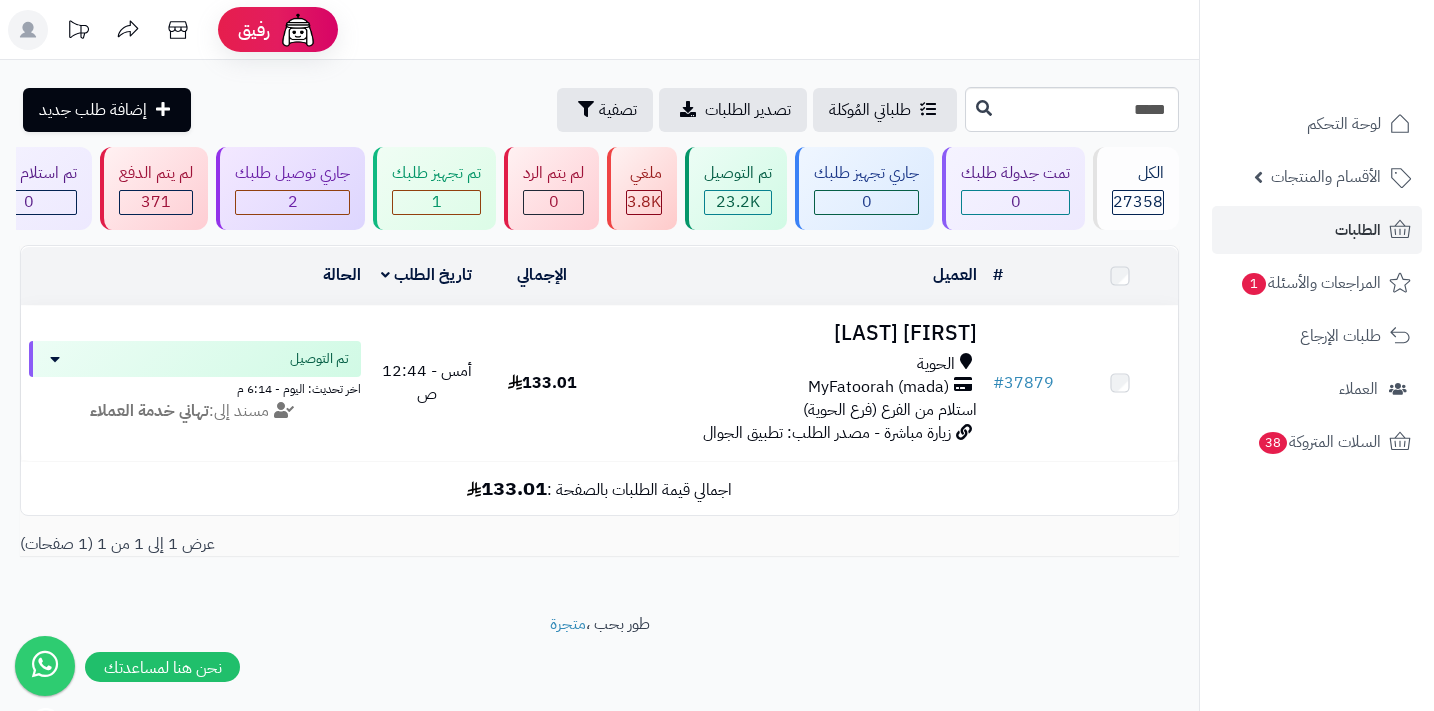 scroll, scrollTop: 0, scrollLeft: 0, axis: both 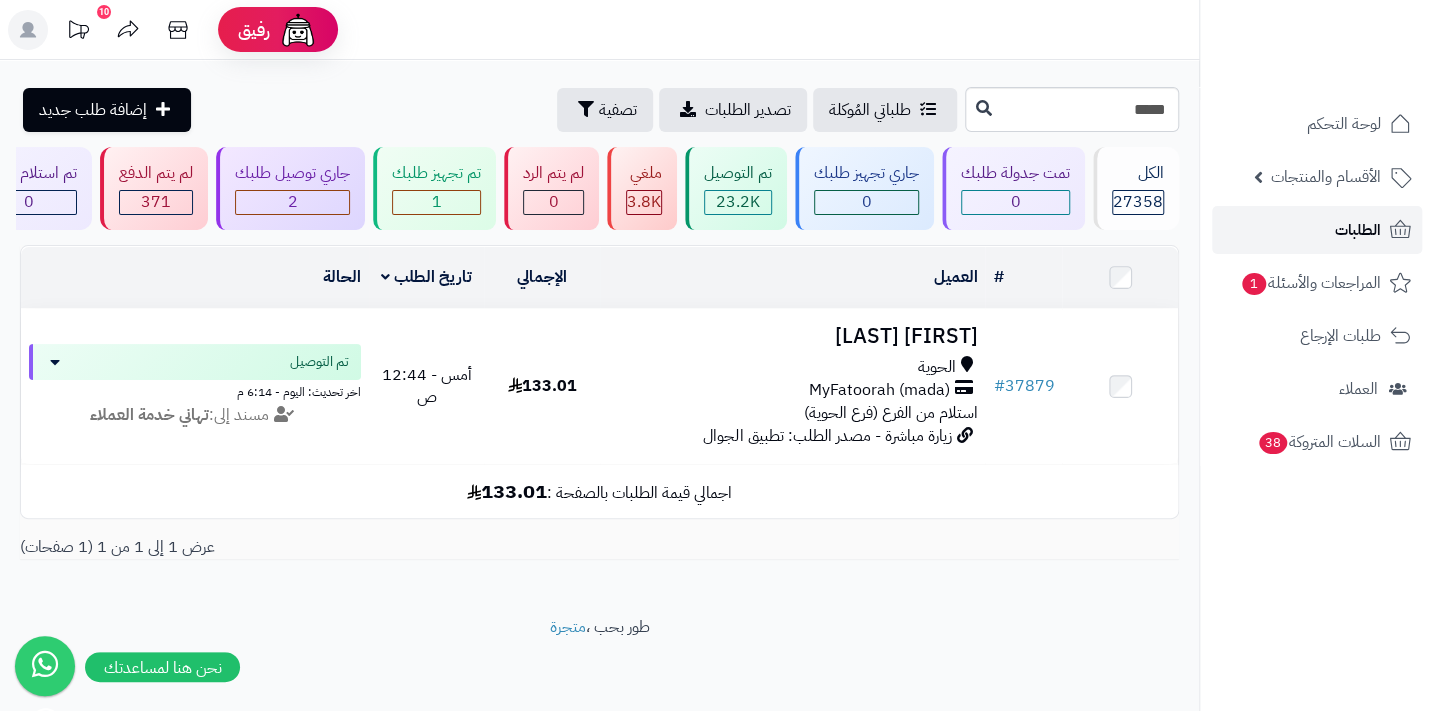 click on "الطلبات" at bounding box center (1317, 230) 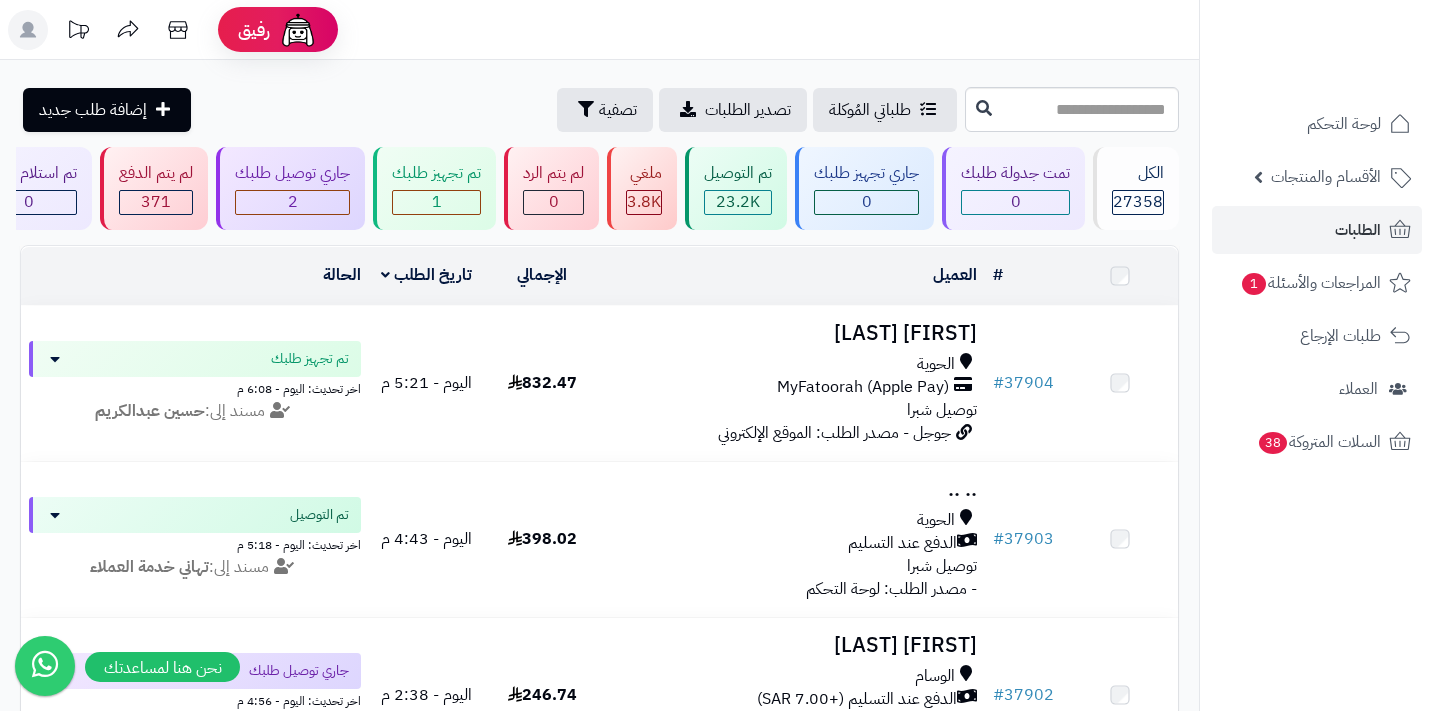 scroll, scrollTop: 0, scrollLeft: 0, axis: both 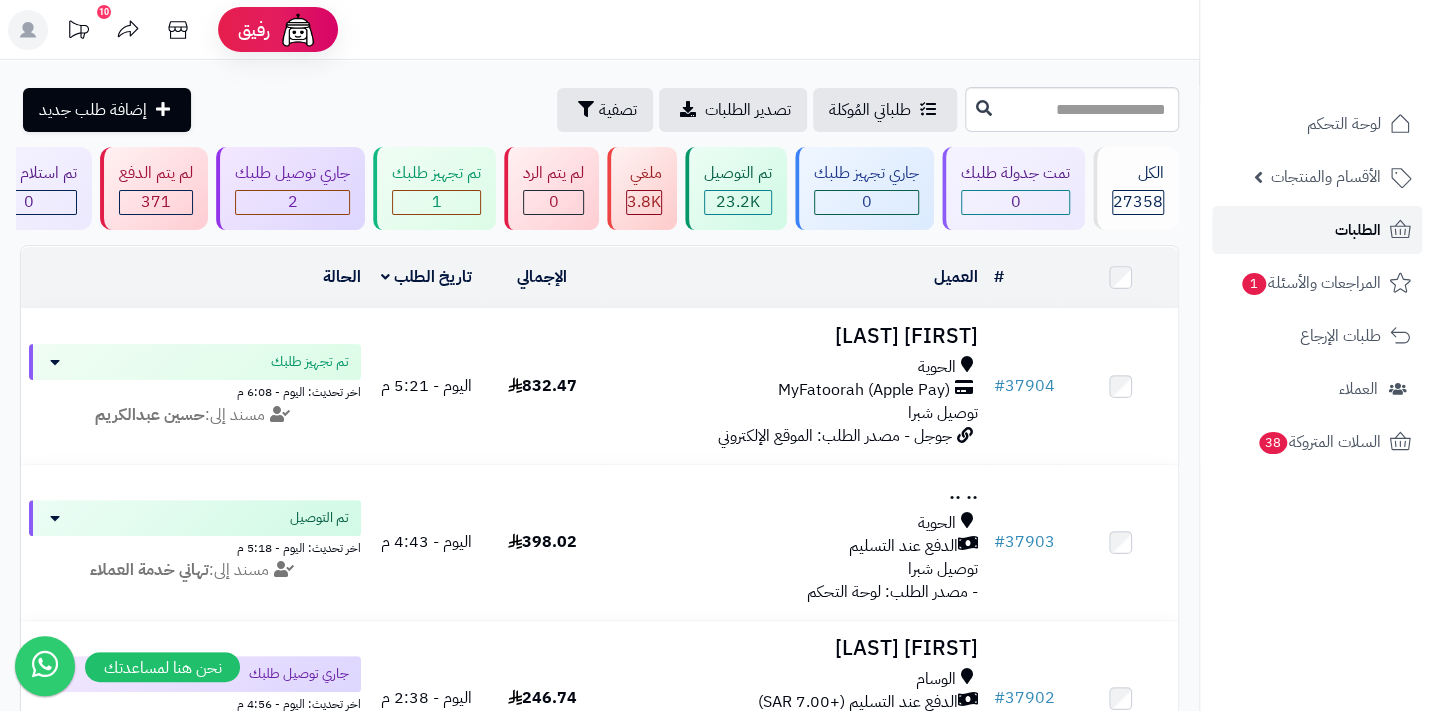 click on "الطلبات" at bounding box center (1358, 230) 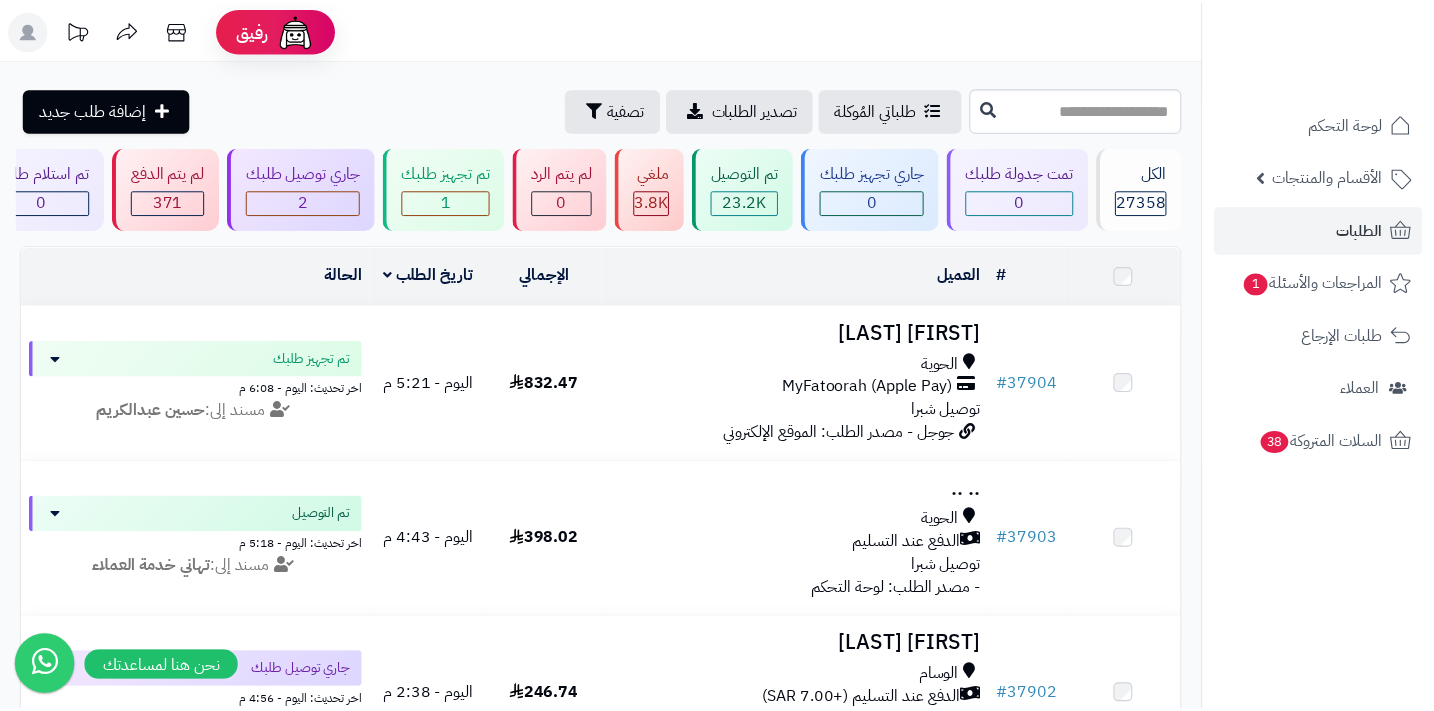 scroll, scrollTop: 0, scrollLeft: 0, axis: both 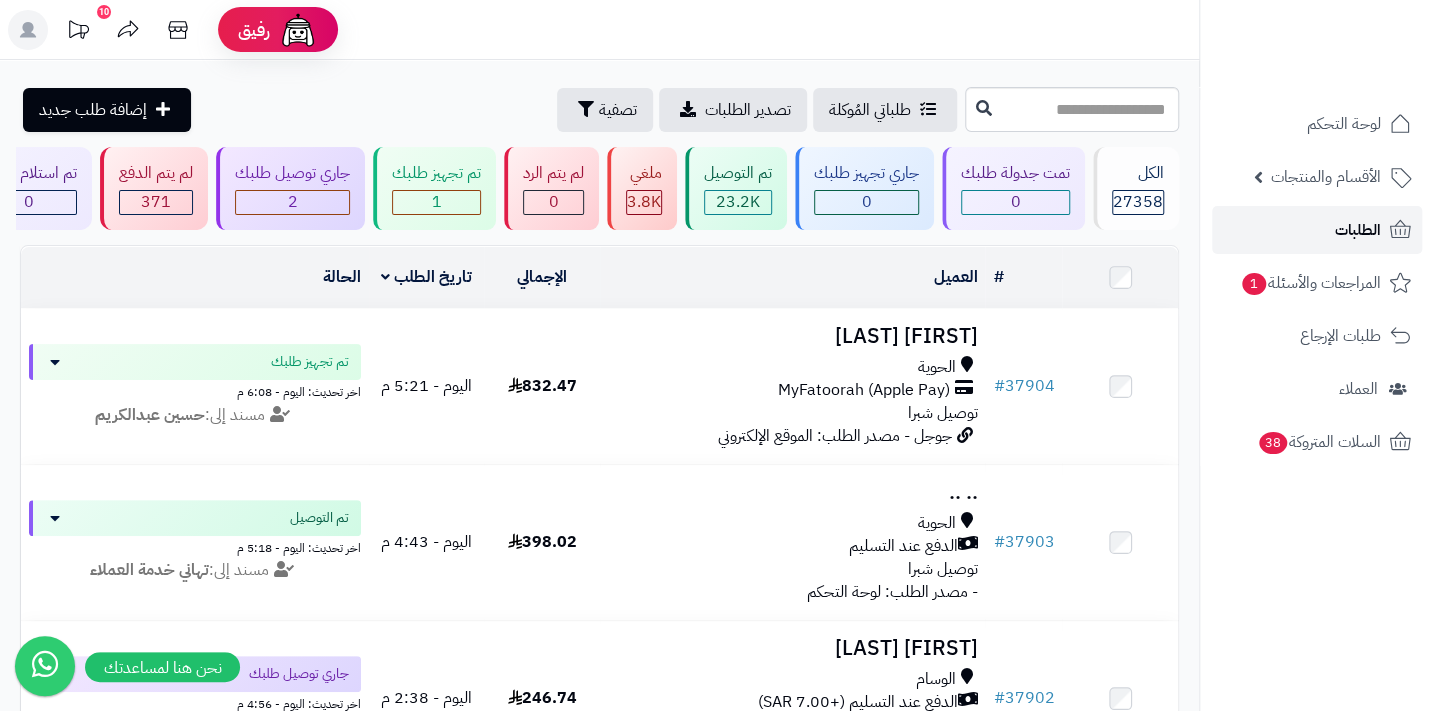 drag, startPoint x: 0, startPoint y: 0, endPoint x: 1336, endPoint y: 226, distance: 1354.9805 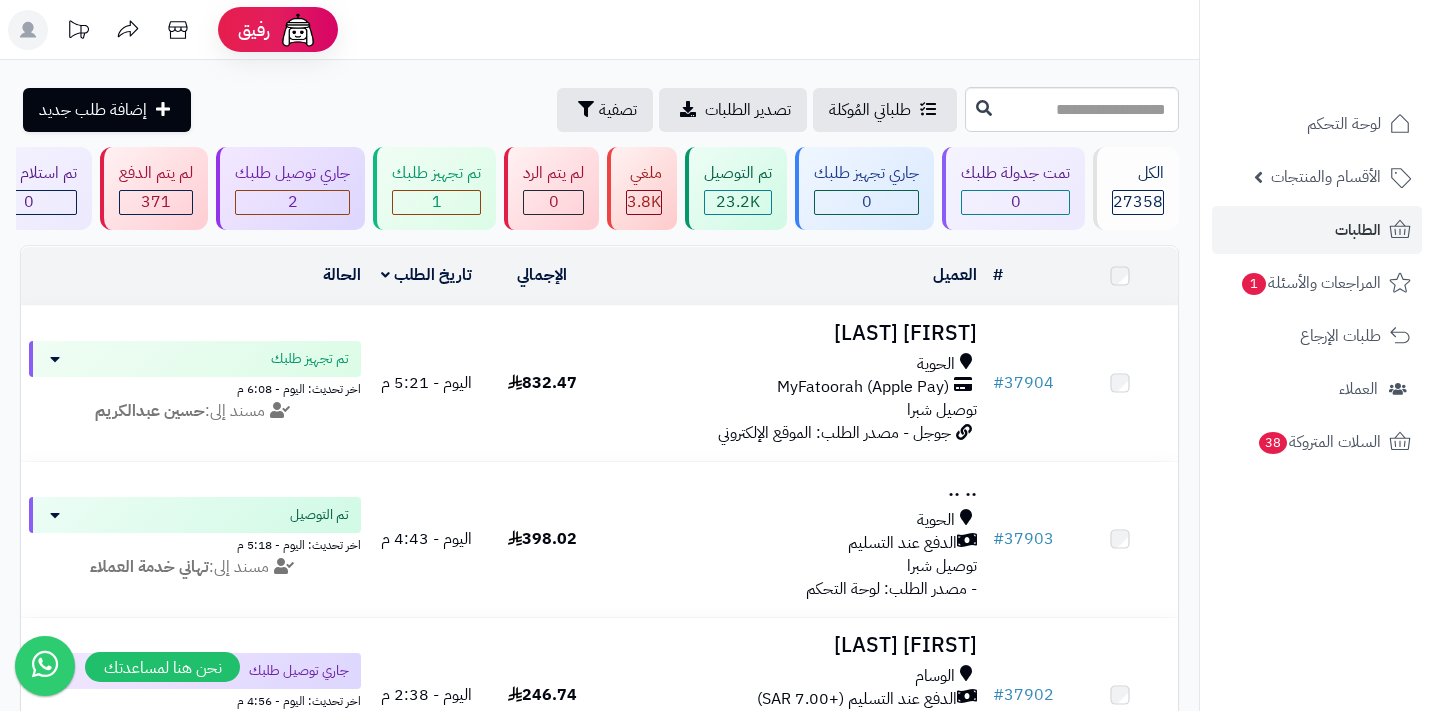 scroll, scrollTop: 0, scrollLeft: 0, axis: both 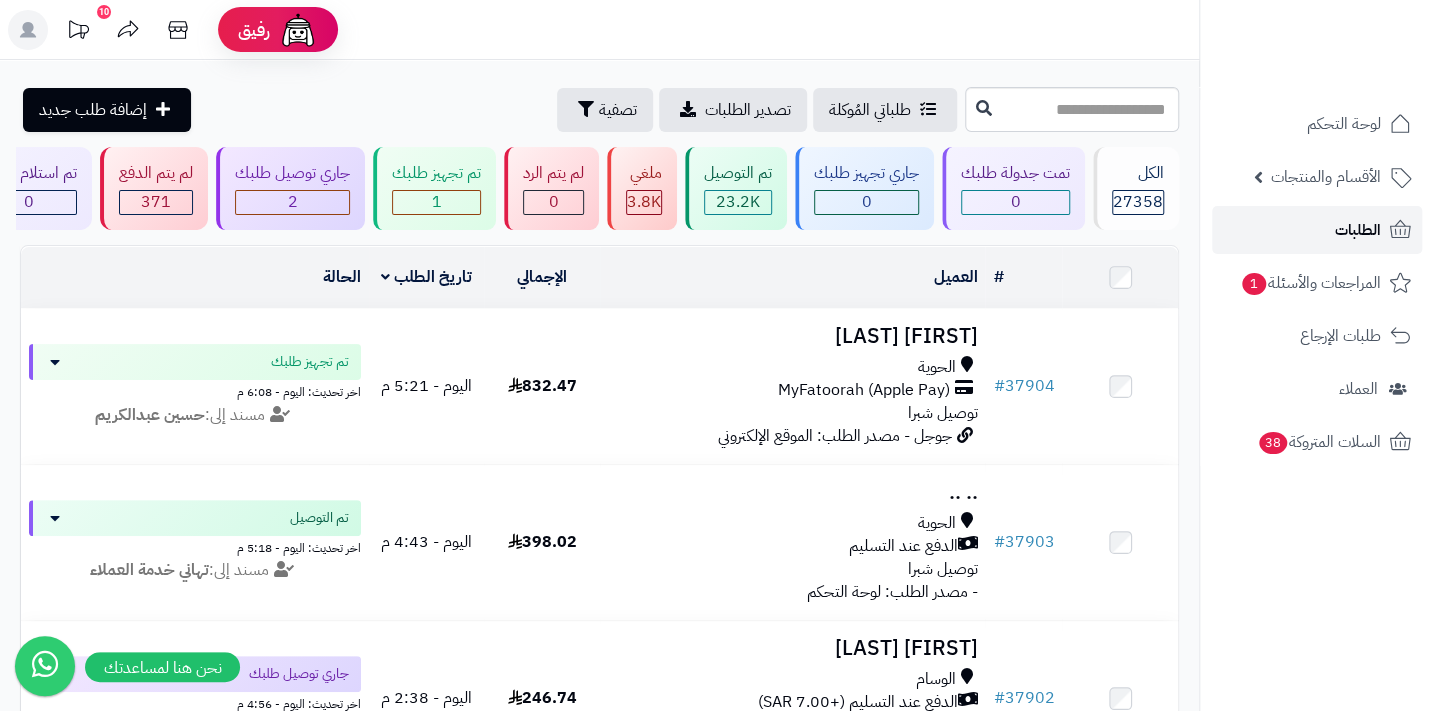 click on "الطلبات" at bounding box center (1317, 230) 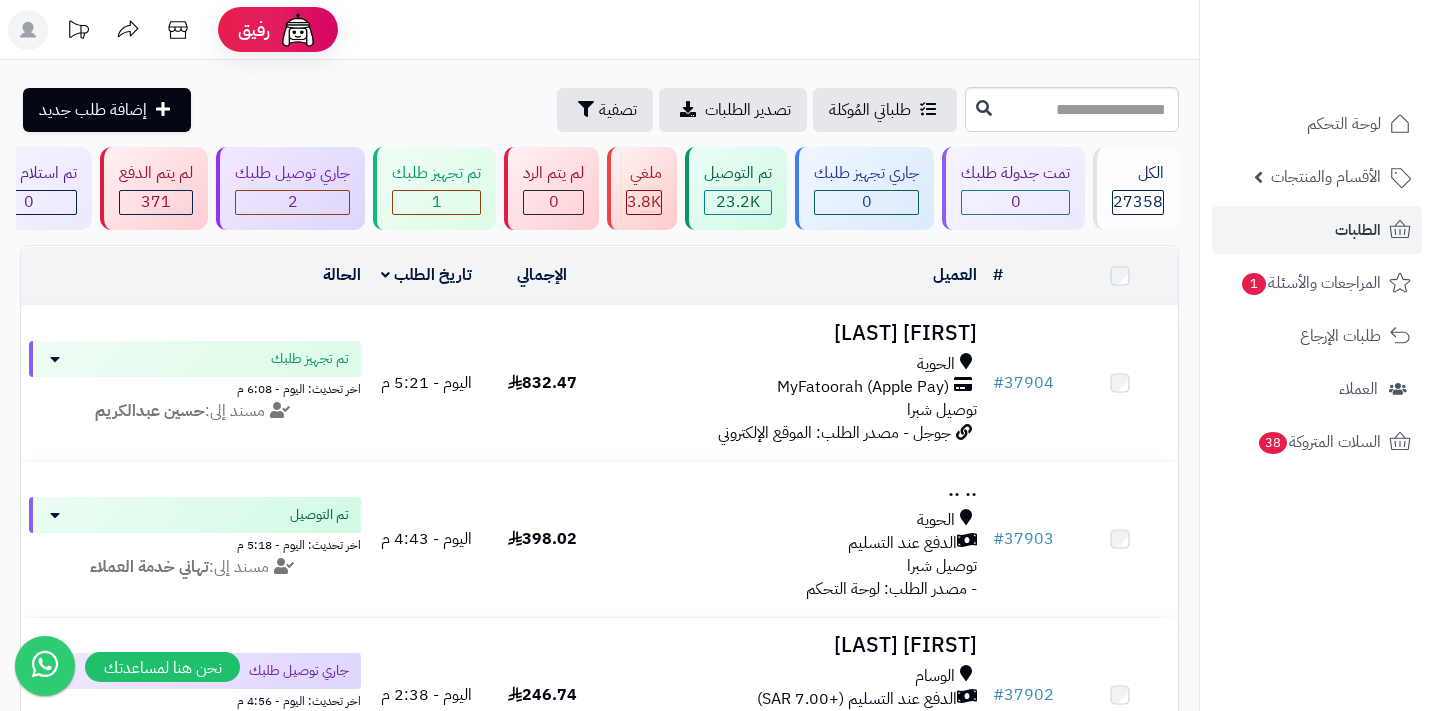scroll, scrollTop: 0, scrollLeft: 0, axis: both 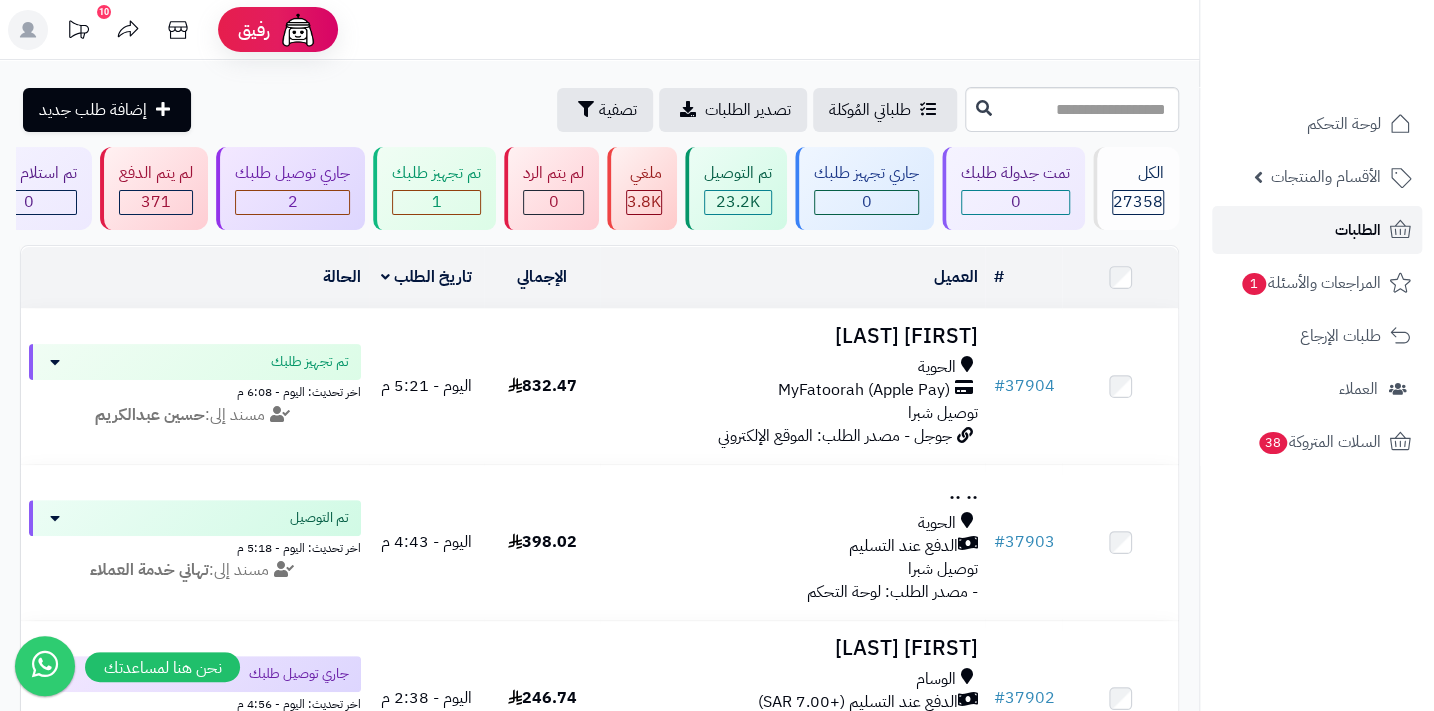 click on "الطلبات" at bounding box center [1317, 230] 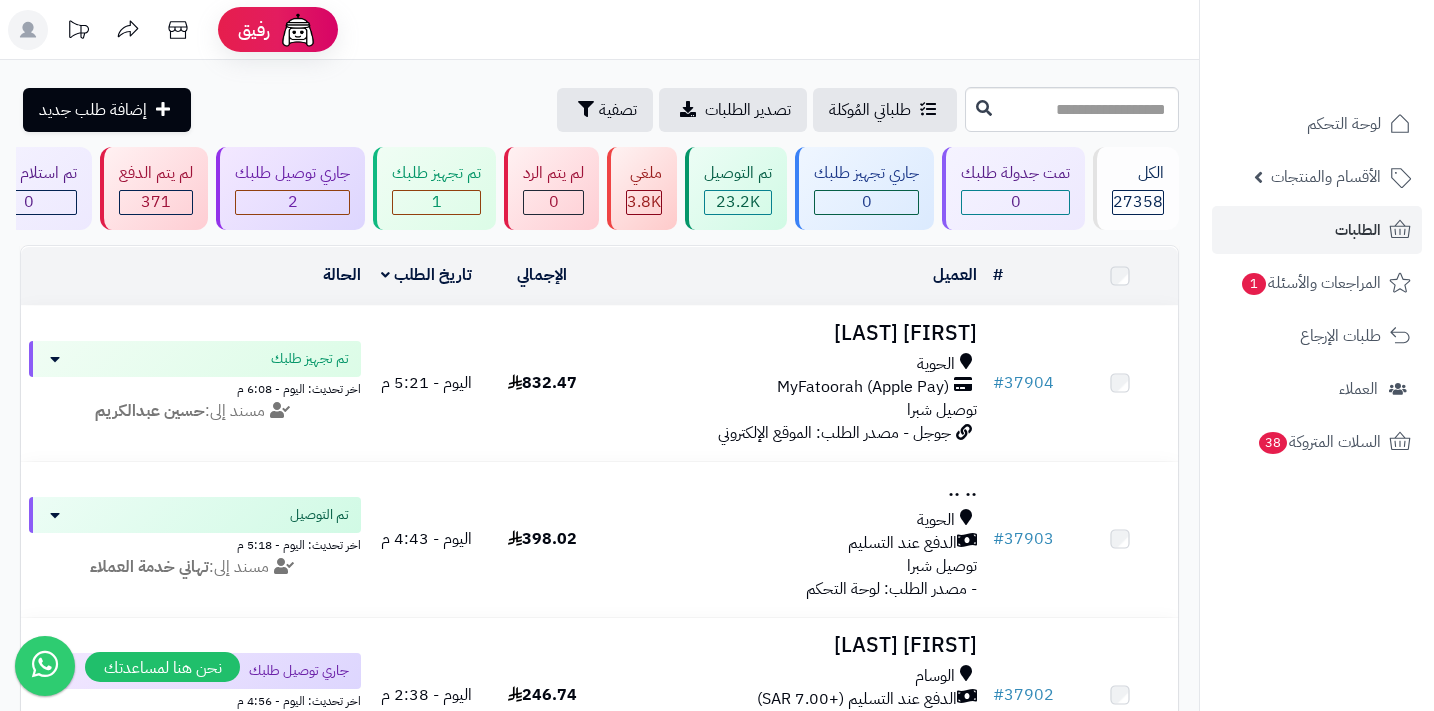 scroll, scrollTop: 0, scrollLeft: 0, axis: both 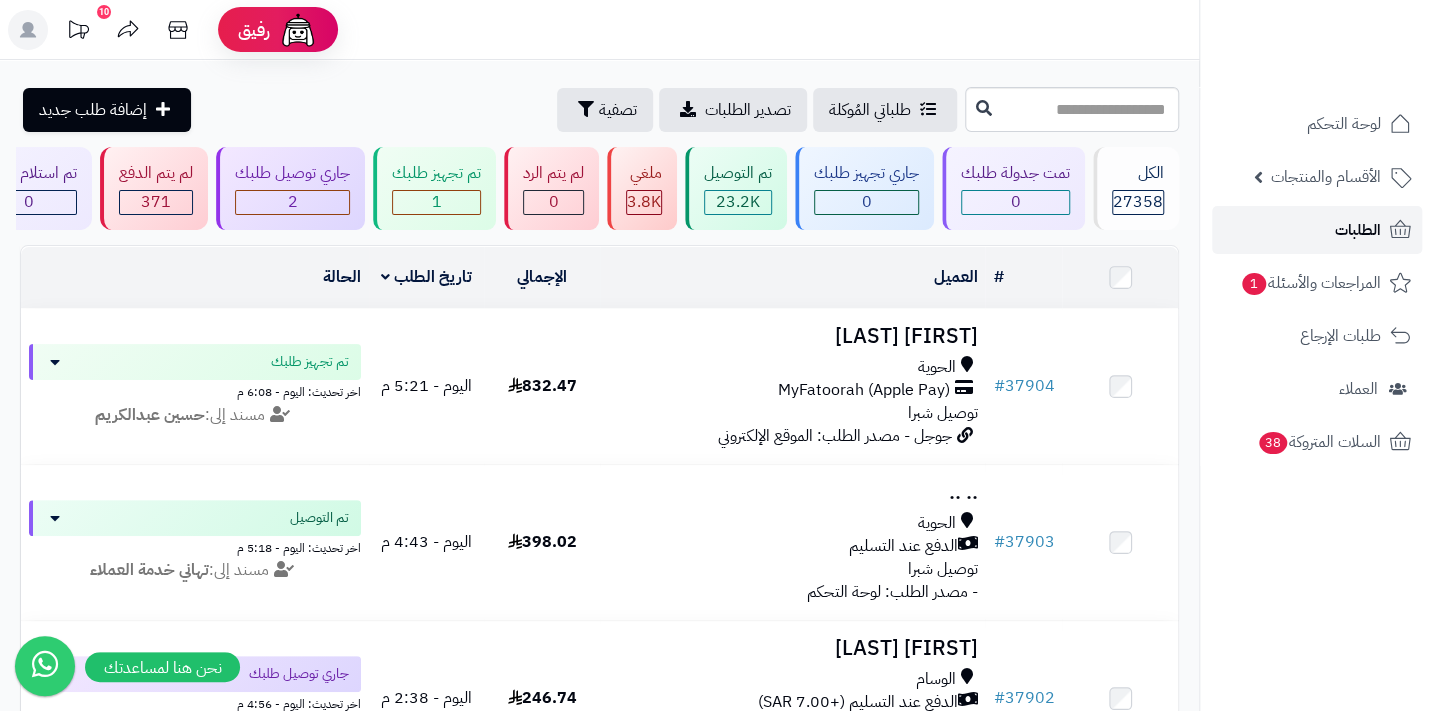 click on "الطلبات" at bounding box center [1358, 230] 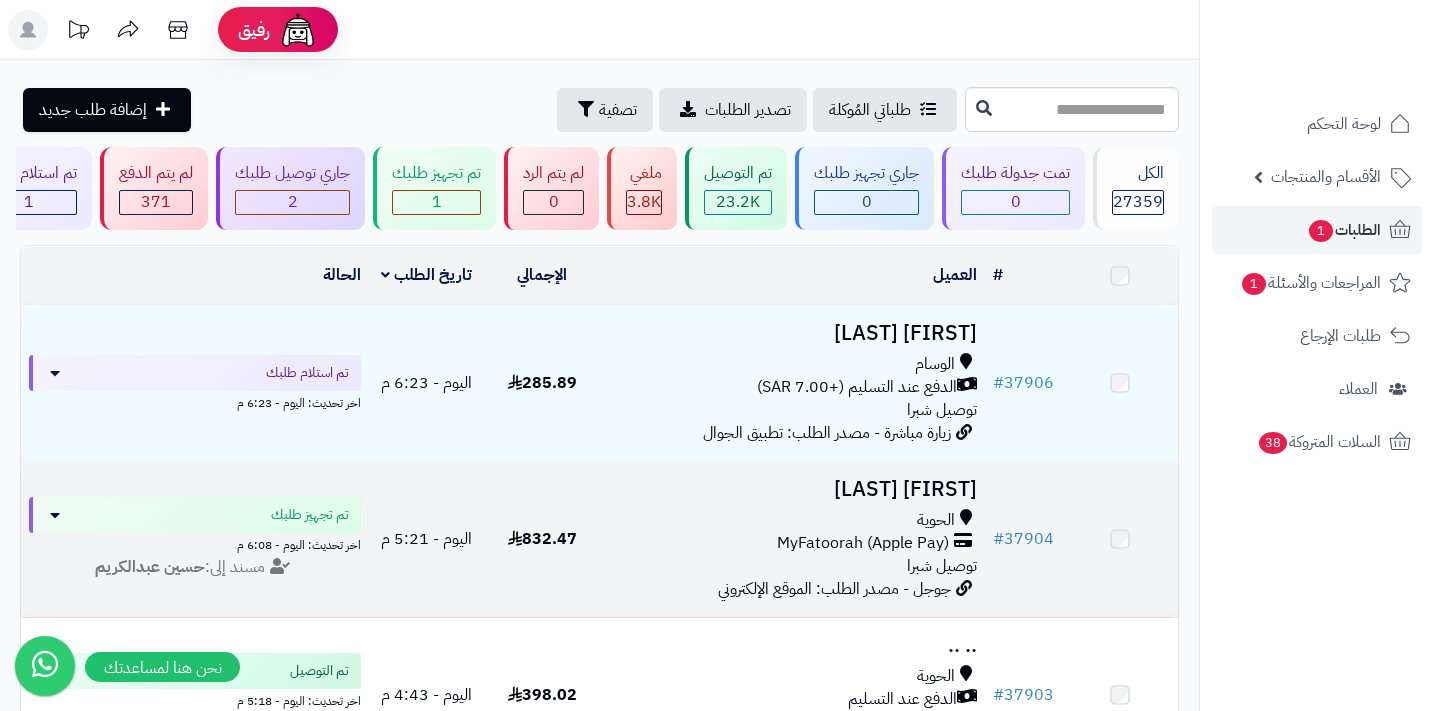 scroll, scrollTop: 0, scrollLeft: 0, axis: both 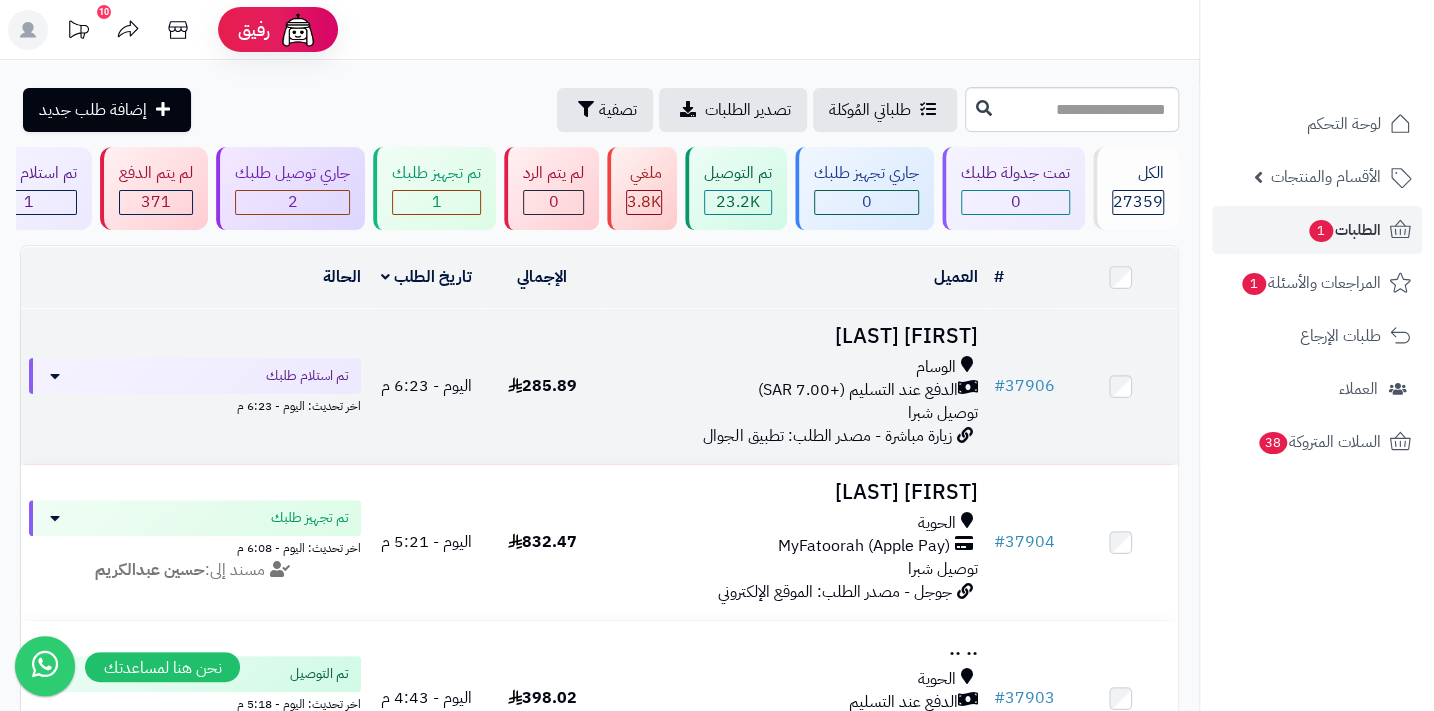 click on "[FIRST] [LAST]
[BRAND]
[PAYMENT_METHOD]
[DELIVERY_LOCATION]
[DELIVERY_METHOD]       -
[SOURCE]:
[APP_NAME]" at bounding box center [792, 386] 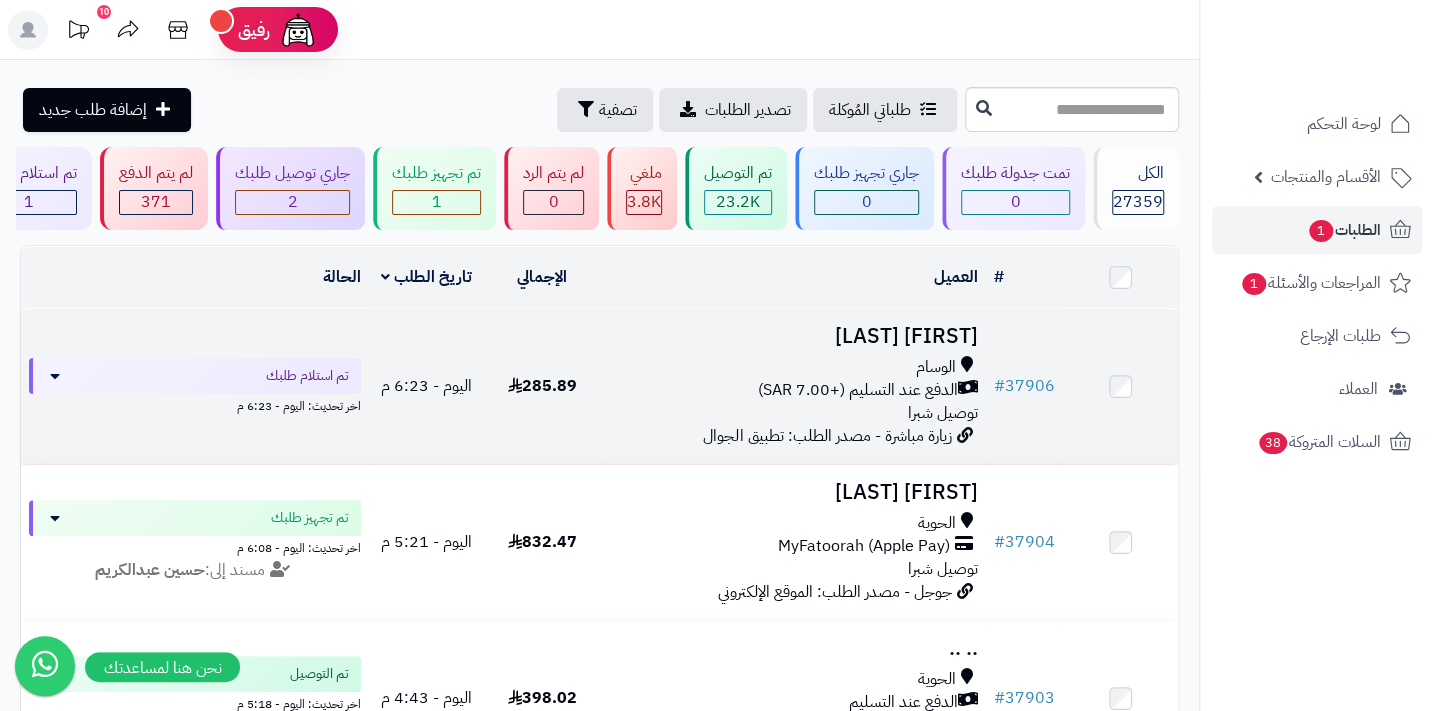 click on "فاطمه الحارثي
الوسام
الدفع عند التسليم (+7.00 SAR)
توصيل شبرا
زيارة مباشرة       -
مصدر الطلب:
تطبيق الجوال" at bounding box center [792, 386] 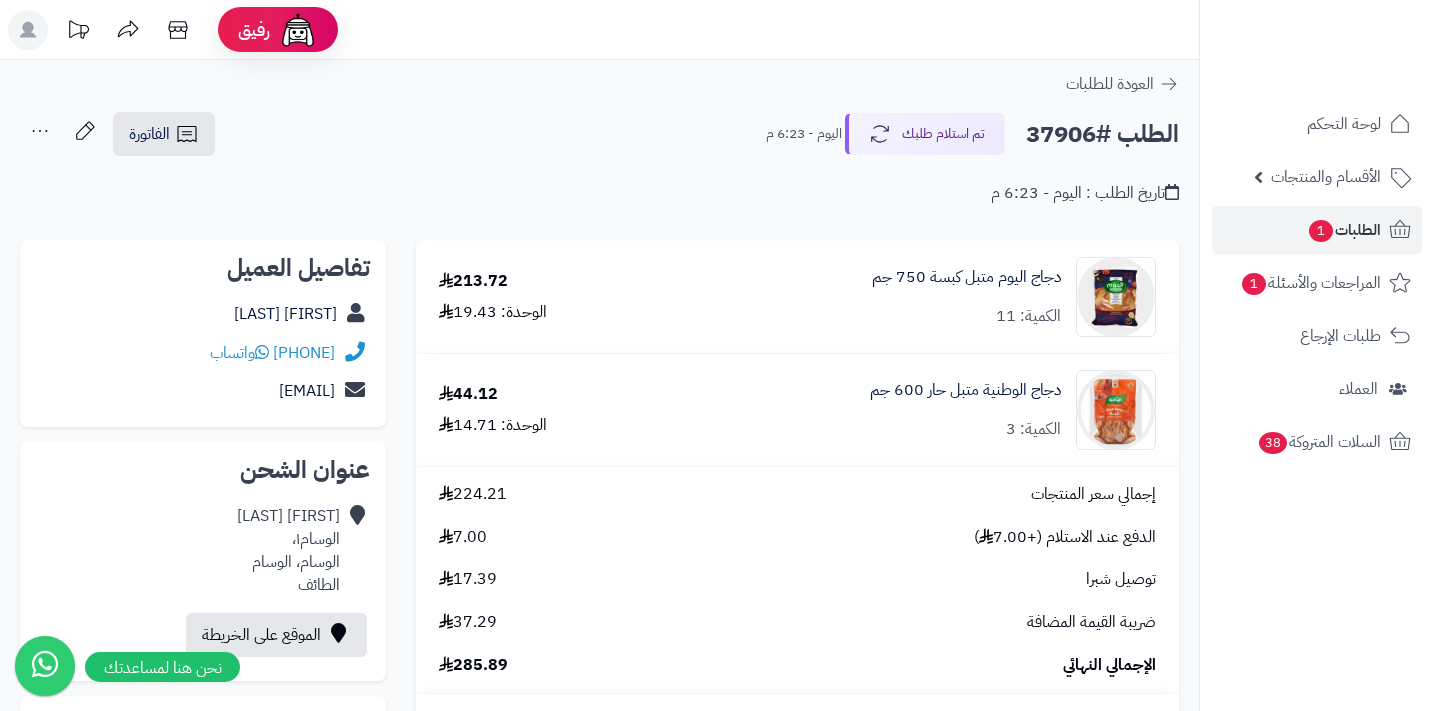 scroll, scrollTop: 0, scrollLeft: 0, axis: both 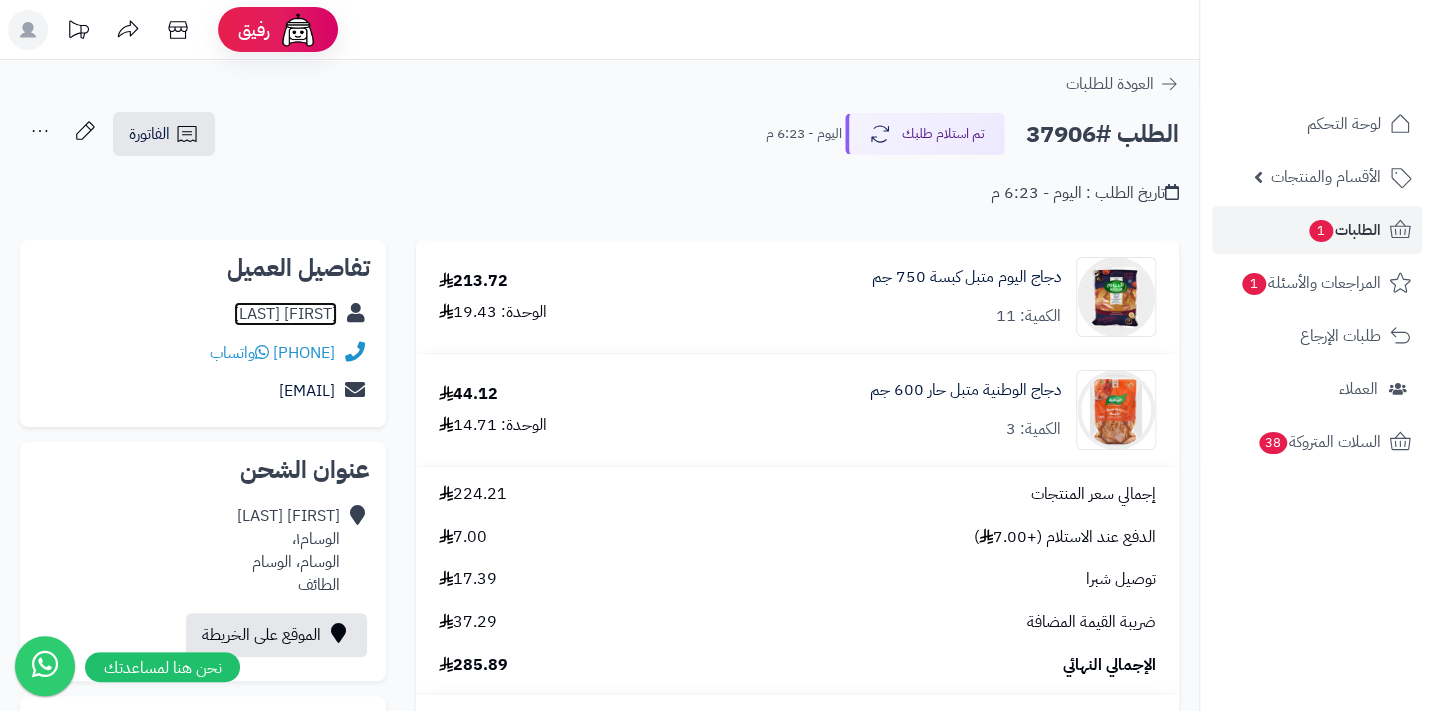 click on "[FIRST] [LAST]" at bounding box center [285, 314] 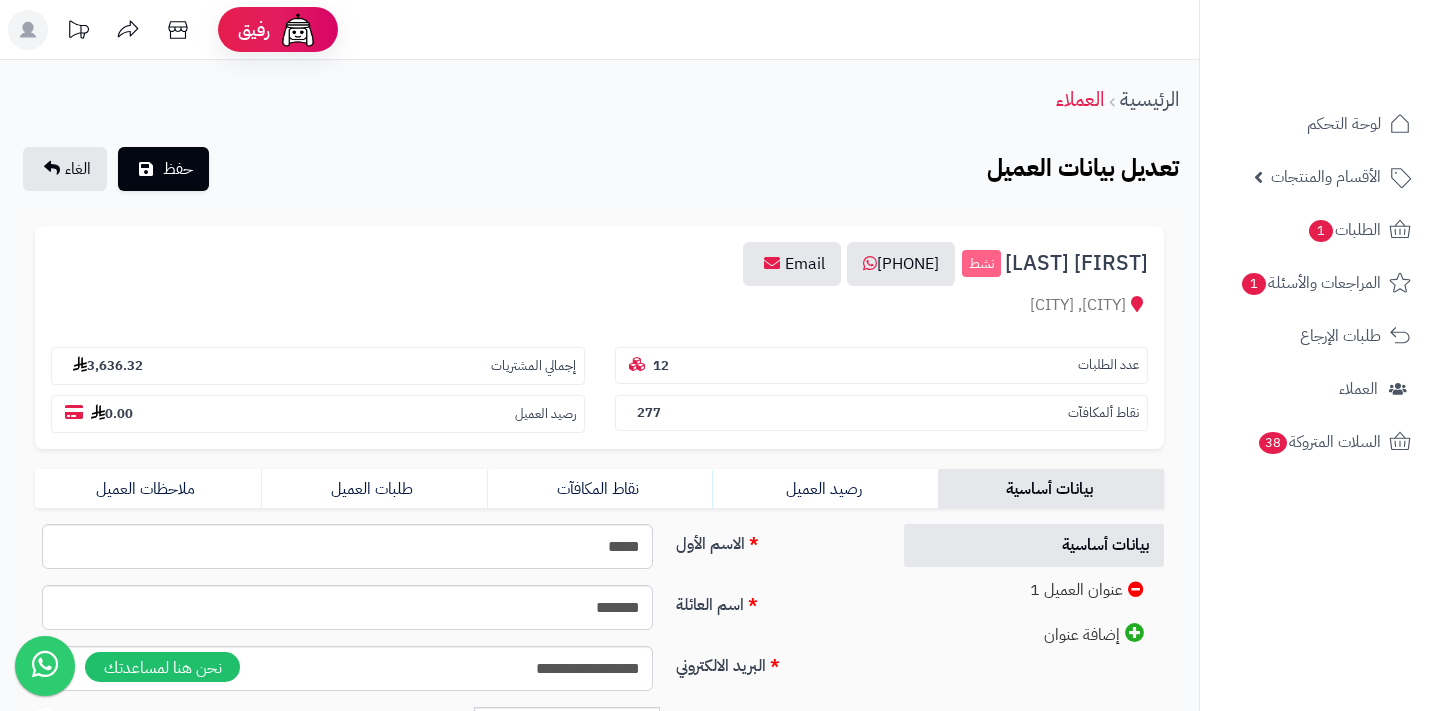 scroll, scrollTop: 0, scrollLeft: 0, axis: both 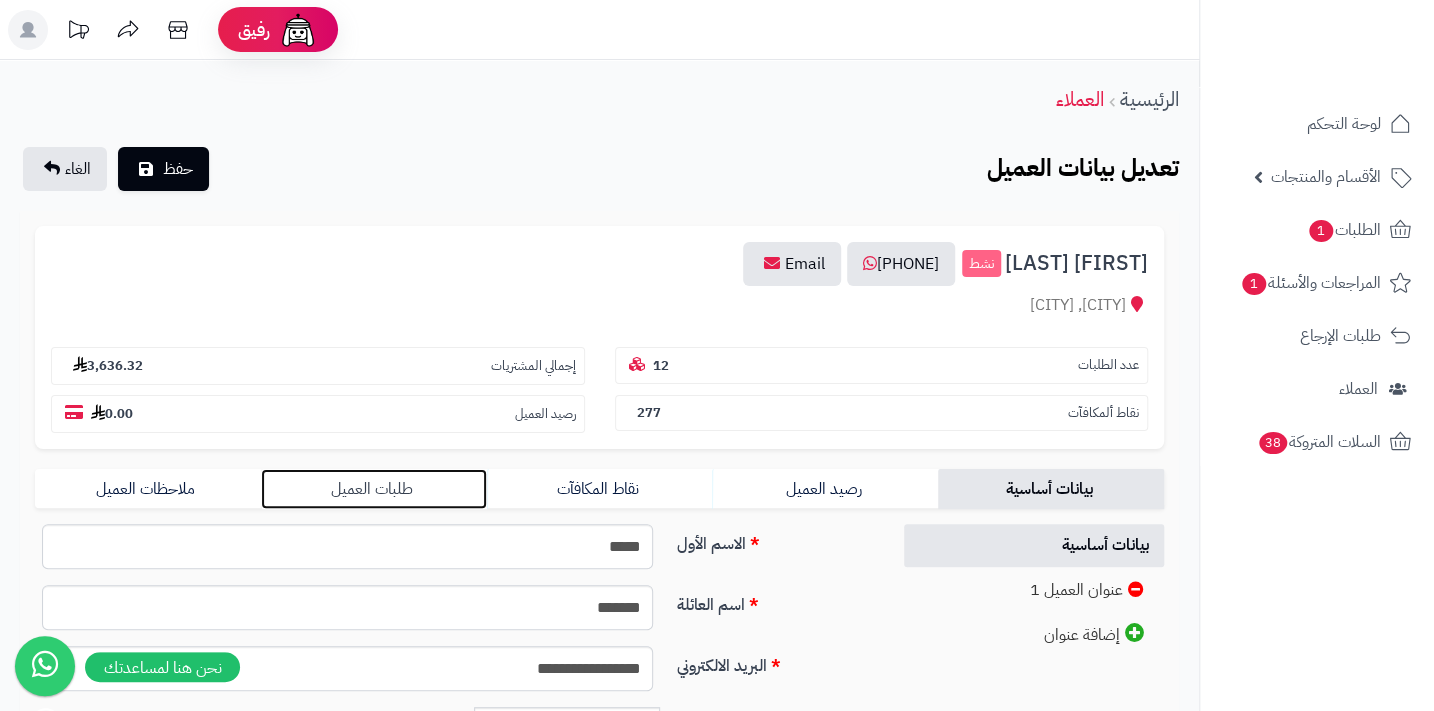 click on "طلبات العميل" at bounding box center (374, 489) 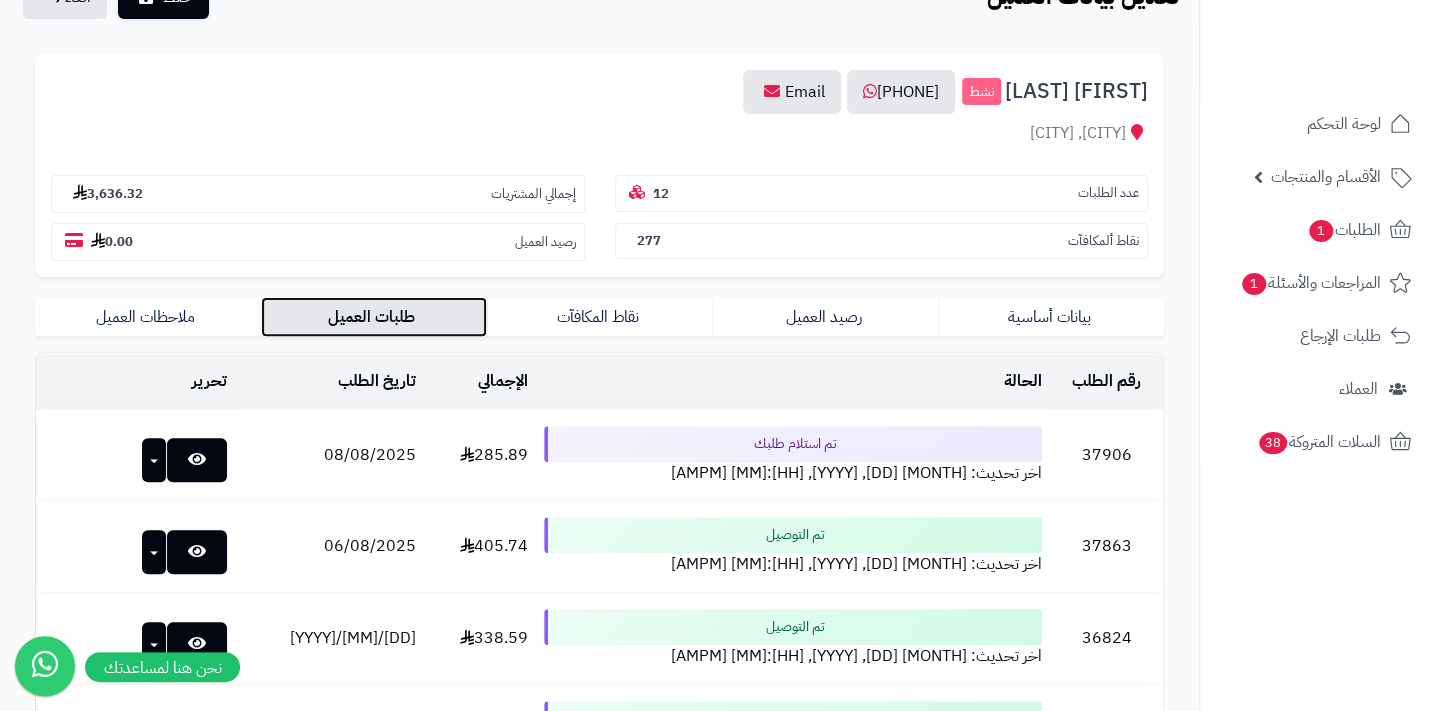 scroll, scrollTop: 181, scrollLeft: 0, axis: vertical 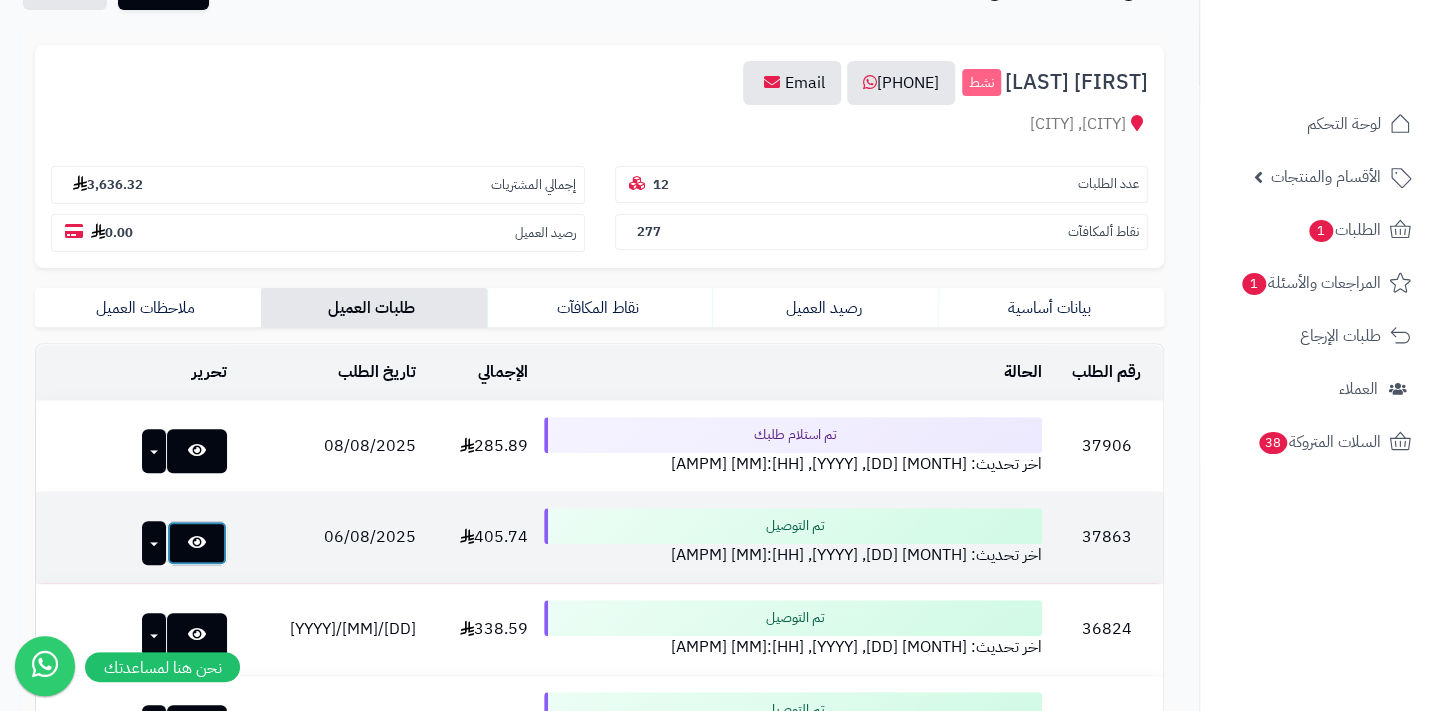 click at bounding box center [197, 542] 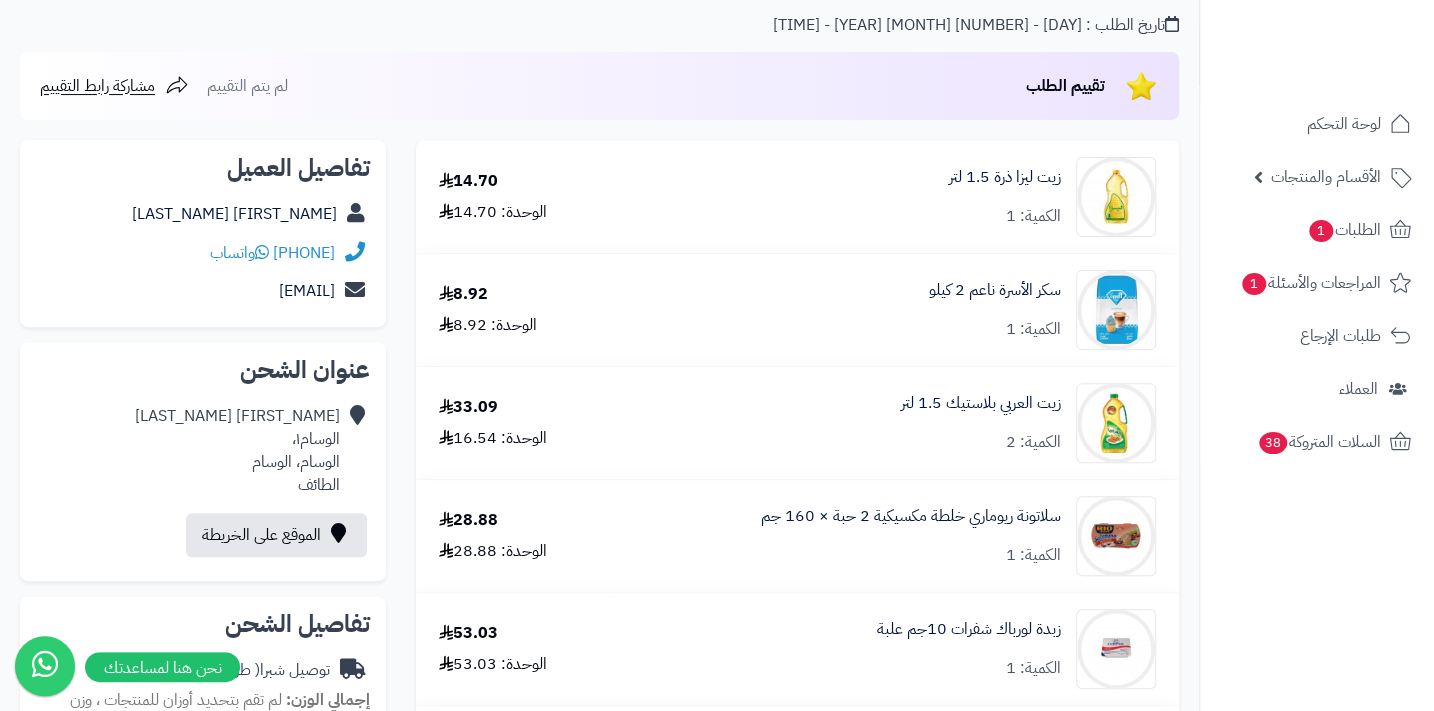 scroll, scrollTop: 0, scrollLeft: 0, axis: both 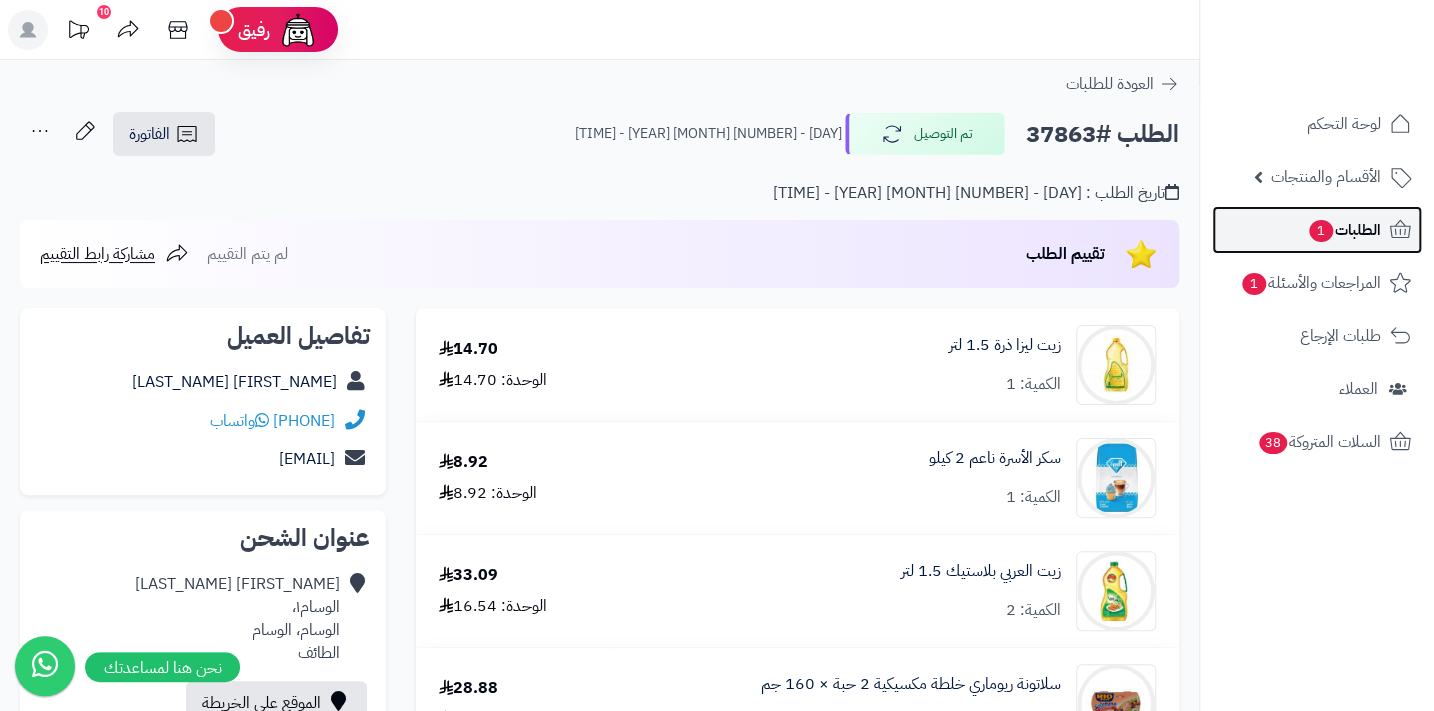click on "الطلبات  1" at bounding box center [1317, 230] 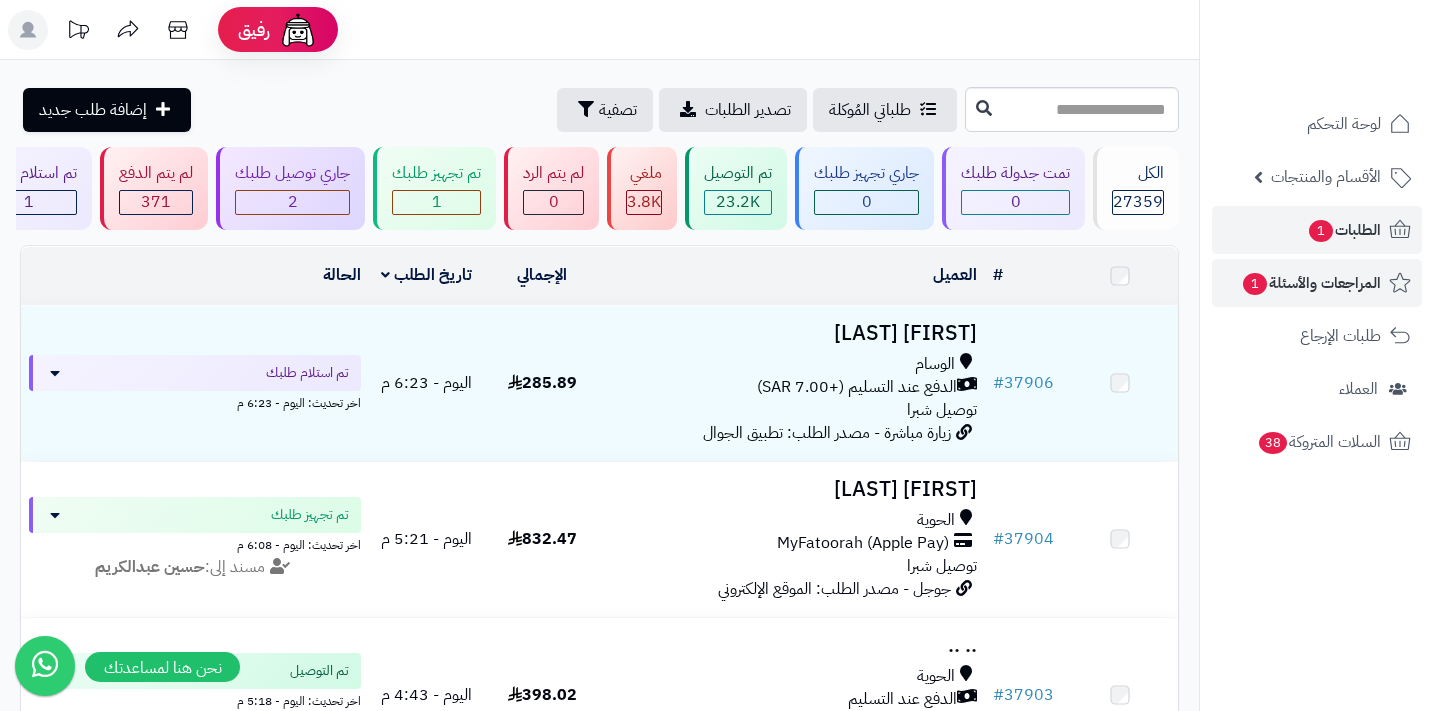 scroll, scrollTop: 0, scrollLeft: 0, axis: both 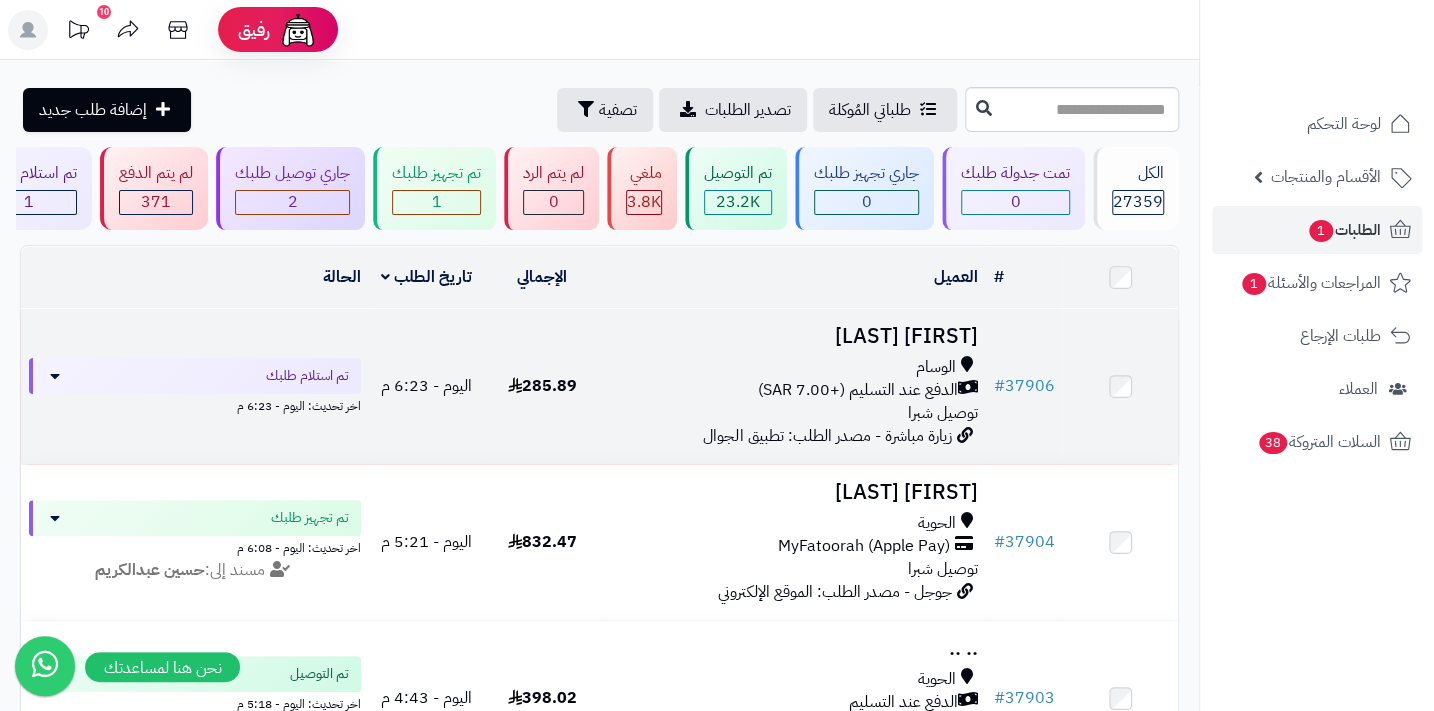 click on "الوسام" at bounding box center [935, 367] 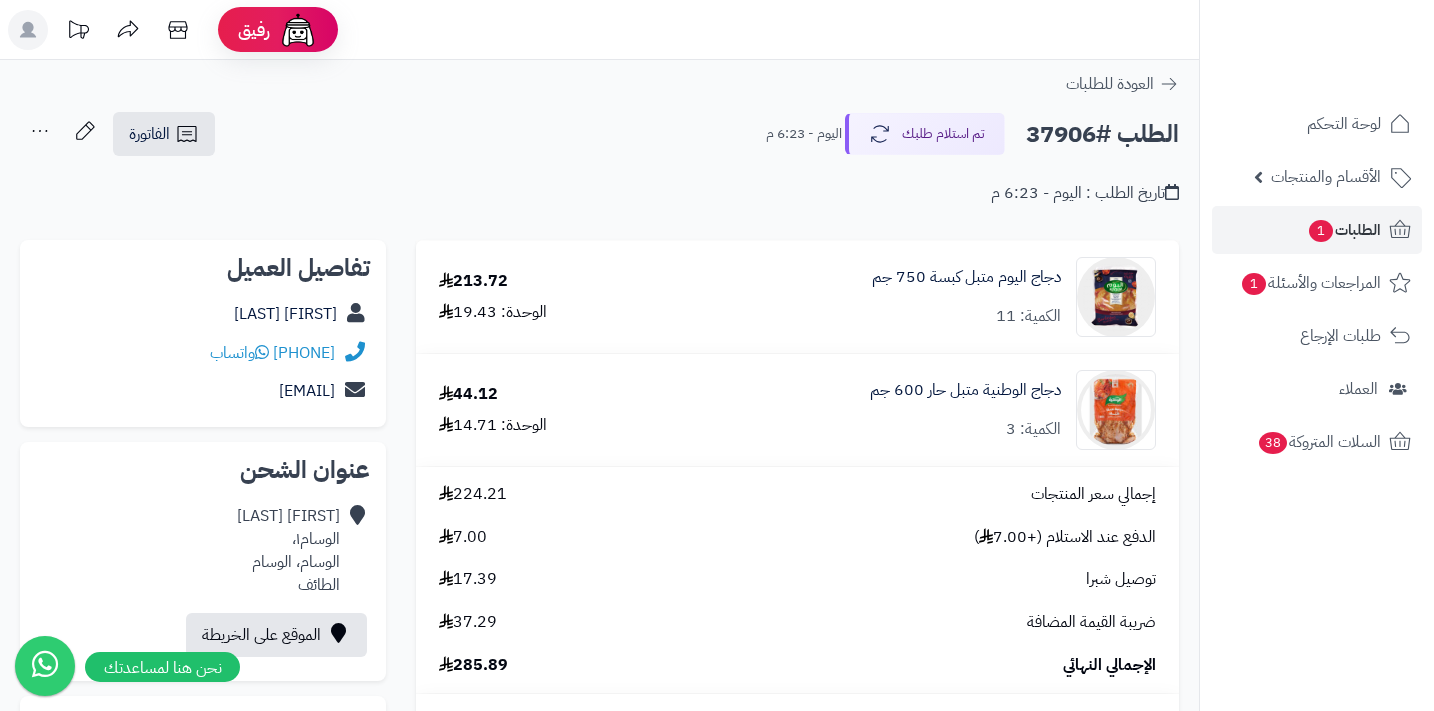 scroll, scrollTop: 0, scrollLeft: 0, axis: both 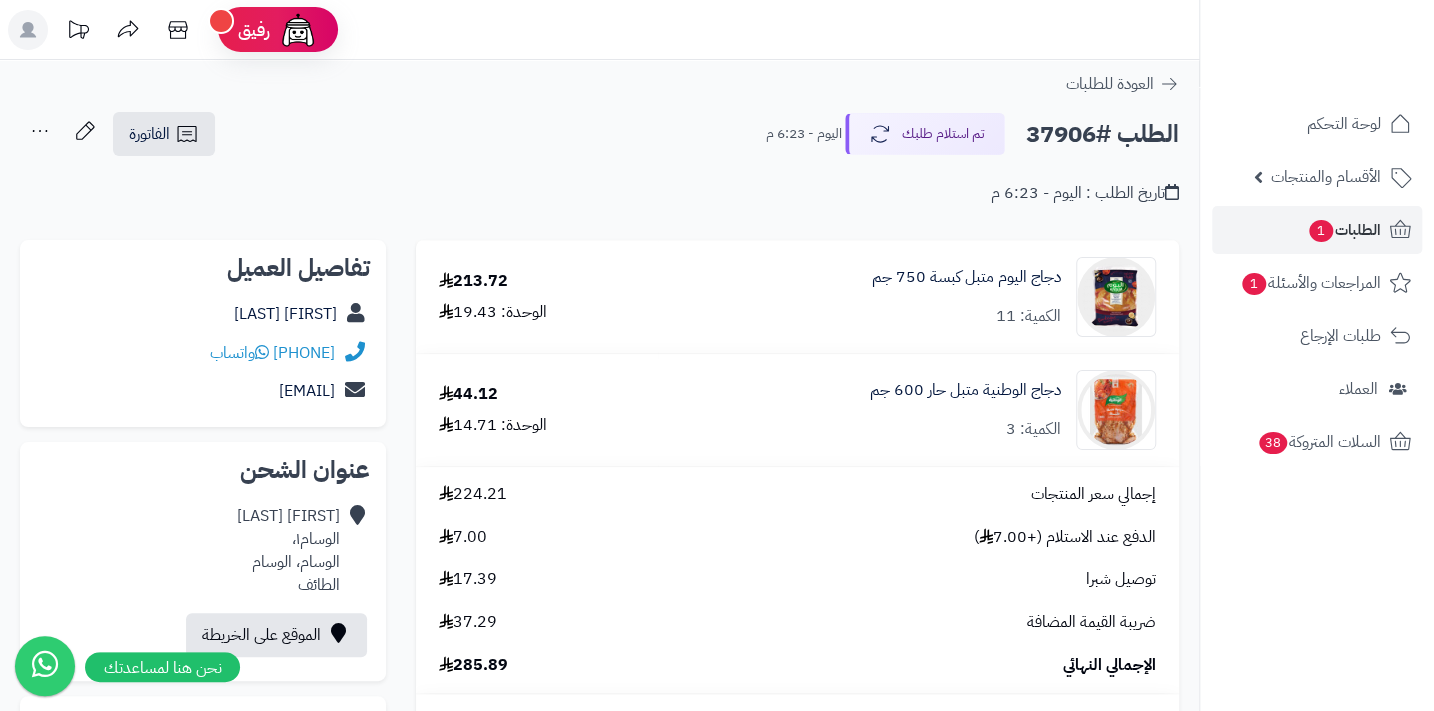drag, startPoint x: 218, startPoint y: 350, endPoint x: 333, endPoint y: 346, distance: 115.06954 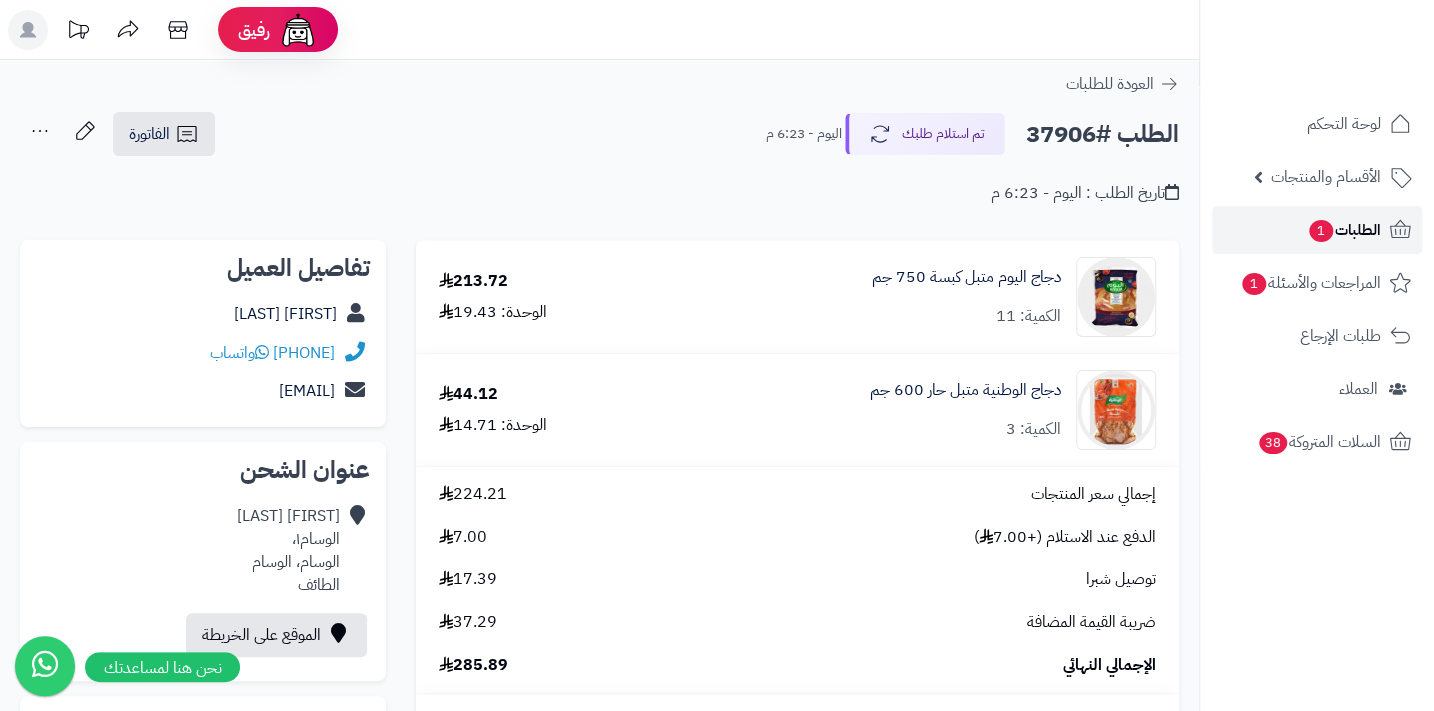 click on "الطلبات  1" at bounding box center (1344, 230) 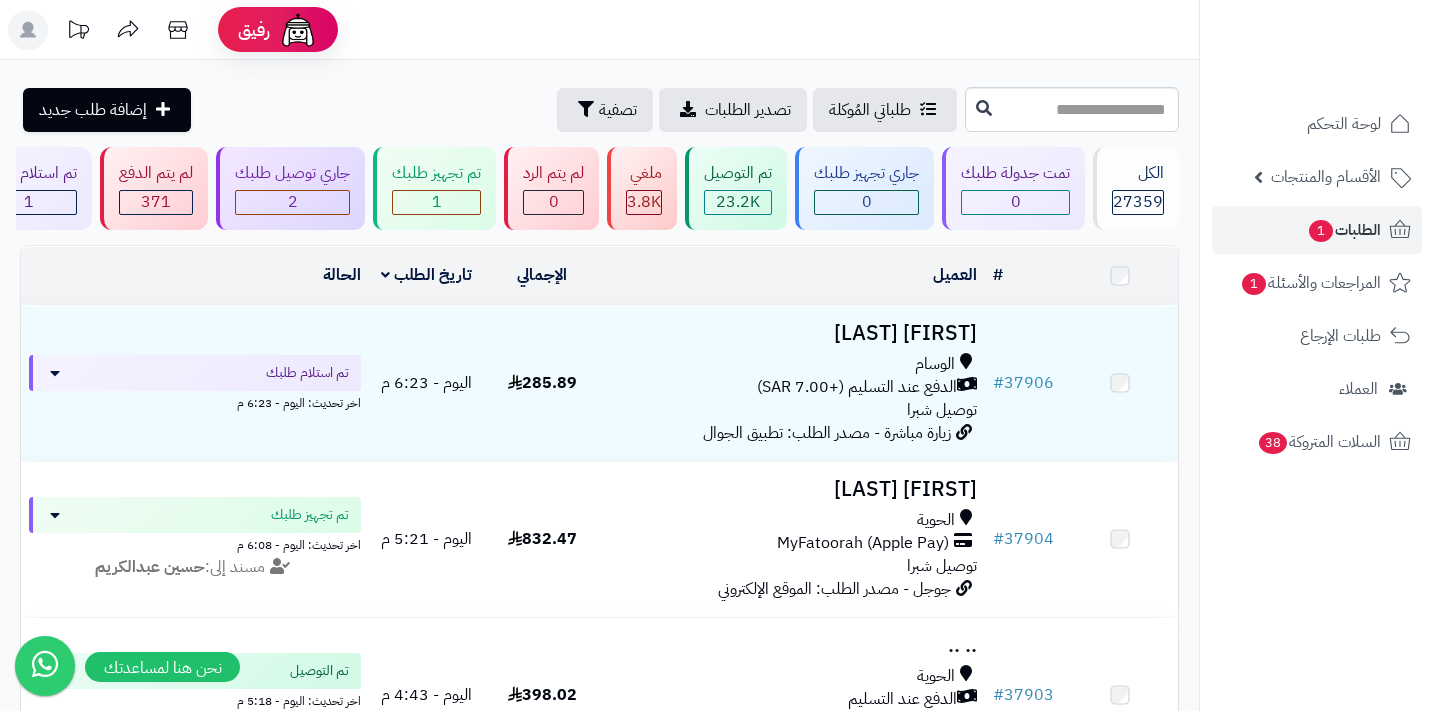 scroll, scrollTop: 0, scrollLeft: 0, axis: both 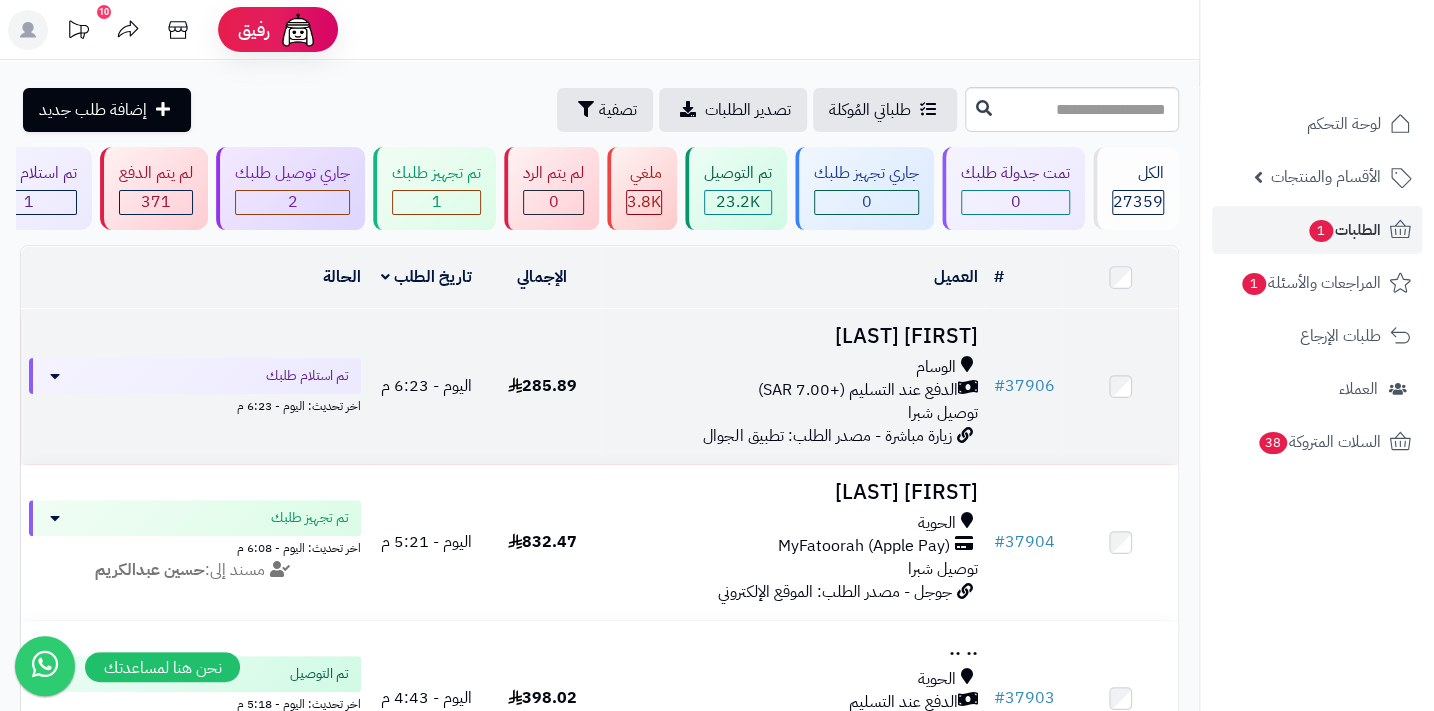 click on "[FIRST] [LAST]" at bounding box center [792, 336] 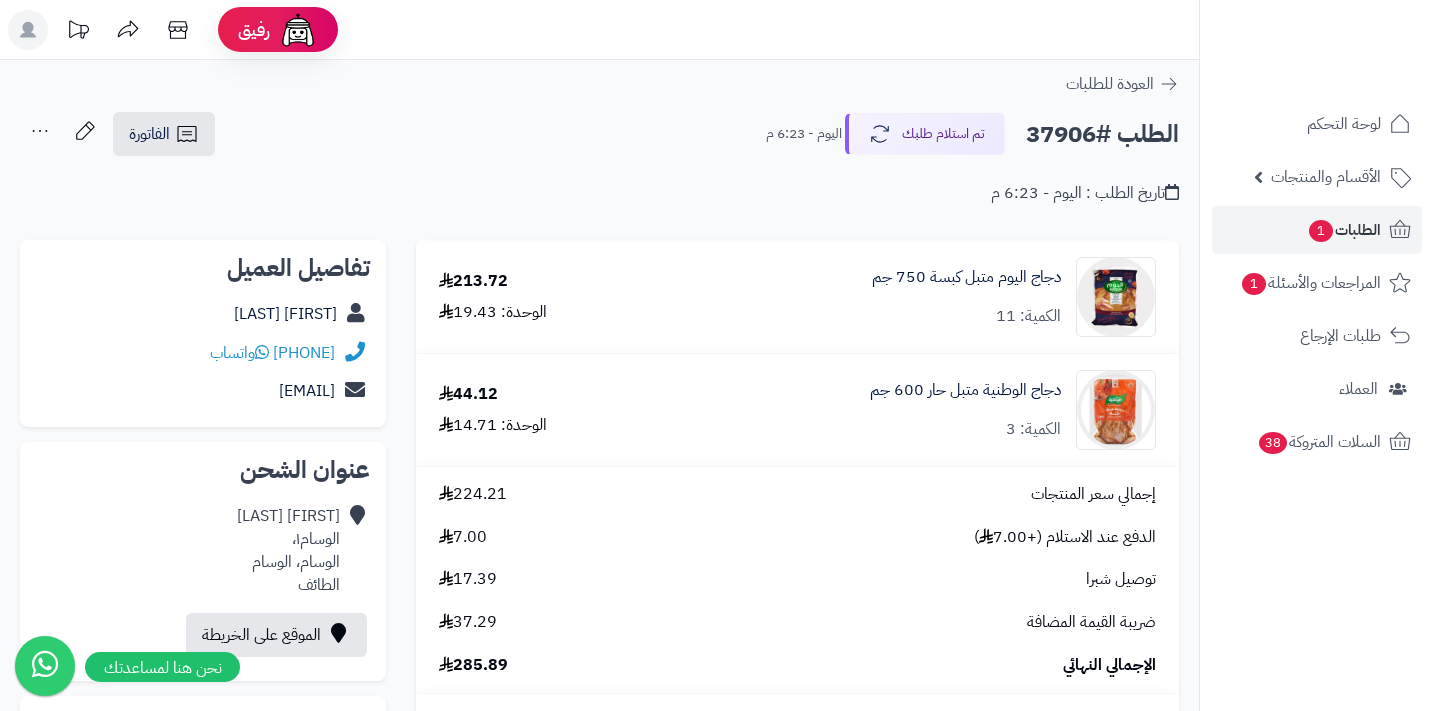 scroll, scrollTop: 0, scrollLeft: 0, axis: both 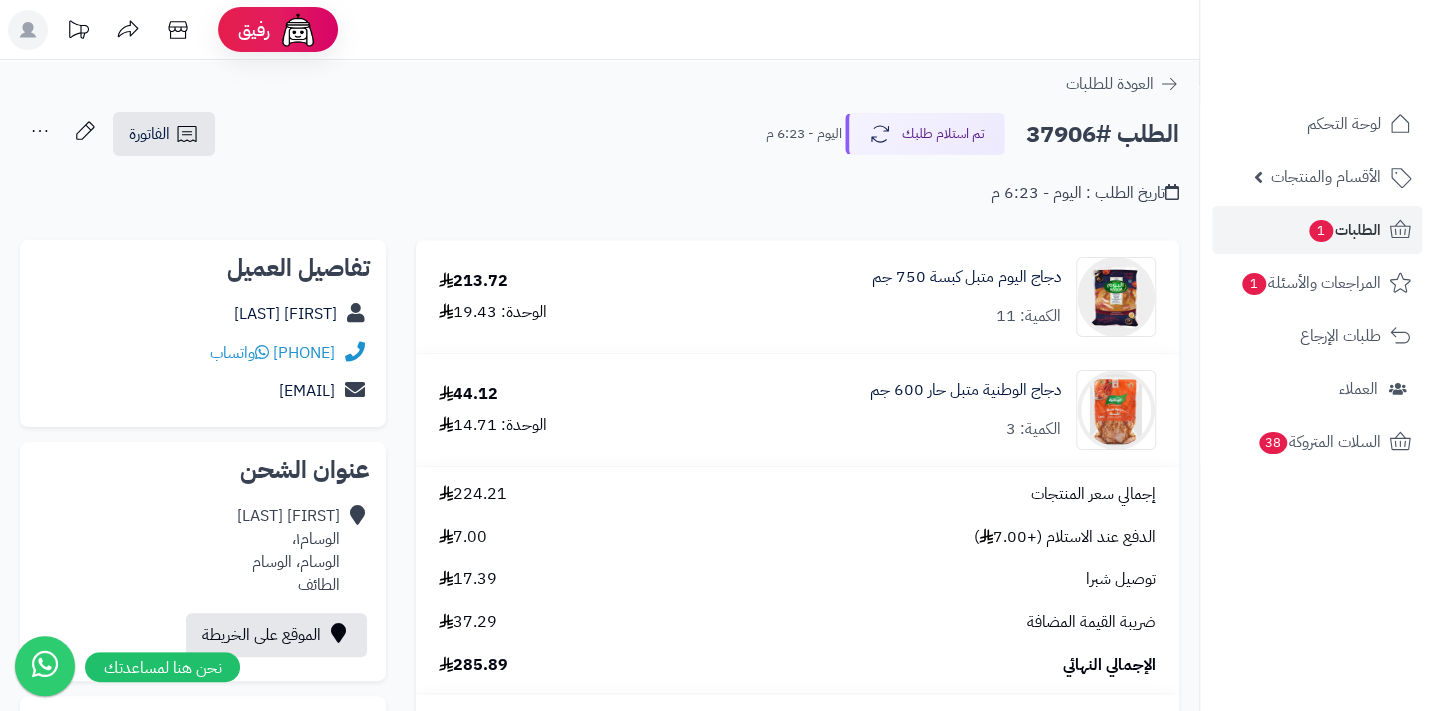 click on "تم استلام طلبك" at bounding box center (925, 134) 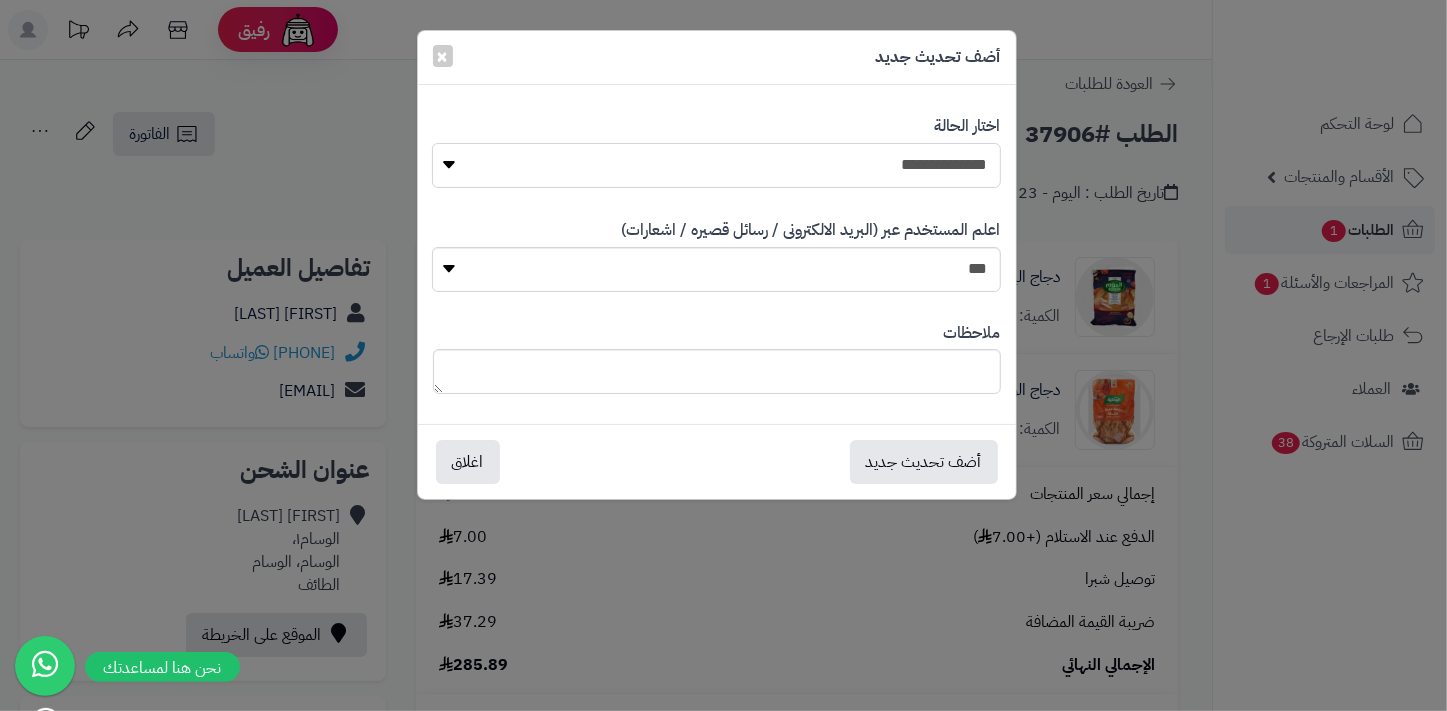click on "**********" at bounding box center (716, 165) 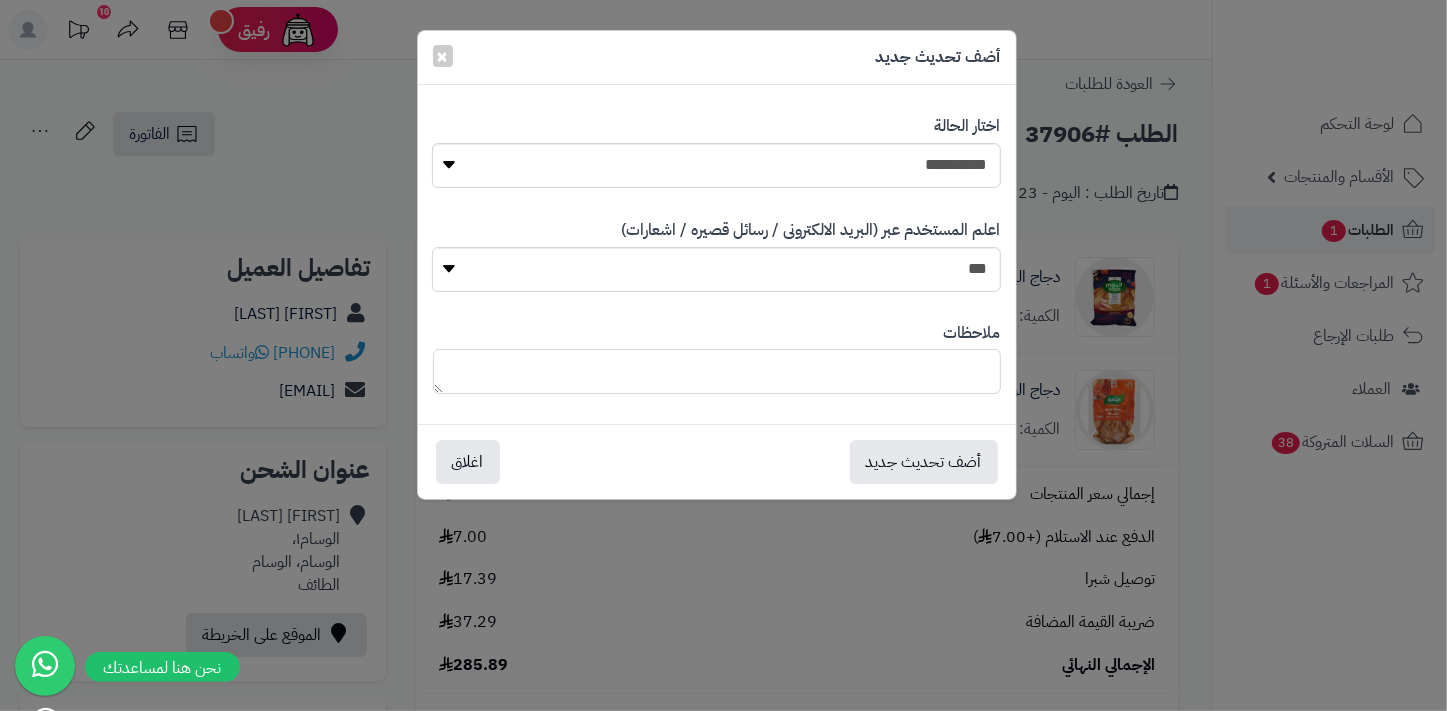 click at bounding box center [717, 371] 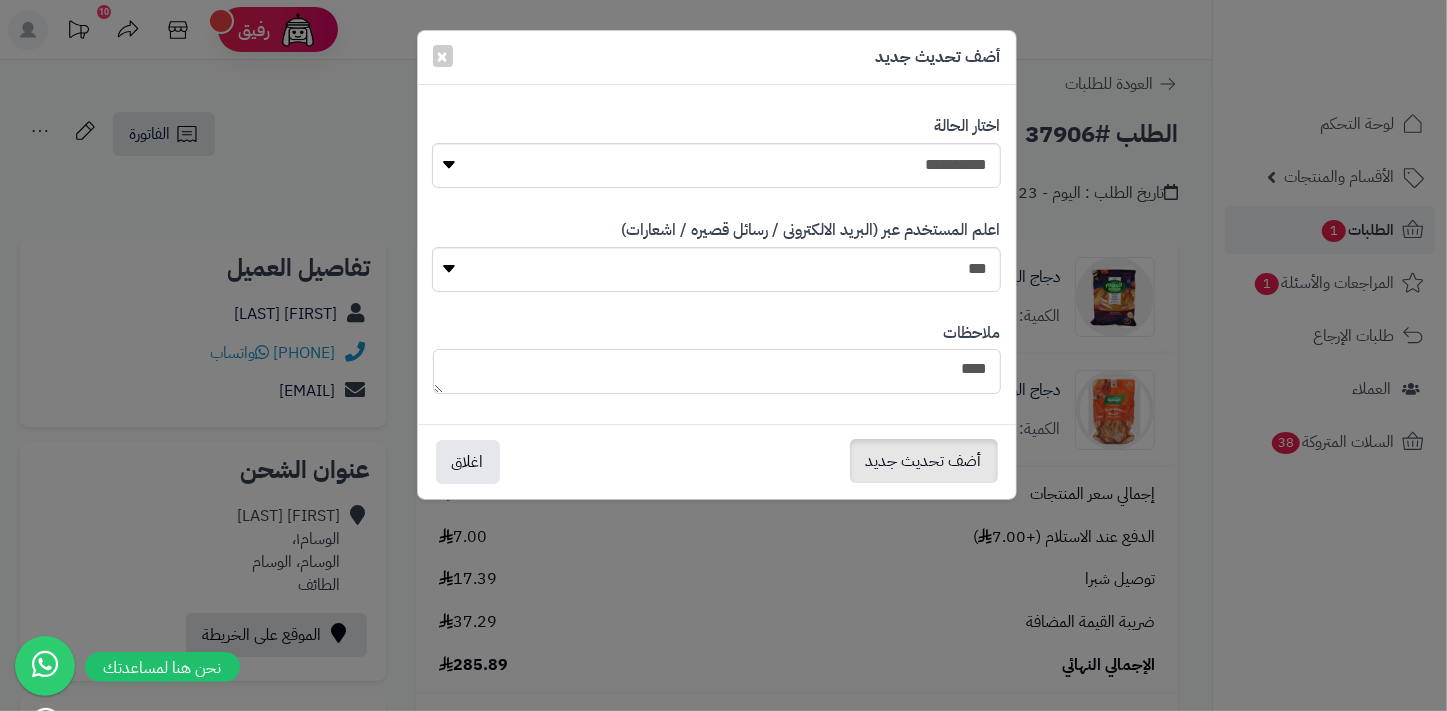 type on "****" 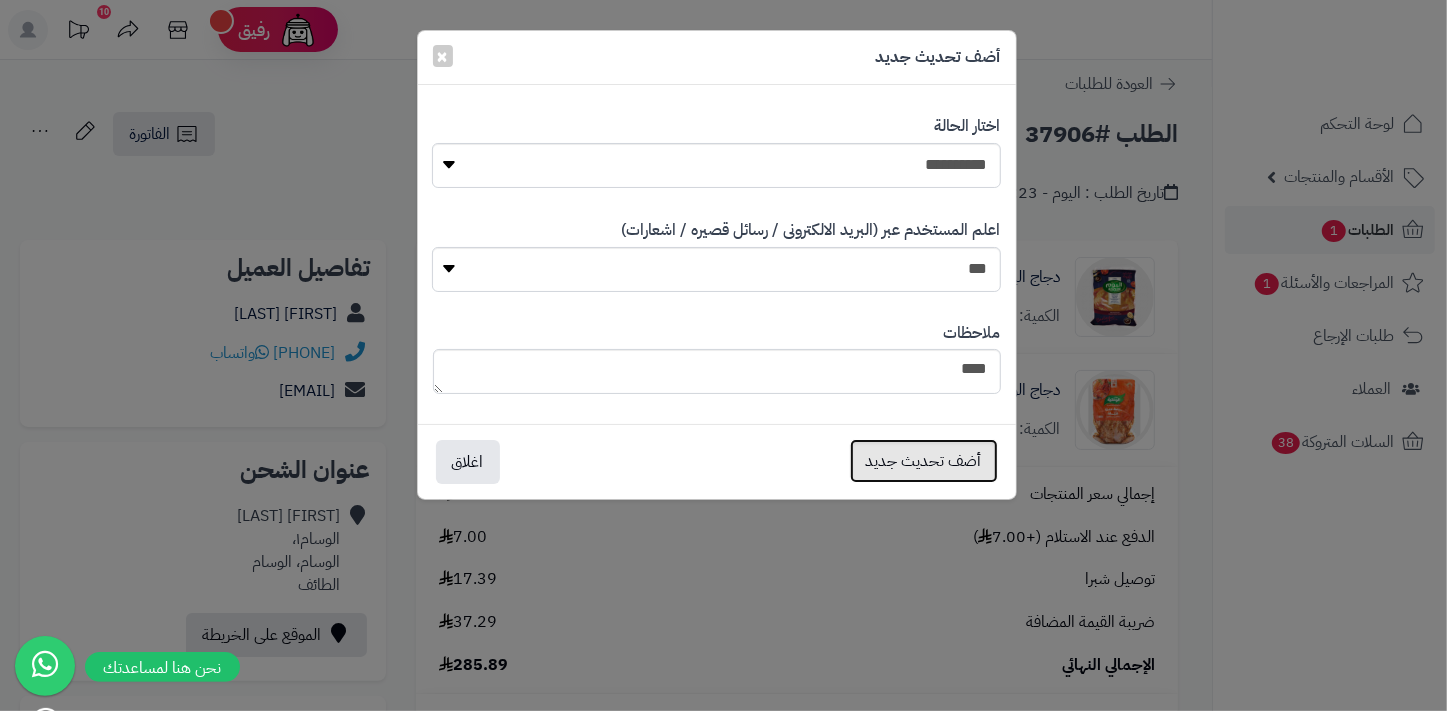 click on "أضف تحديث جديد" at bounding box center (924, 461) 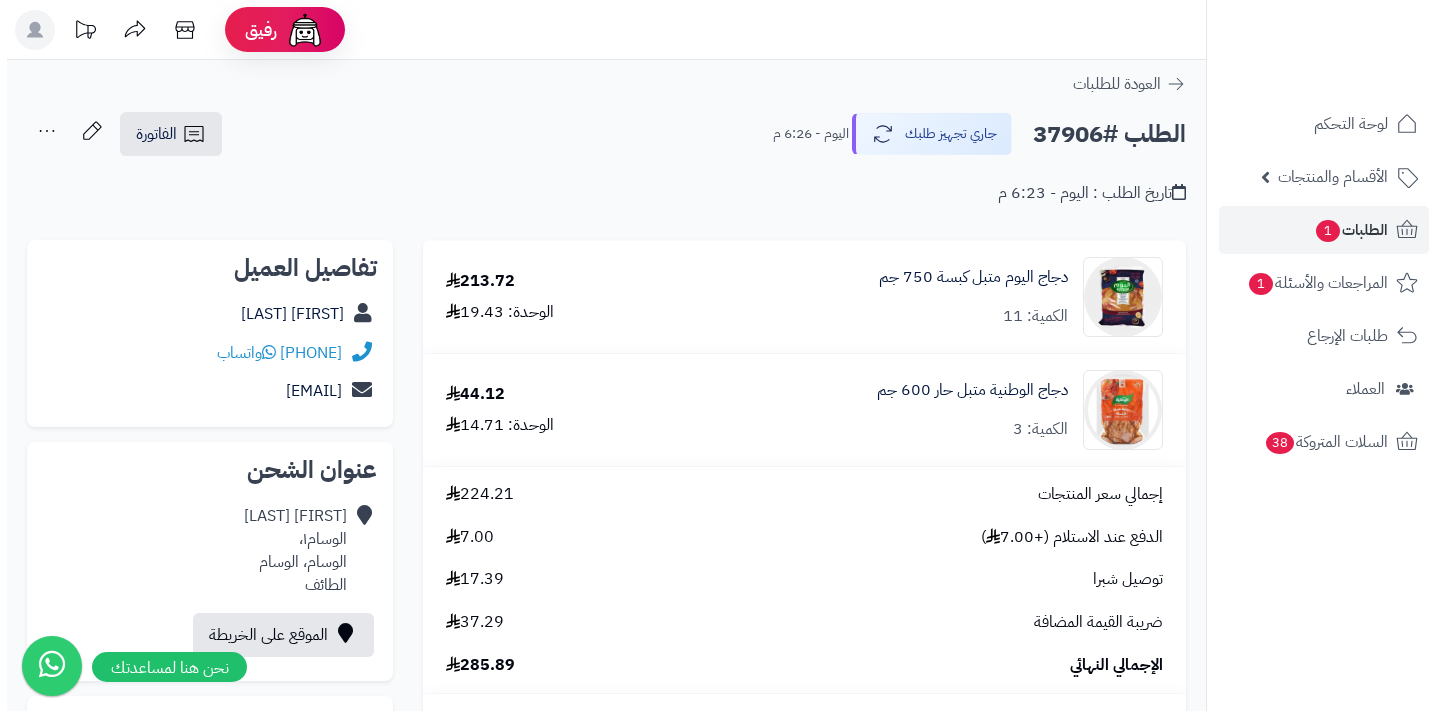 scroll, scrollTop: 0, scrollLeft: 0, axis: both 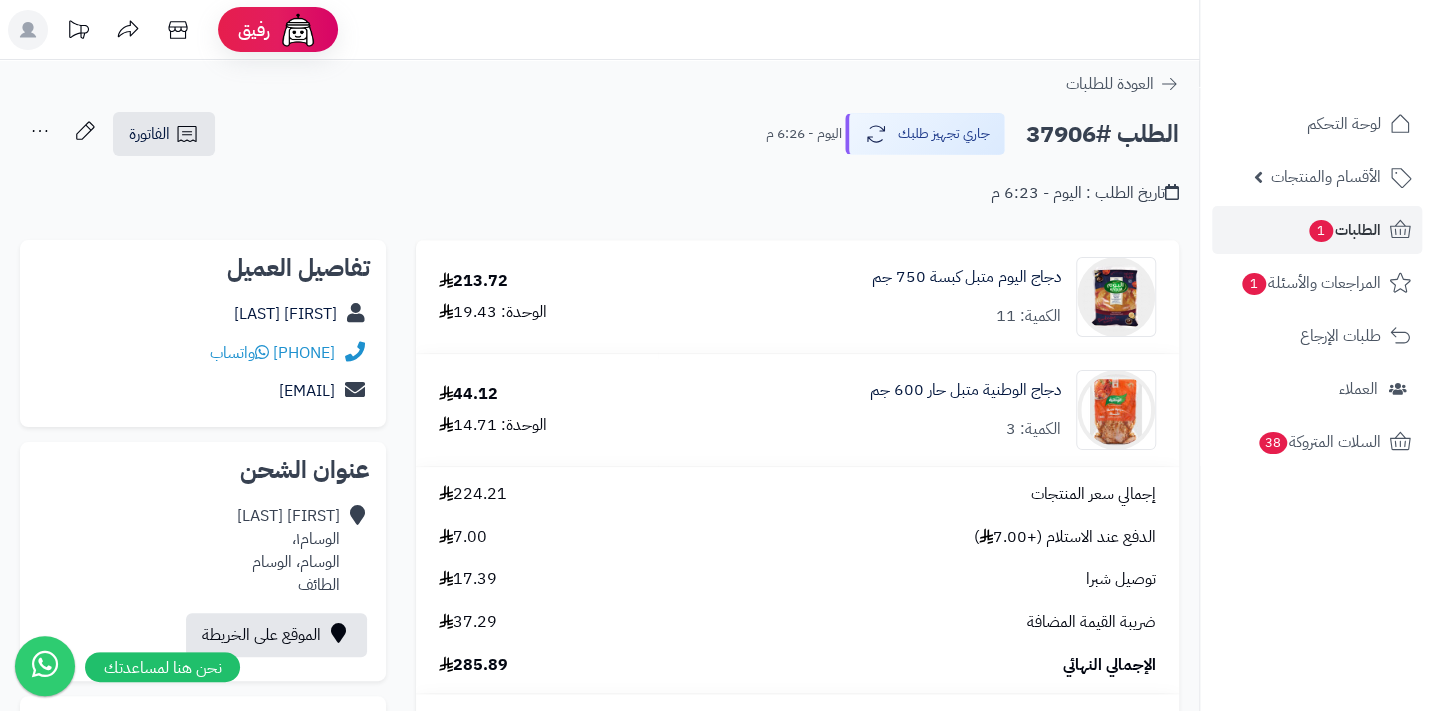 click 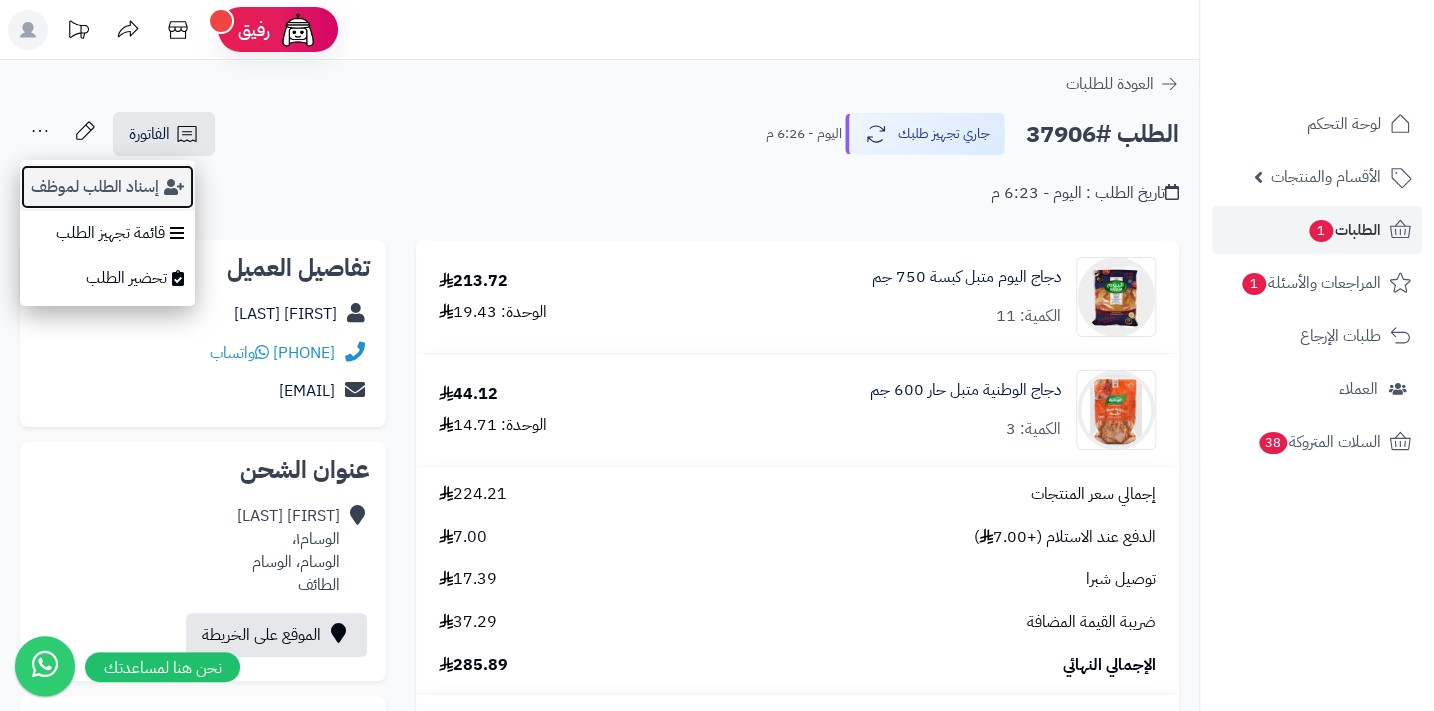 click on "إسناد الطلب لموظف" at bounding box center (107, 187) 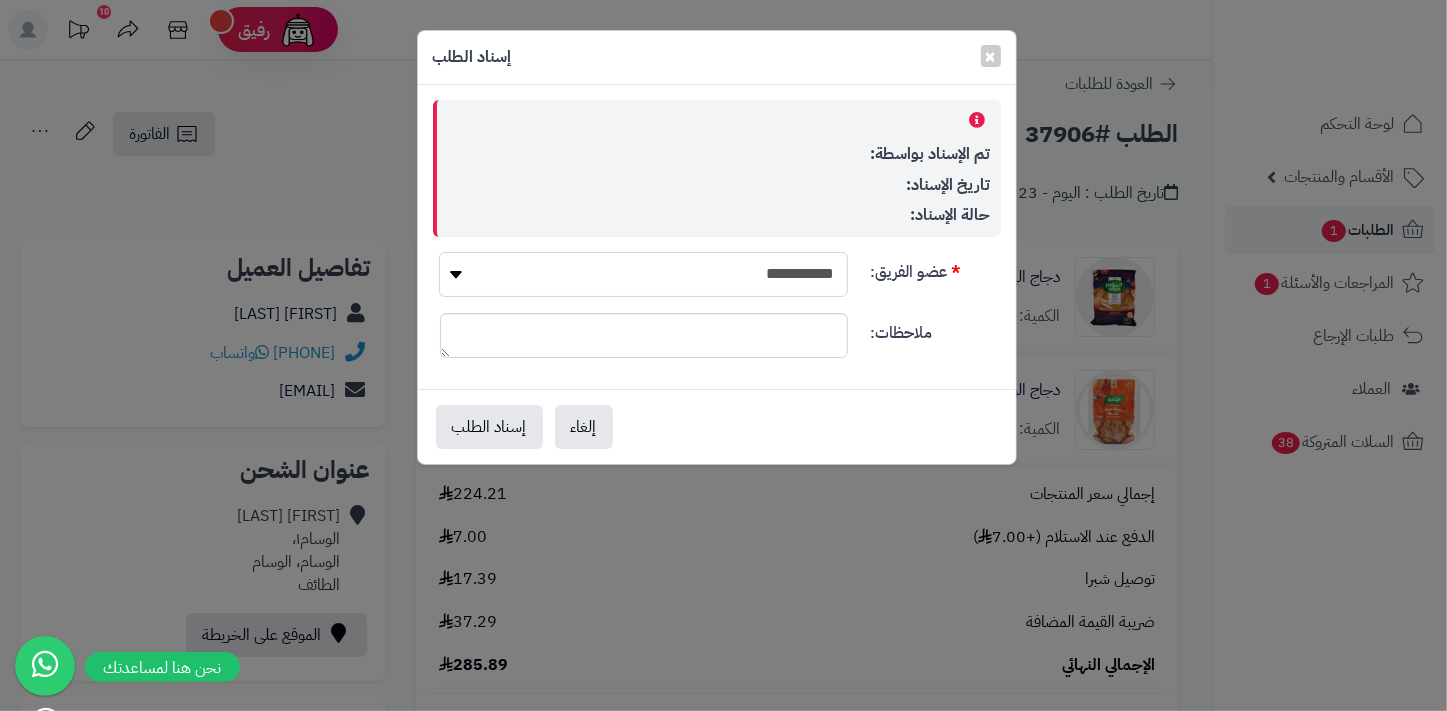 click on "**********" at bounding box center [643, 274] 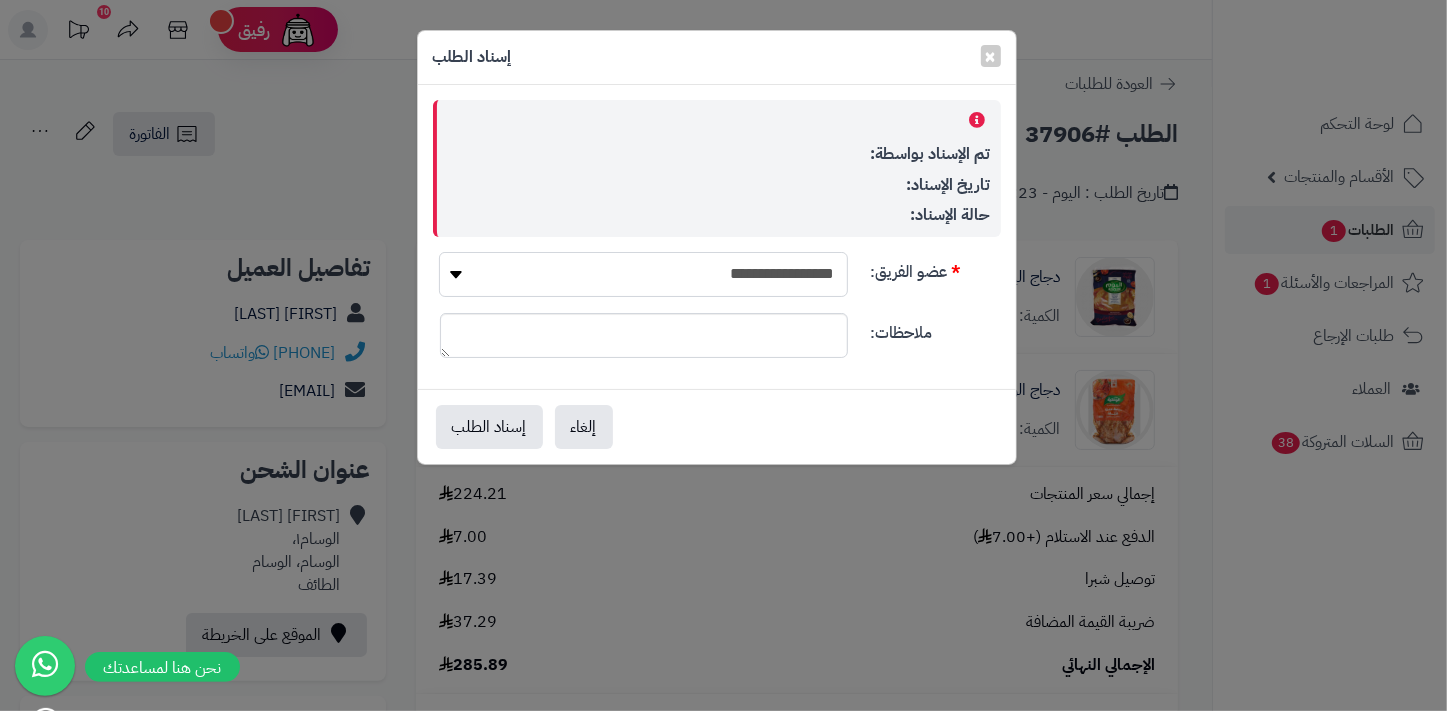 click on "**********" at bounding box center [643, 274] 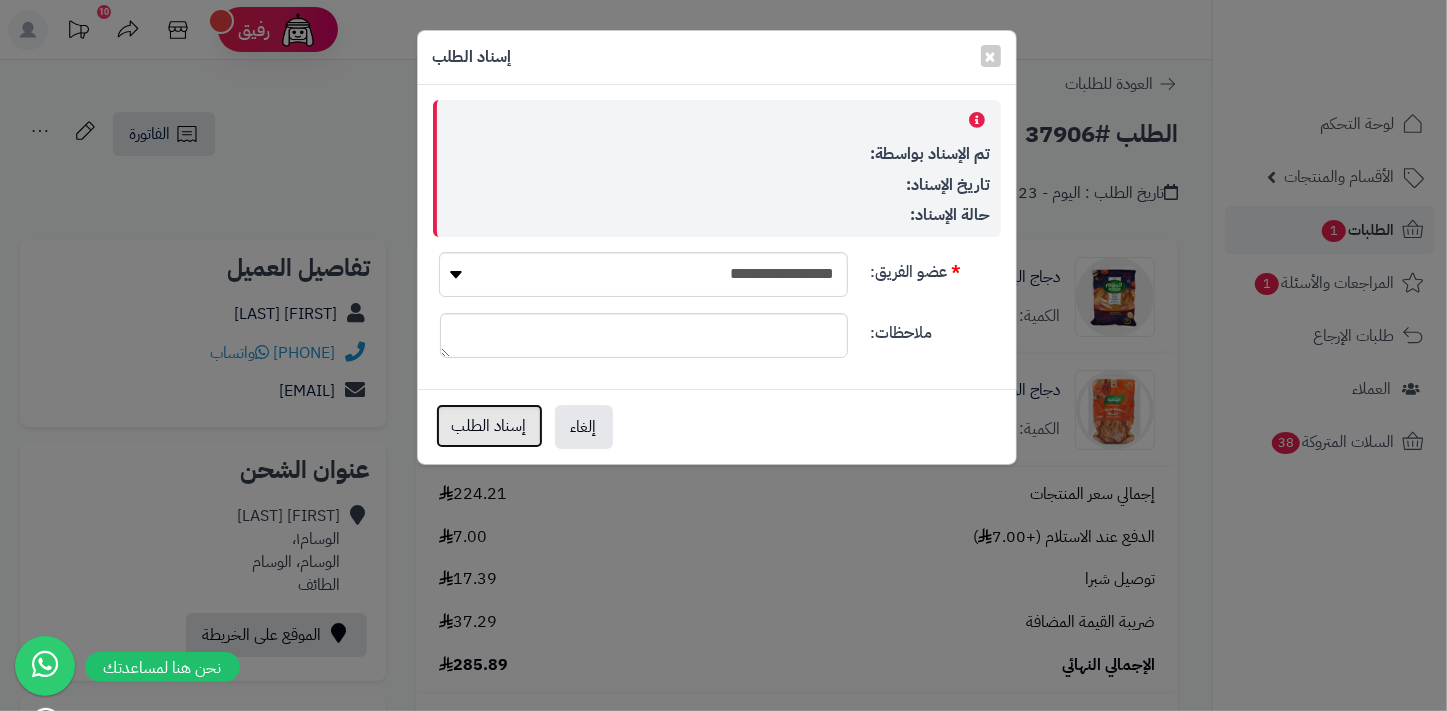 click on "إسناد الطلب" at bounding box center (489, 426) 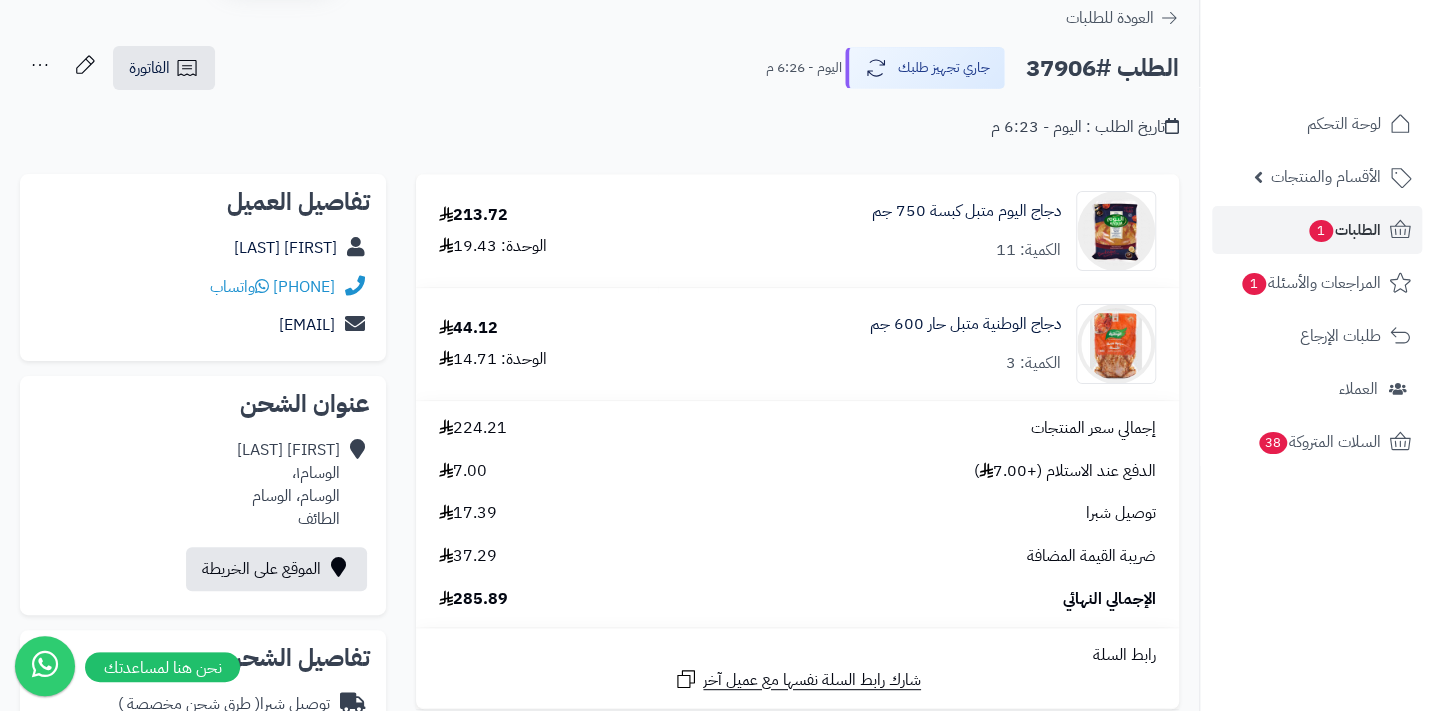 scroll, scrollTop: 0, scrollLeft: 0, axis: both 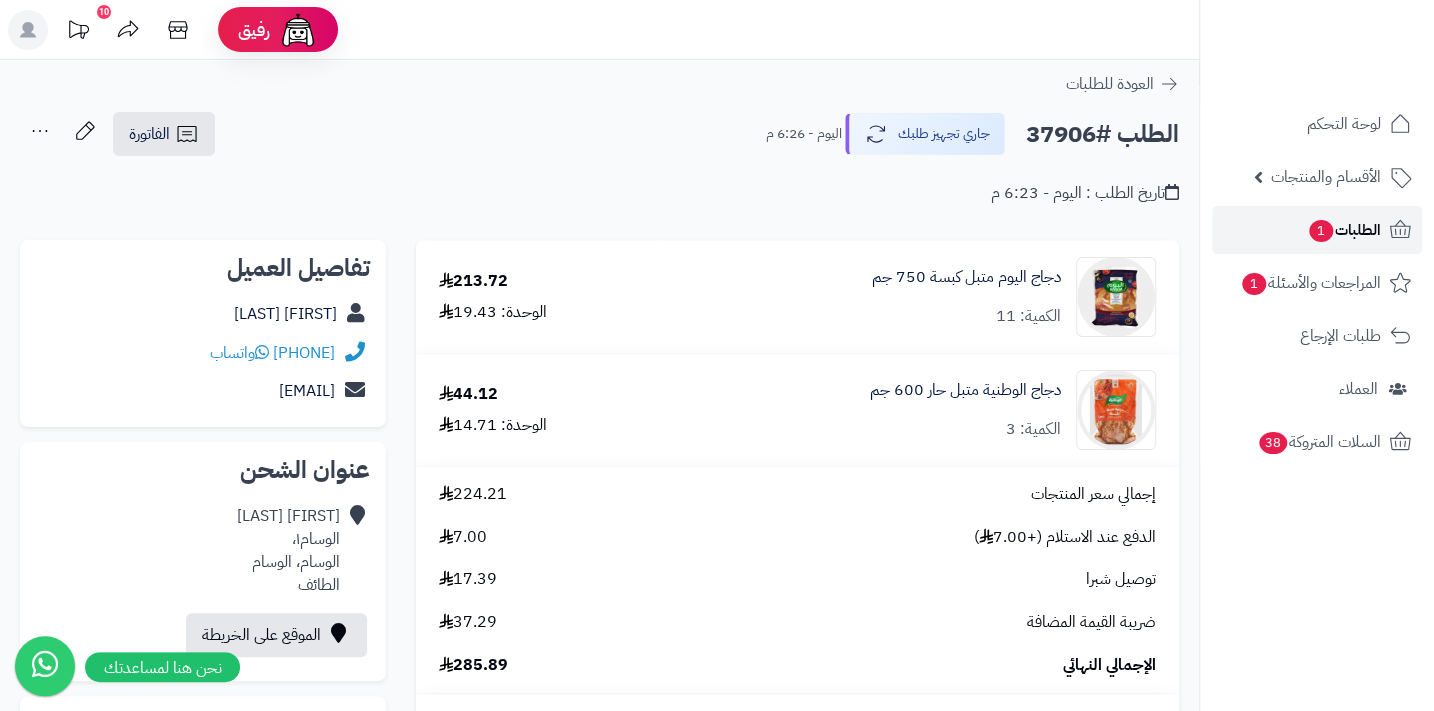 click on "الطلبات  1" at bounding box center [1344, 230] 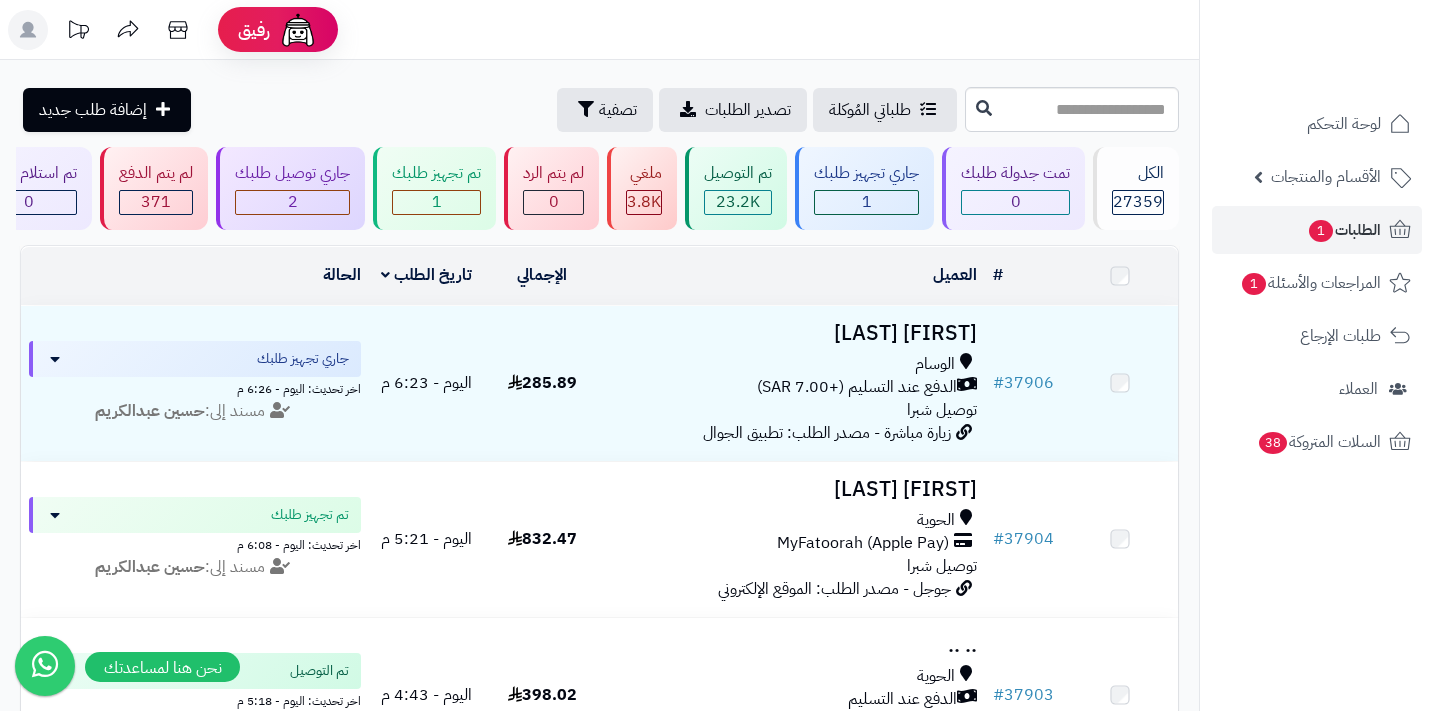 scroll, scrollTop: 0, scrollLeft: 0, axis: both 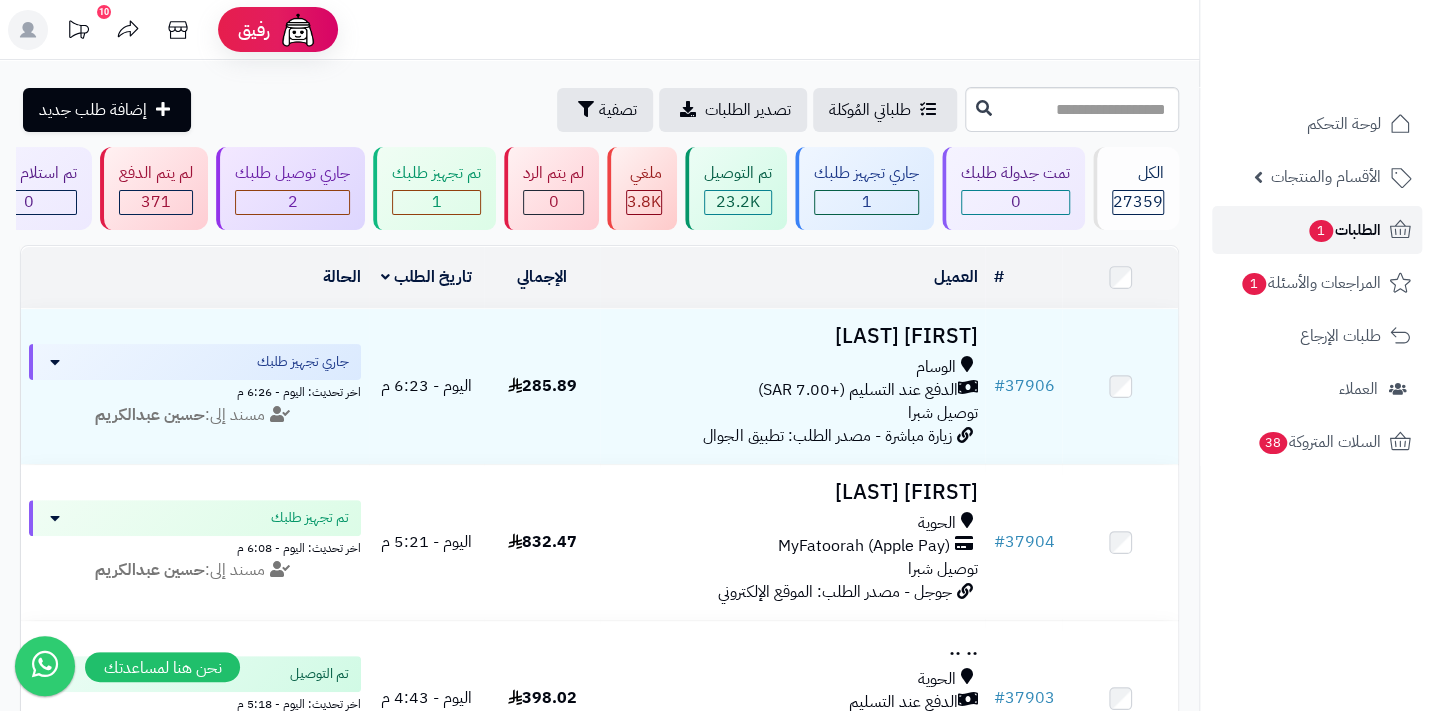click on "الطلبات  1" at bounding box center (1344, 230) 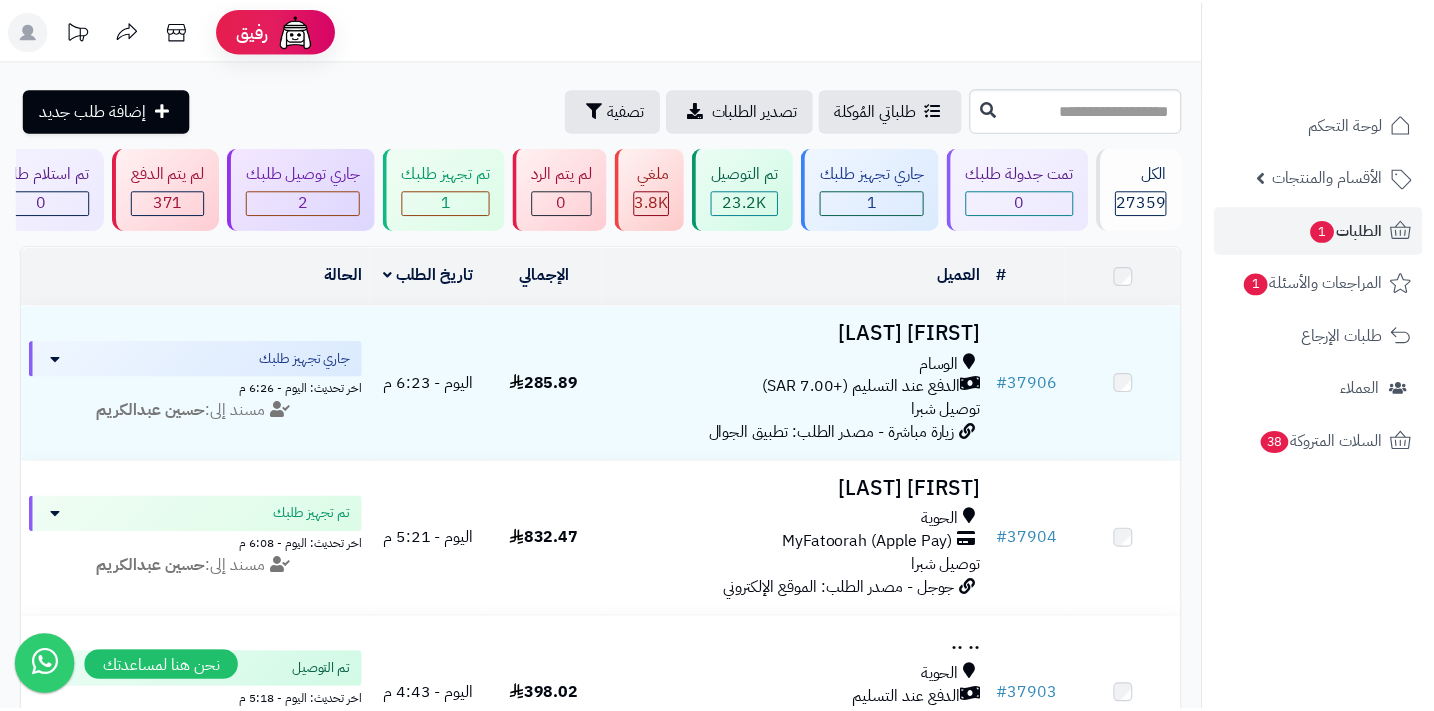 scroll, scrollTop: 0, scrollLeft: 0, axis: both 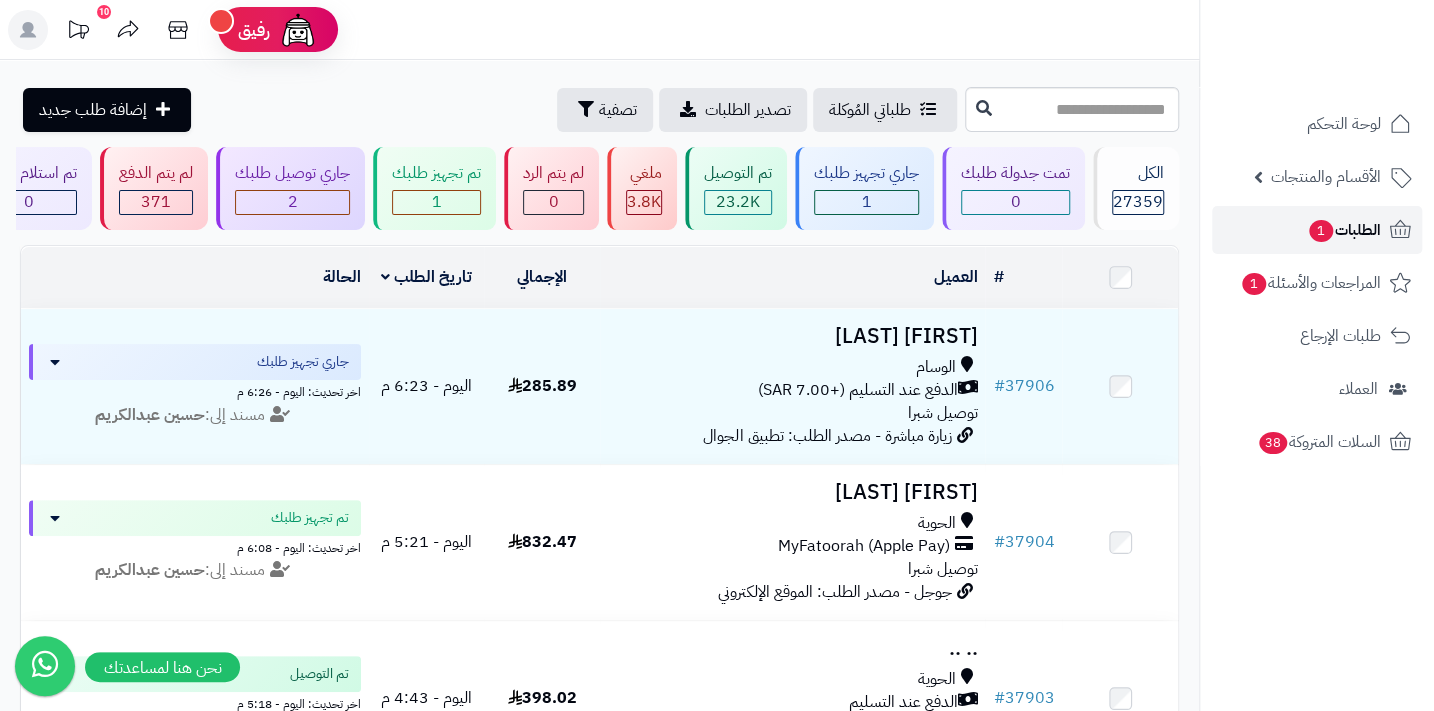 click on "الطلبات  1" at bounding box center [1317, 230] 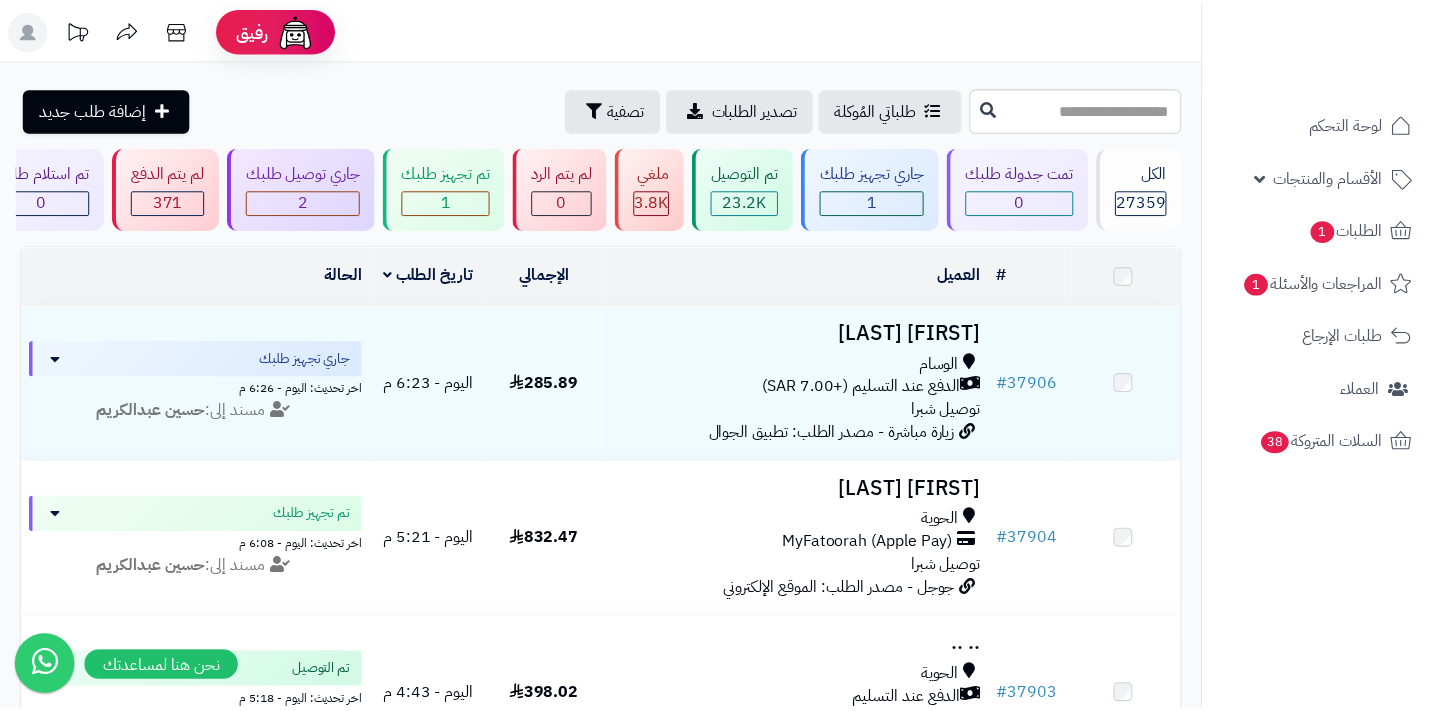 scroll, scrollTop: 0, scrollLeft: 0, axis: both 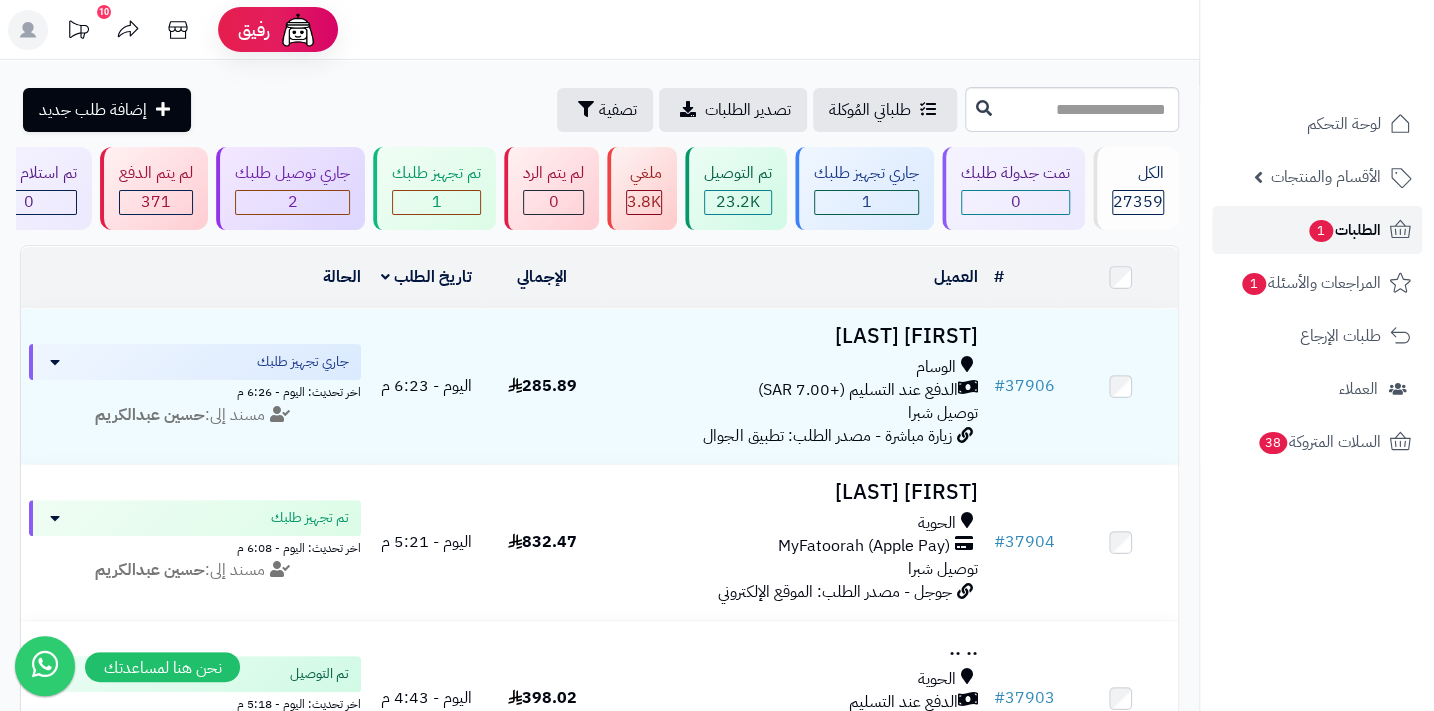 click on "الطلبات  1" at bounding box center [1344, 230] 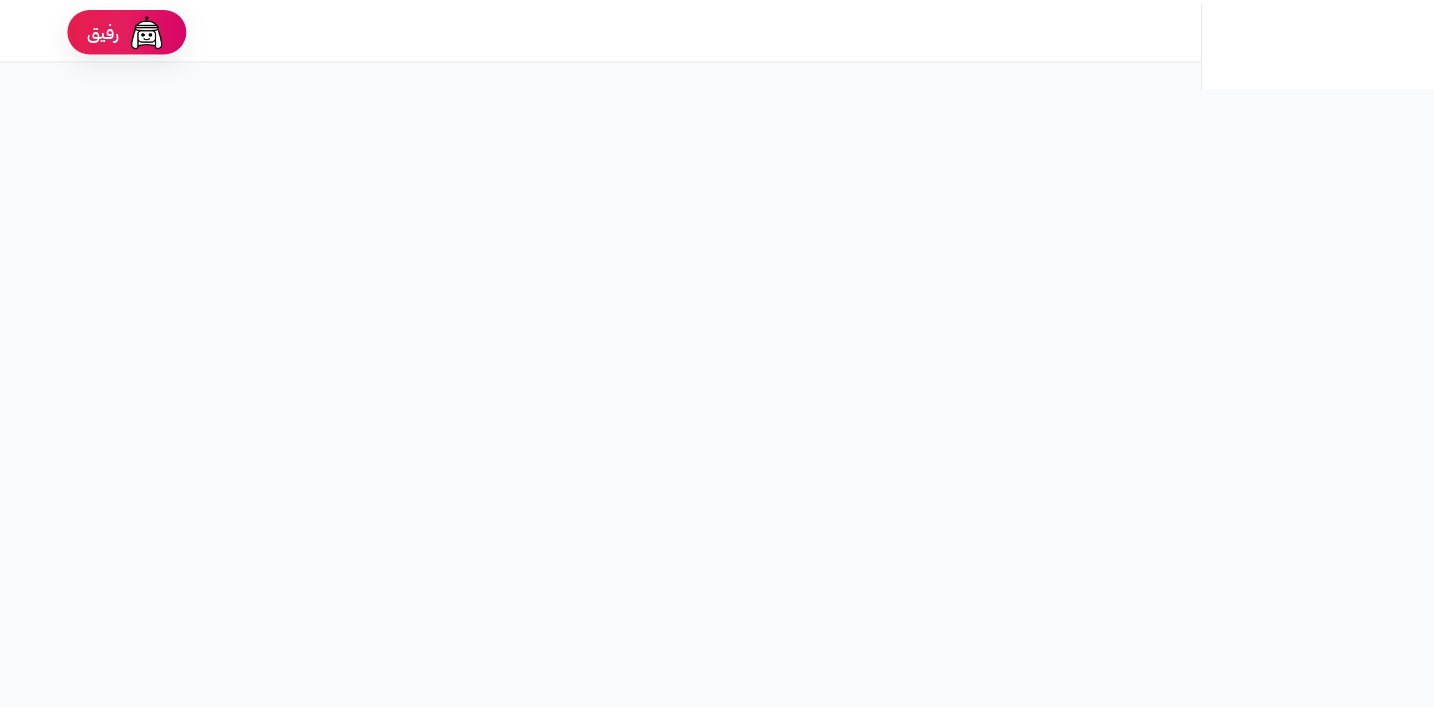 scroll, scrollTop: 0, scrollLeft: 0, axis: both 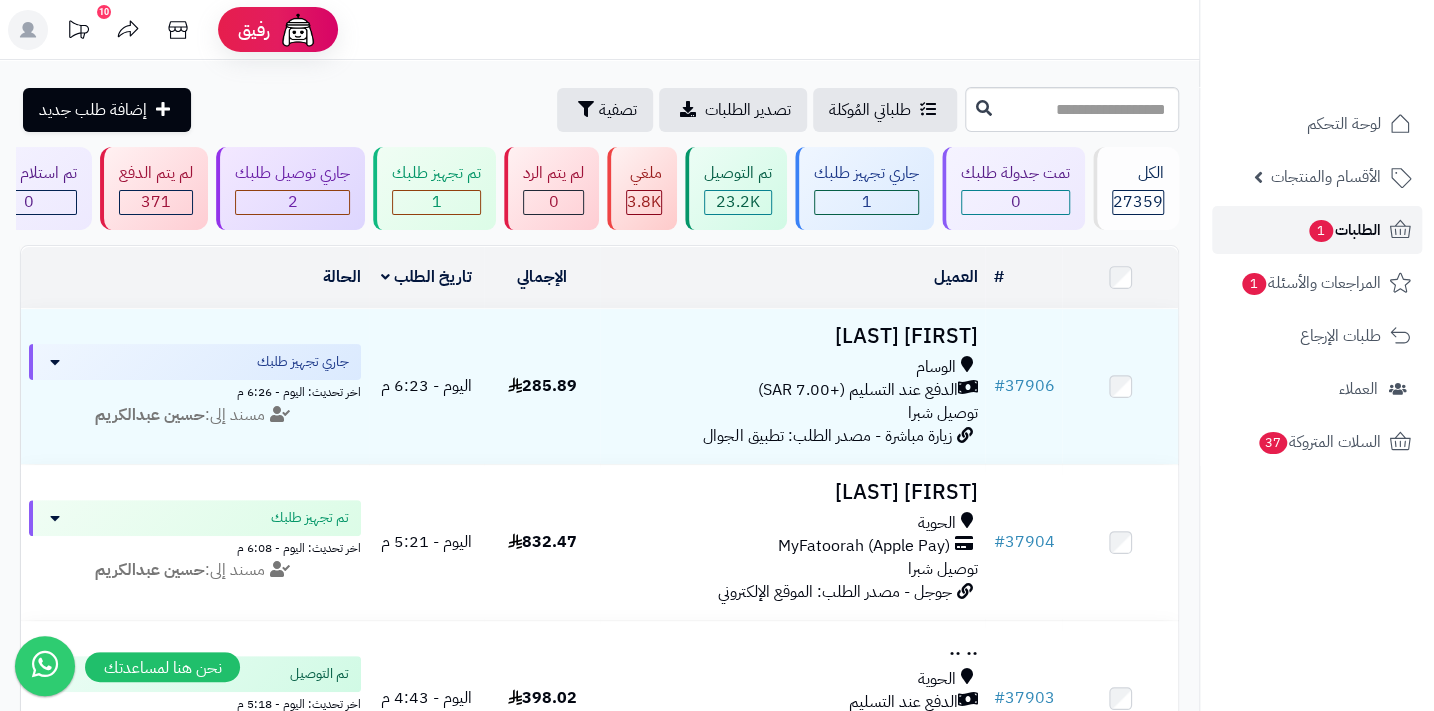 drag, startPoint x: 0, startPoint y: 0, endPoint x: 1360, endPoint y: 241, distance: 1381.1882 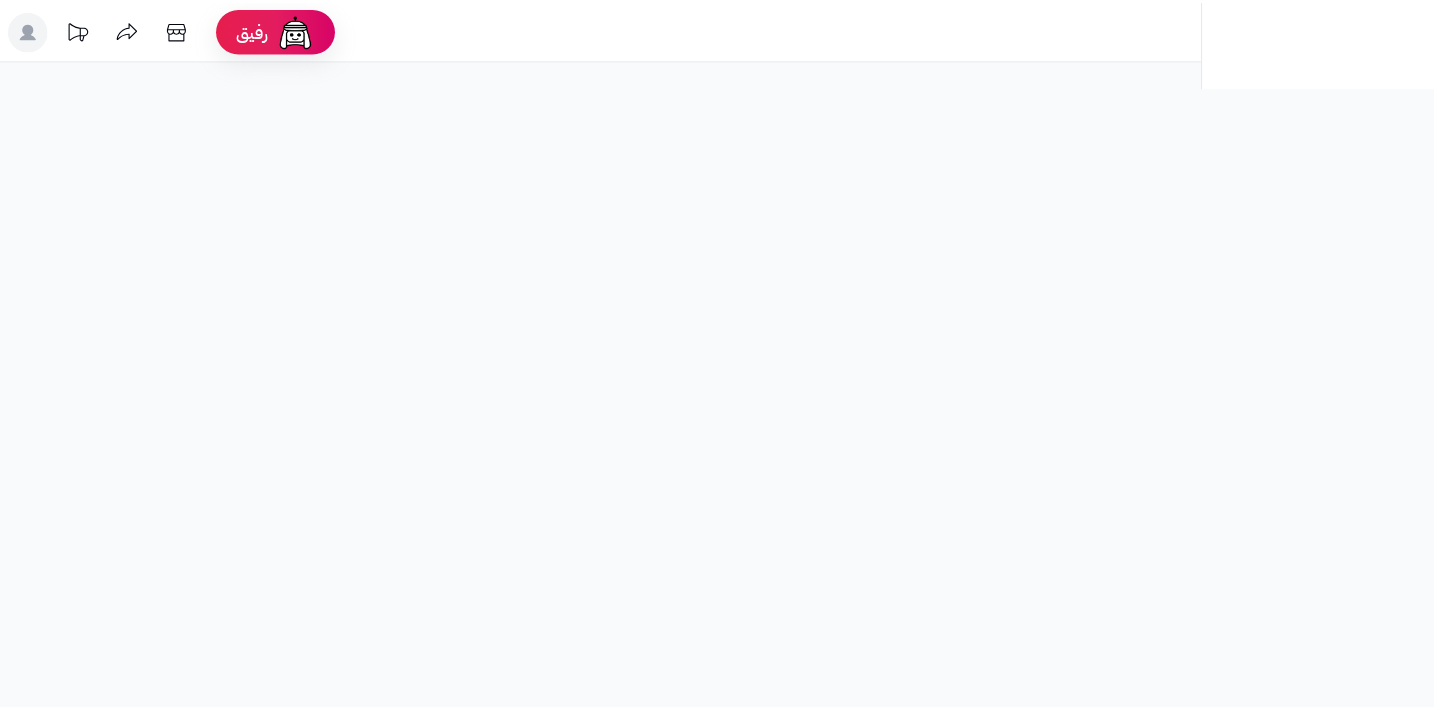 scroll, scrollTop: 0, scrollLeft: 0, axis: both 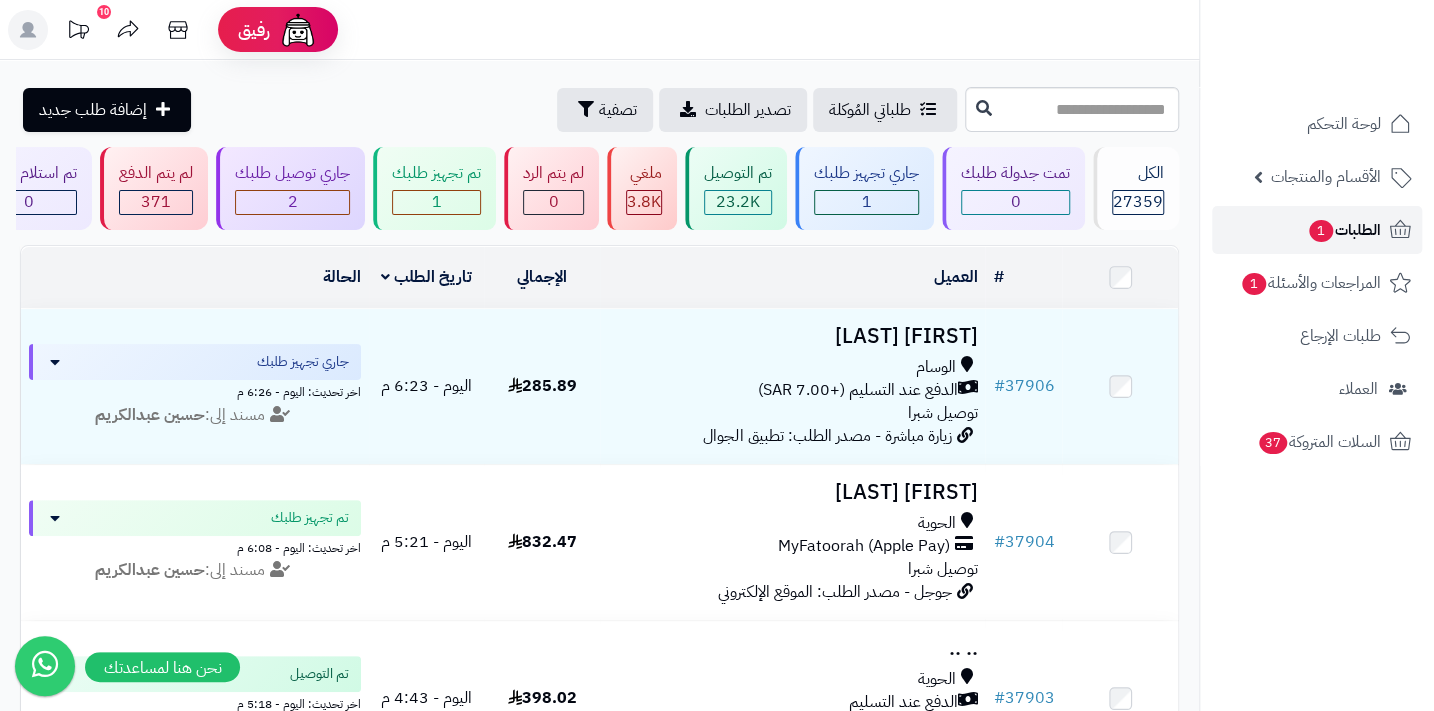 click on "1" at bounding box center (1321, 231) 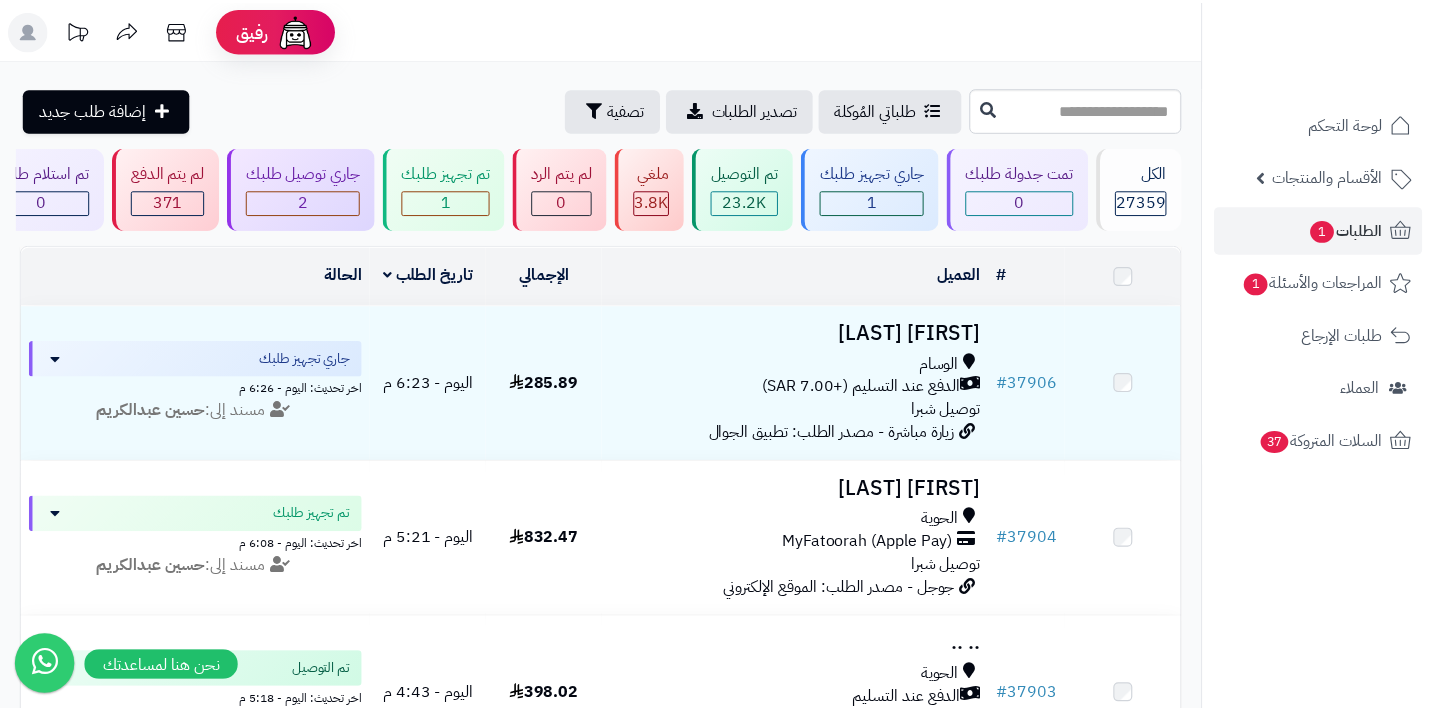 scroll, scrollTop: 0, scrollLeft: 0, axis: both 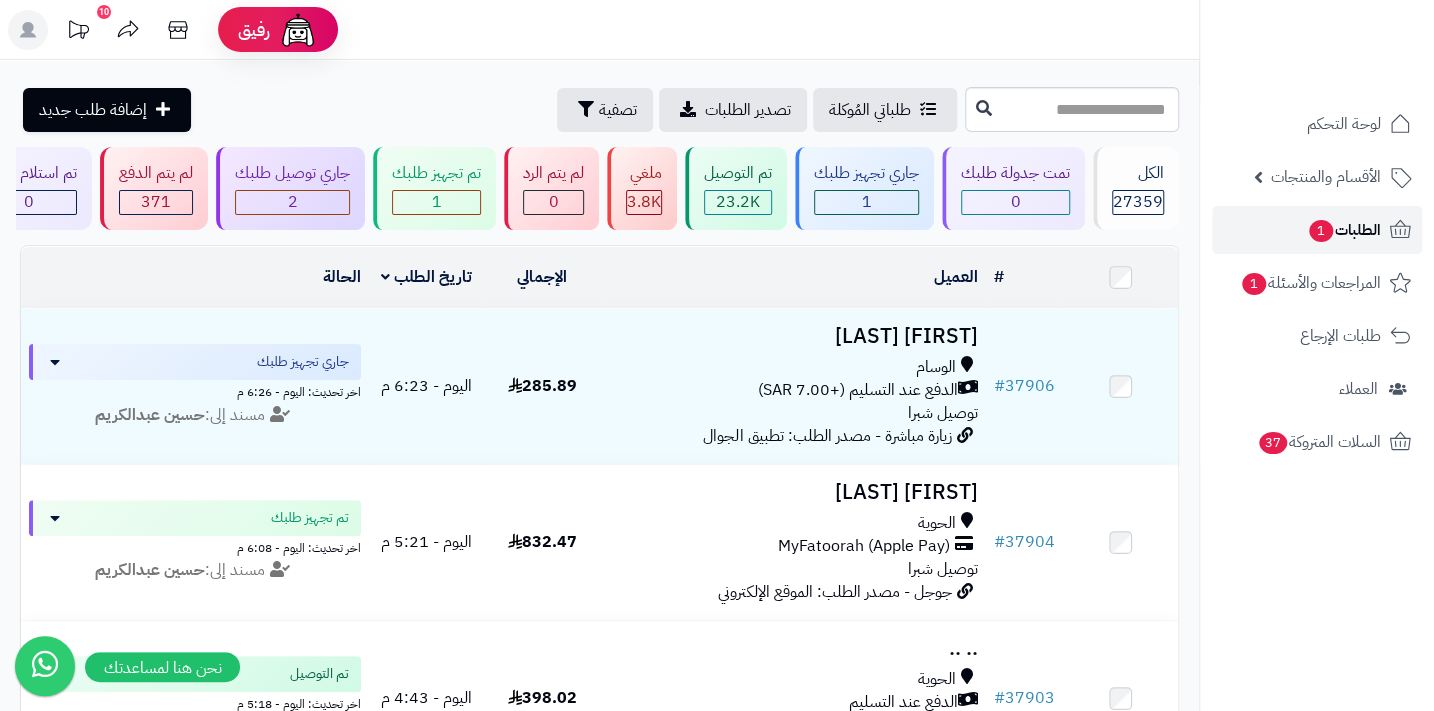 click on "الطلبات  1" at bounding box center [1344, 230] 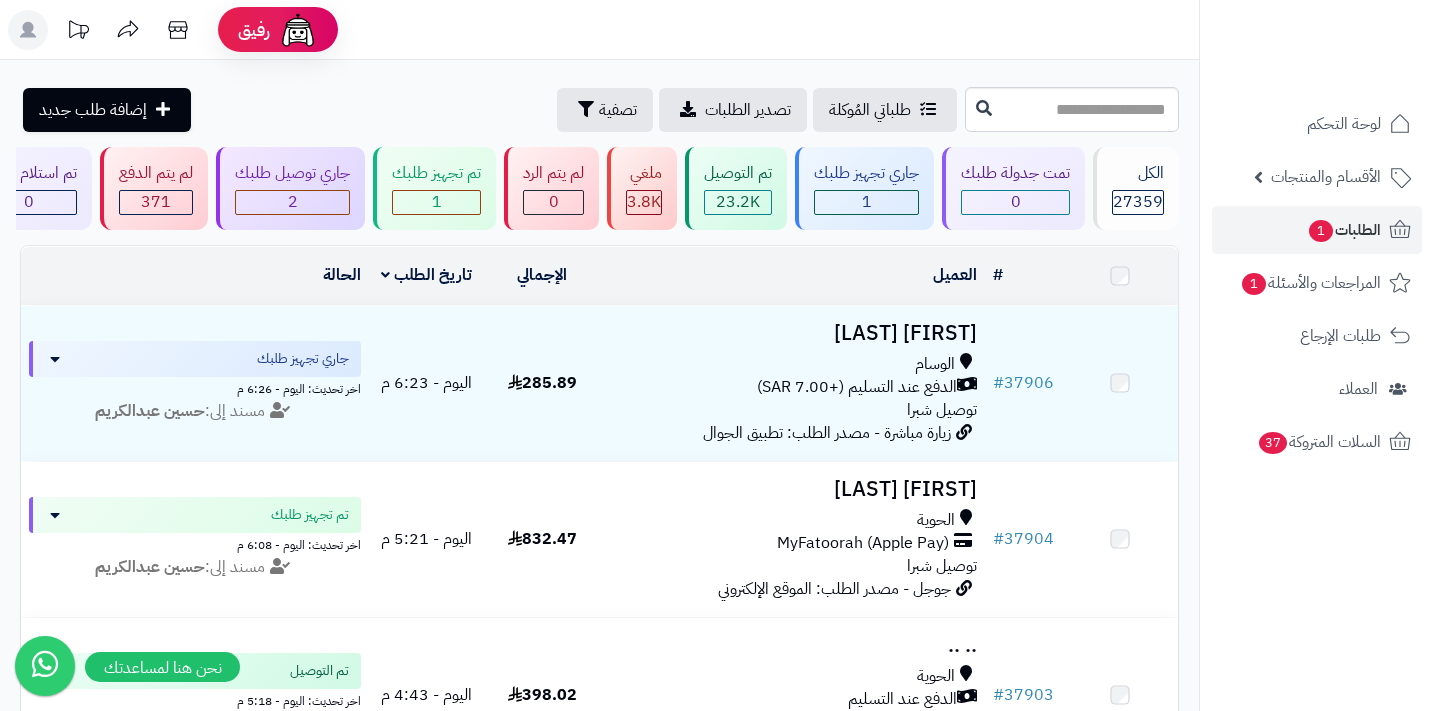 scroll, scrollTop: 0, scrollLeft: 0, axis: both 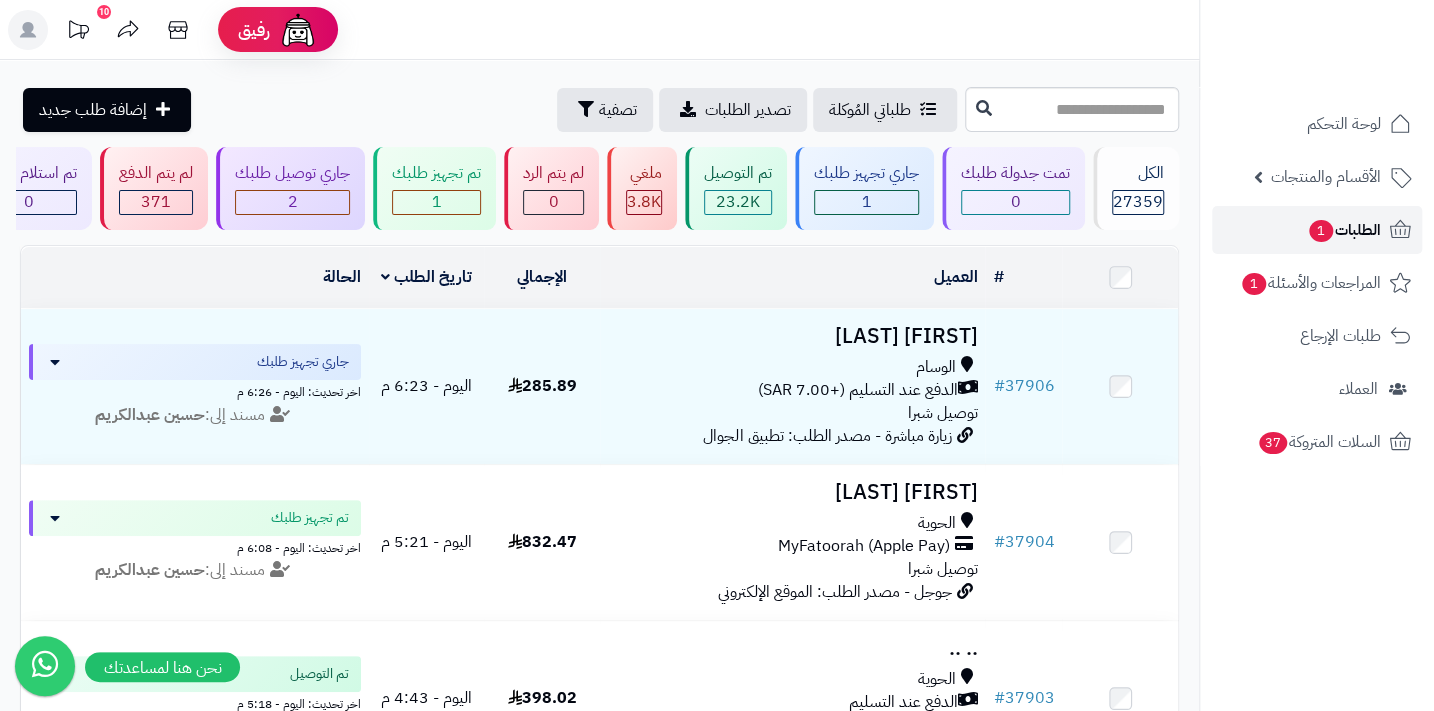 click on "الطلبات  1" at bounding box center (1317, 230) 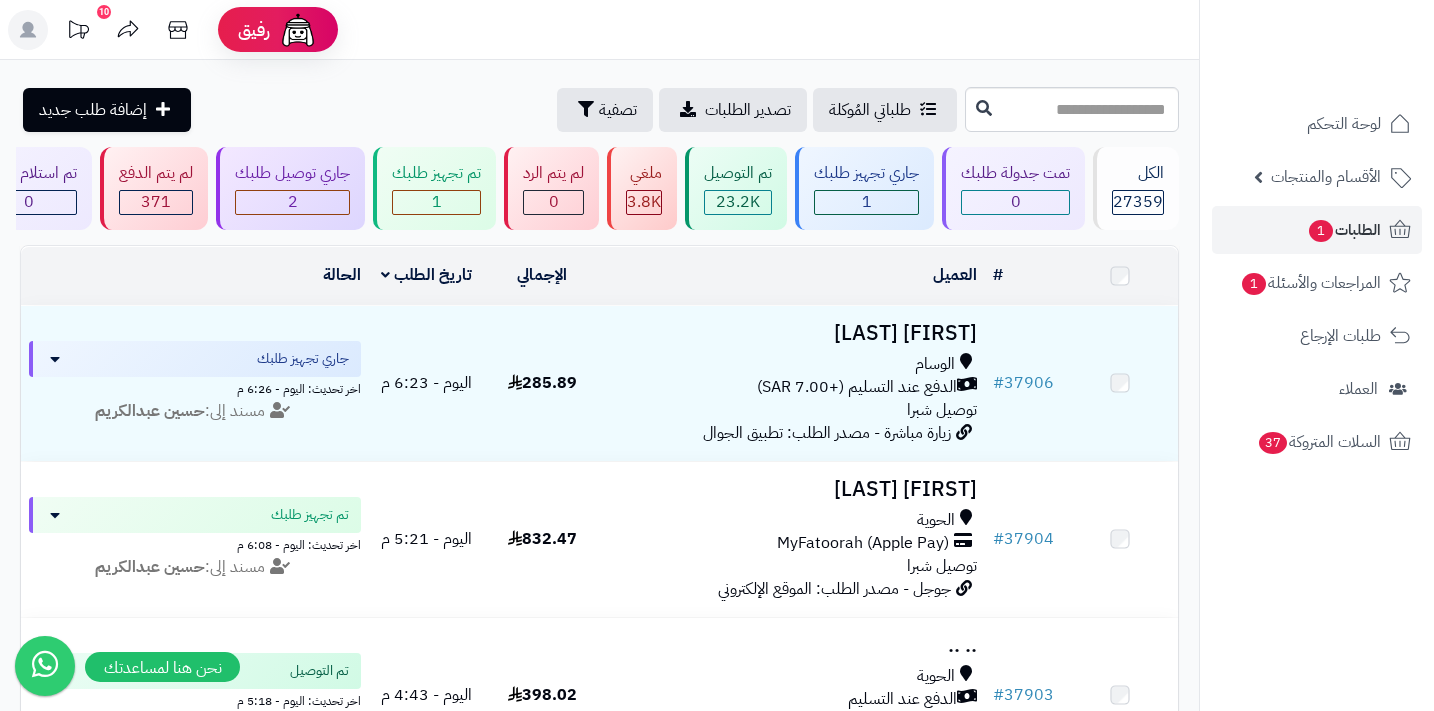 scroll, scrollTop: 0, scrollLeft: 0, axis: both 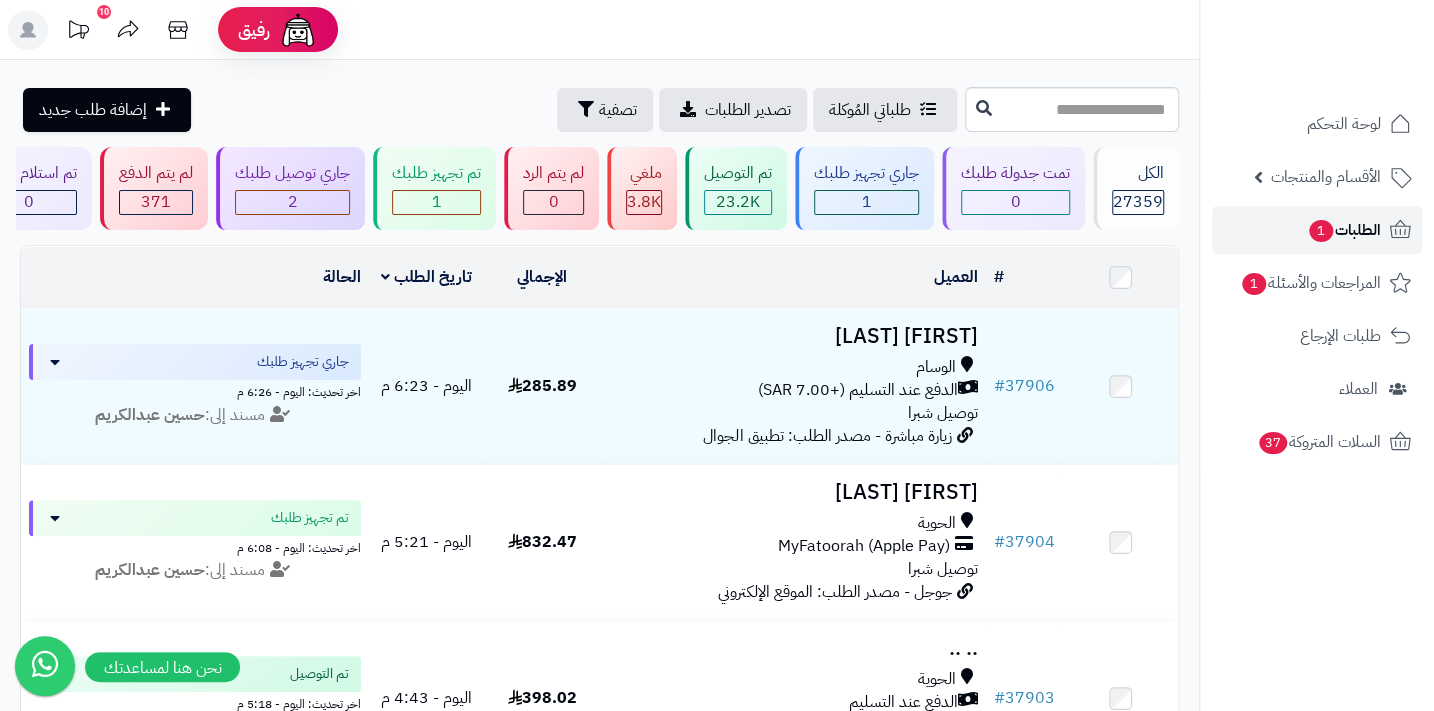 click on "1" at bounding box center [1321, 231] 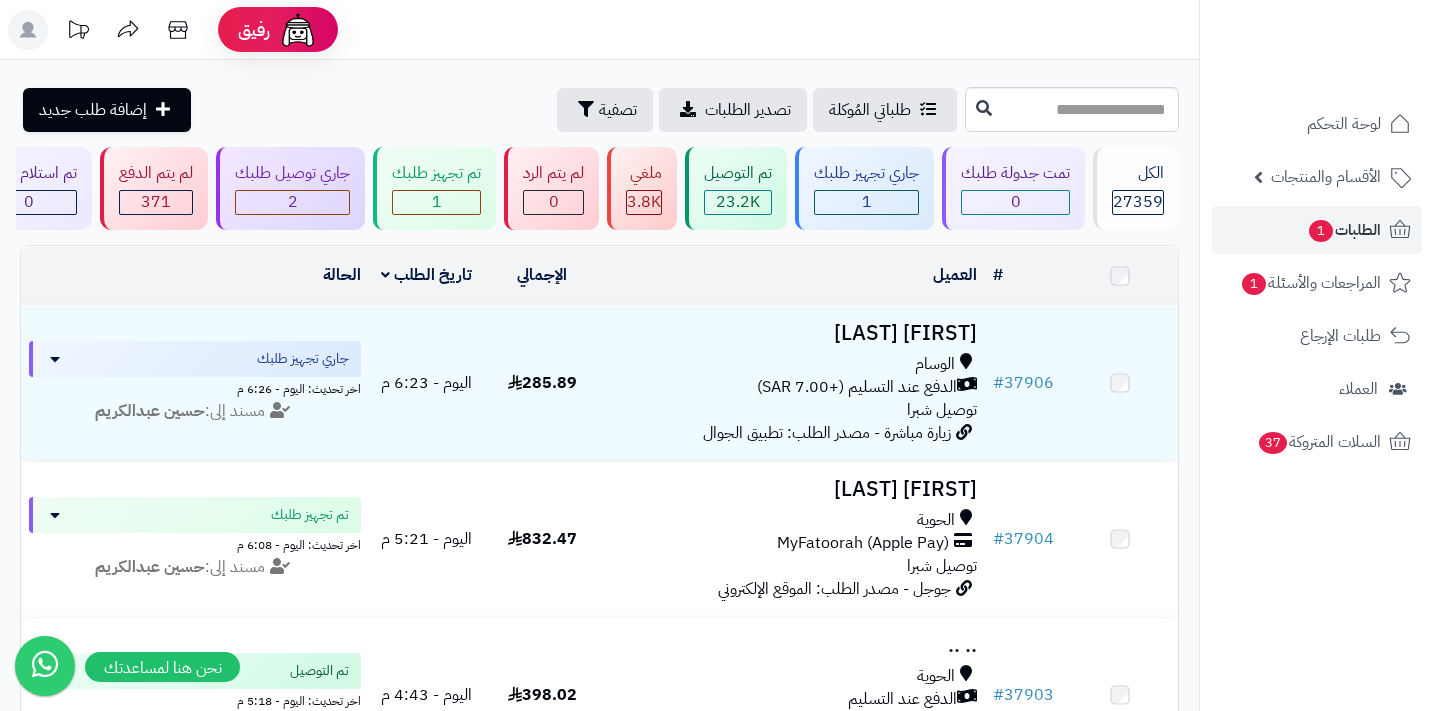 scroll, scrollTop: 0, scrollLeft: 0, axis: both 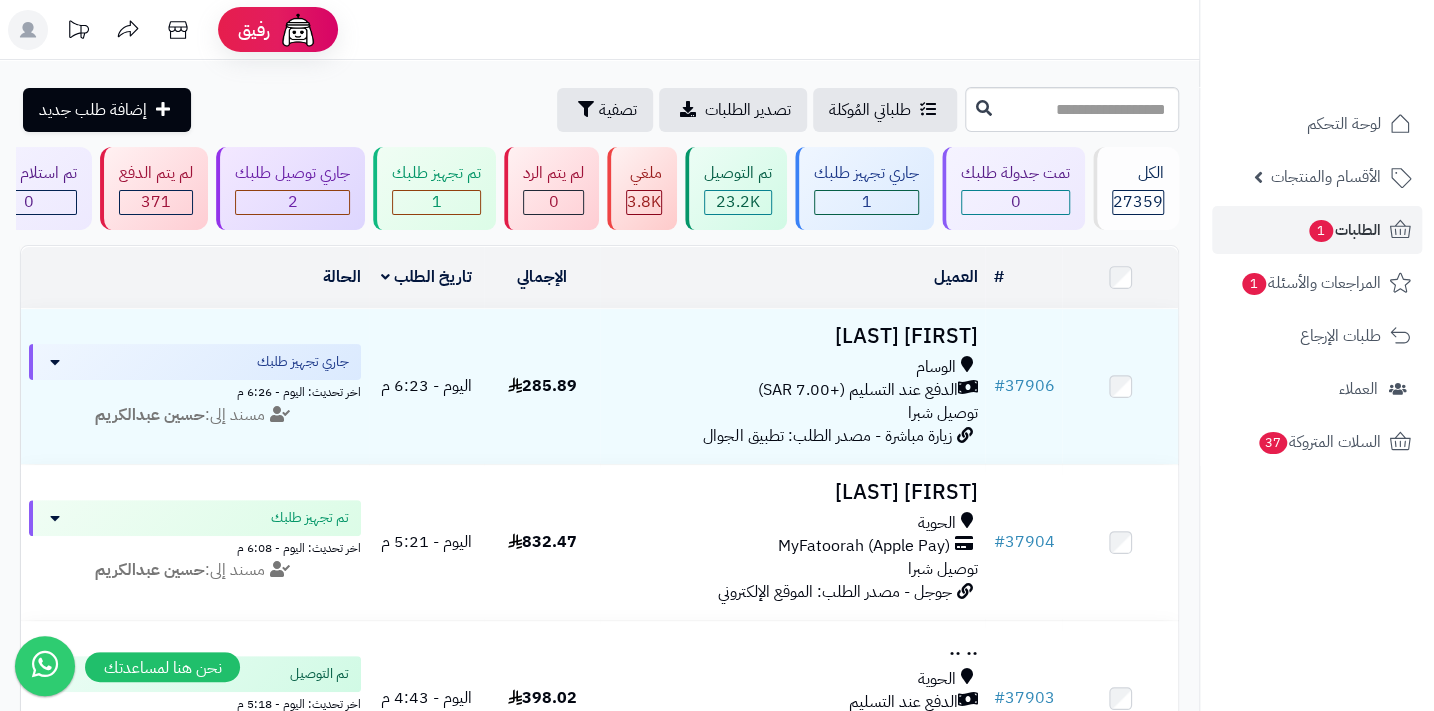 click 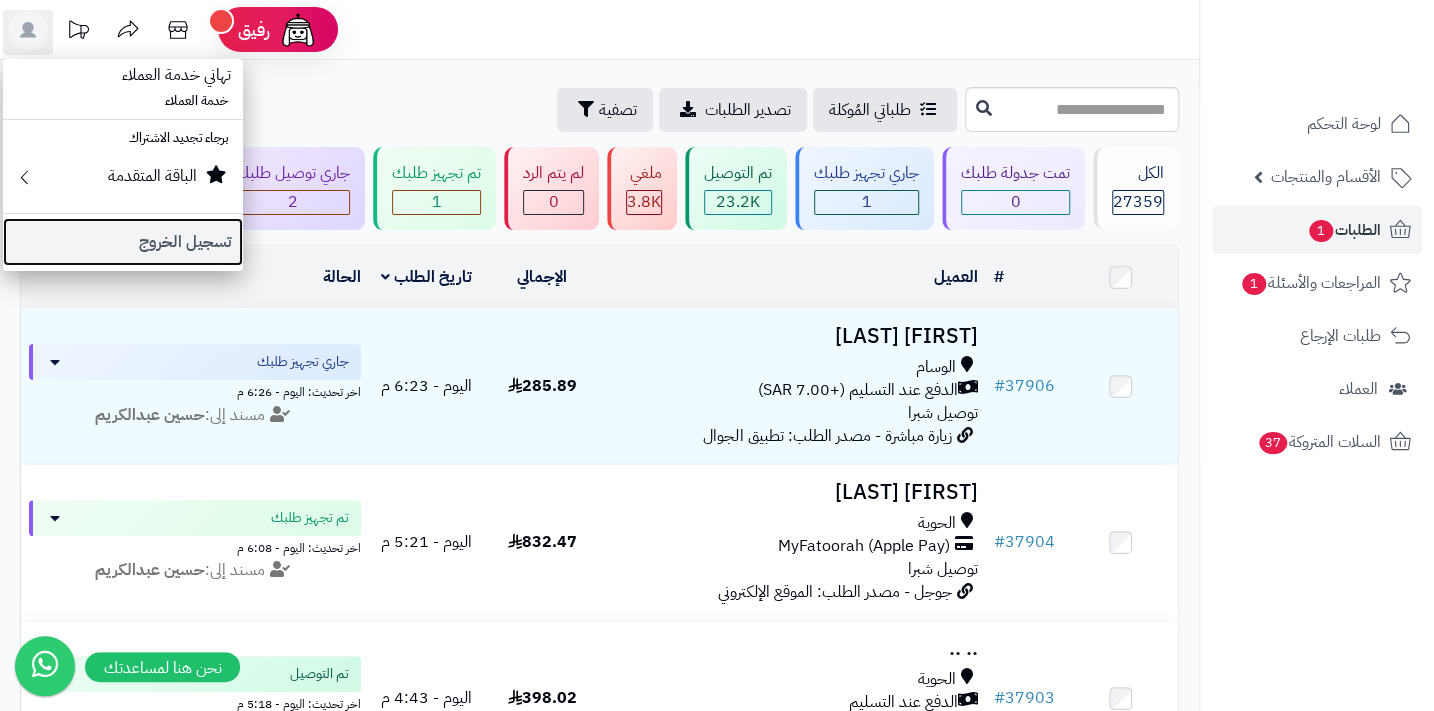 click on "تسجيل الخروج" at bounding box center (123, 242) 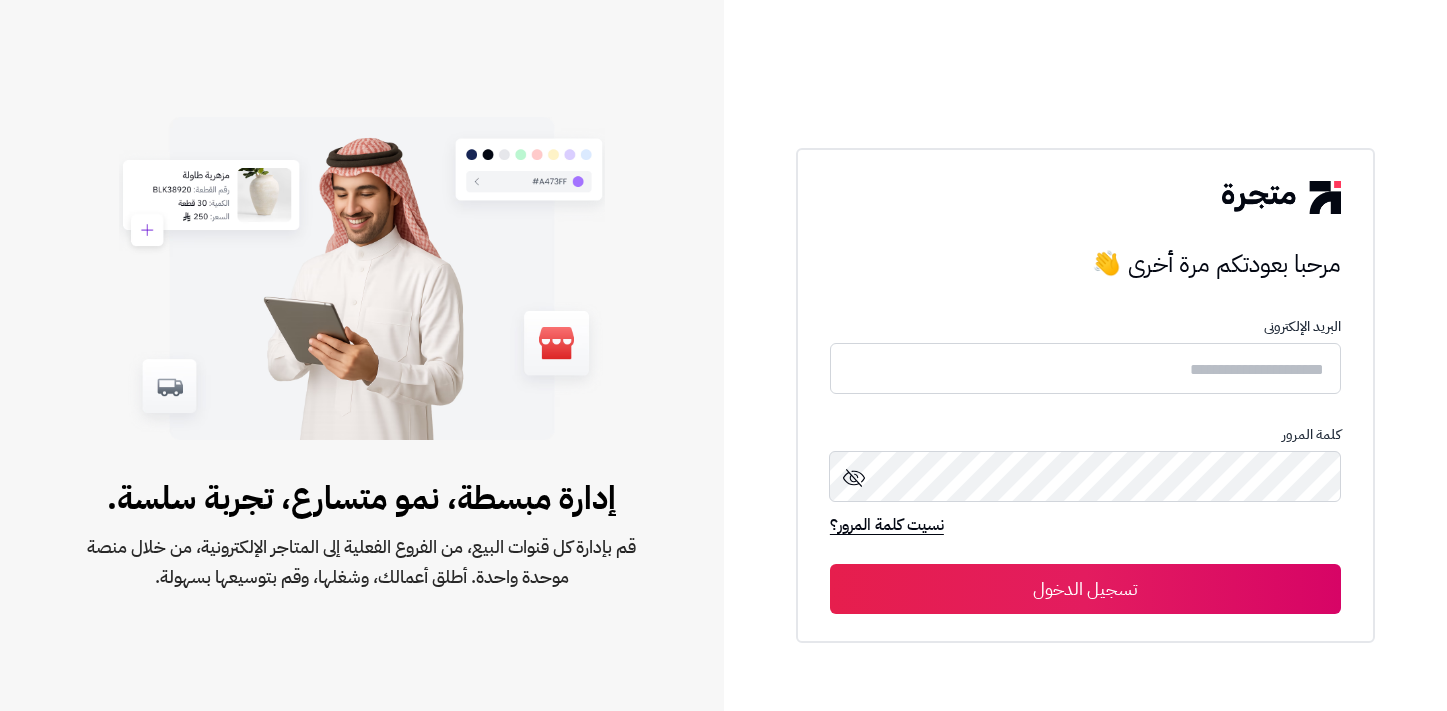 scroll, scrollTop: 0, scrollLeft: 0, axis: both 